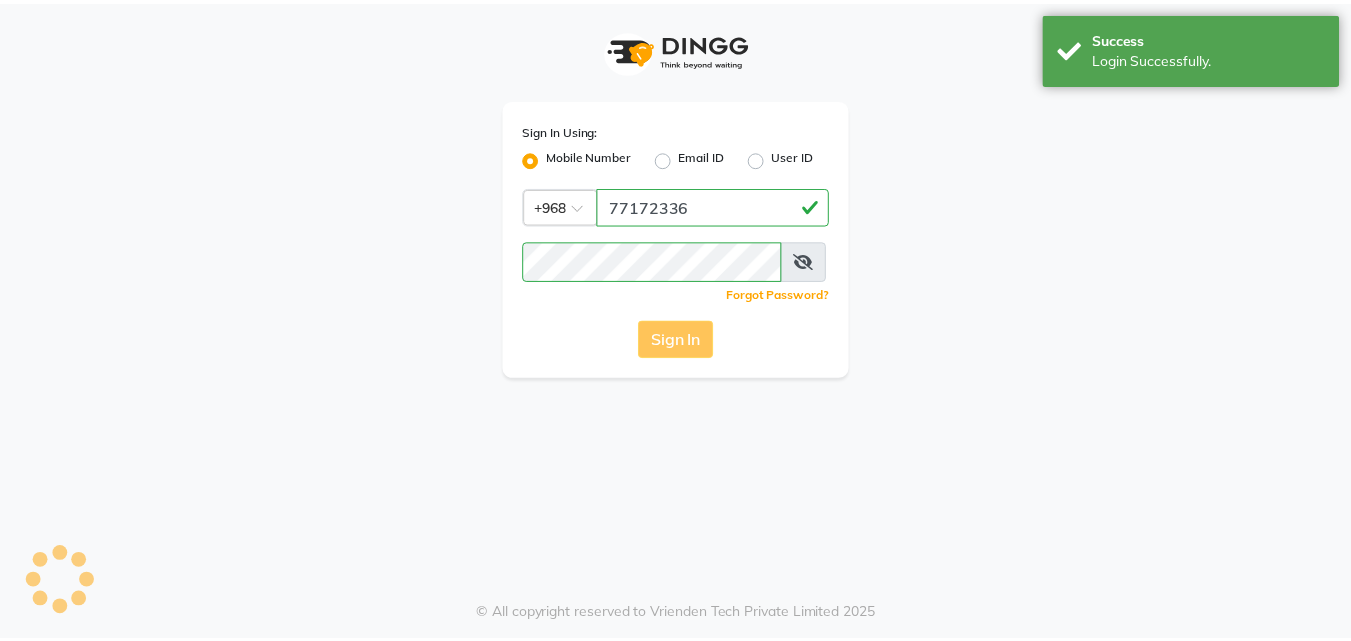 scroll, scrollTop: 0, scrollLeft: 0, axis: both 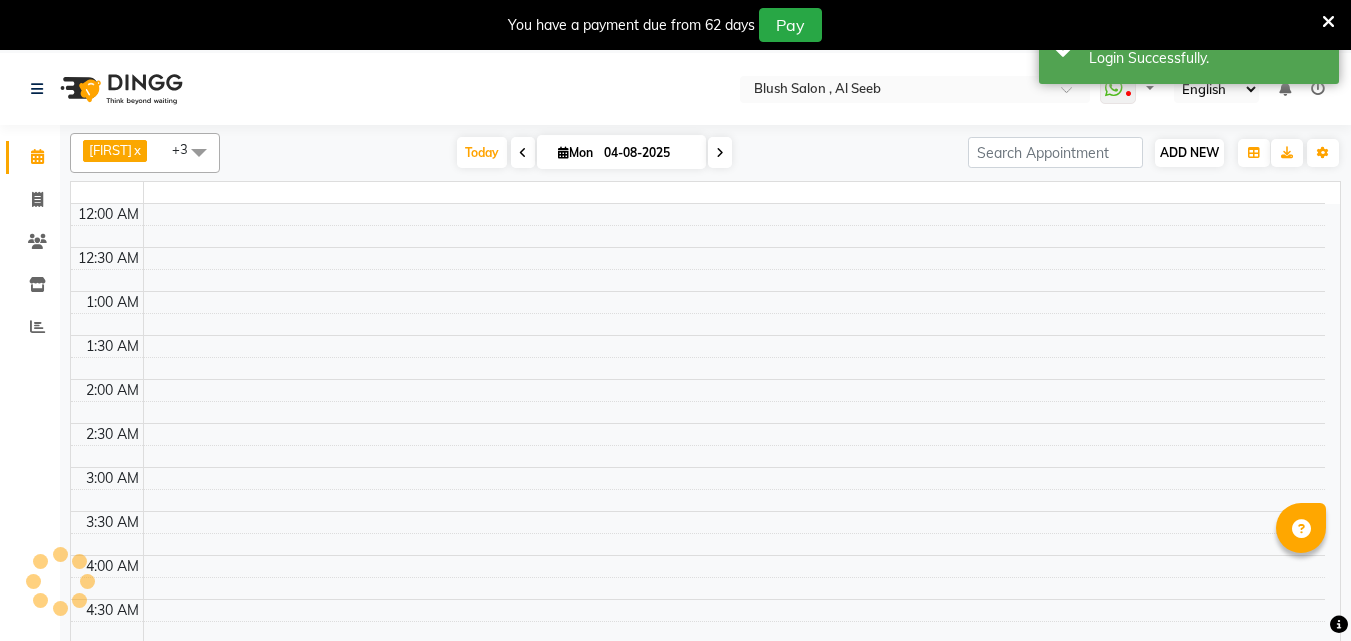 select on "en" 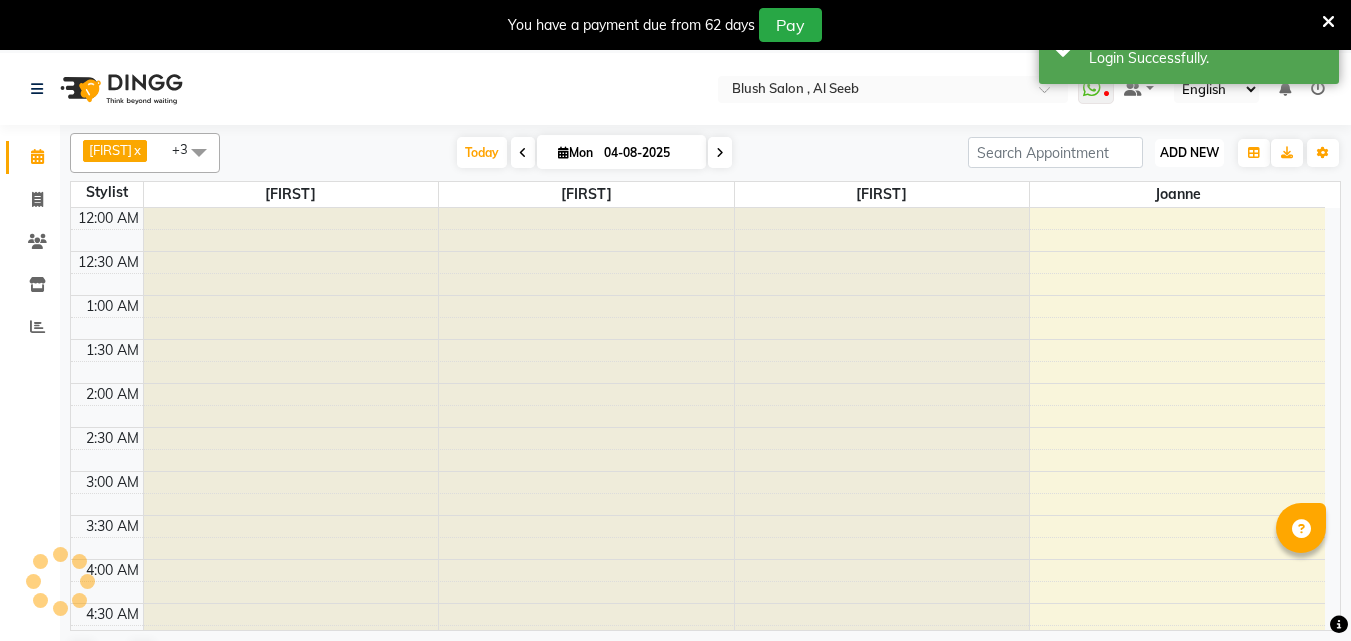 scroll, scrollTop: 529, scrollLeft: 0, axis: vertical 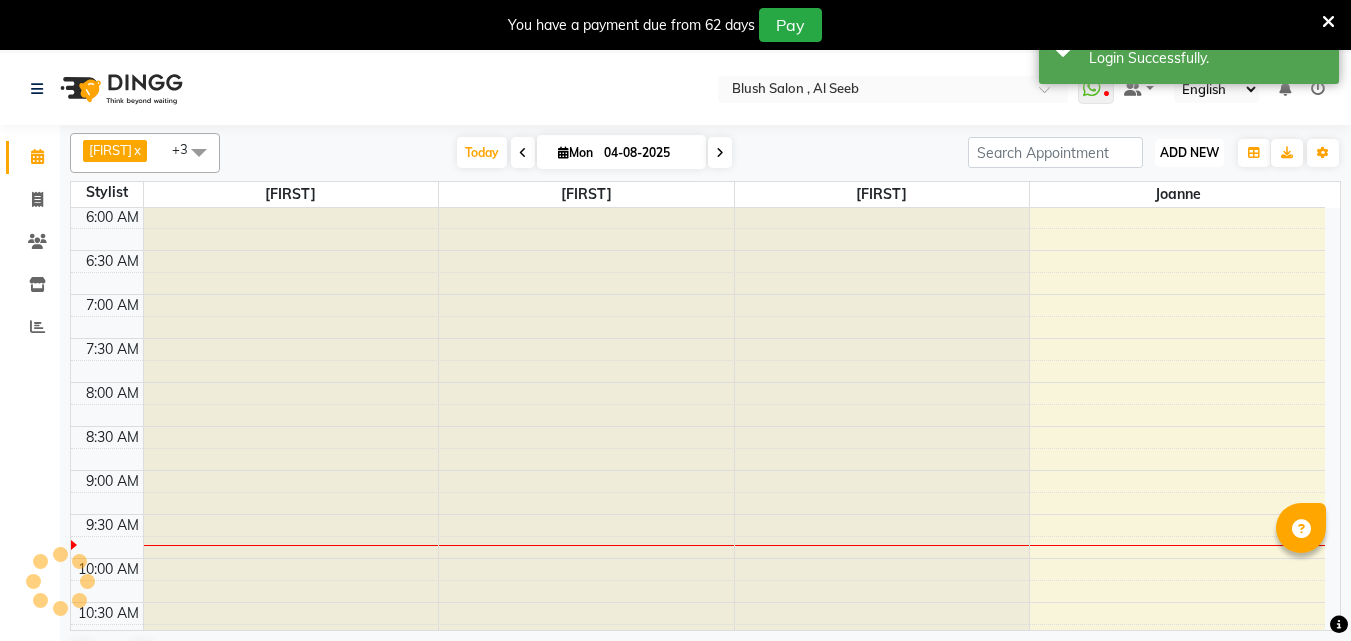 click on "ADD NEW" at bounding box center (1189, 152) 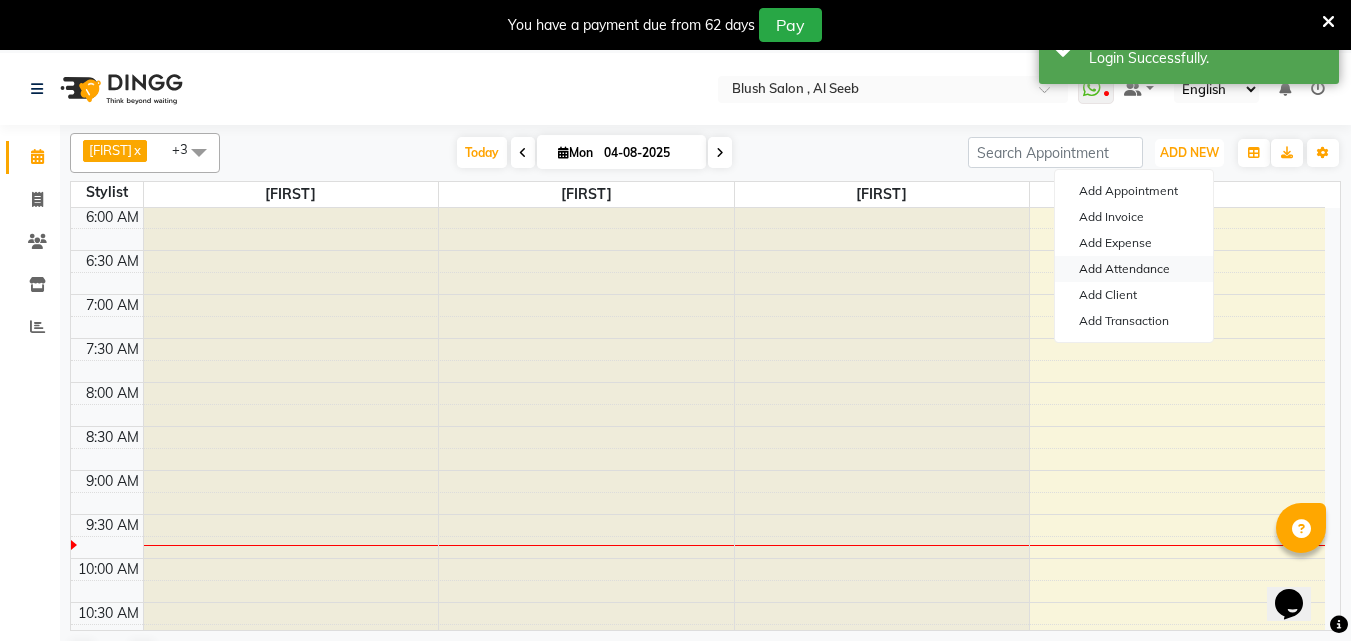 scroll, scrollTop: 0, scrollLeft: 0, axis: both 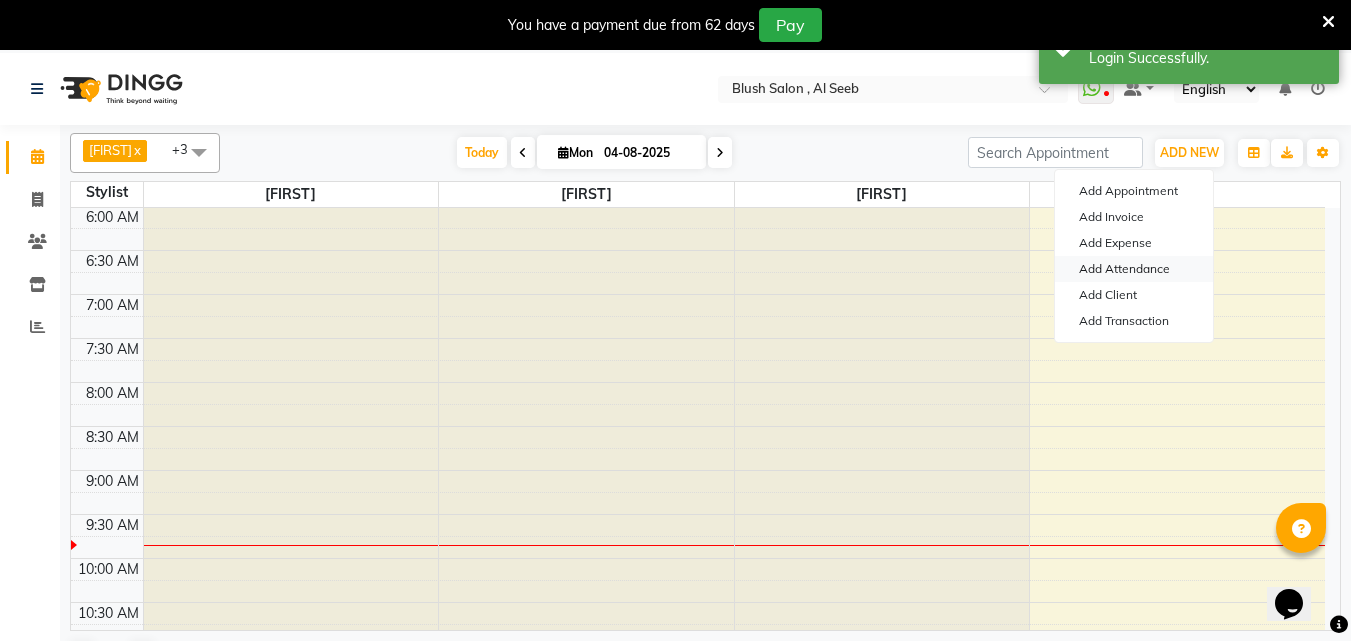 click on "Add Attendance" at bounding box center [1134, 269] 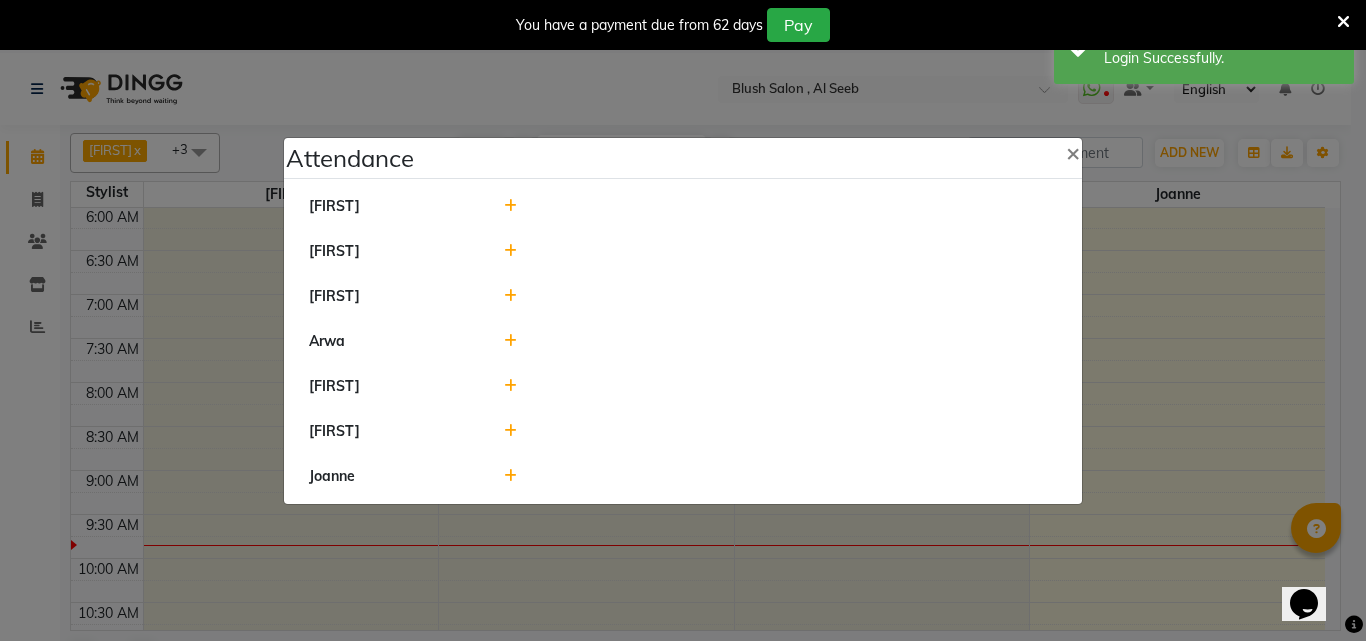 click 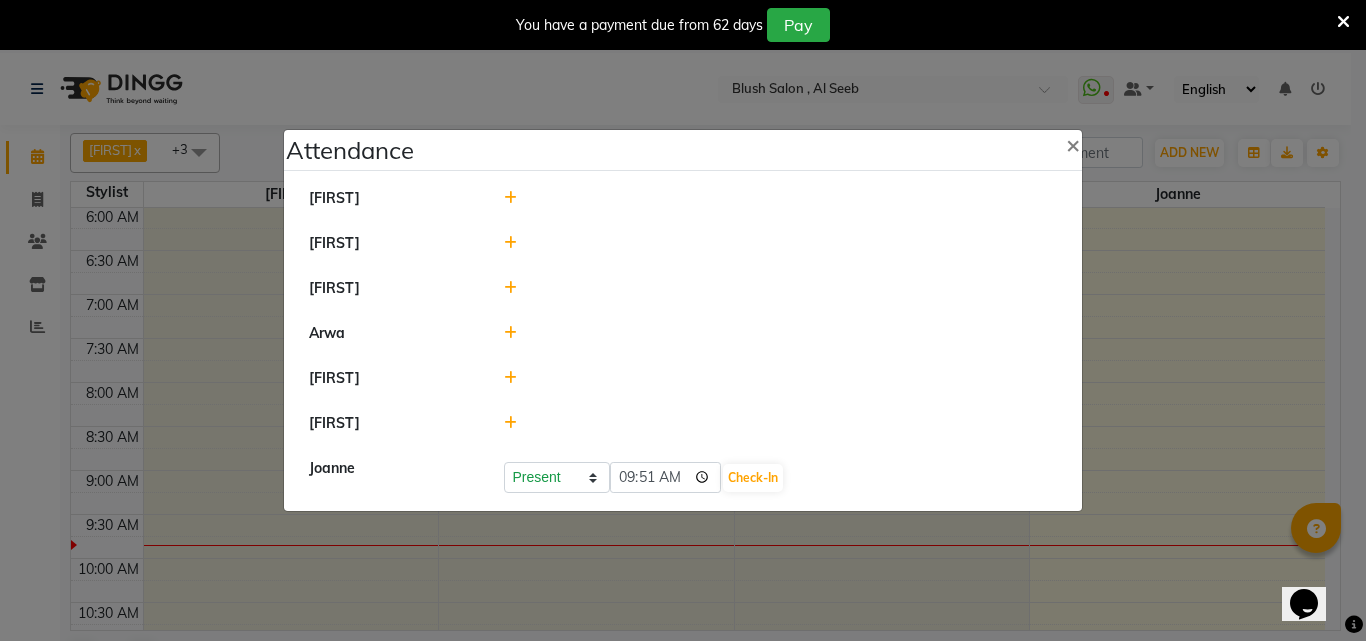 click 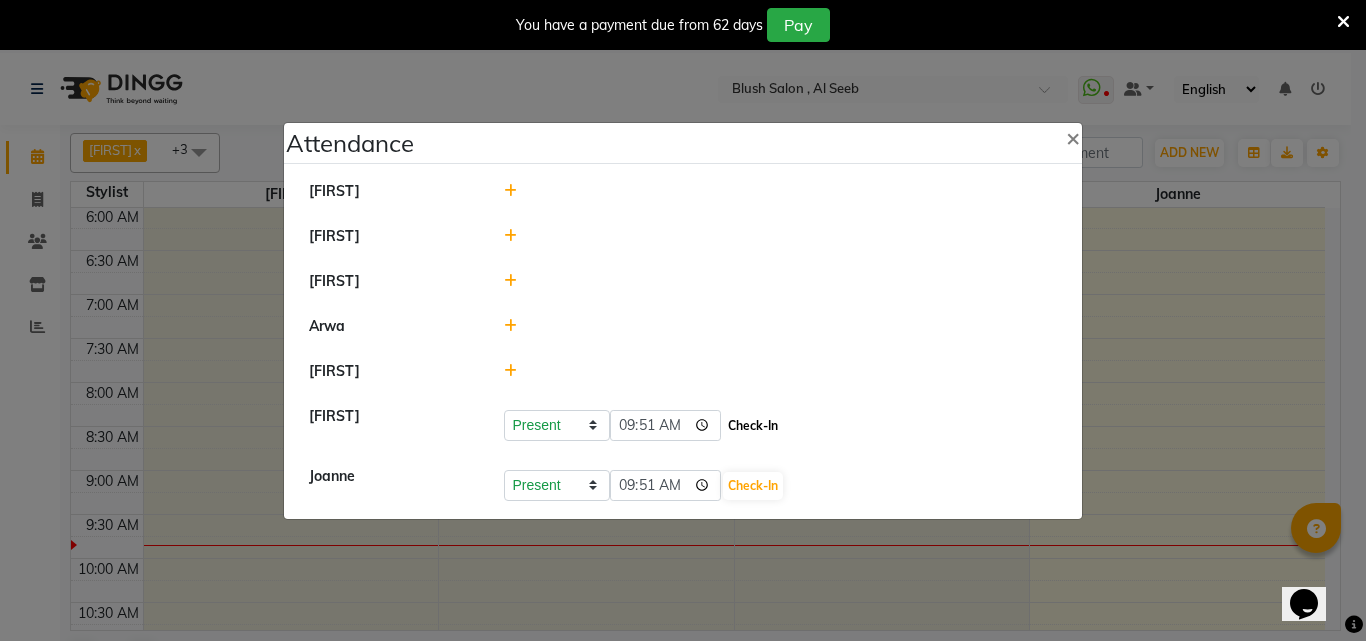 click on "Check-In" 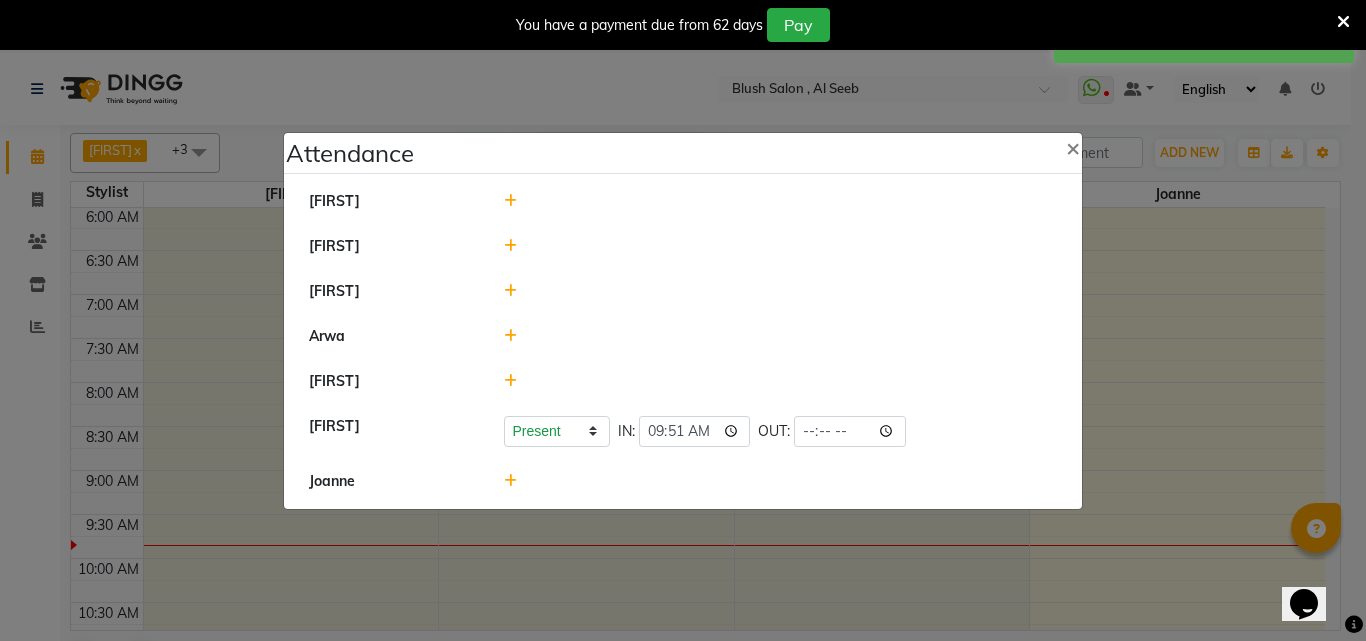 click 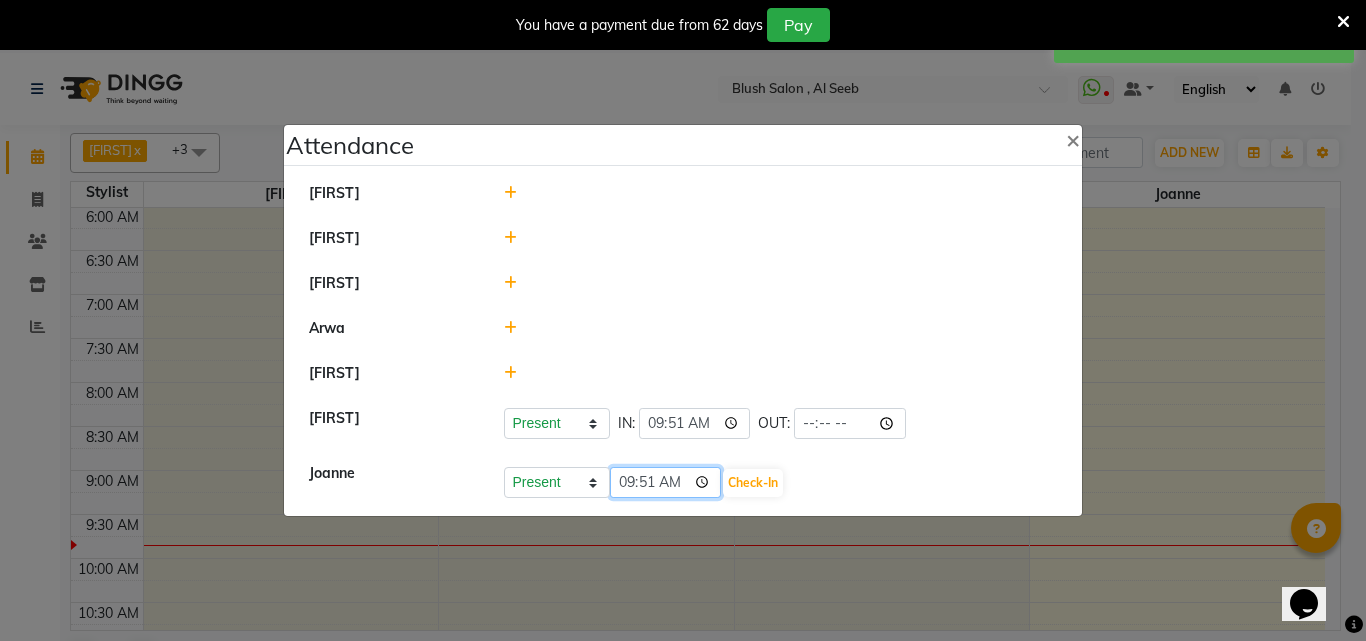 click on "09:51" 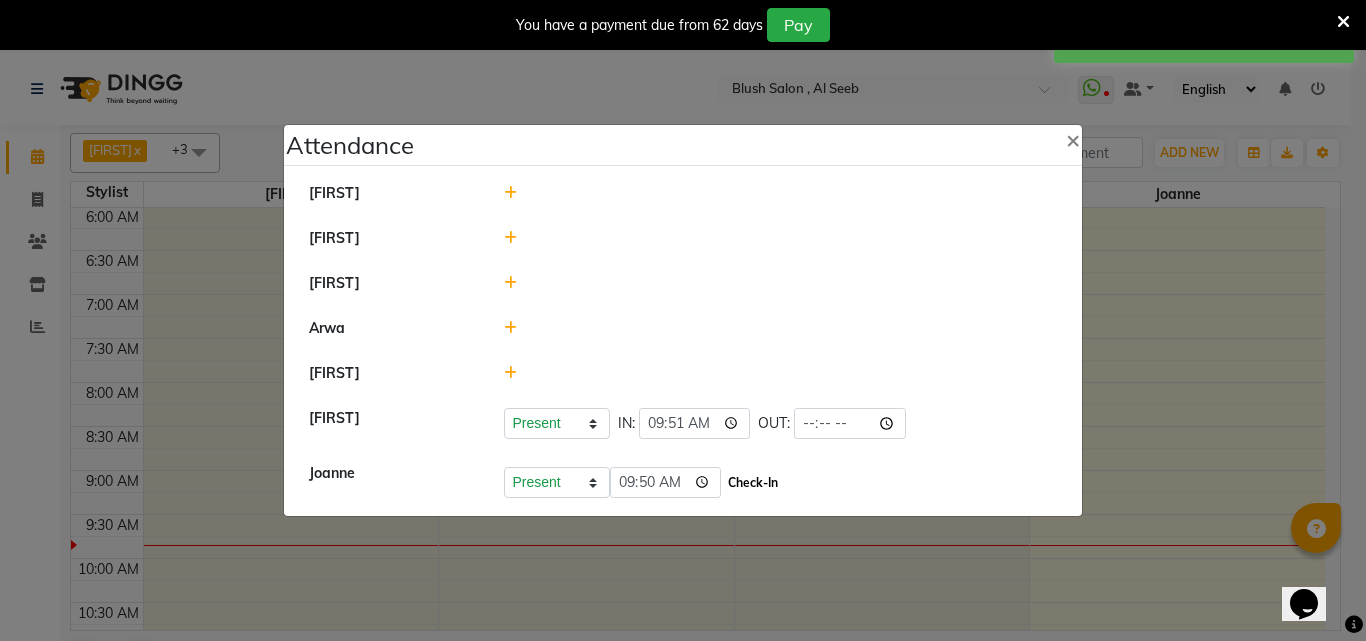 type on "09:50" 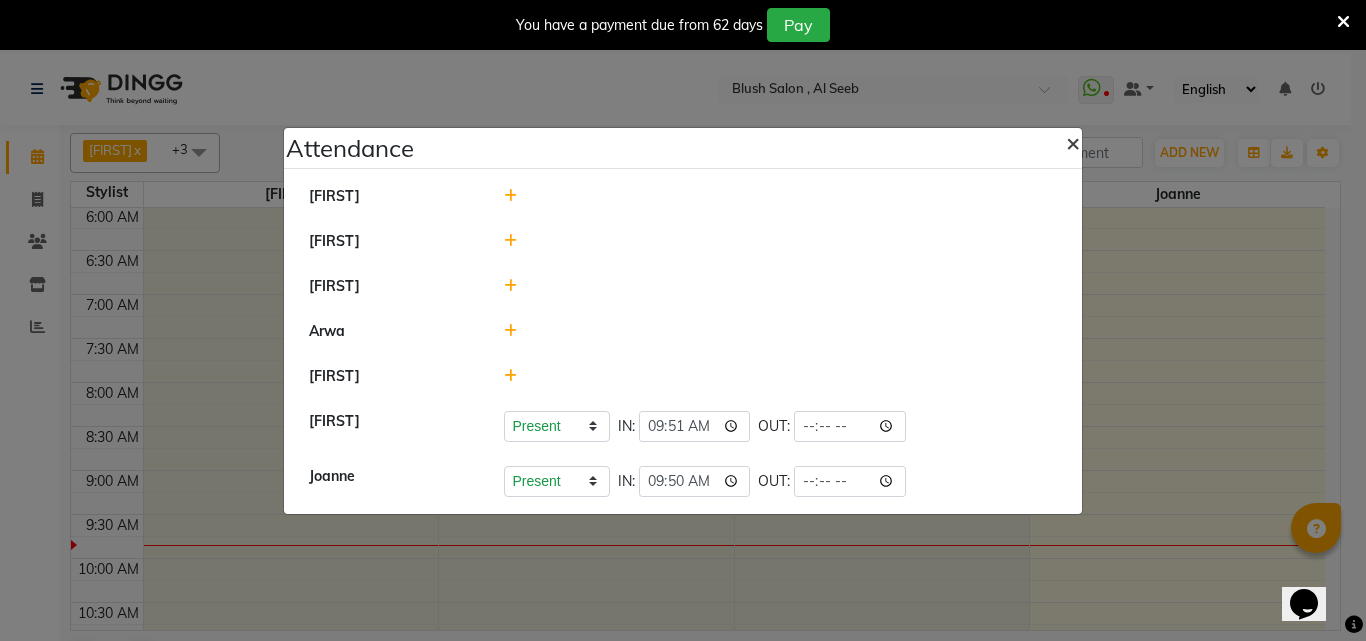 click on "×" 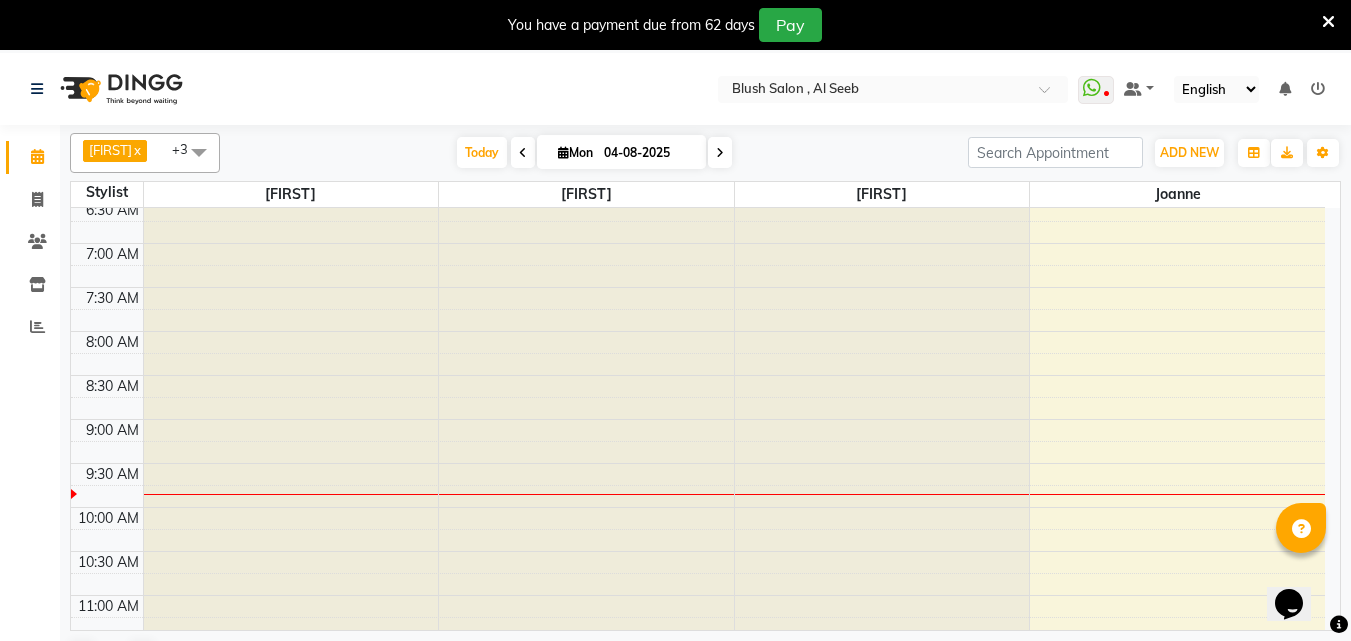 scroll, scrollTop: 729, scrollLeft: 0, axis: vertical 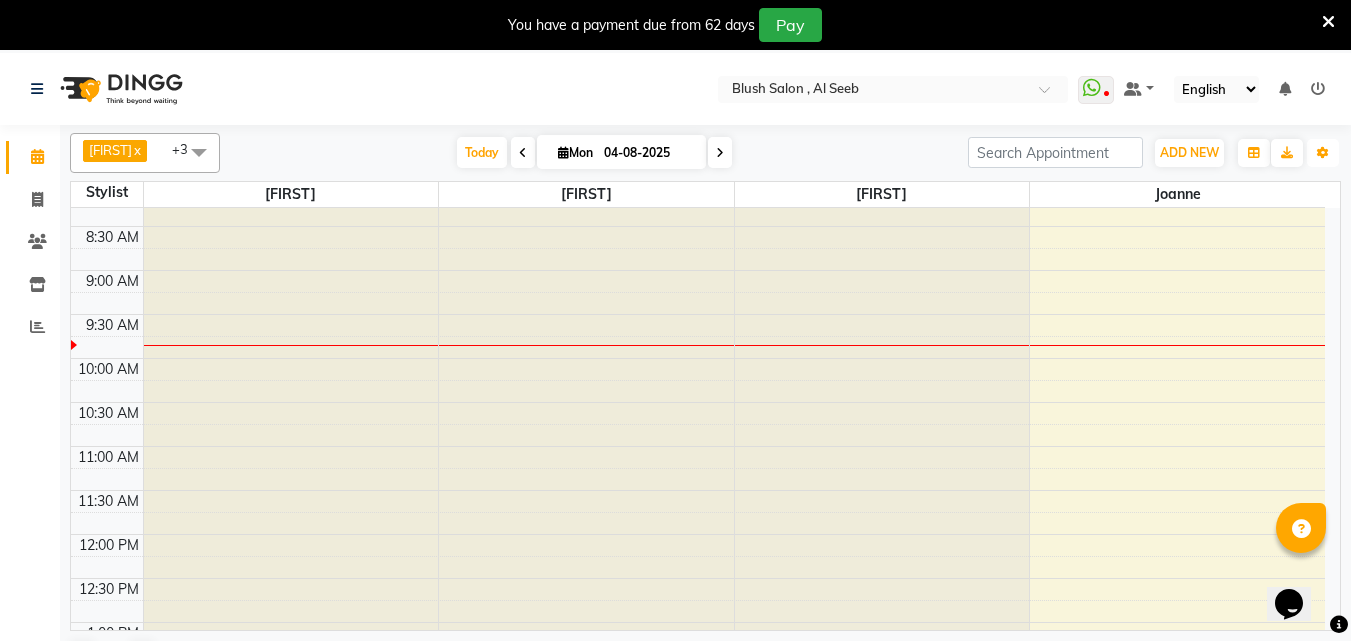 click at bounding box center [1323, 153] 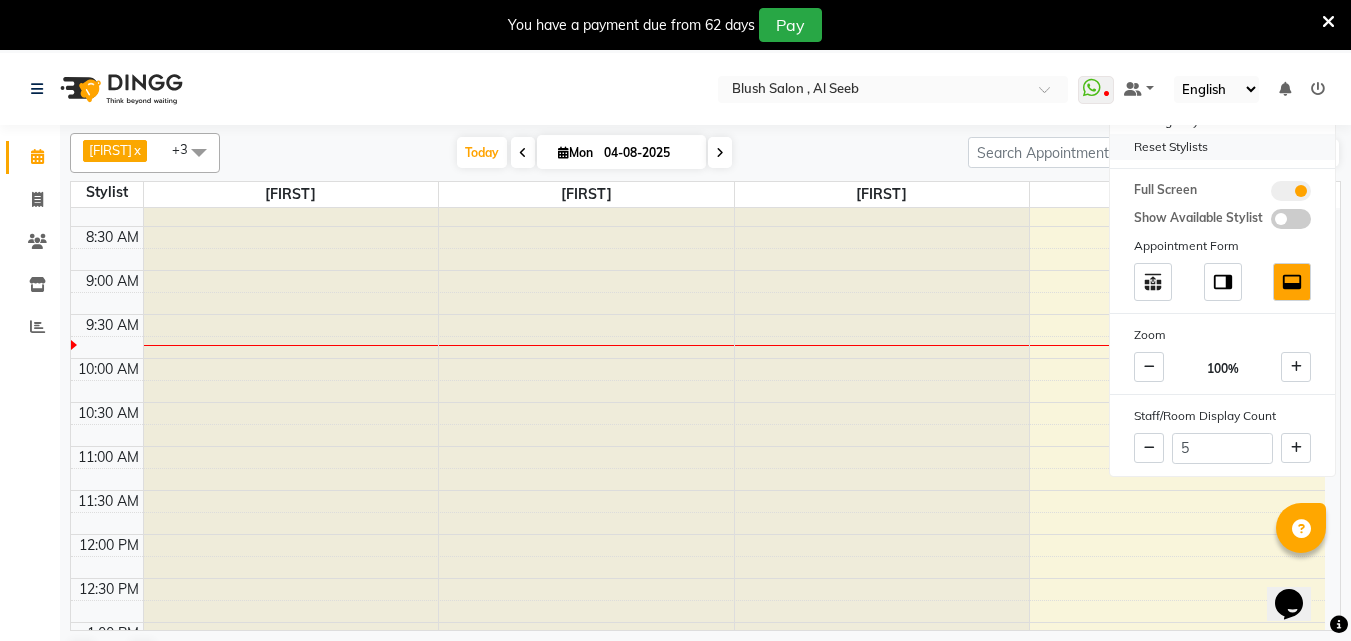 click on "Reset Stylists" at bounding box center [1222, 147] 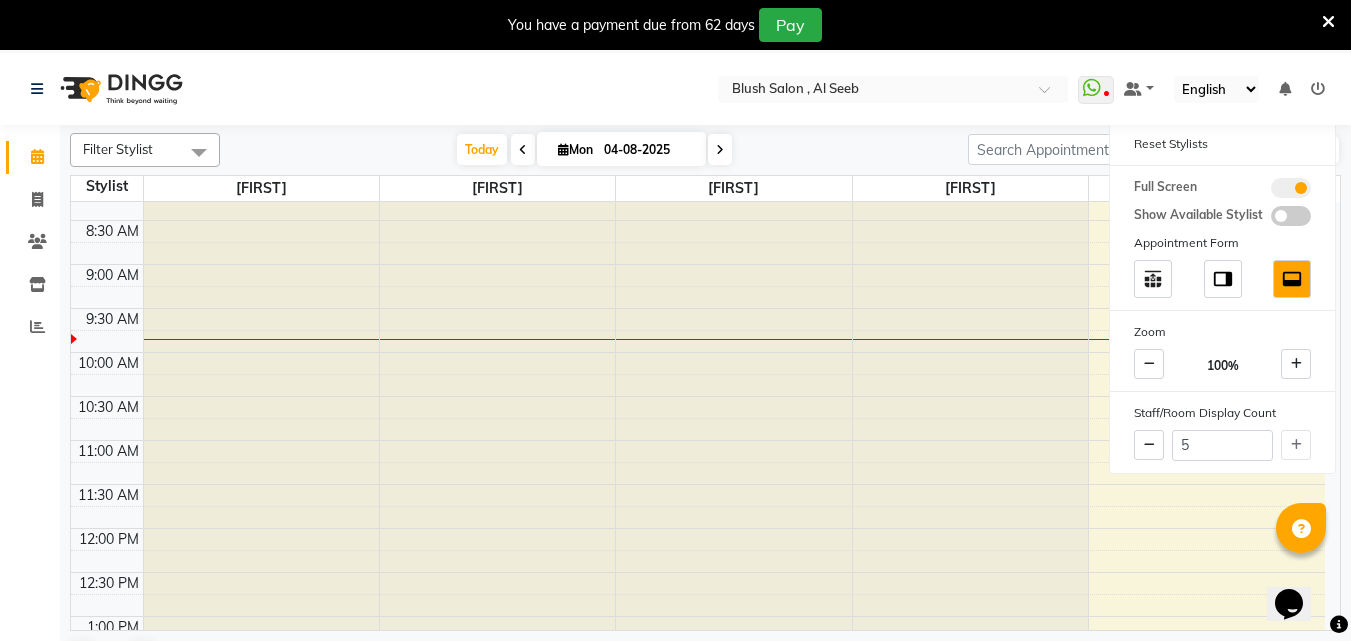 click at bounding box center [199, 152] 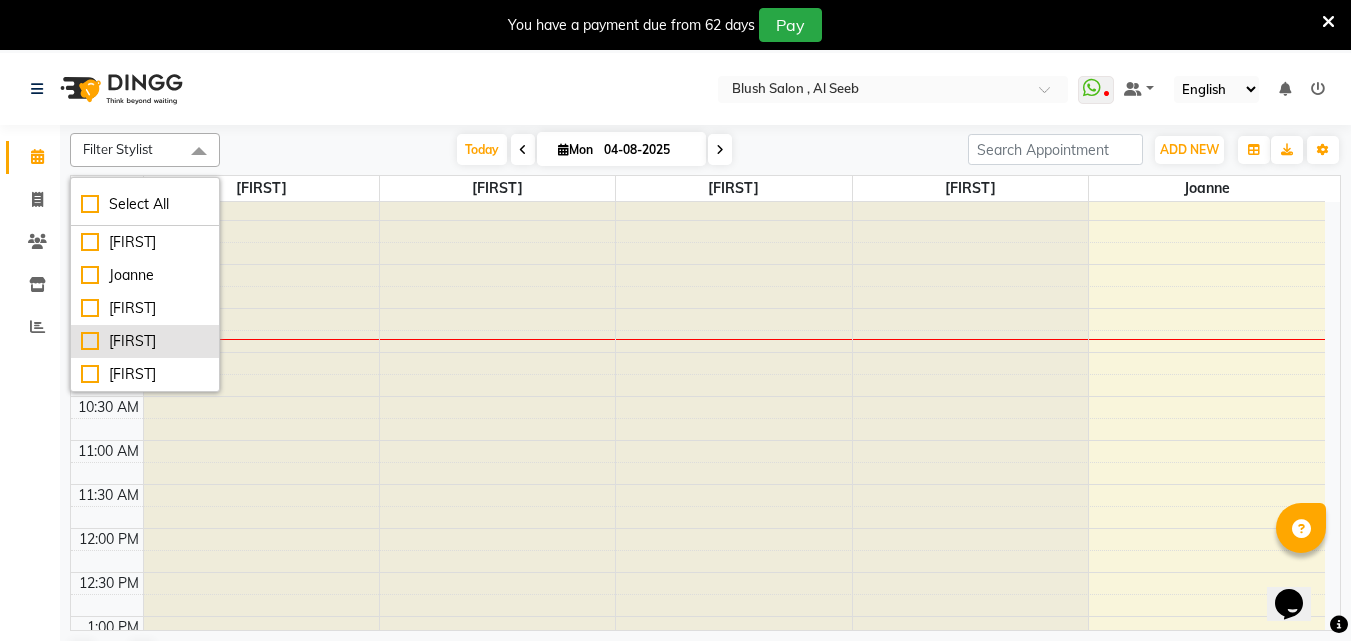 click on "[FIRST]" at bounding box center (145, 341) 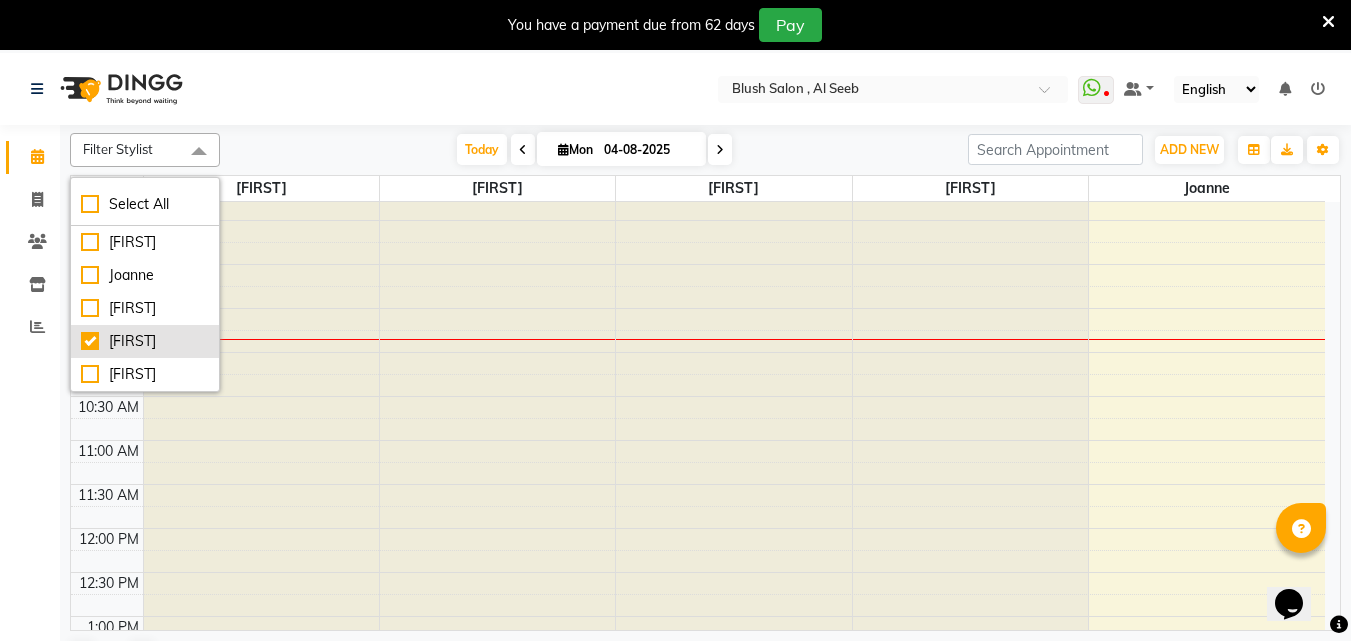 checkbox on "true" 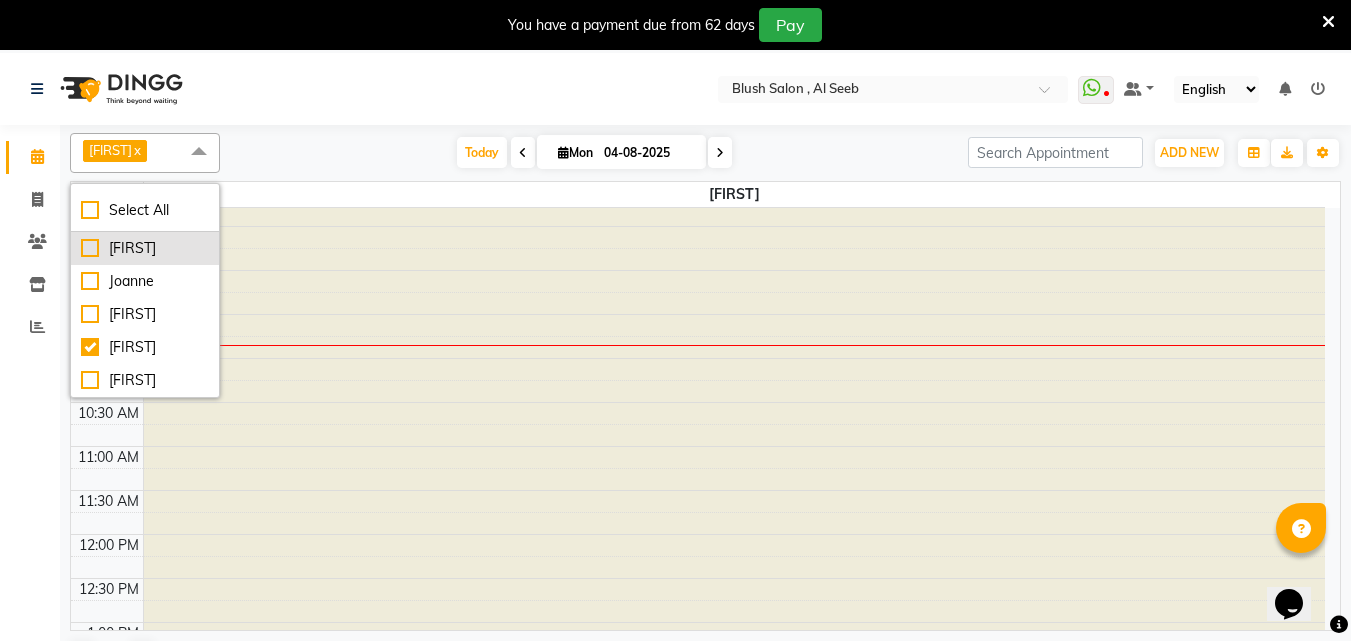 click on "[FIRST]" at bounding box center [145, 248] 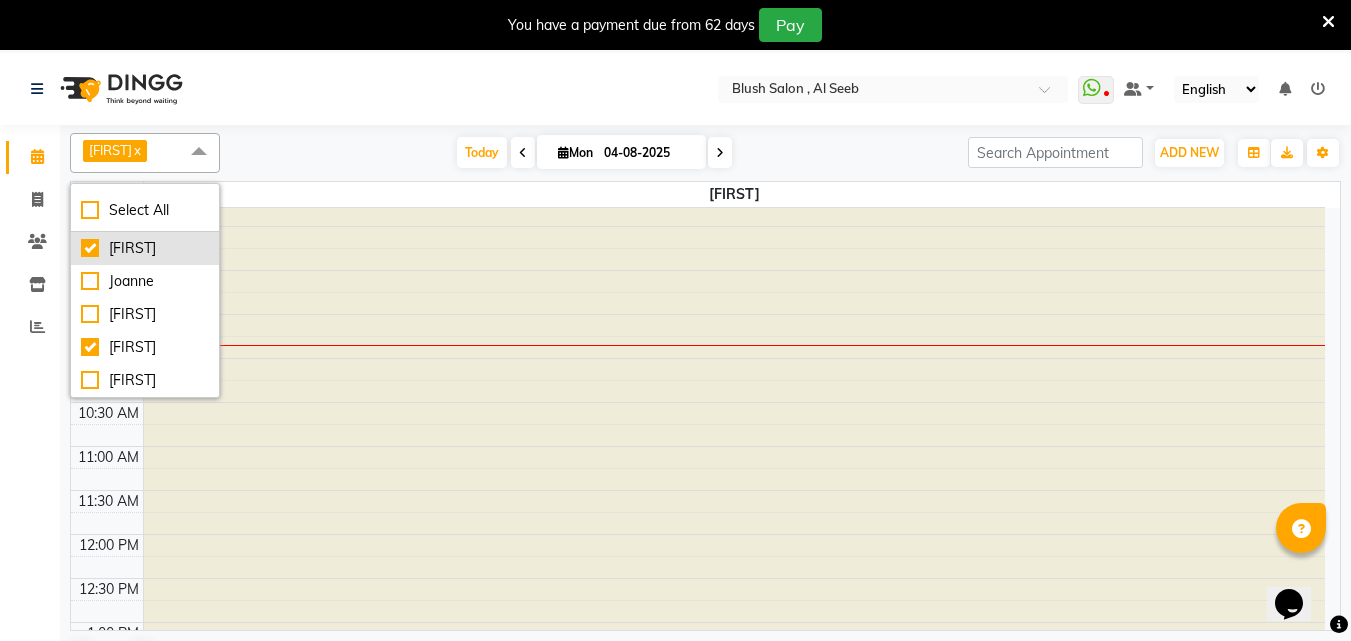 checkbox on "true" 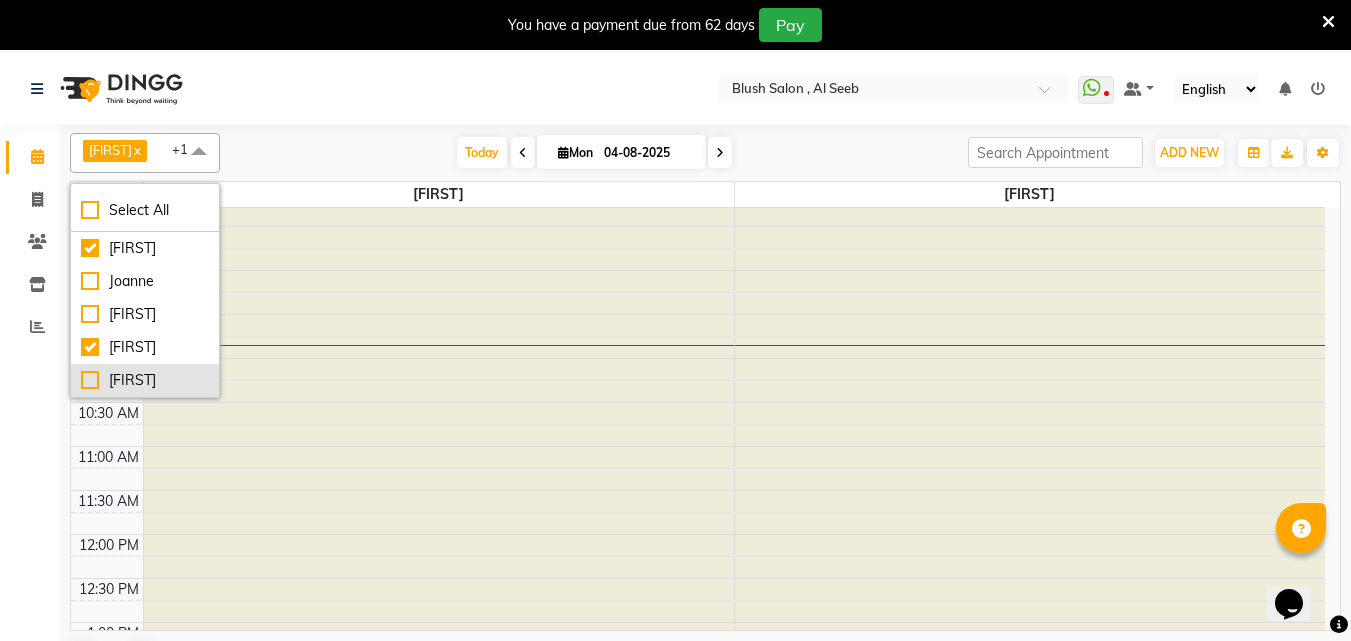click on "[FIRST]" at bounding box center (145, 380) 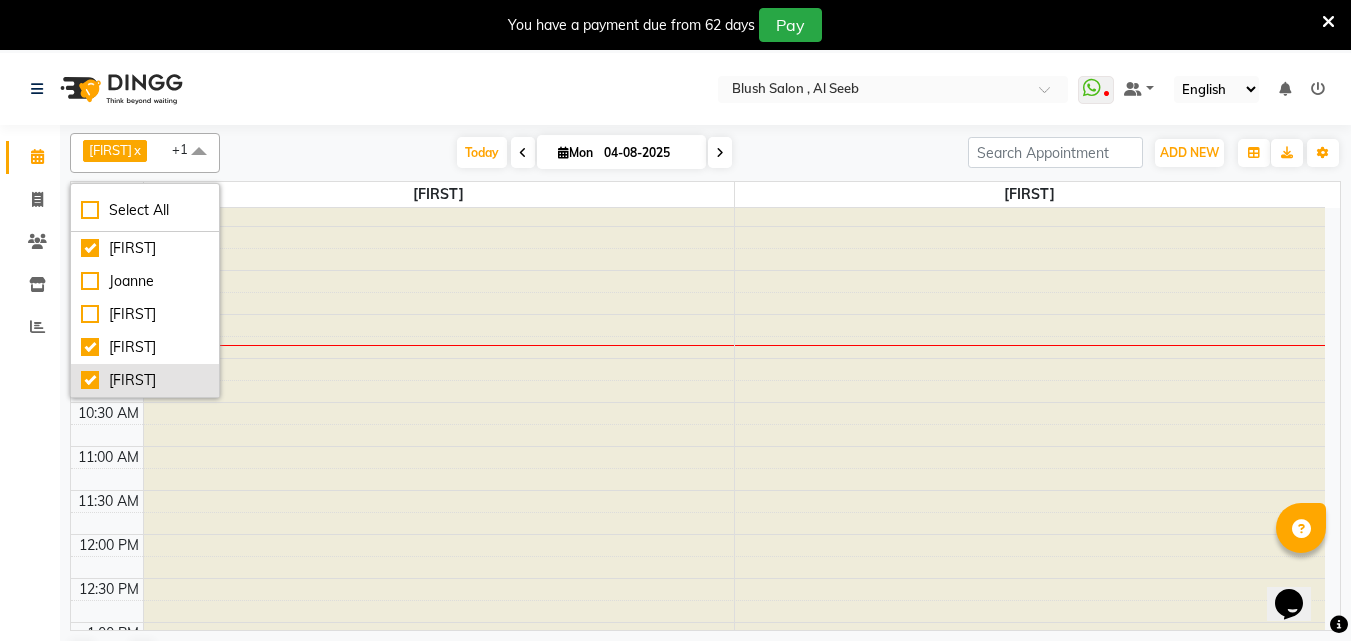 checkbox on "true" 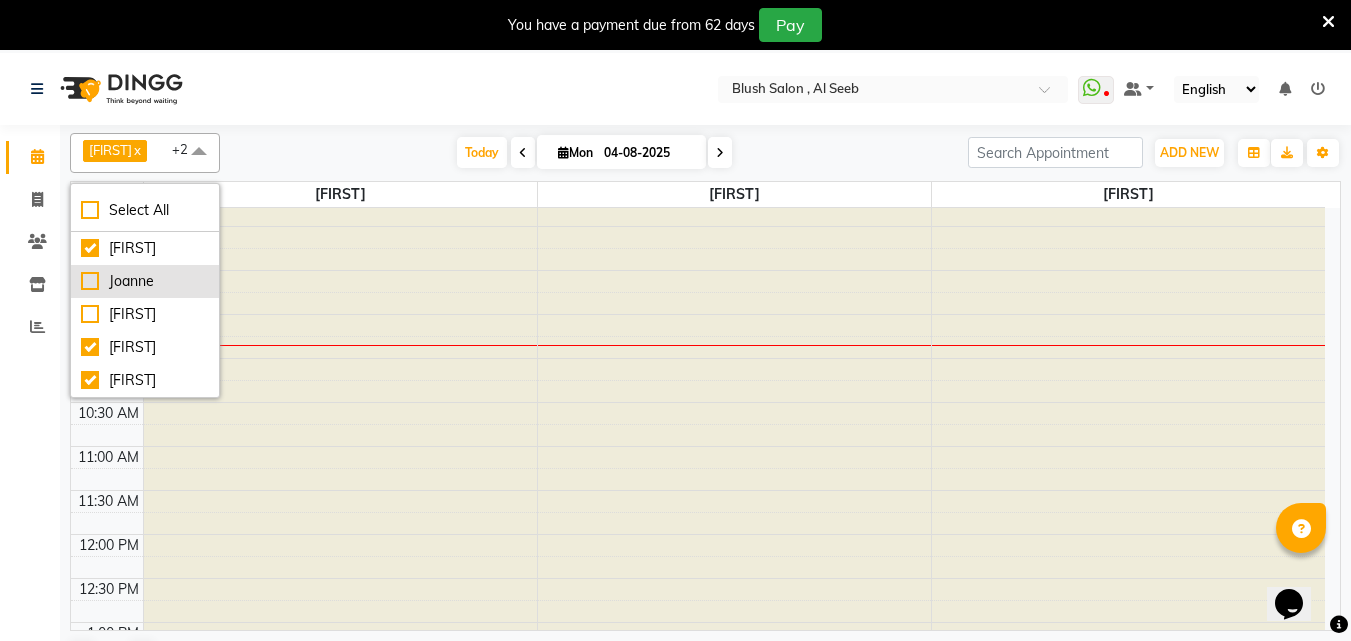 click on "Joanne" at bounding box center (145, 281) 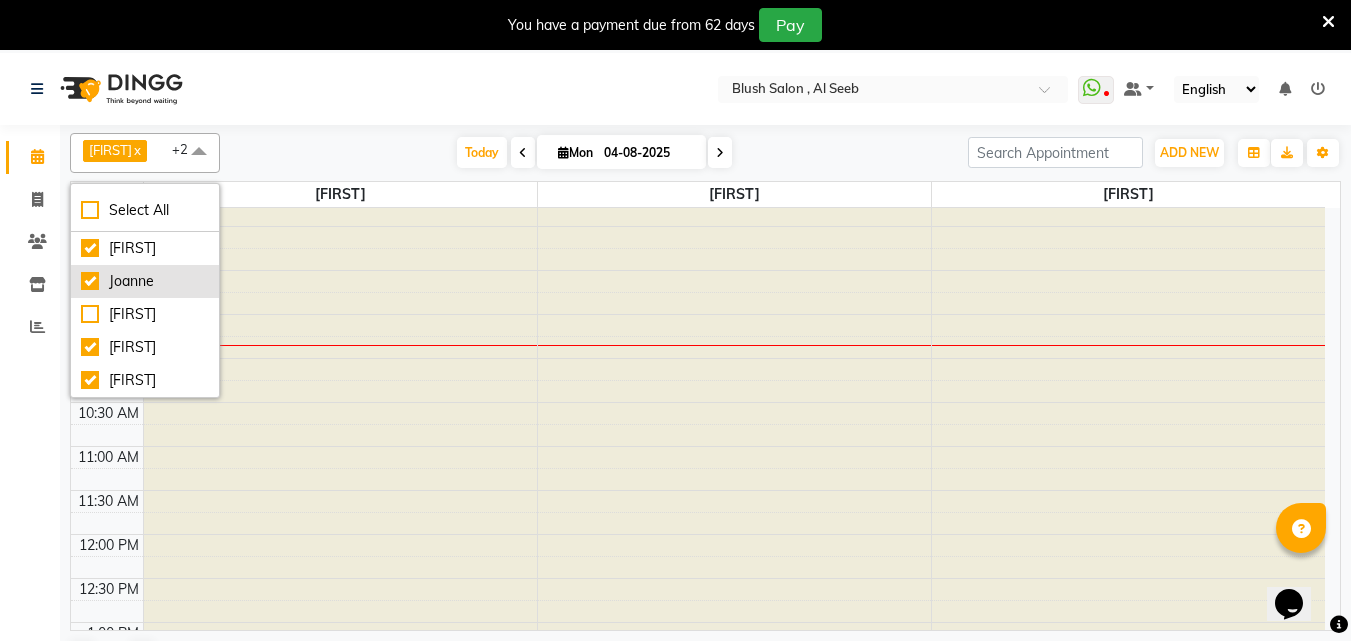 checkbox on "true" 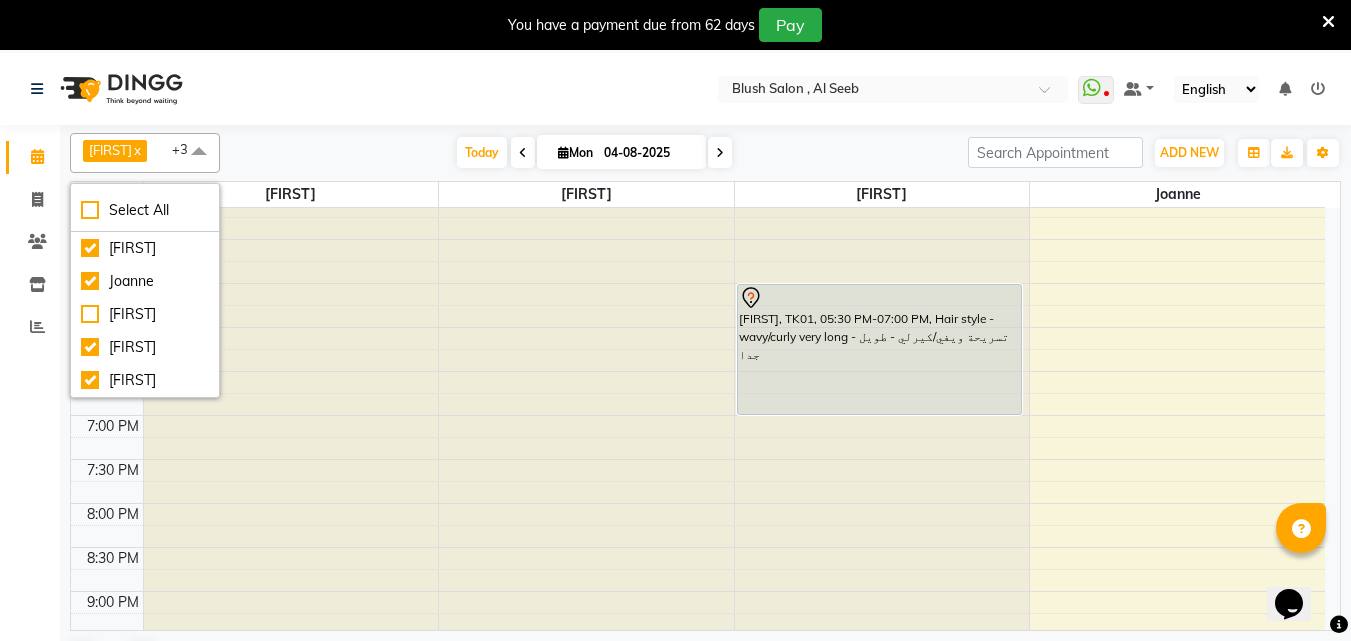 scroll, scrollTop: 1429, scrollLeft: 0, axis: vertical 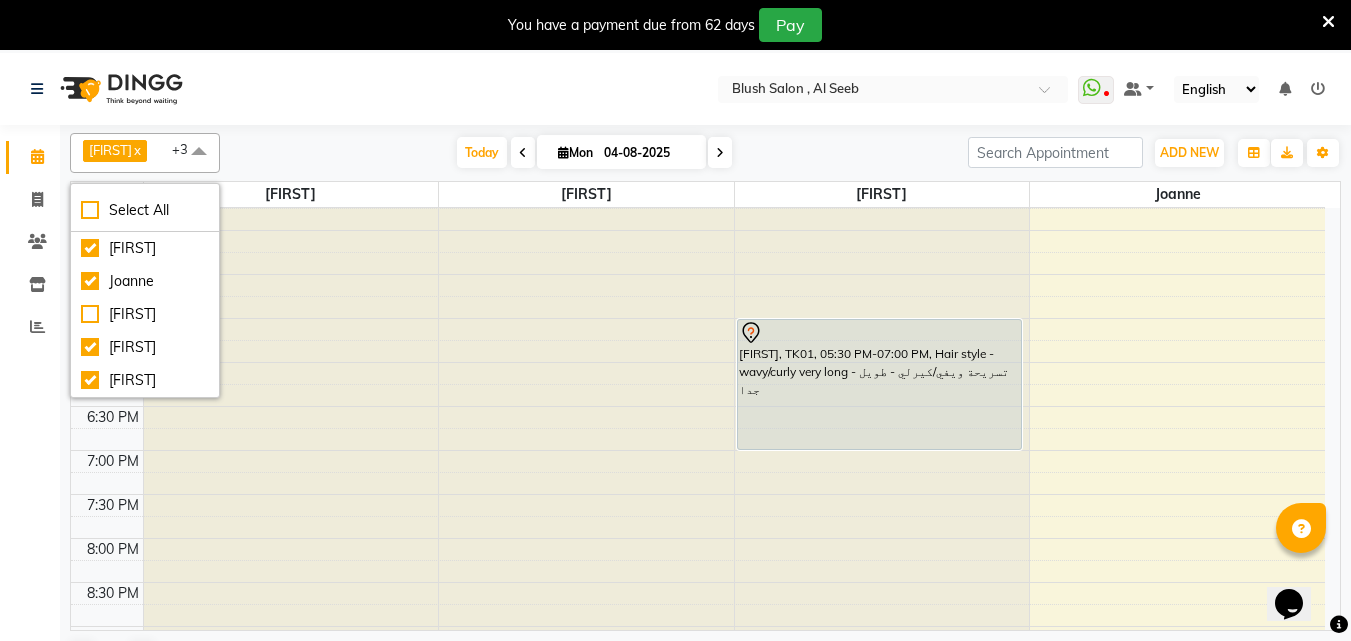 click on "Calendar  Invoice  Clients  Inventory  Reports Completed InProgress Upcoming Dropped Tentative Check-In Confirm Bookings Segments Page Builder" 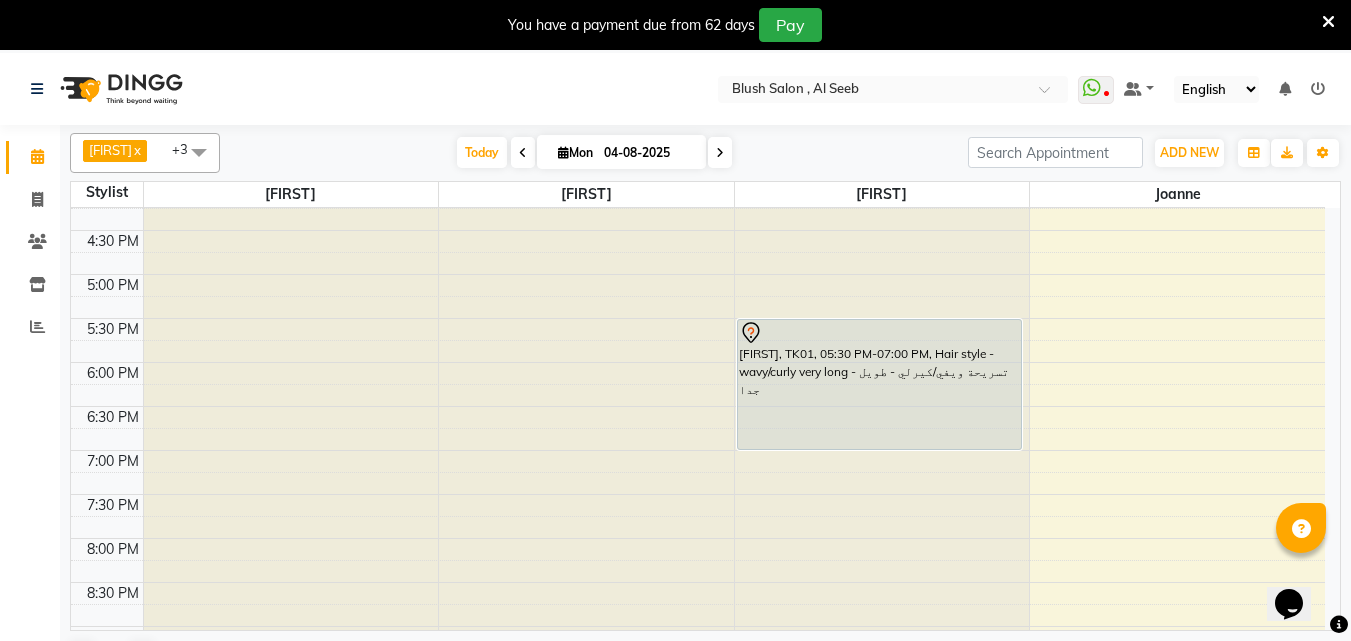 scroll, scrollTop: 1689, scrollLeft: 0, axis: vertical 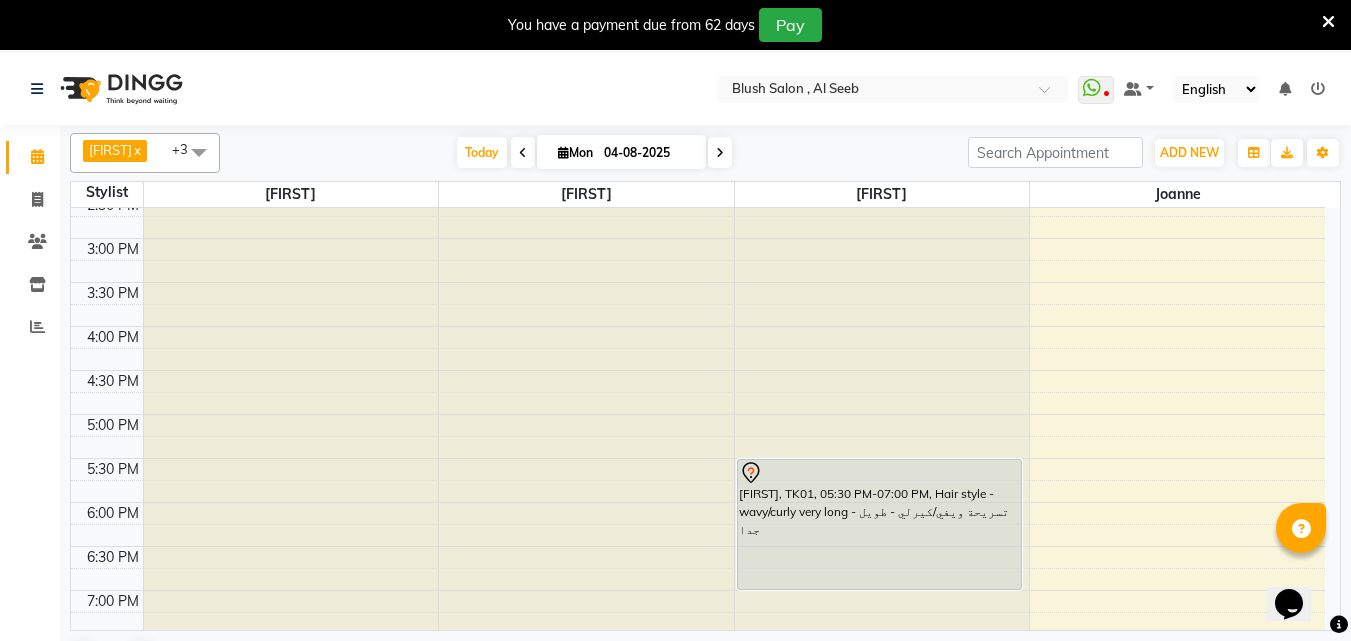 click at bounding box center [523, 153] 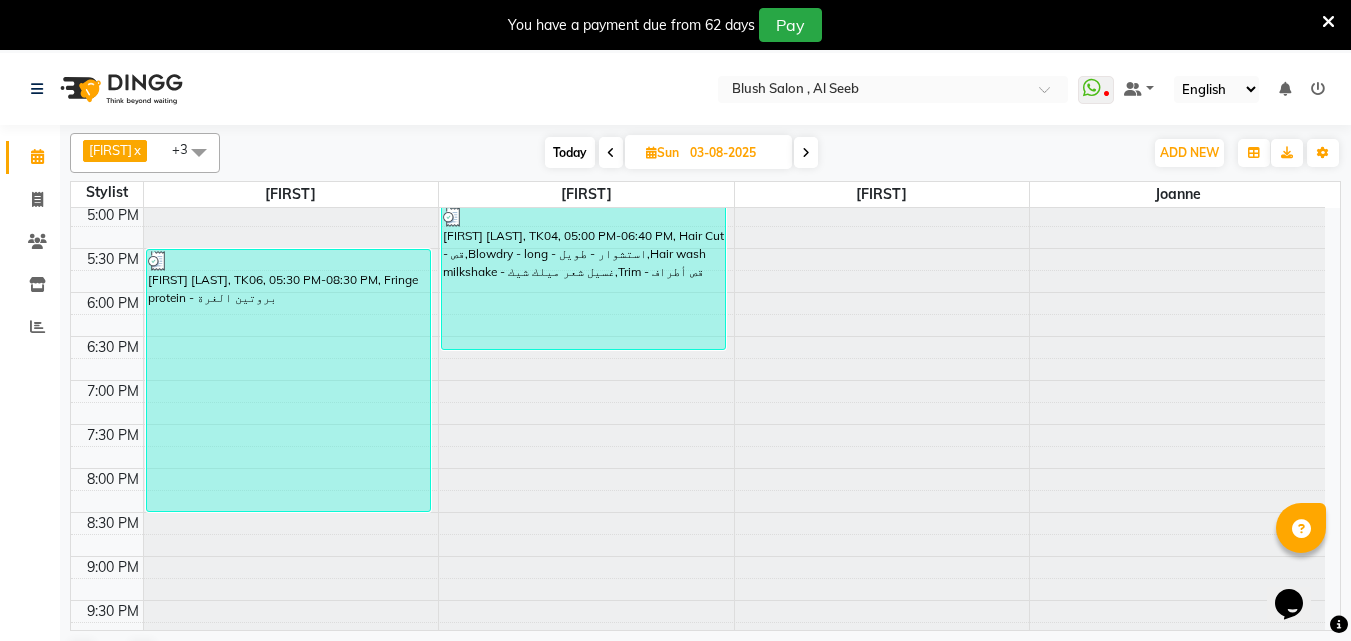 scroll, scrollTop: 1593, scrollLeft: 0, axis: vertical 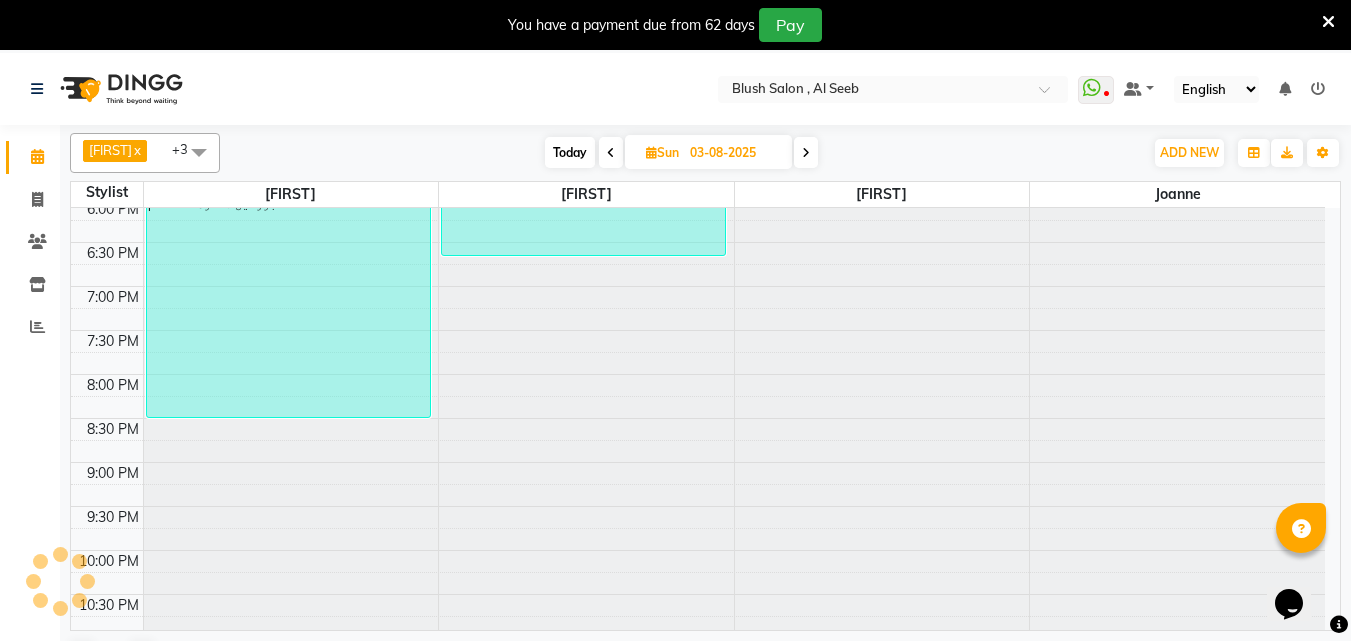 click at bounding box center [806, 153] 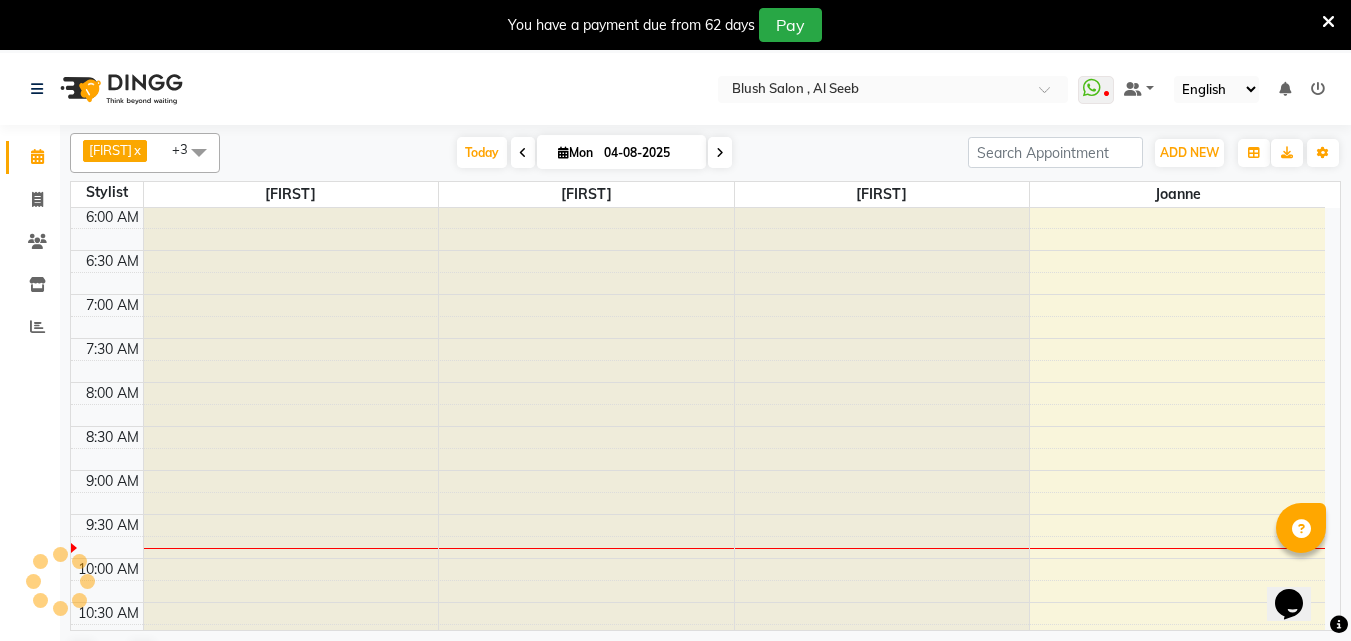 scroll, scrollTop: 793, scrollLeft: 0, axis: vertical 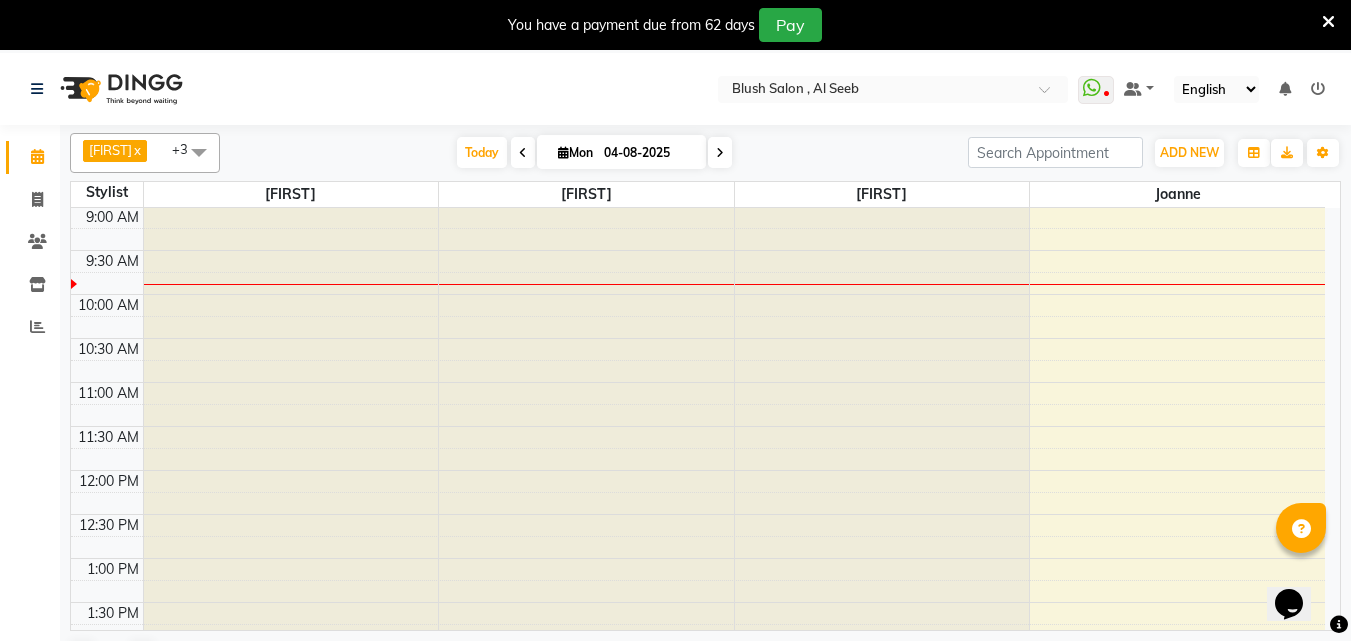 click at bounding box center [720, 153] 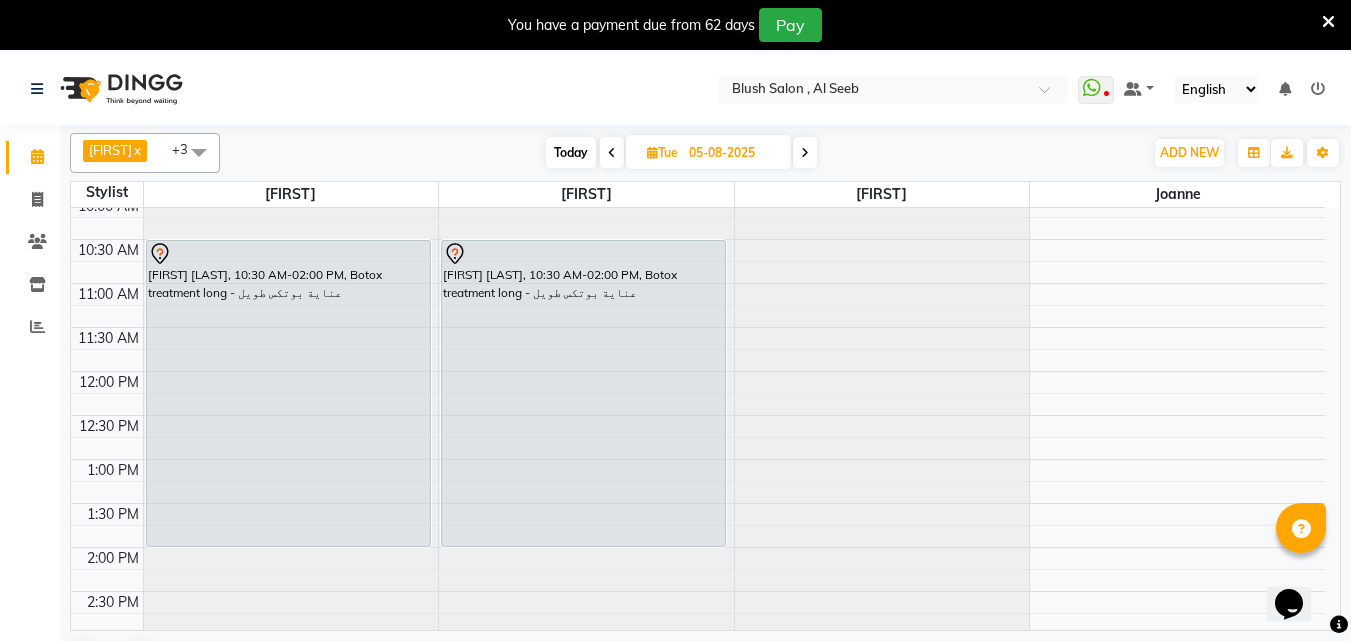 scroll, scrollTop: 893, scrollLeft: 0, axis: vertical 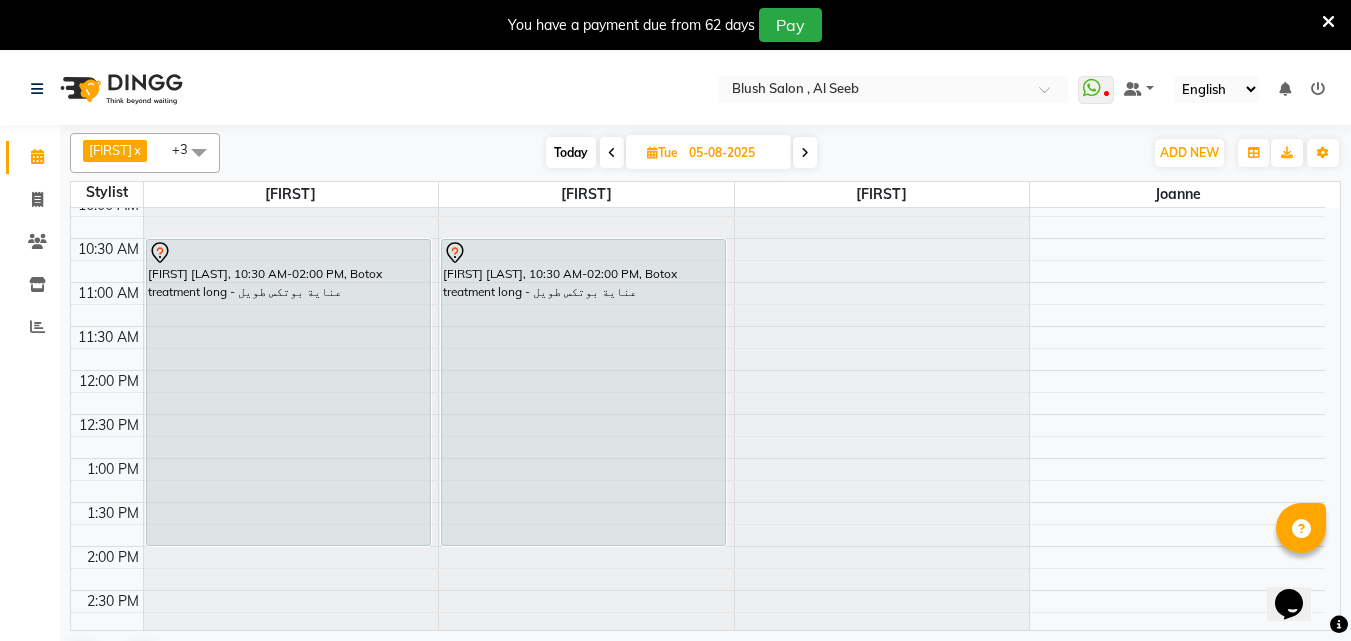 click on "Today" at bounding box center [571, 152] 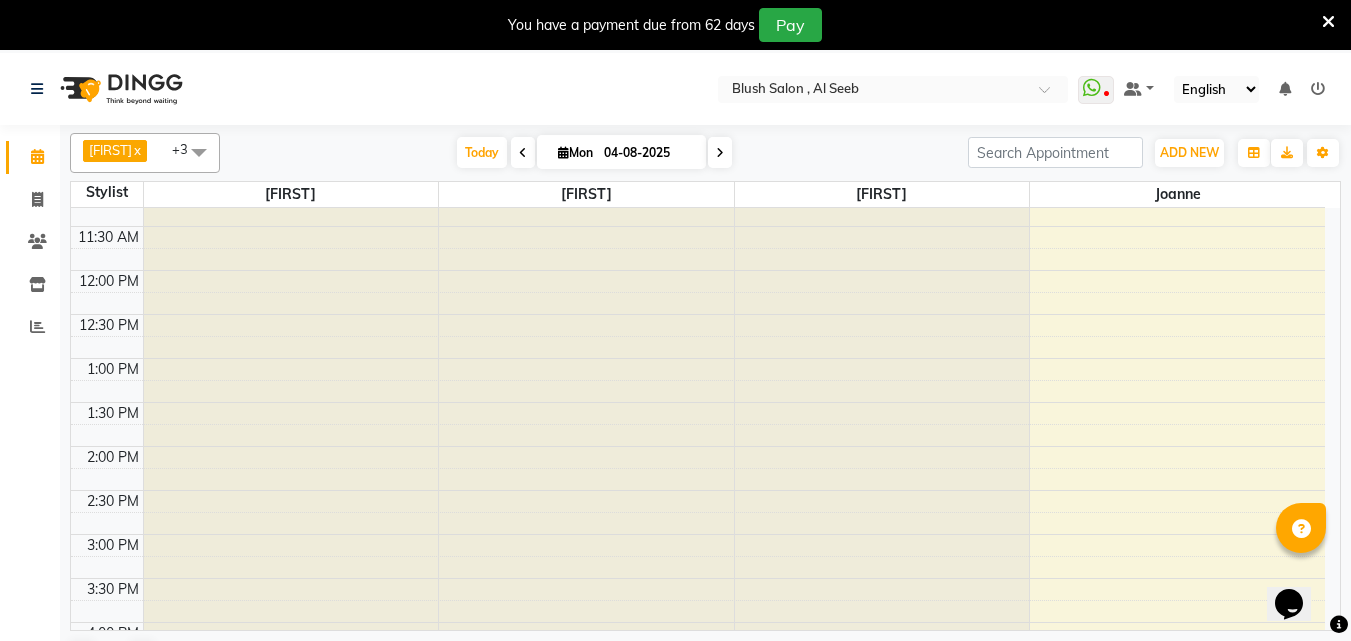 scroll, scrollTop: 1393, scrollLeft: 0, axis: vertical 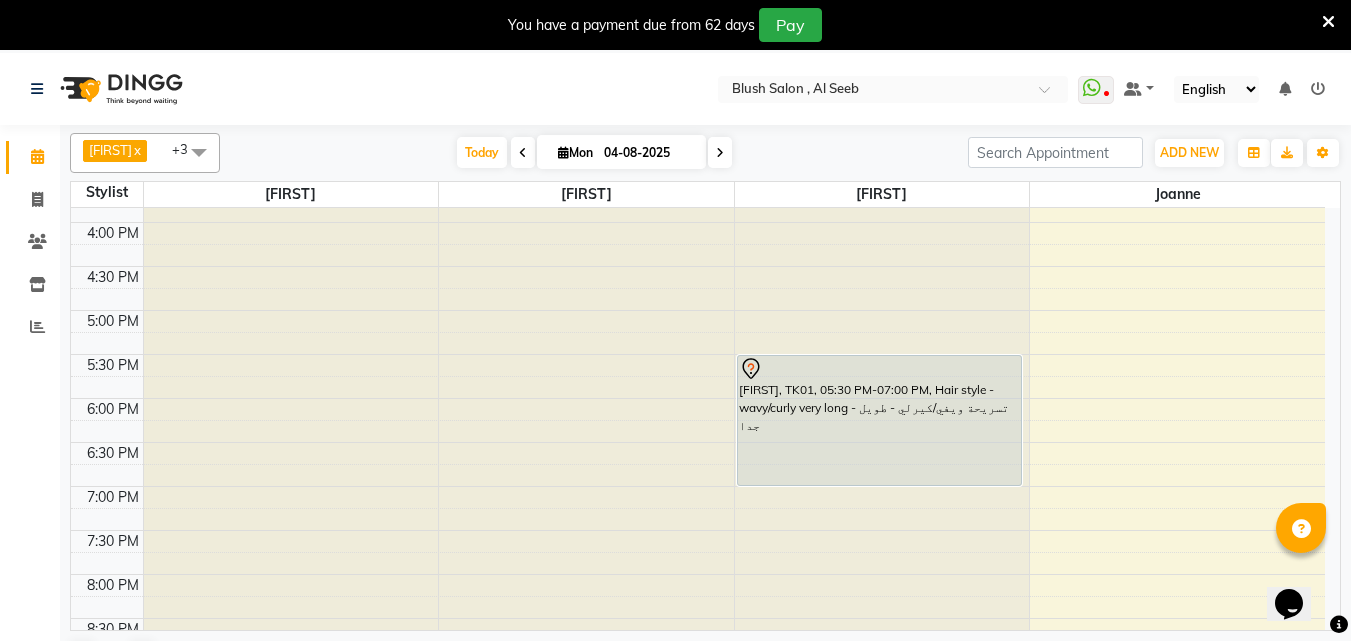 click at bounding box center (523, 153) 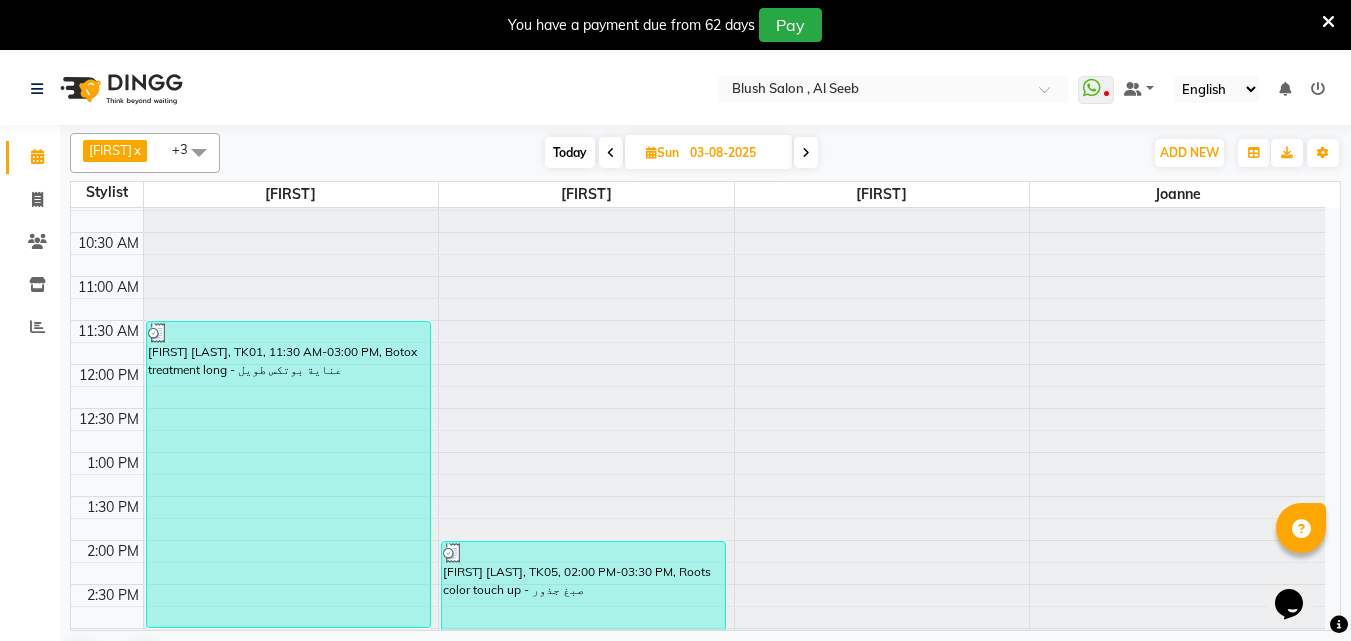 scroll, scrollTop: 893, scrollLeft: 0, axis: vertical 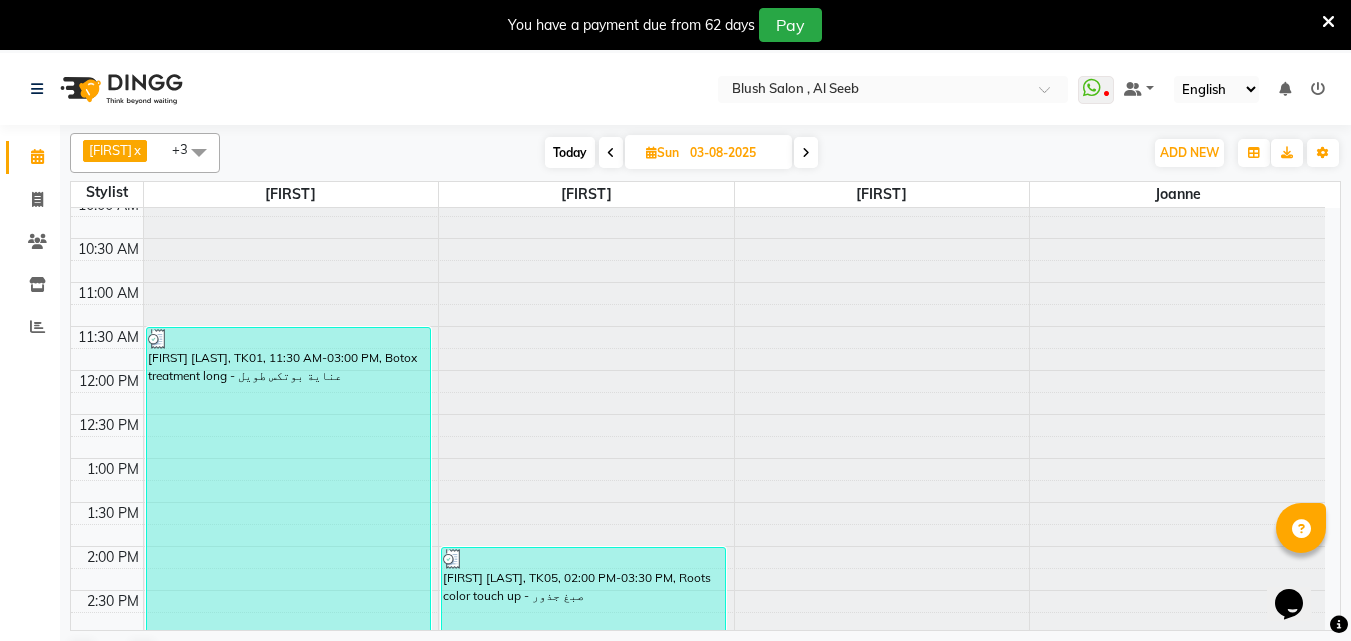 click on "[FIRST] [LAST], TK01, 11:30 AM-03:00 PM, Botox treatment long - عناية بوتكس طويل" at bounding box center [288, 480] 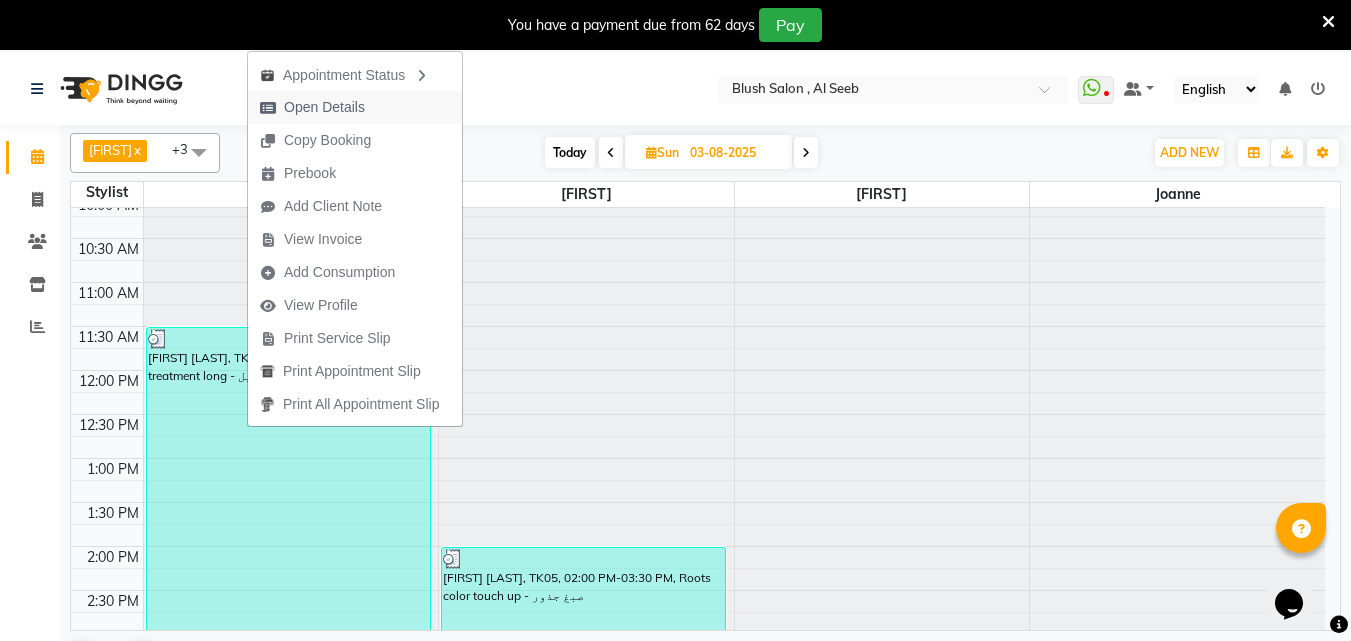 click on "Open Details" at bounding box center [324, 107] 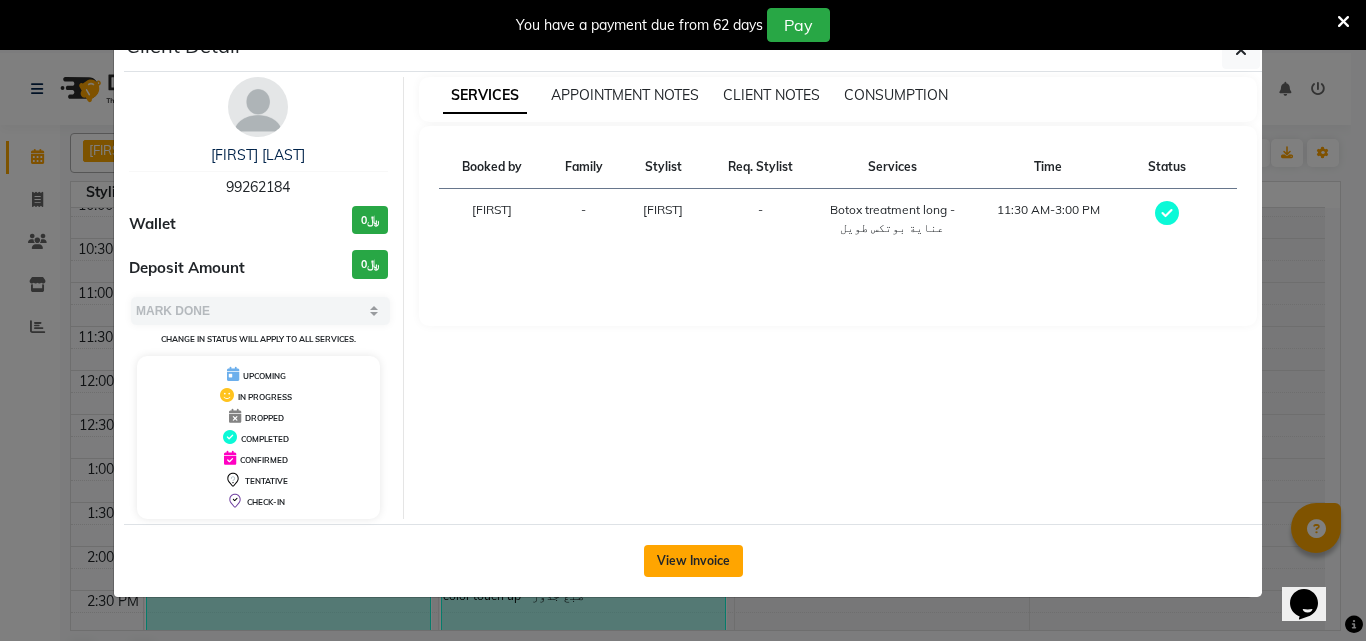 click on "View Invoice" 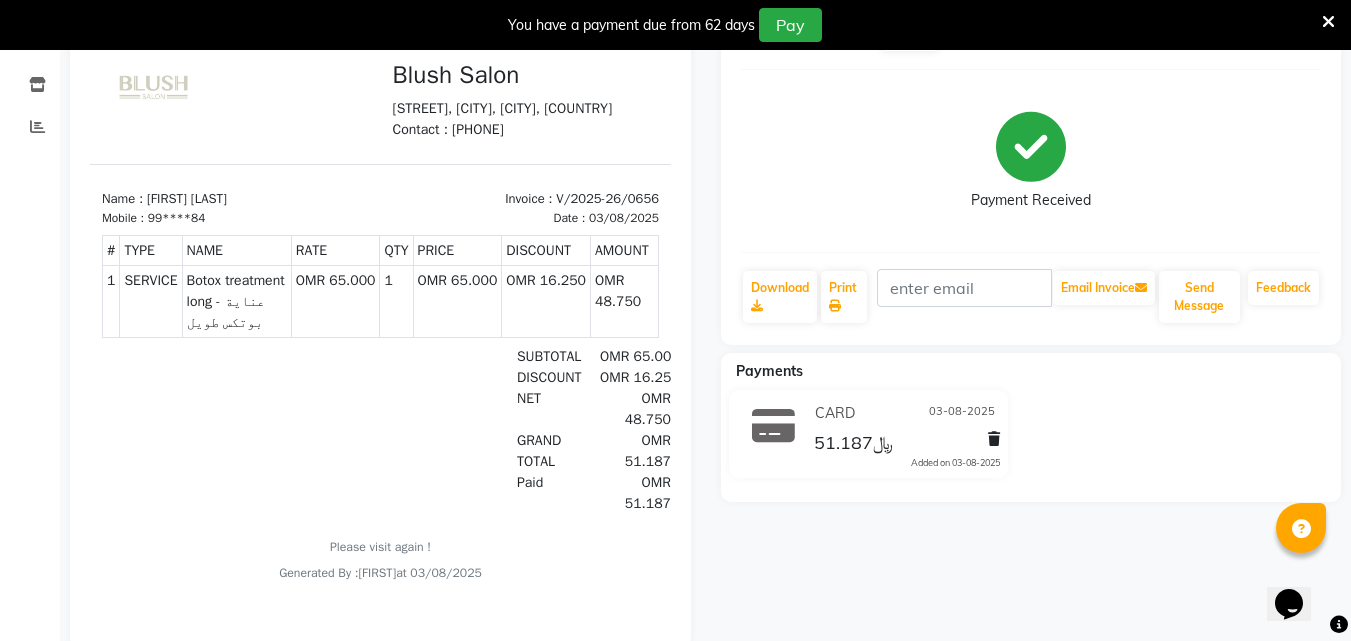scroll, scrollTop: 0, scrollLeft: 0, axis: both 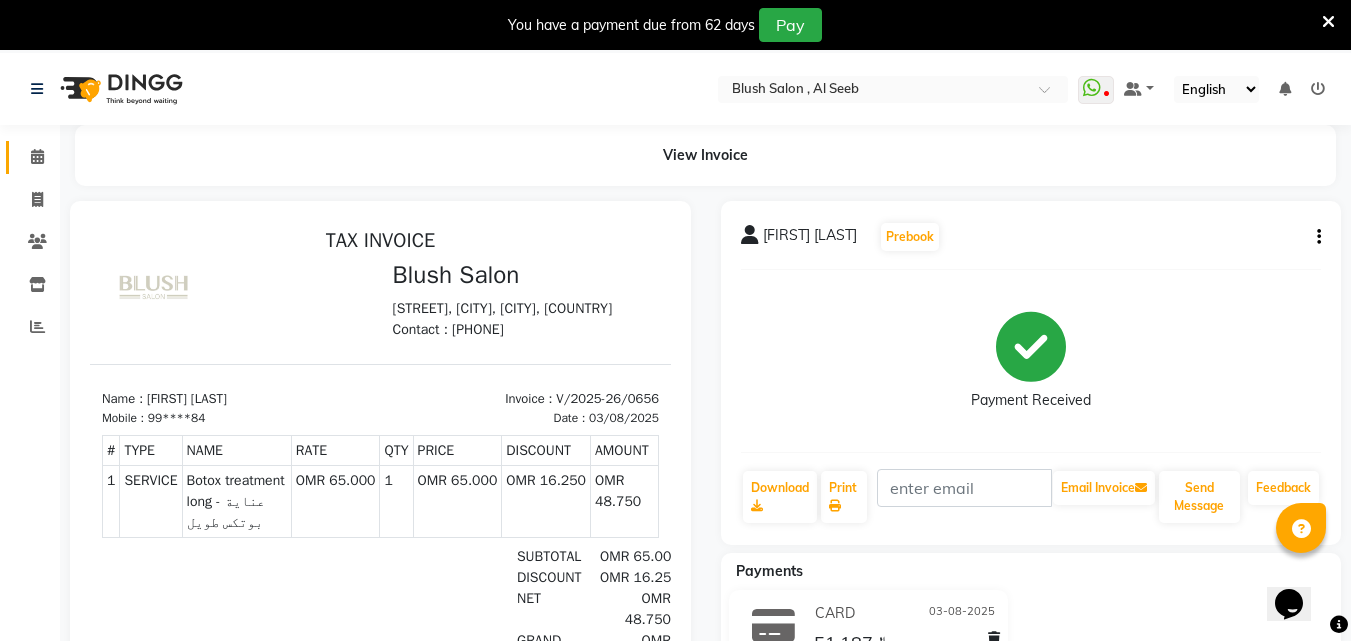 click 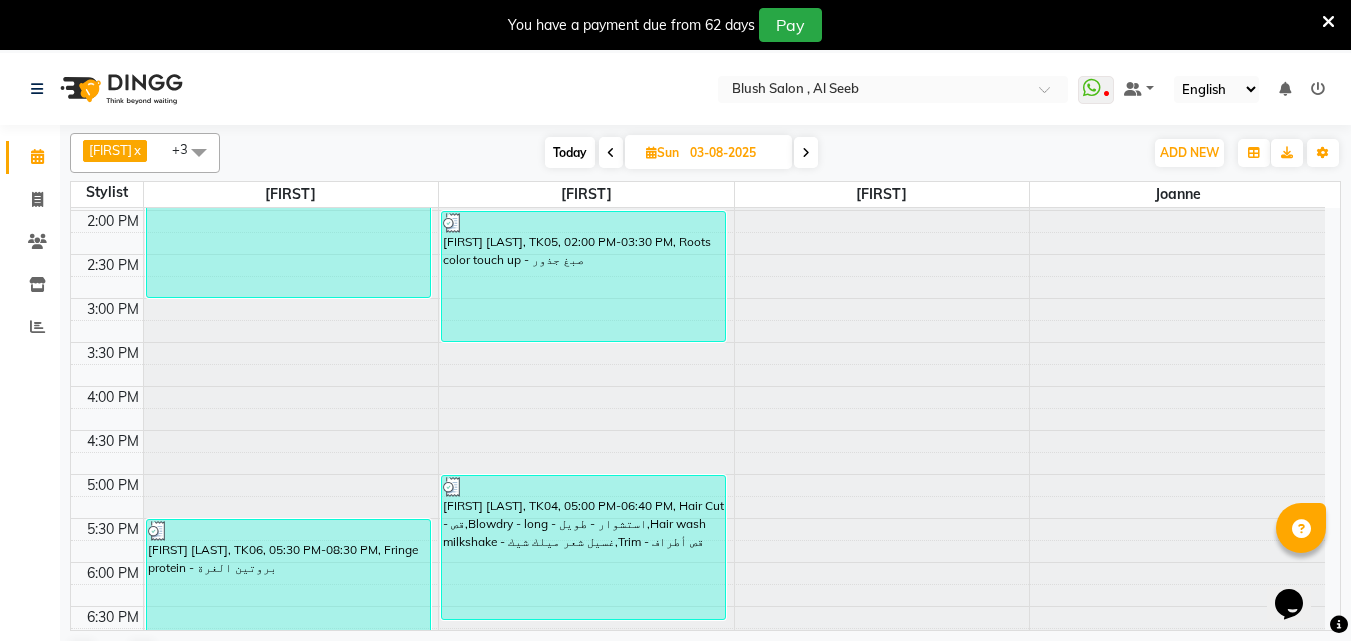 scroll, scrollTop: 1329, scrollLeft: 0, axis: vertical 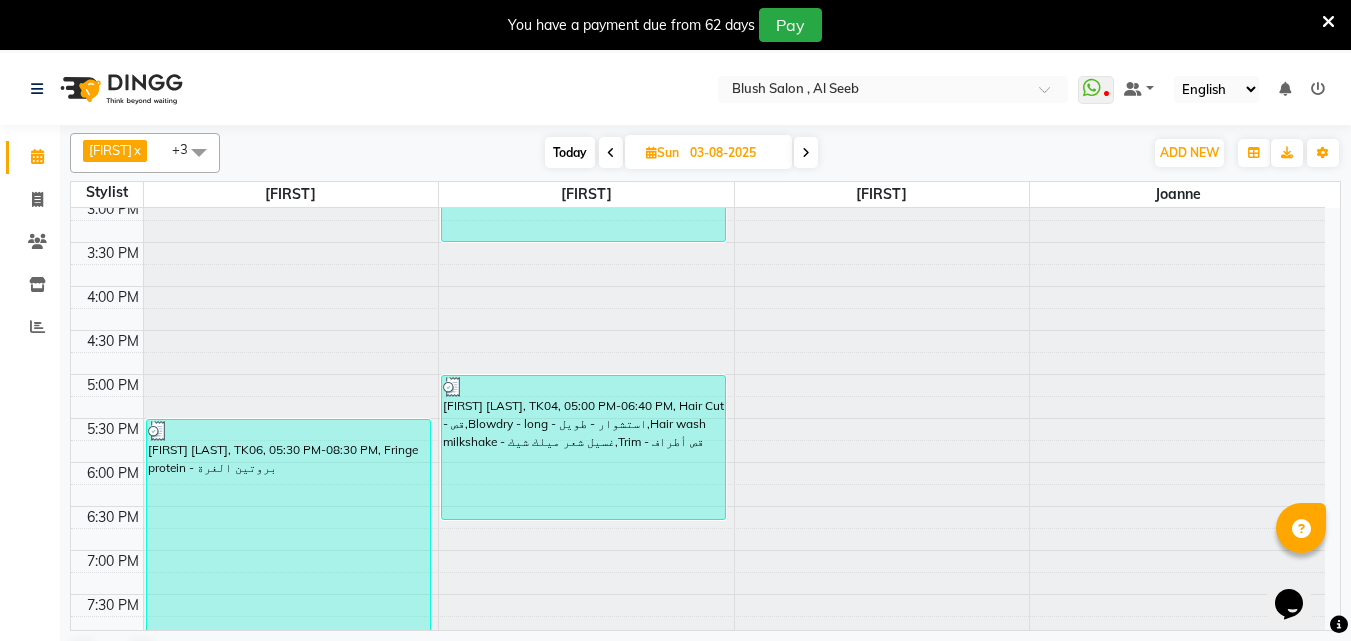 click on "[FIRST] [LAST], TK06, 05:30 PM-08:30 PM, Fringe protein - بروتين الغرة" at bounding box center [288, 550] 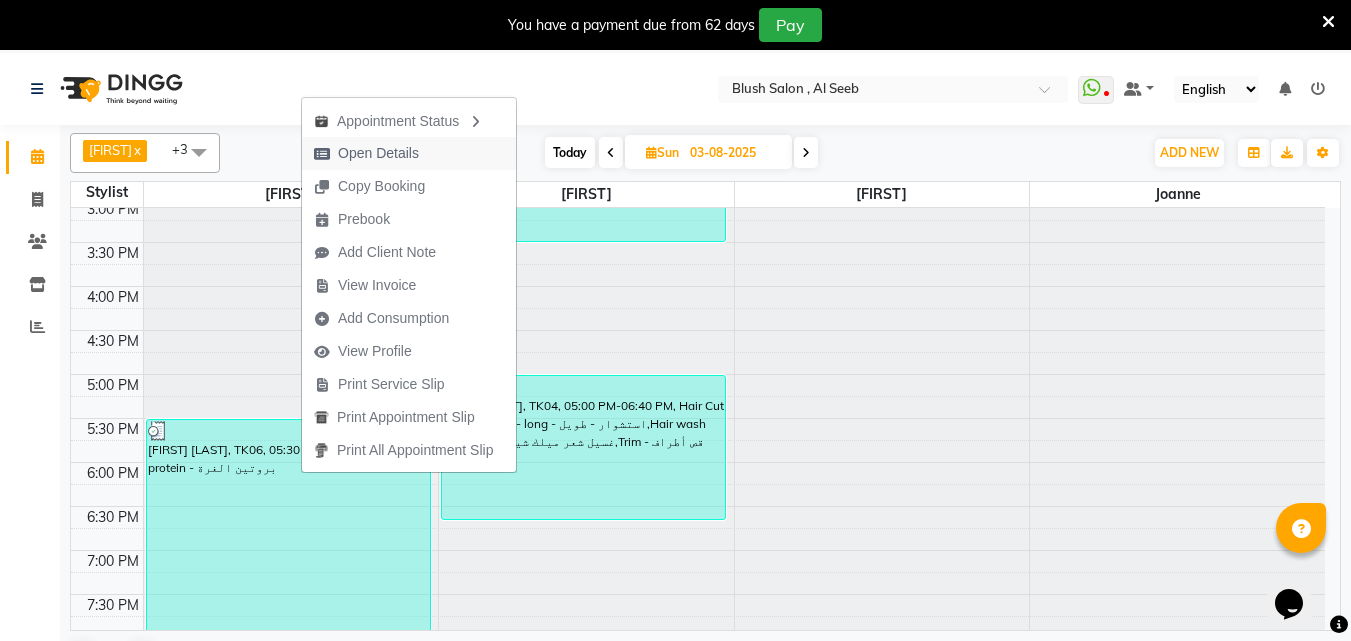 click on "Open Details" at bounding box center (378, 153) 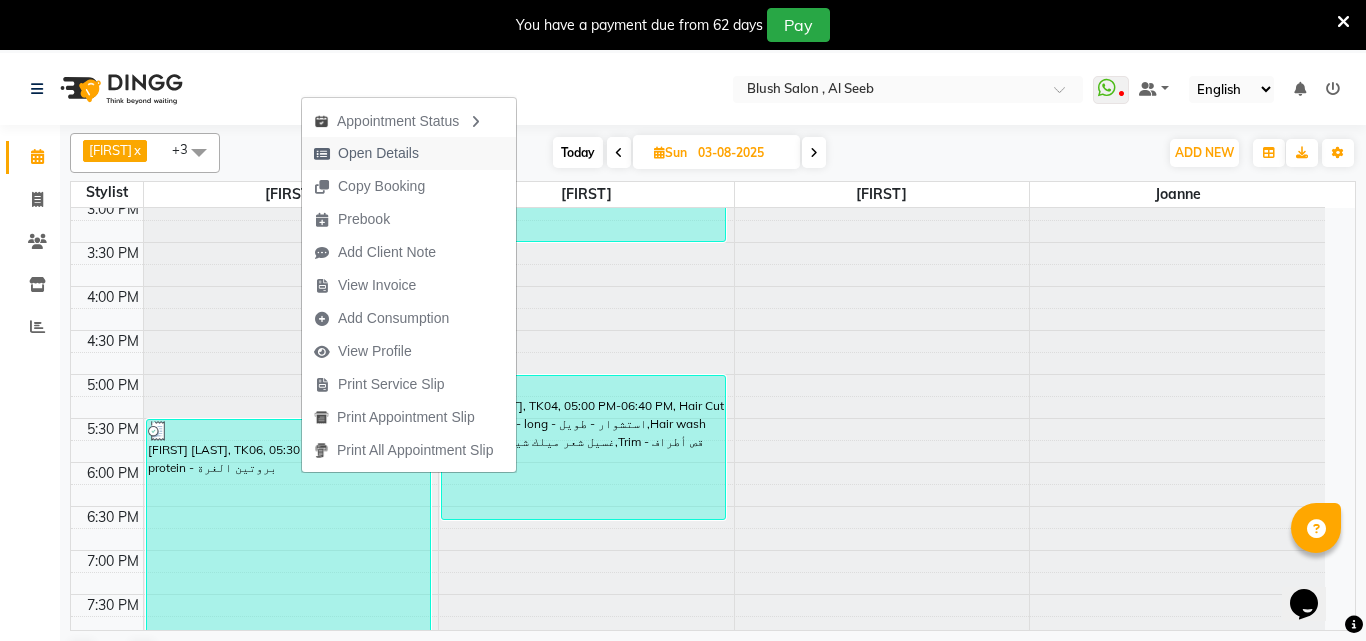 select on "3" 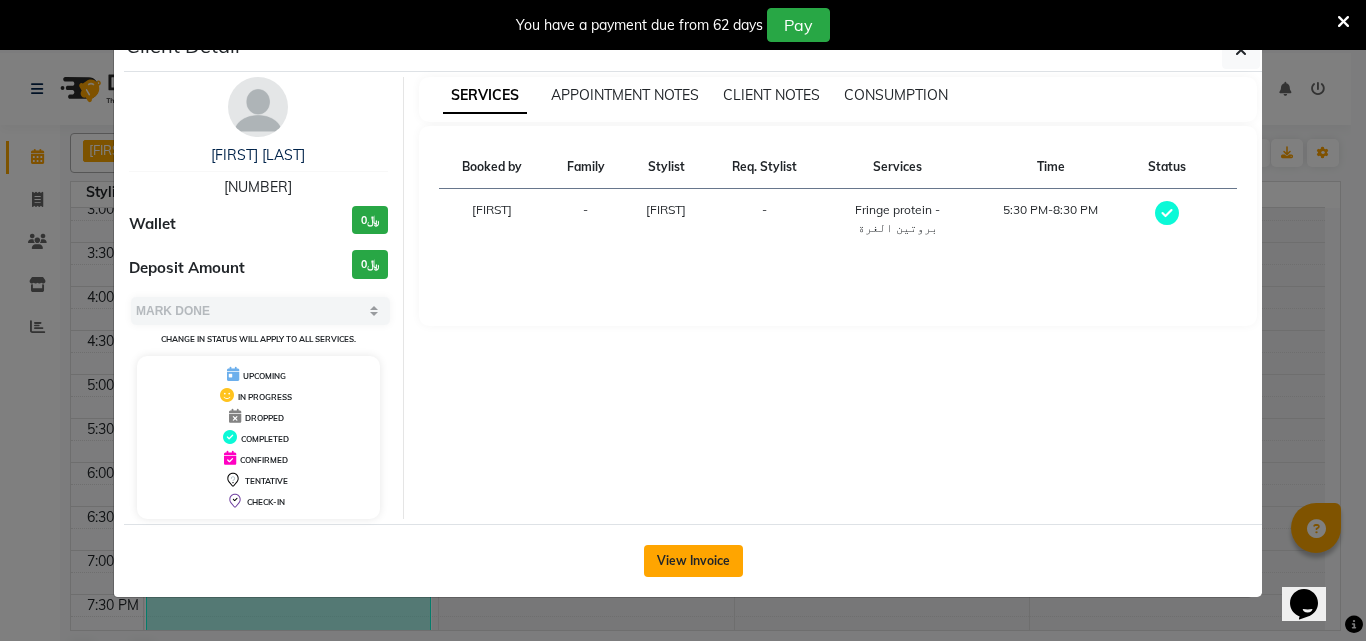 click on "View Invoice" 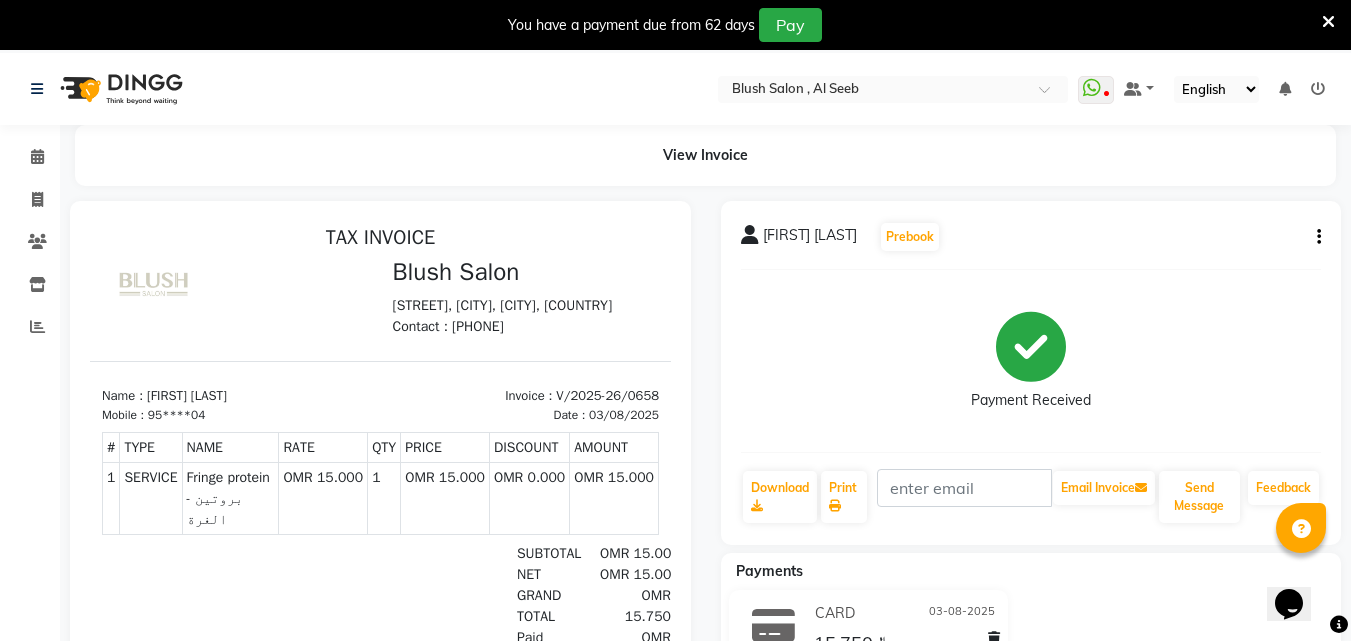 scroll, scrollTop: 32, scrollLeft: 0, axis: vertical 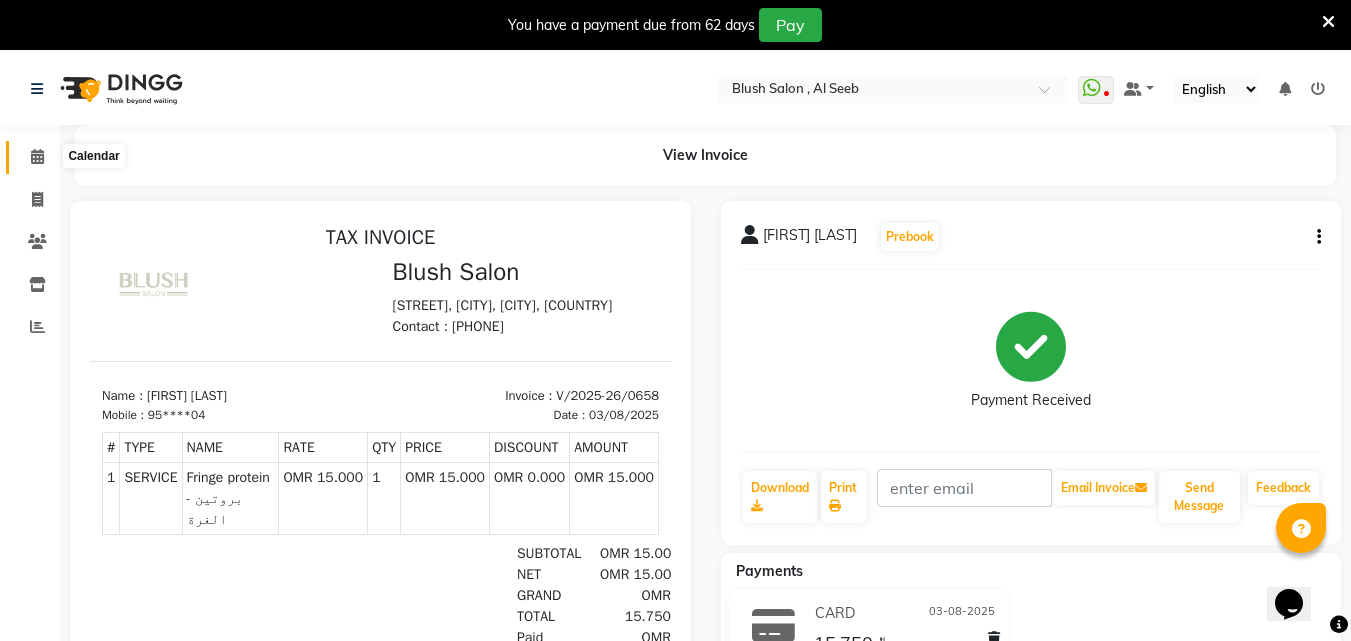 click 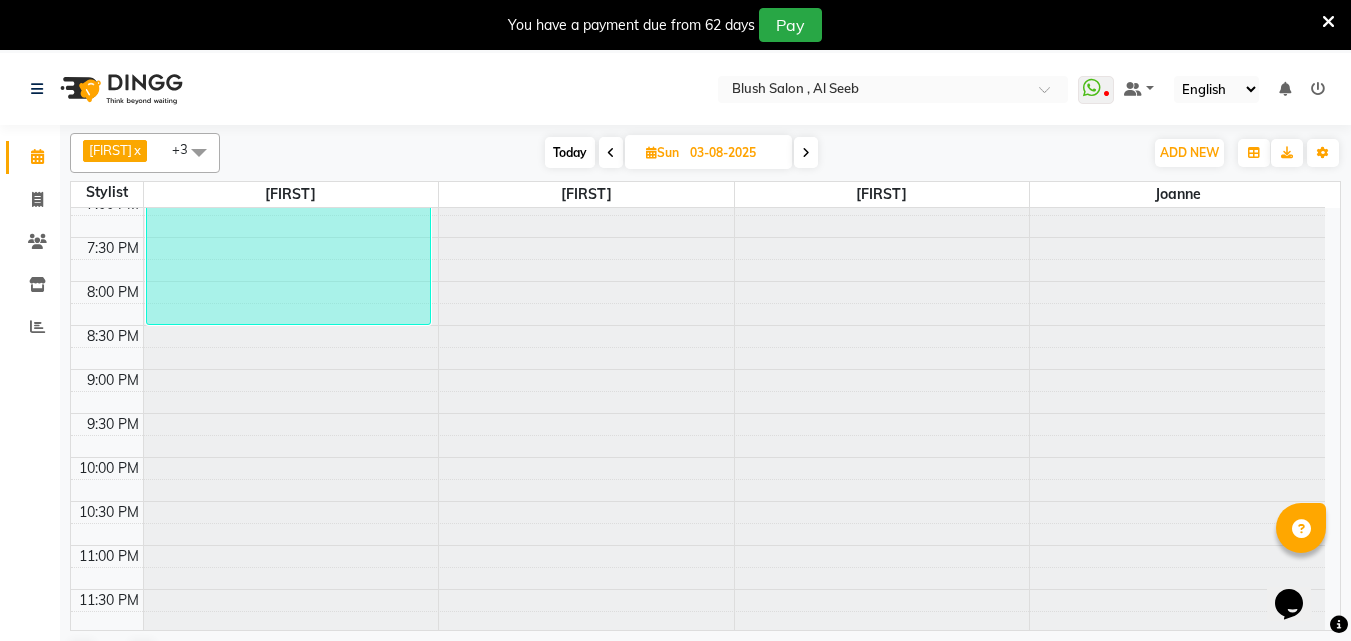 scroll, scrollTop: 1689, scrollLeft: 0, axis: vertical 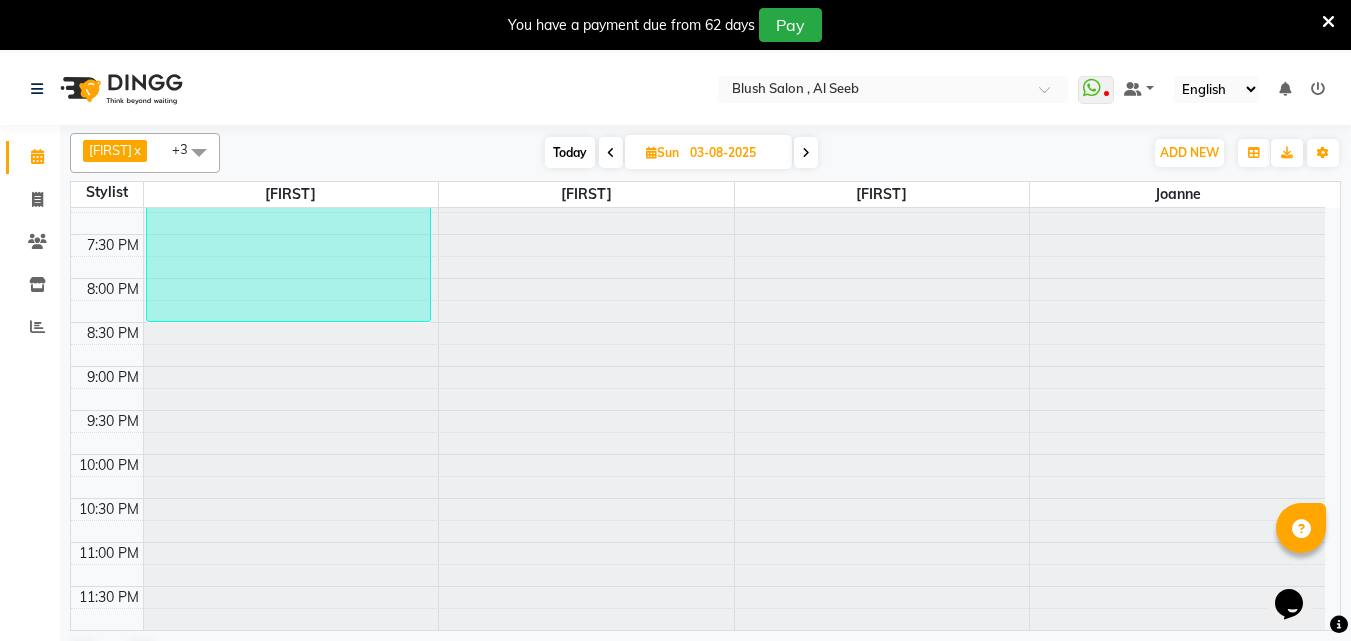 click at bounding box center [806, 153] 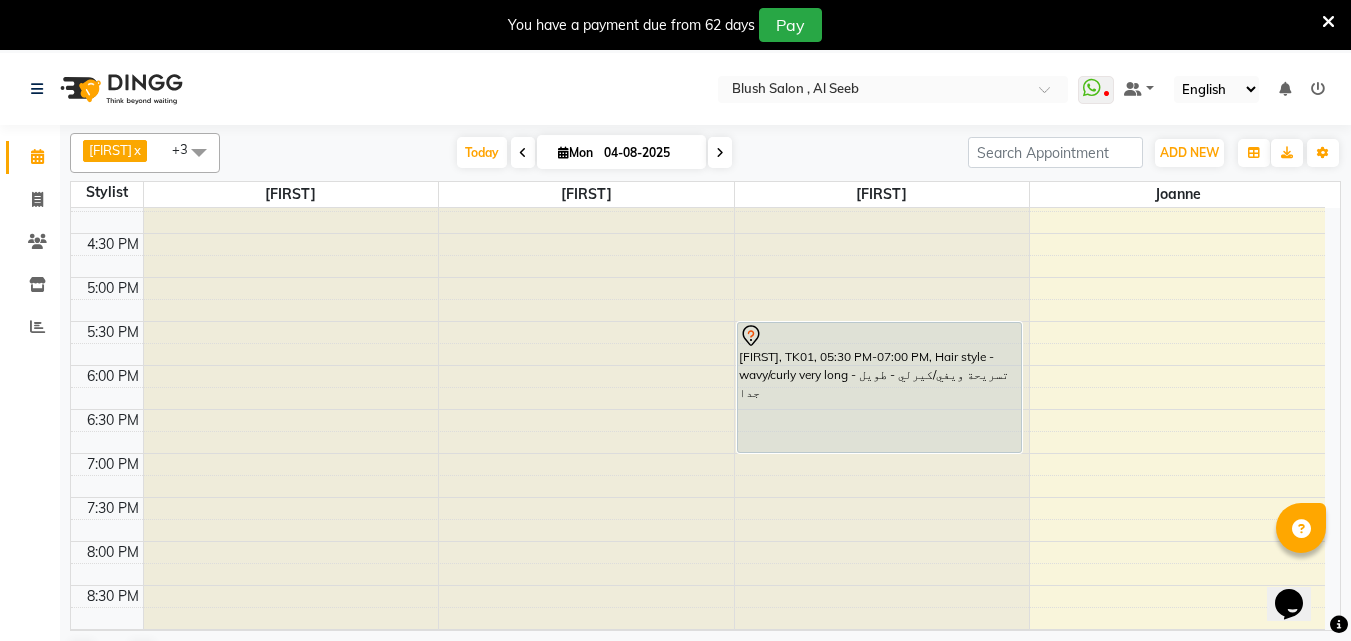 scroll, scrollTop: 1500, scrollLeft: 0, axis: vertical 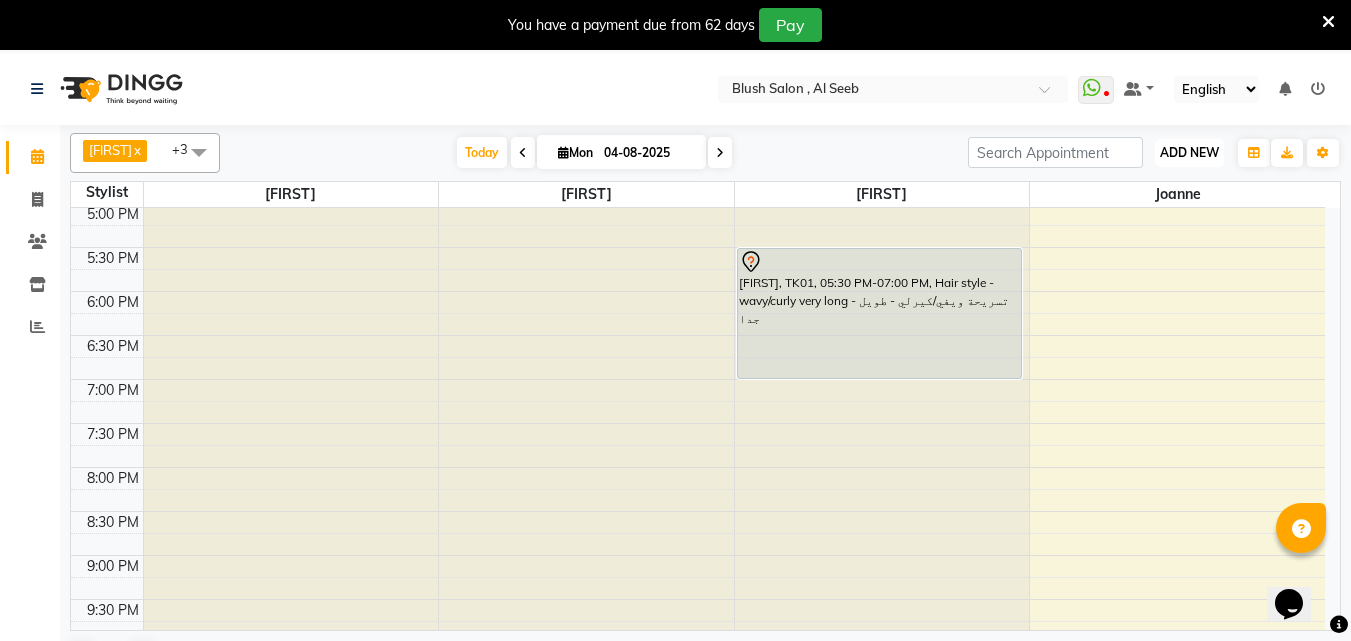 click on "ADD NEW" at bounding box center (1189, 152) 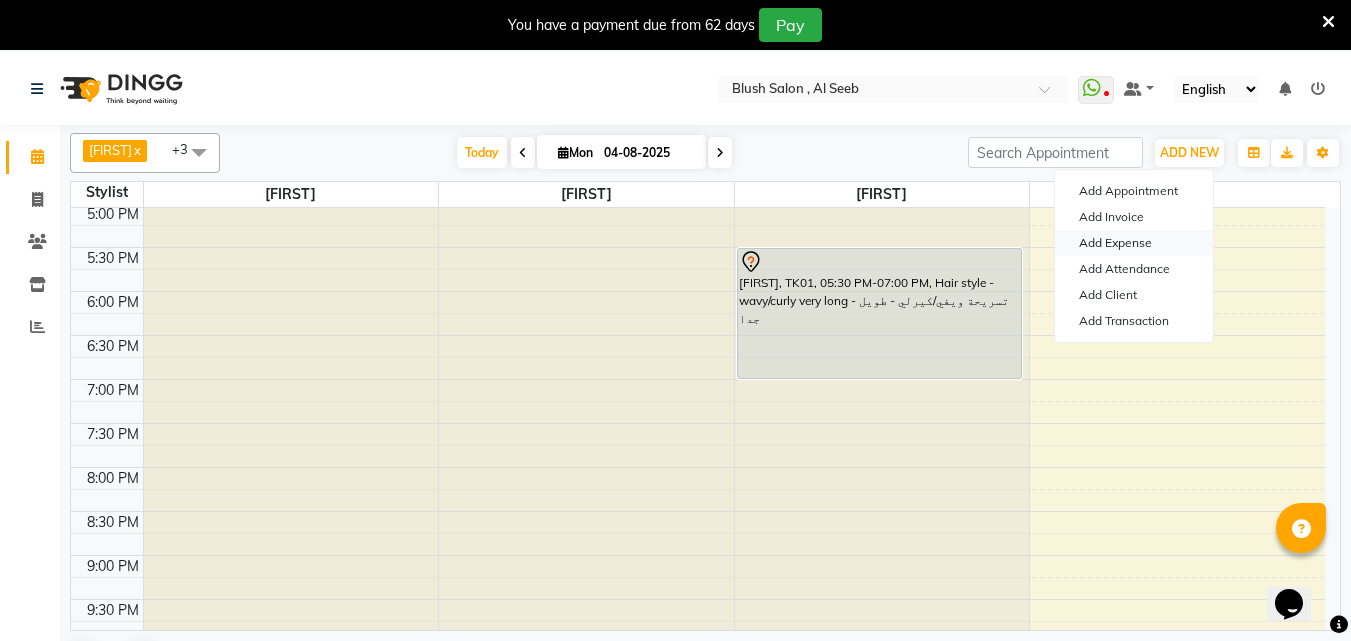 click on "Add Expense" at bounding box center [1134, 243] 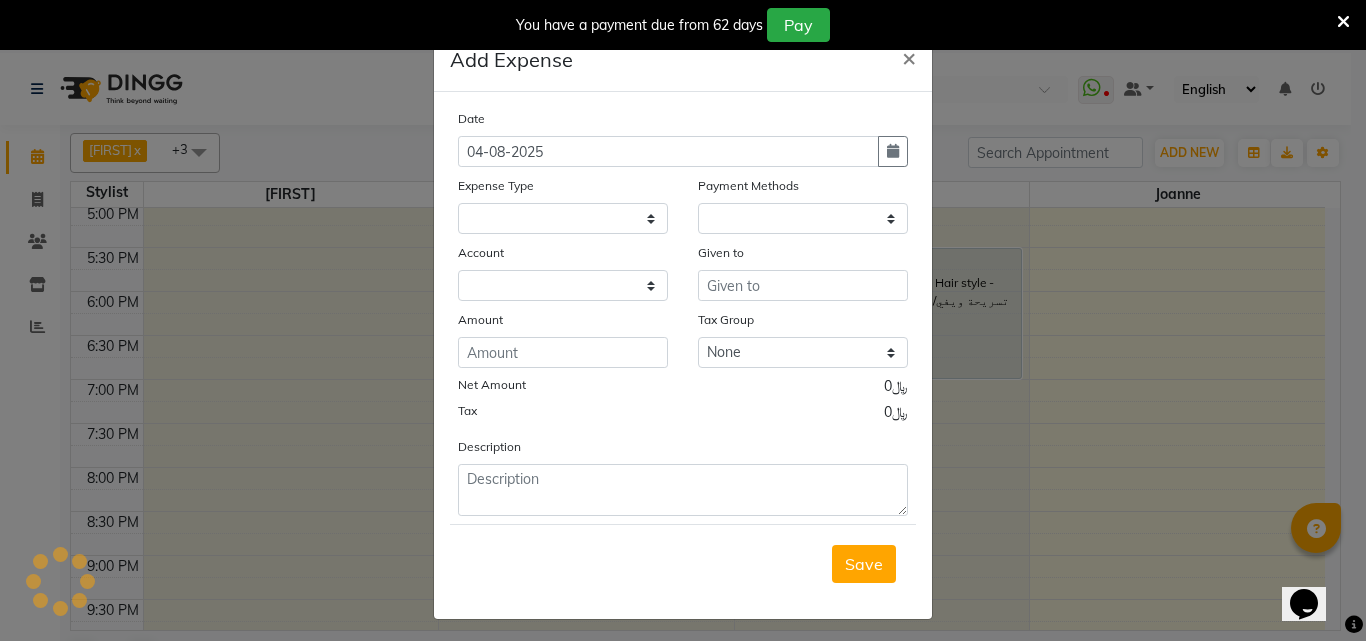 select on "4526" 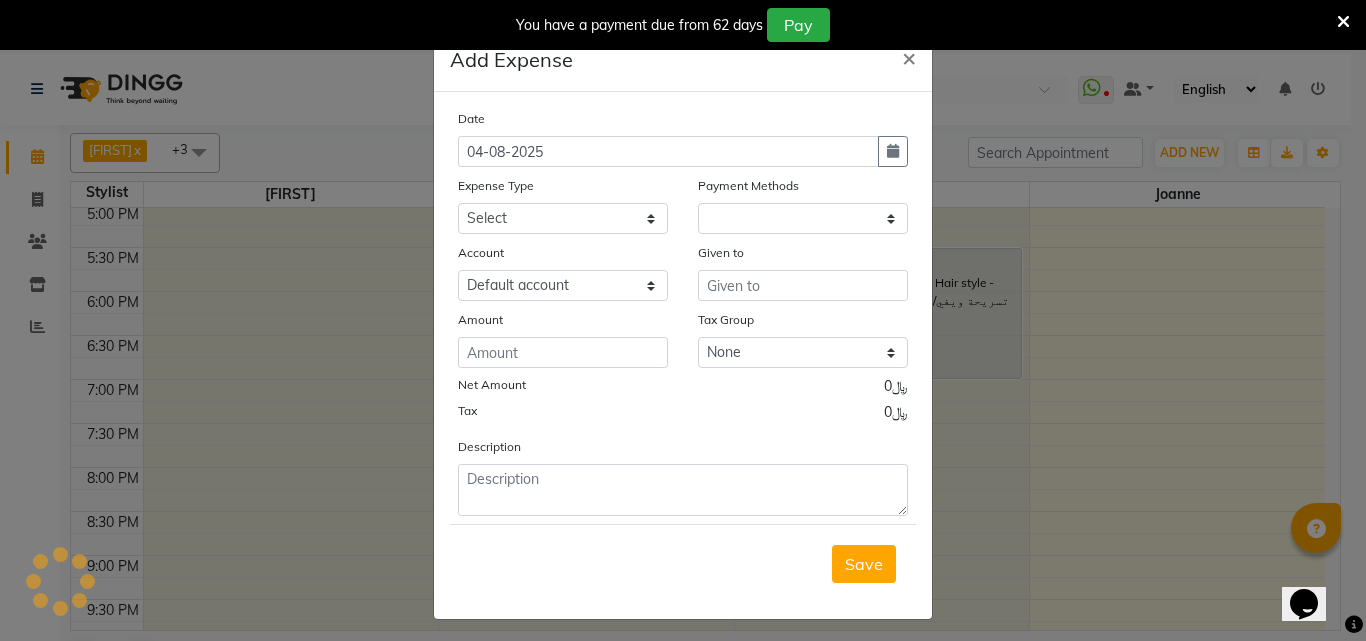 select on "1" 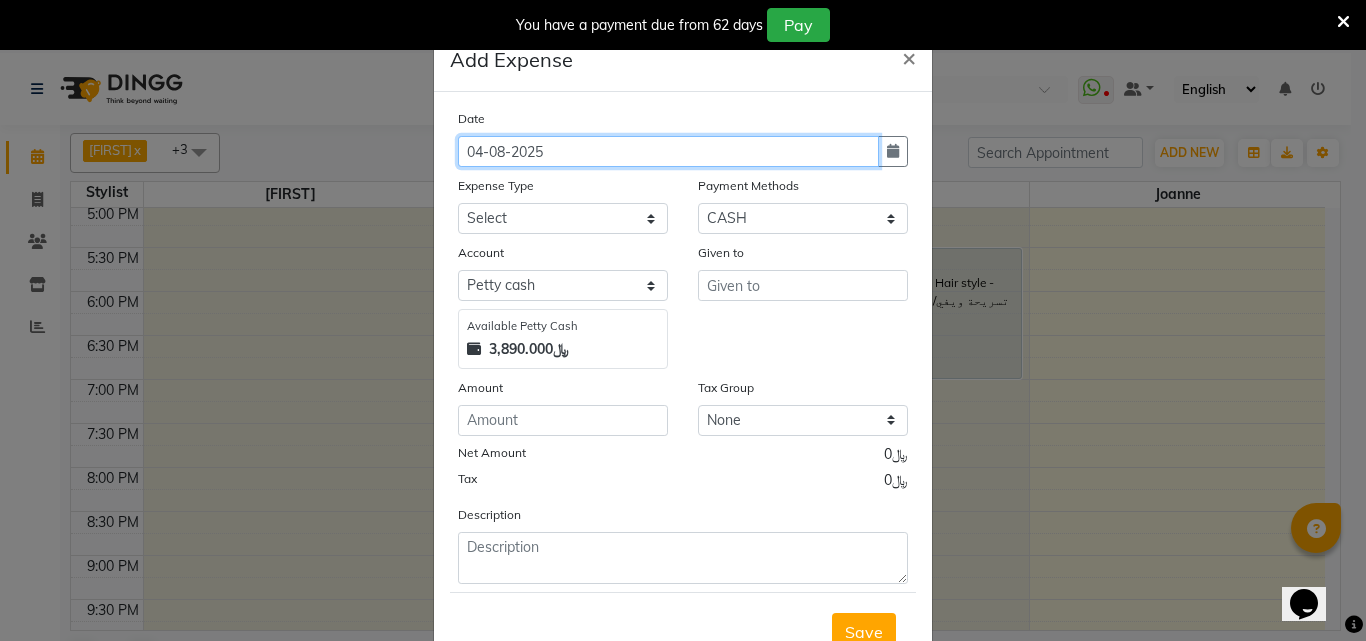click on "04-08-2025" 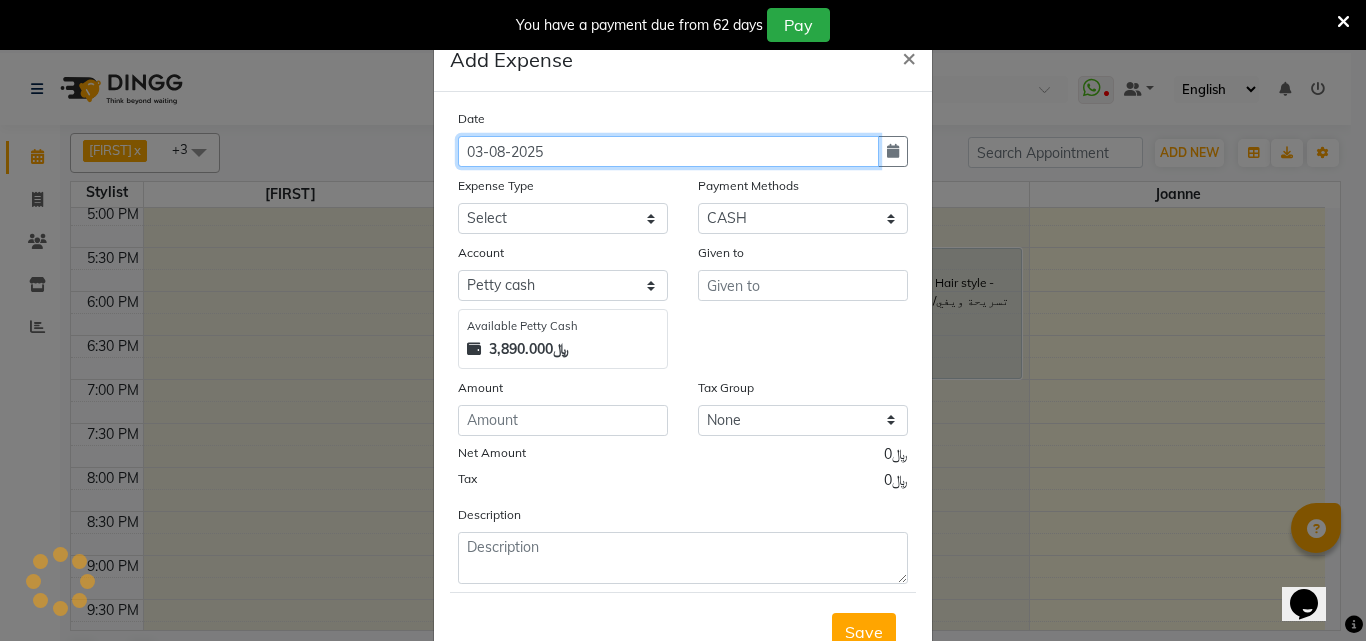 type on "03-08-2025" 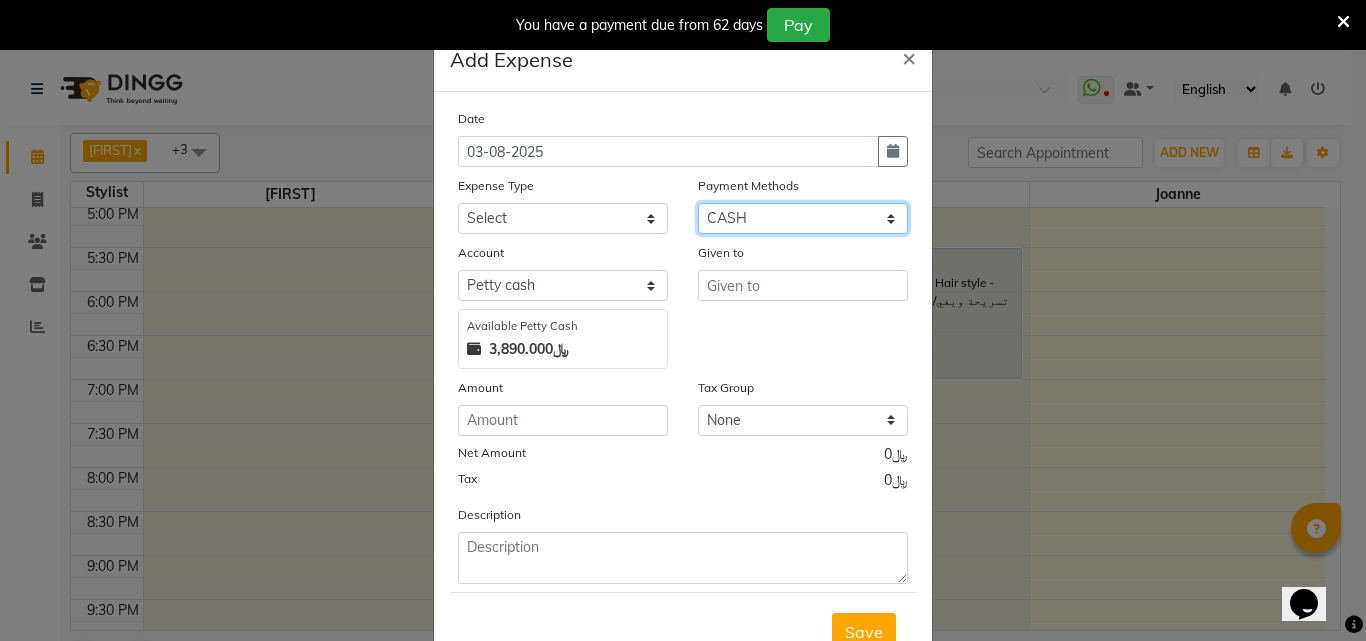 click on "Select CASH CARD ONLINE Bank Wallet" 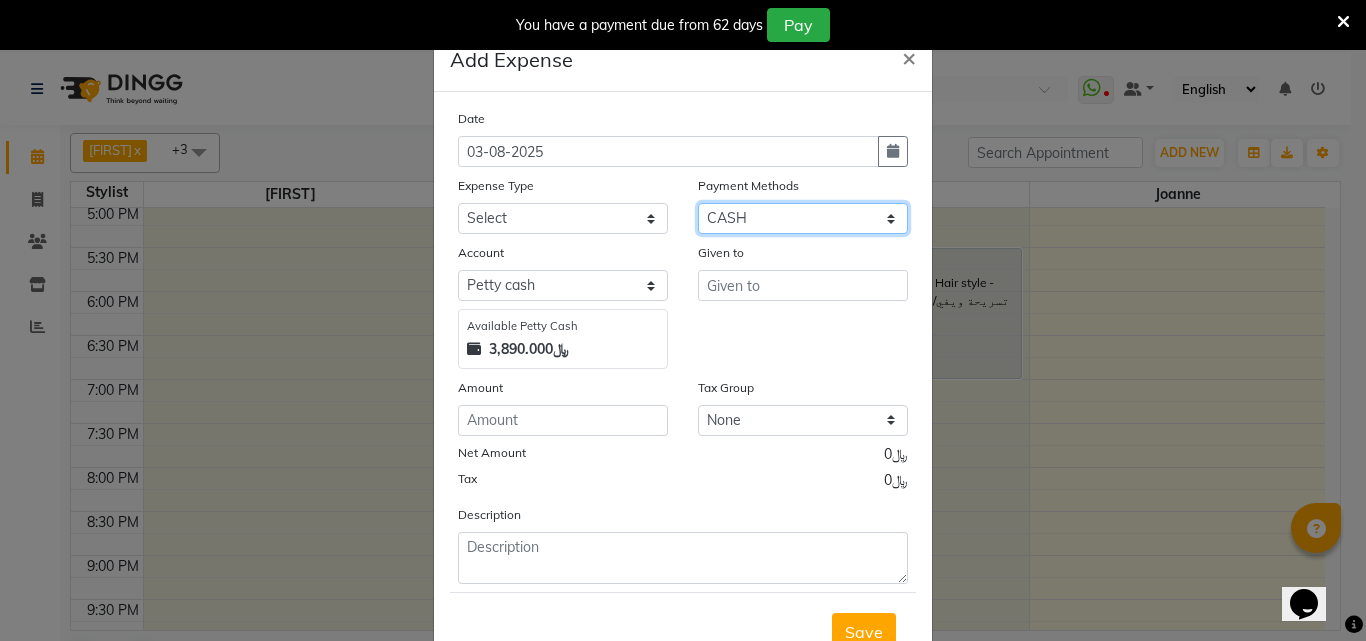select on "17" 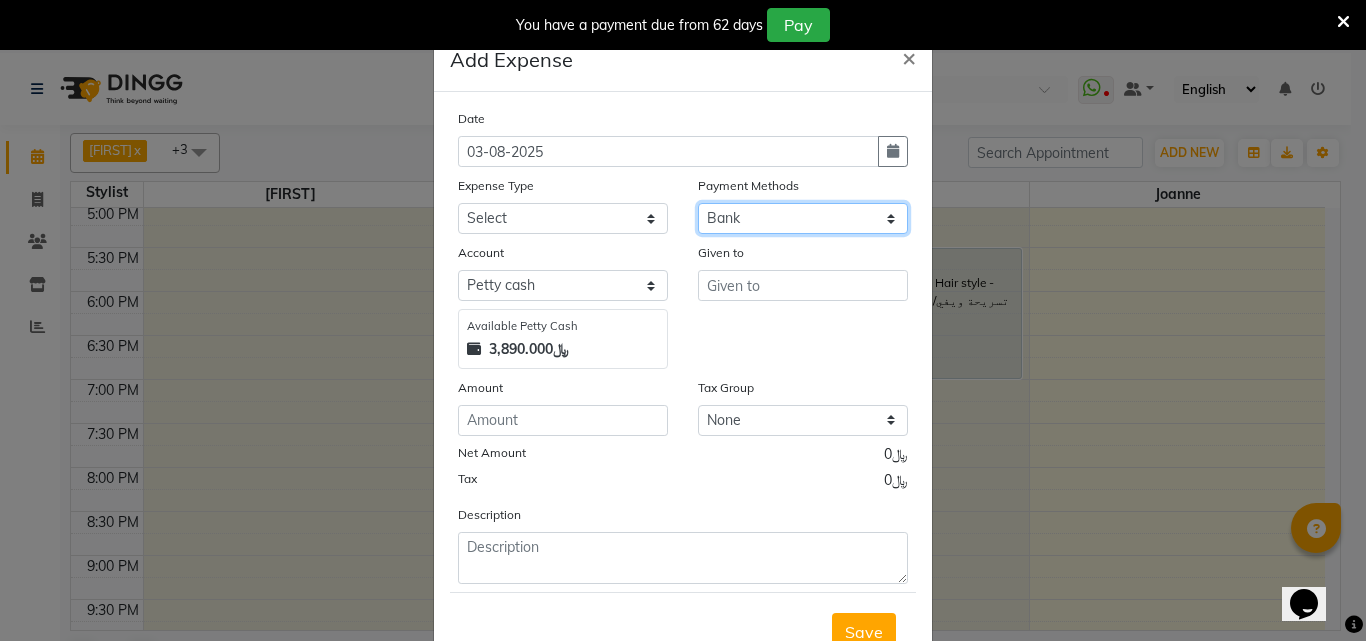click on "Select CASH CARD ONLINE Bank Wallet" 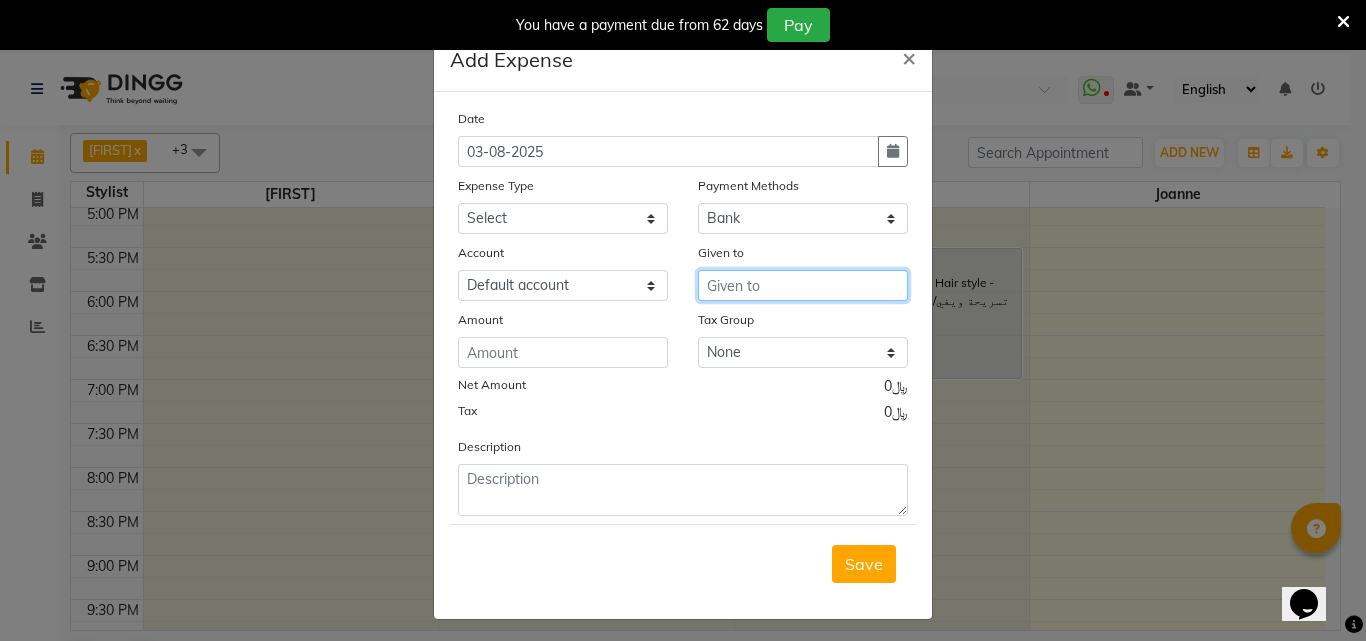 click at bounding box center (803, 285) 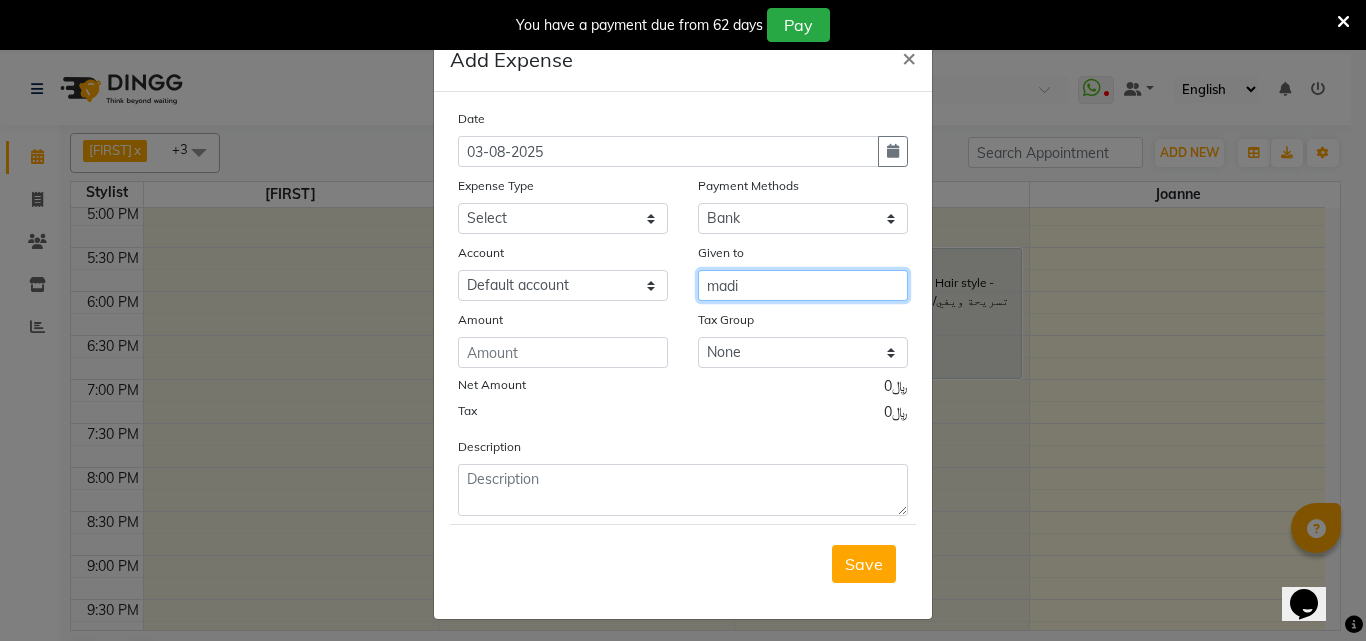 type on "madi" 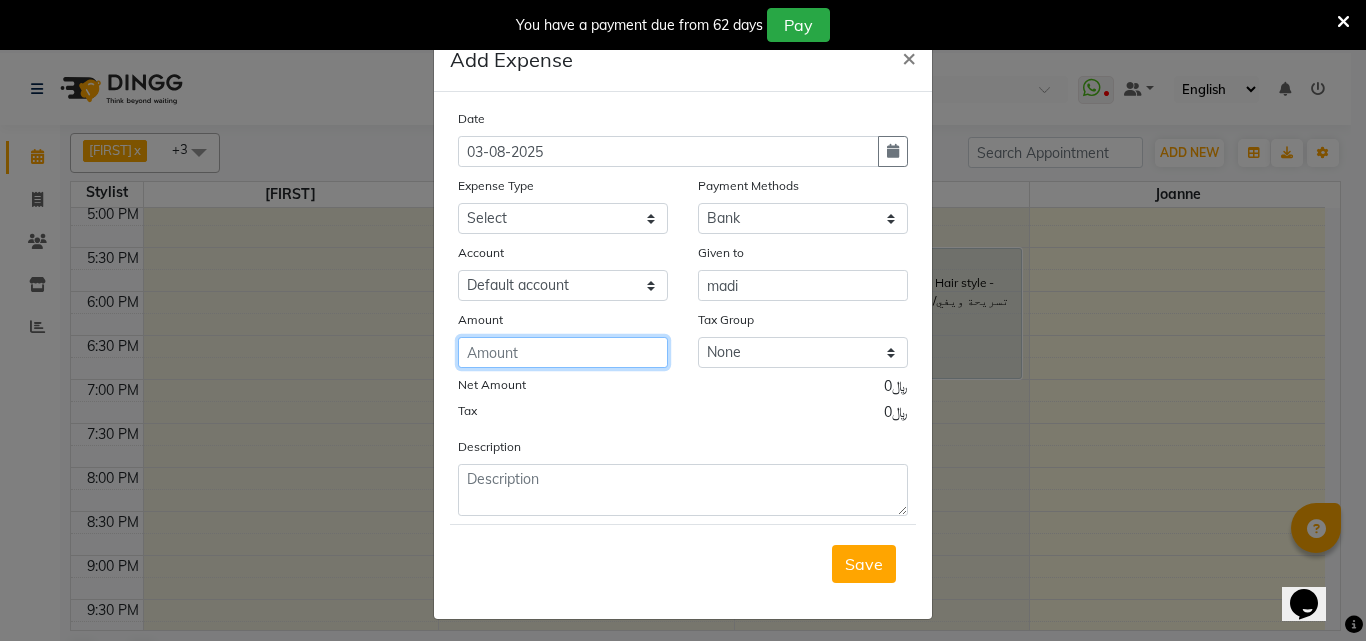 click 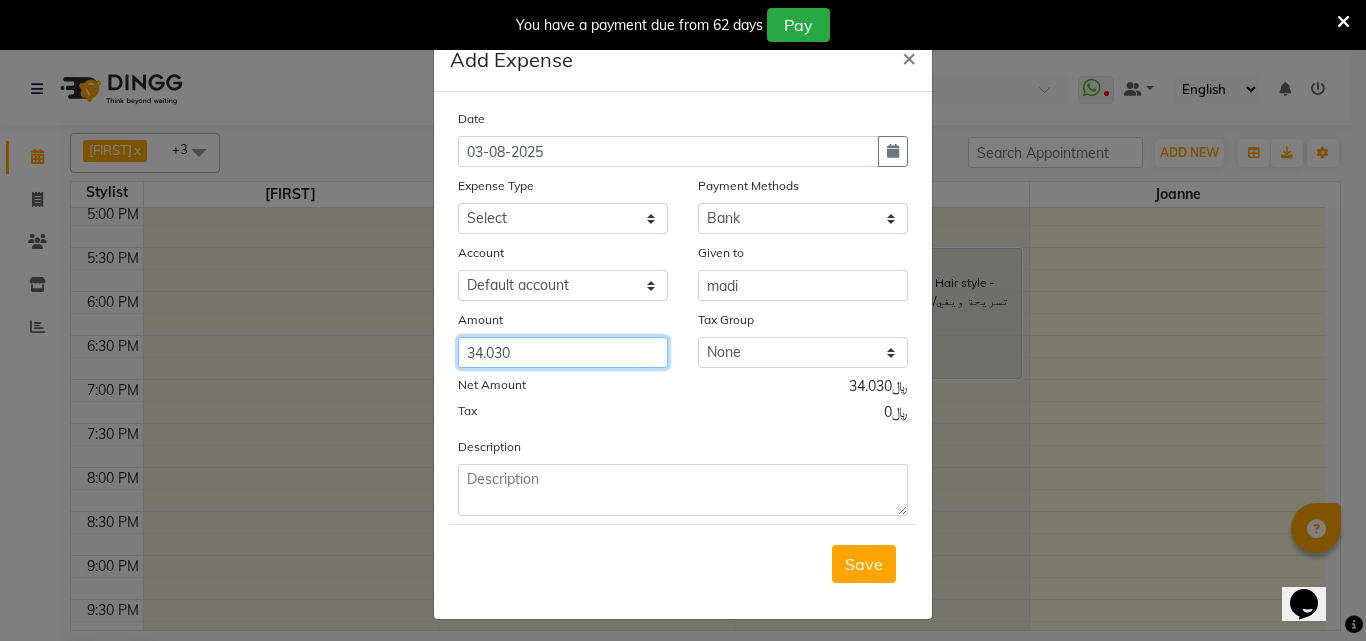type on "34.030" 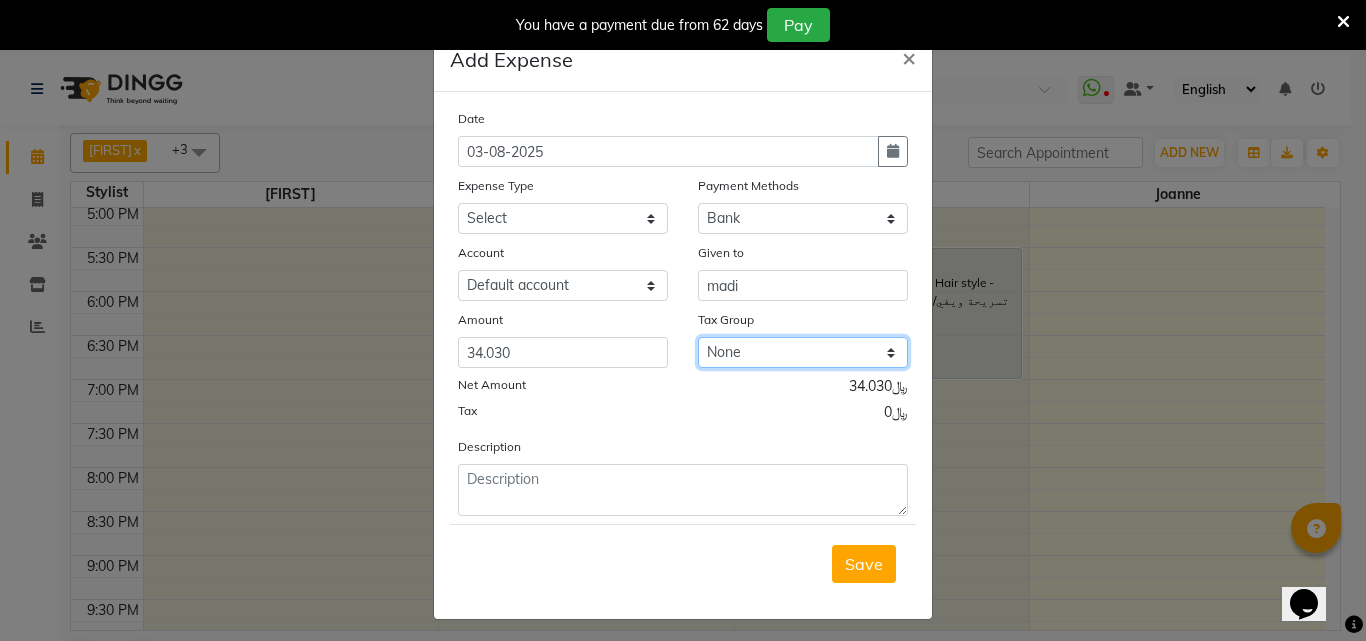 click on "None VAT" 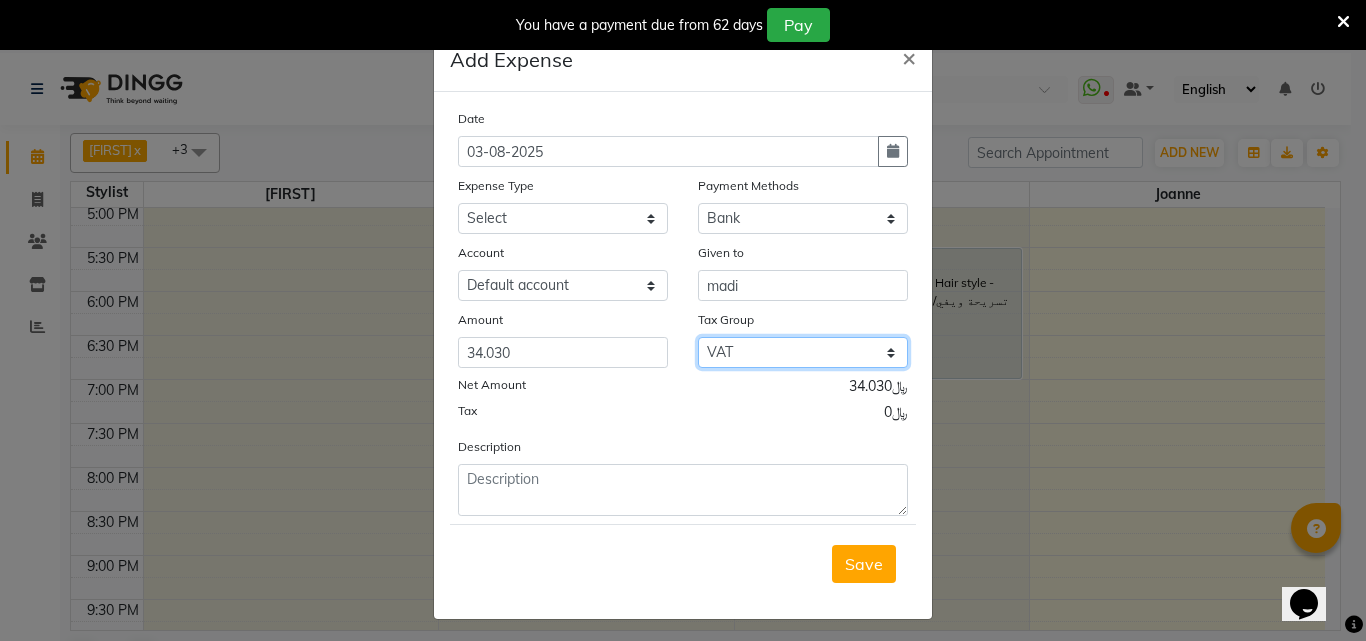 click on "None VAT" 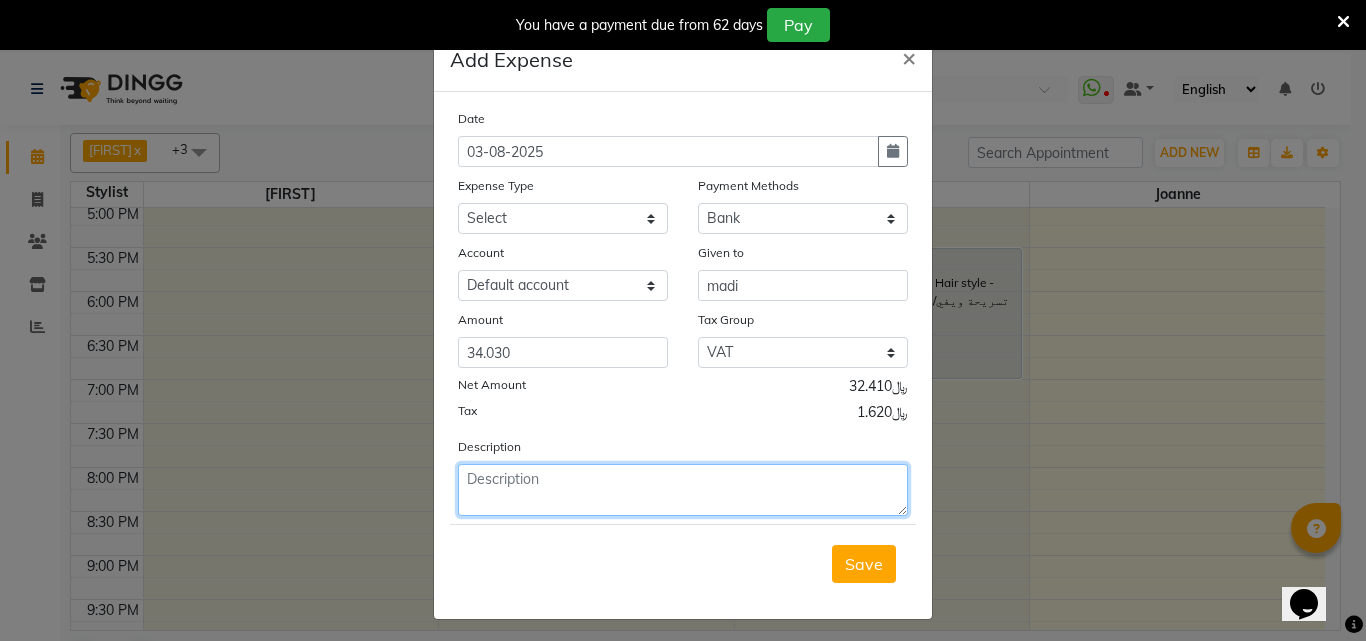 click 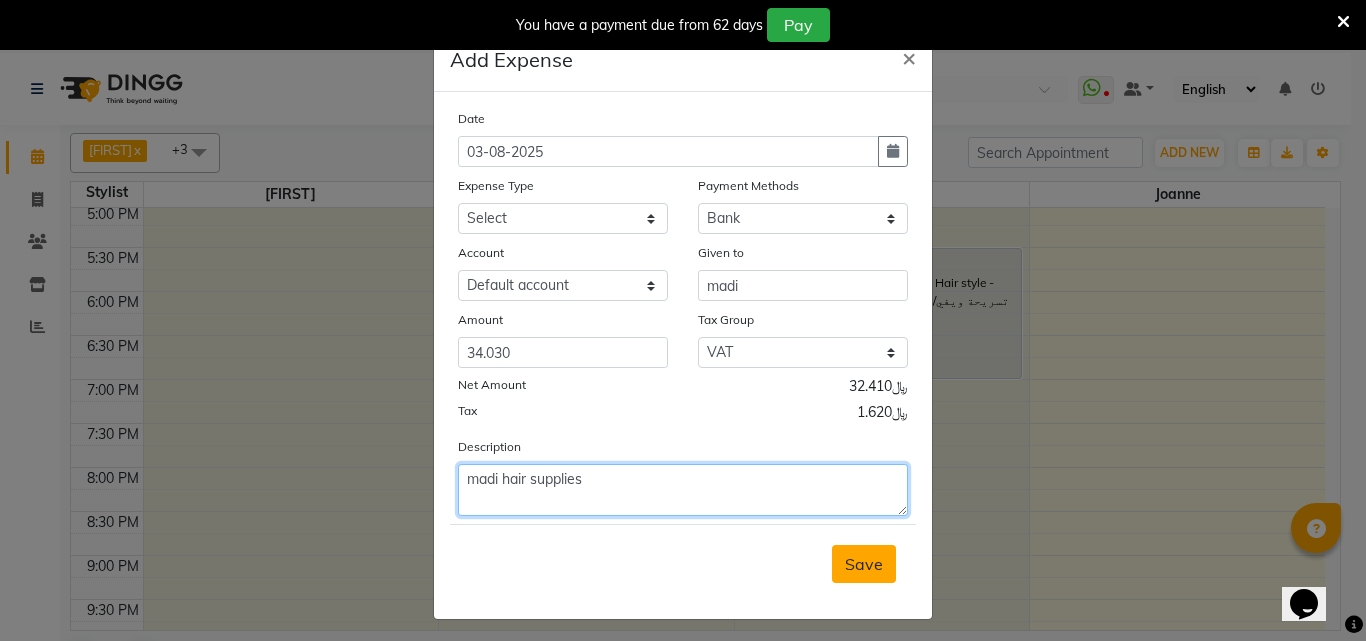 type on "madi hair supplies" 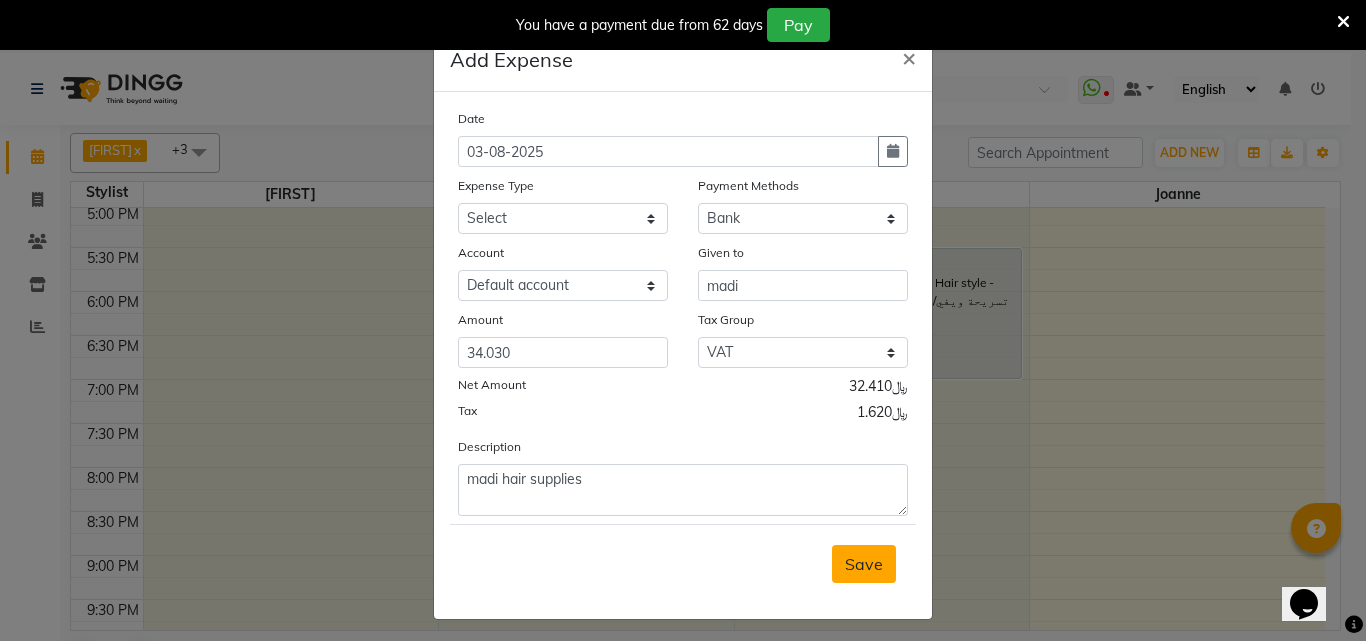 click on "Save" at bounding box center (864, 564) 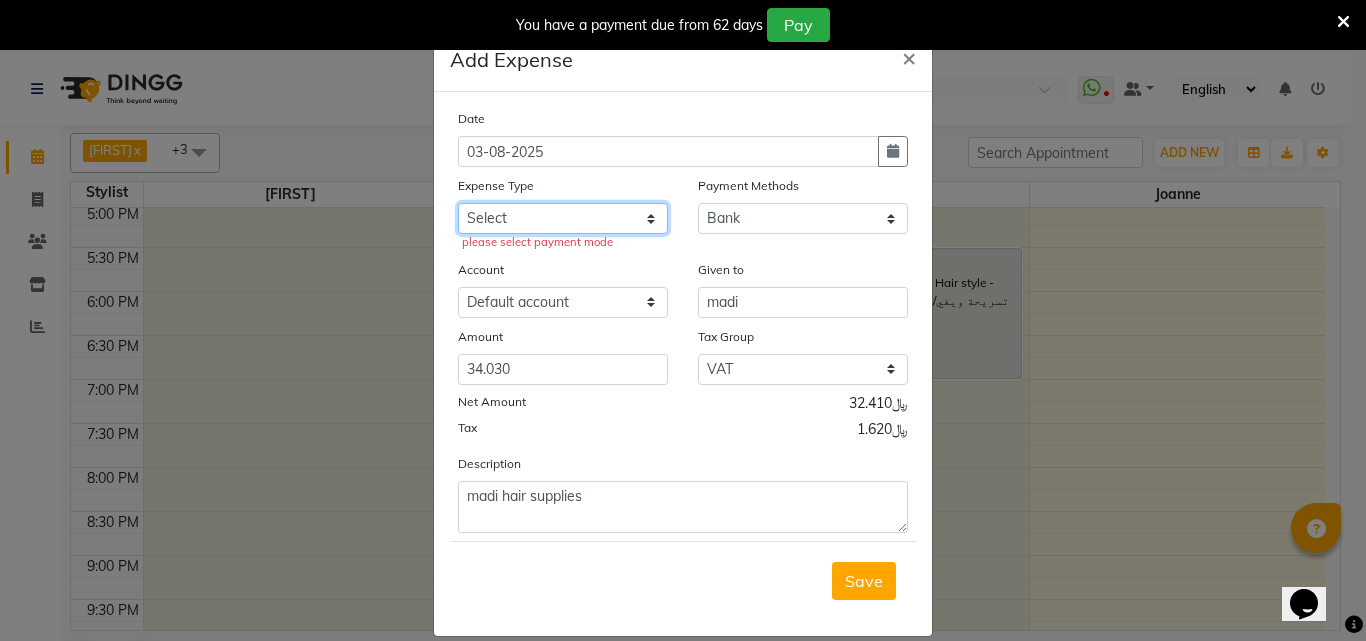 click on "Select Administrative fees Advance Salary Airfare Bank charges Branch 2 related Cash transfer to bank Client Snacks Clinical charges Cost of goods sold Equipment Fuel Furniture and equipment Govt fee Incentive Insurance International purchase Loan Repayment Maintenance Marketing Miscellaneous MRA Other Pantry Product Rent Salary Staff bonus Staff Snacks Tax Tea & Refreshment training Utilities Utilities" 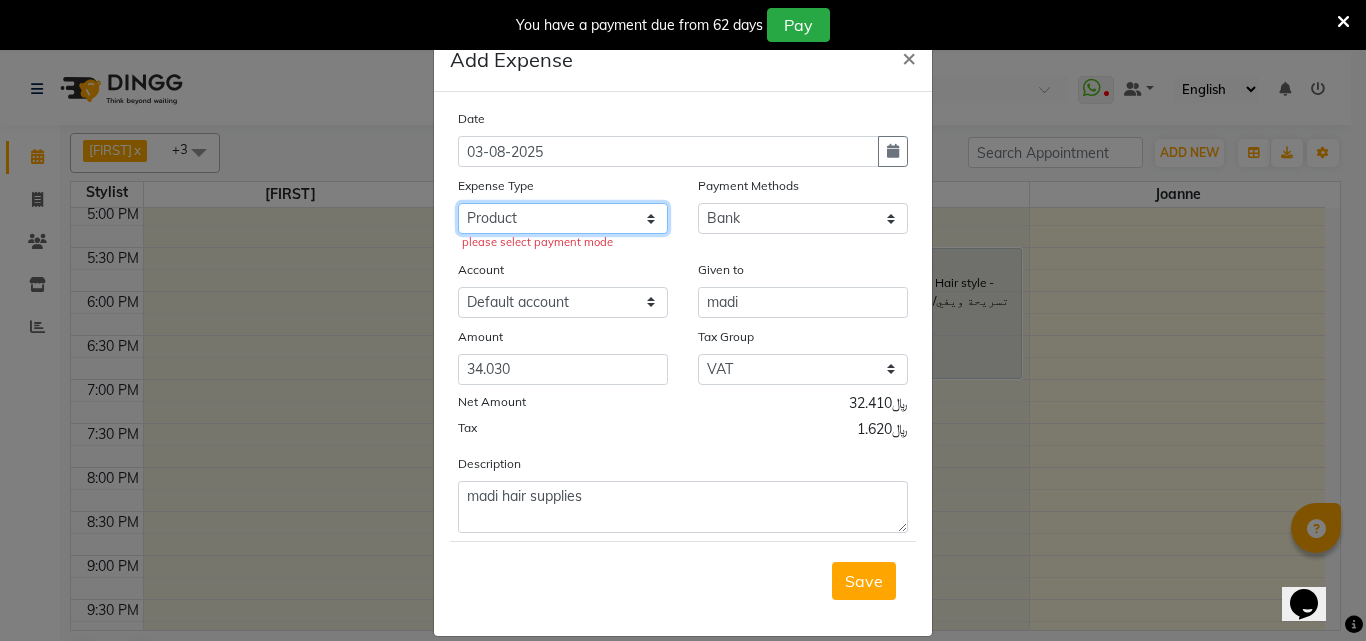 click on "Select Administrative fees Advance Salary Airfare Bank charges Branch 2 related Cash transfer to bank Client Snacks Clinical charges Cost of goods sold Equipment Fuel Furniture and equipment Govt fee Incentive Insurance International purchase Loan Repayment Maintenance Marketing Miscellaneous MRA Other Pantry Product Rent Salary Staff bonus Staff Snacks Tax Tea & Refreshment training Utilities Utilities" 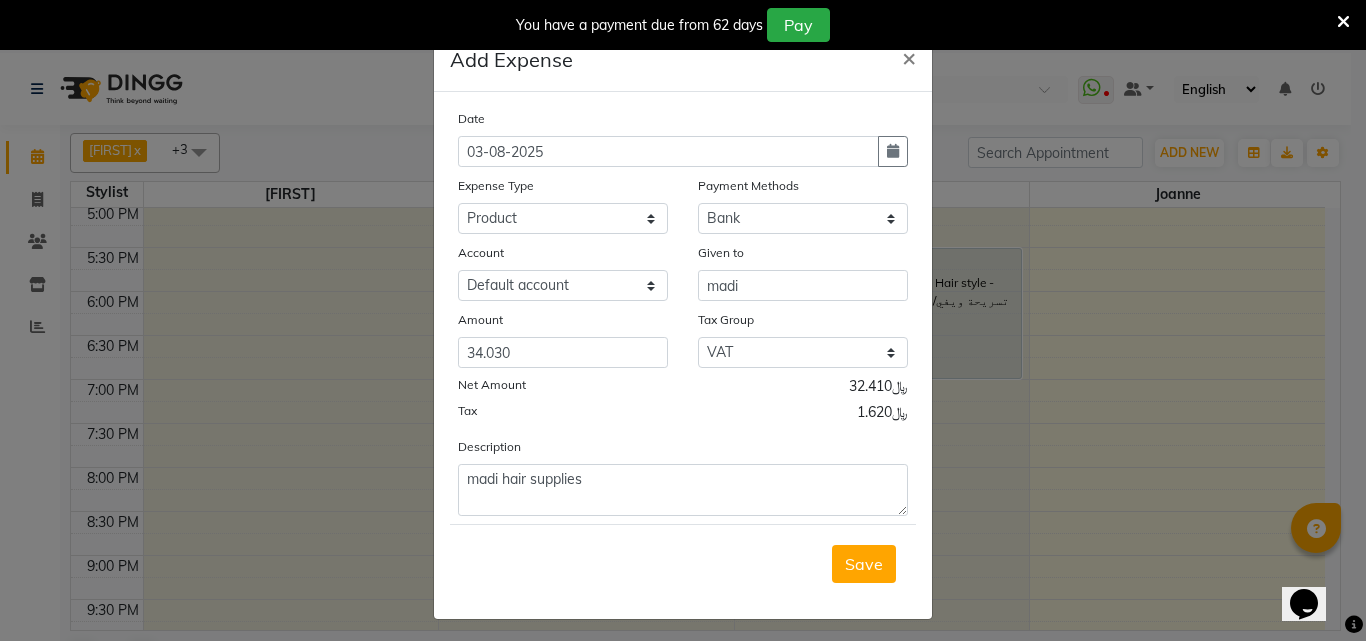 click on "Save" at bounding box center [864, 564] 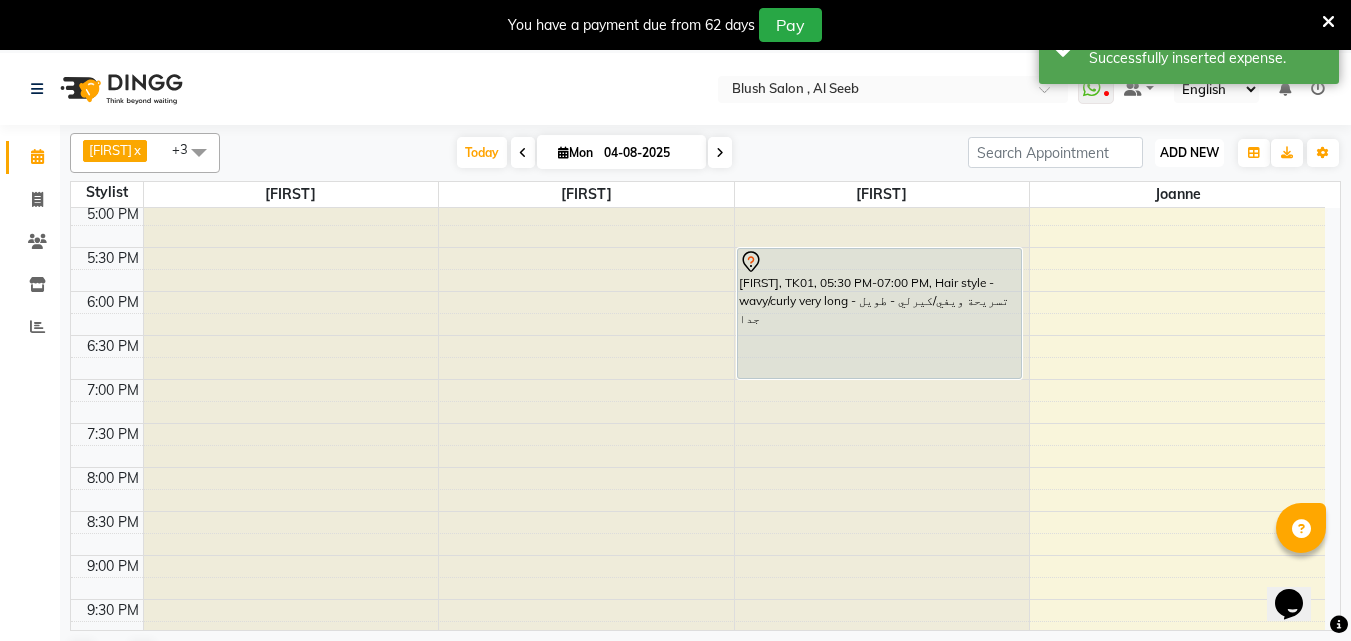 click on "ADD NEW Toggle Dropdown" at bounding box center [1189, 153] 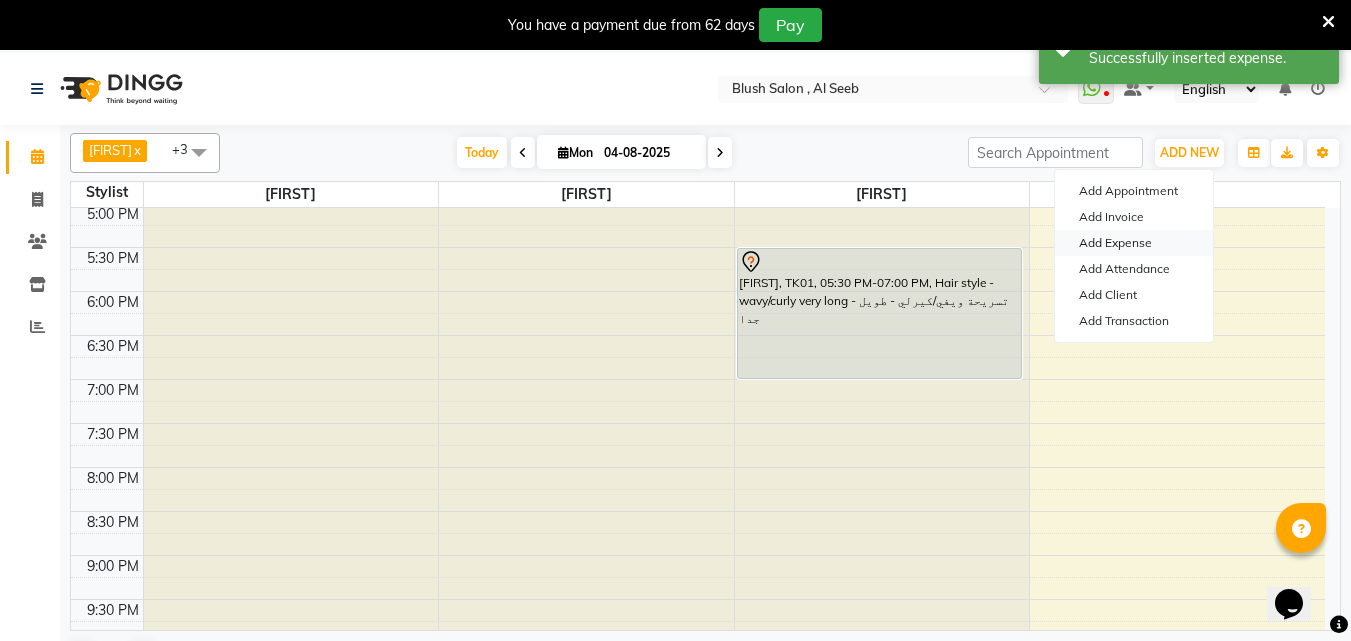 click on "Add Expense" at bounding box center (1134, 243) 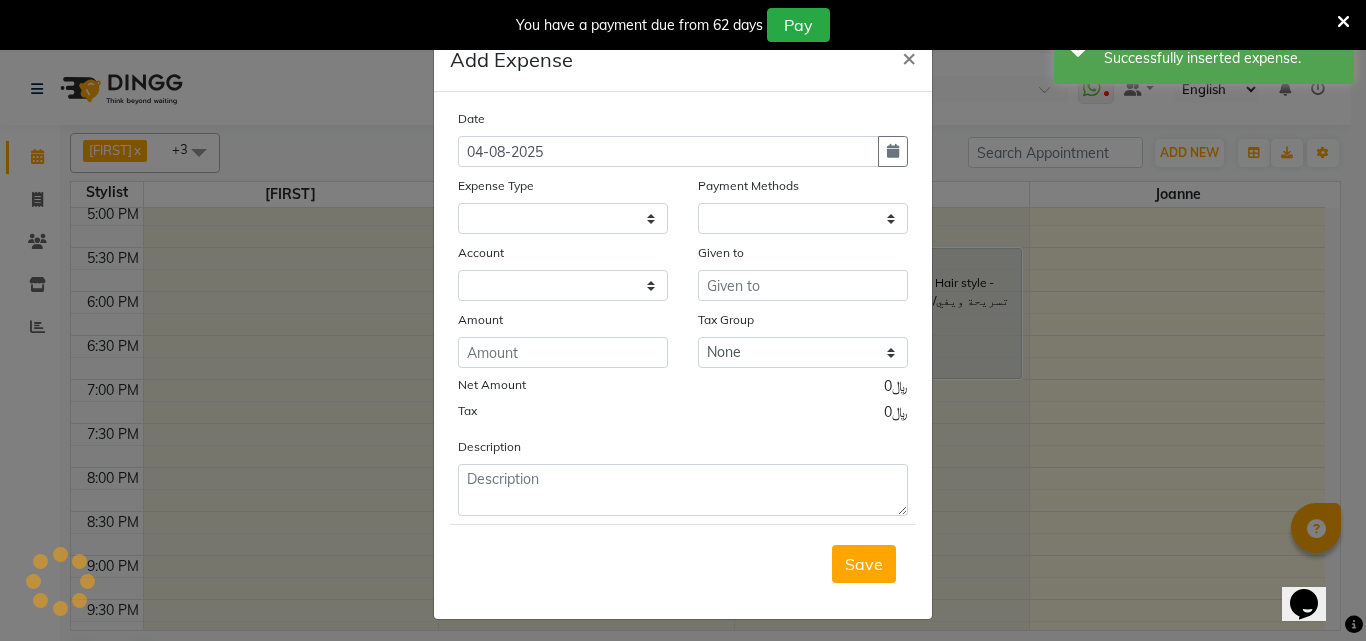 select 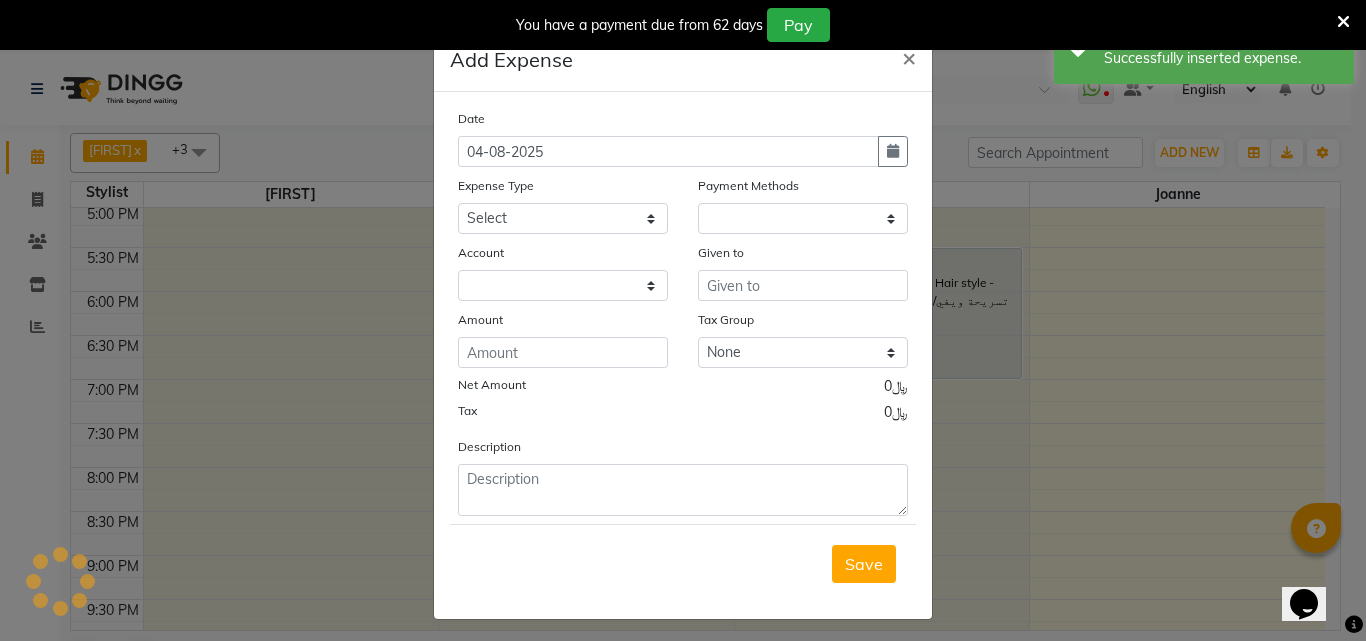select on "1" 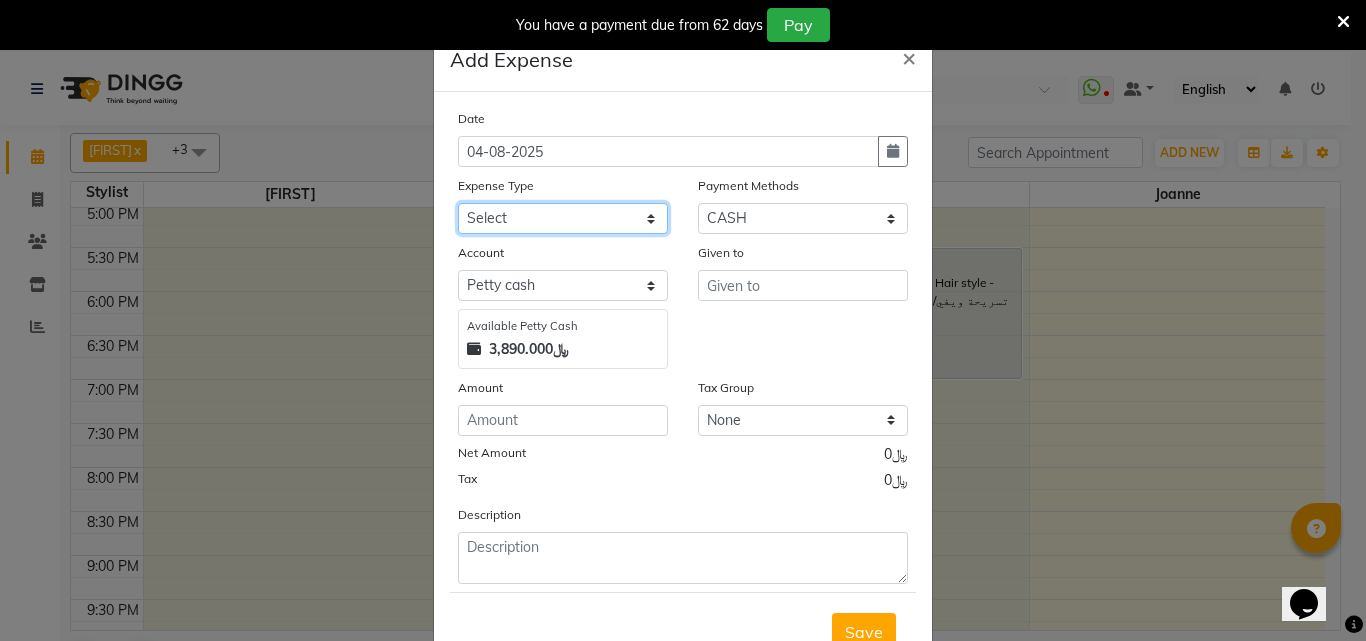 click on "Select Administrative fees Advance Salary Airfare Bank charges Branch 2 related Cash transfer to bank Client Snacks Clinical charges Cost of goods sold Equipment Fuel Furniture and equipment Govt fee Incentive Insurance International purchase Loan Repayment Maintenance Marketing Miscellaneous MRA Other Pantry Product Rent Salary Staff bonus Staff Snacks Tax Tea & Refreshment training Utilities Utilities" 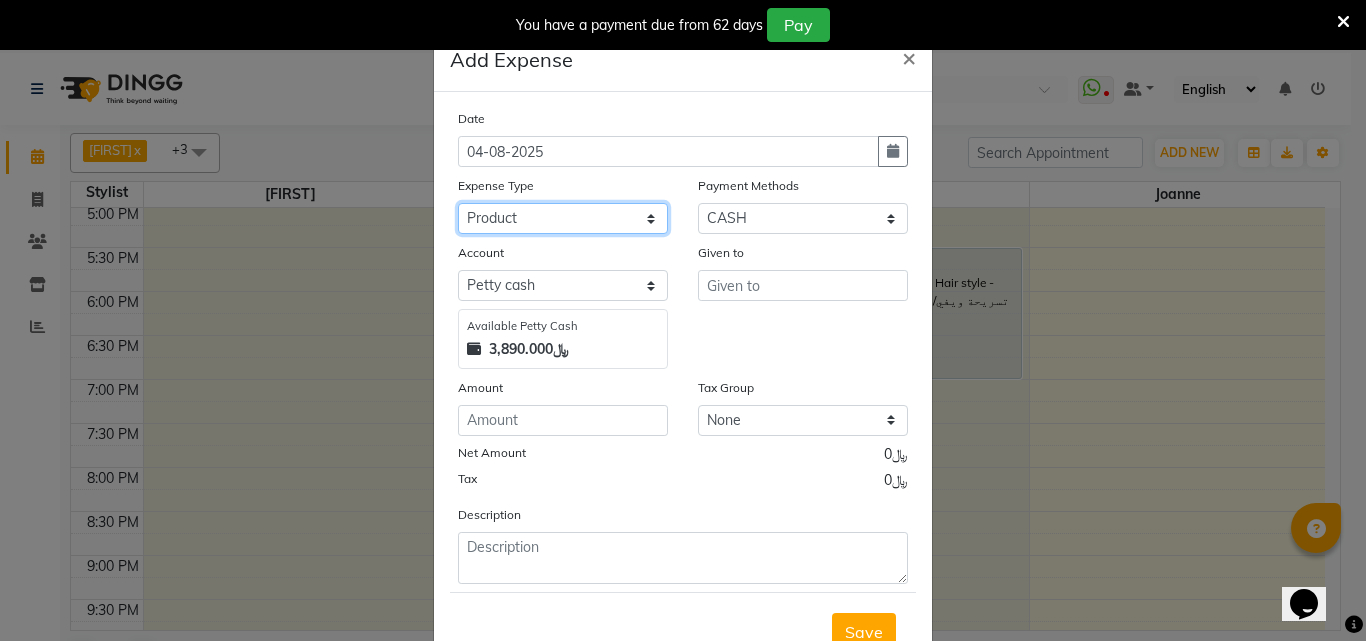click on "Select Administrative fees Advance Salary Airfare Bank charges Branch 2 related Cash transfer to bank Client Snacks Clinical charges Cost of goods sold Equipment Fuel Furniture and equipment Govt fee Incentive Insurance International purchase Loan Repayment Maintenance Marketing Miscellaneous MRA Other Pantry Product Rent Salary Staff bonus Staff Snacks Tax Tea & Refreshment training Utilities Utilities" 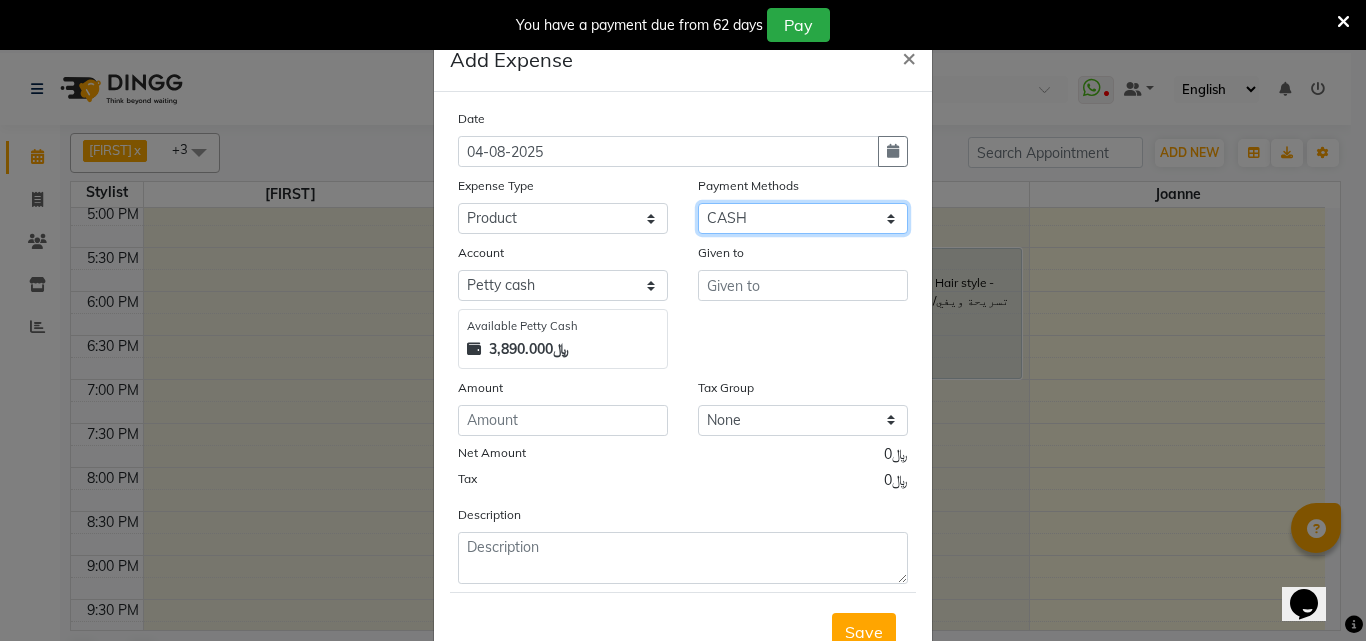 click on "Select CASH CARD ONLINE Bank Wallet" 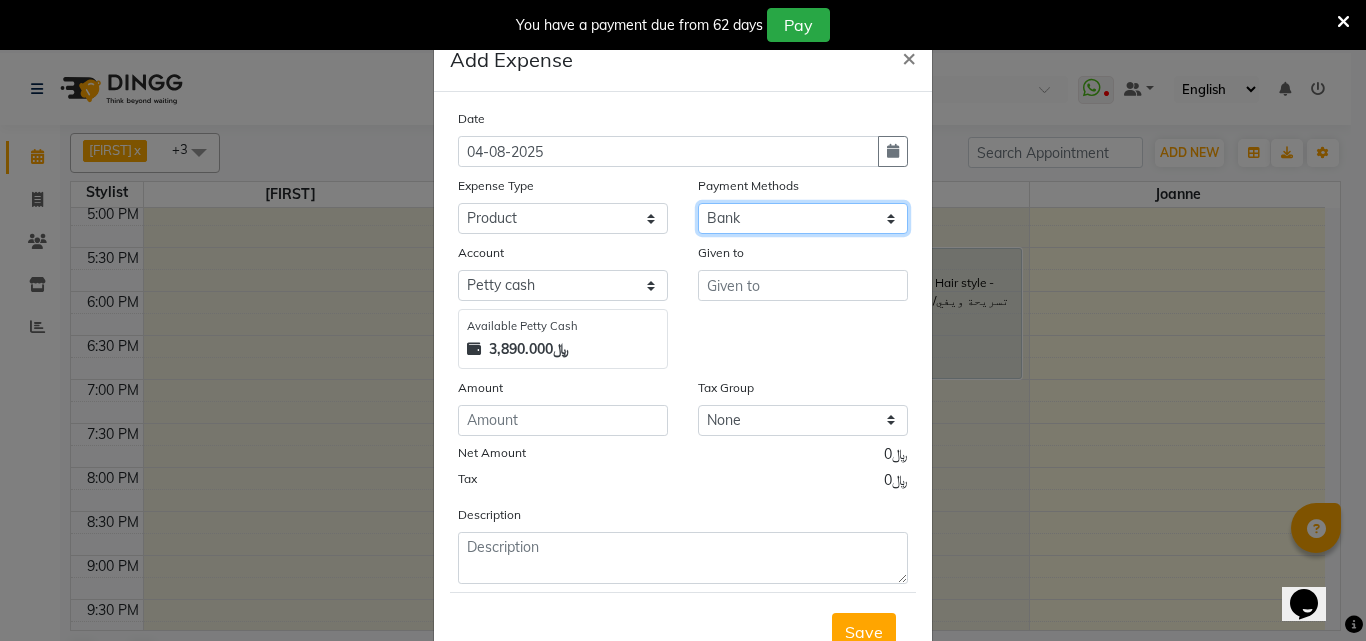 click on "Select CASH CARD ONLINE Bank Wallet" 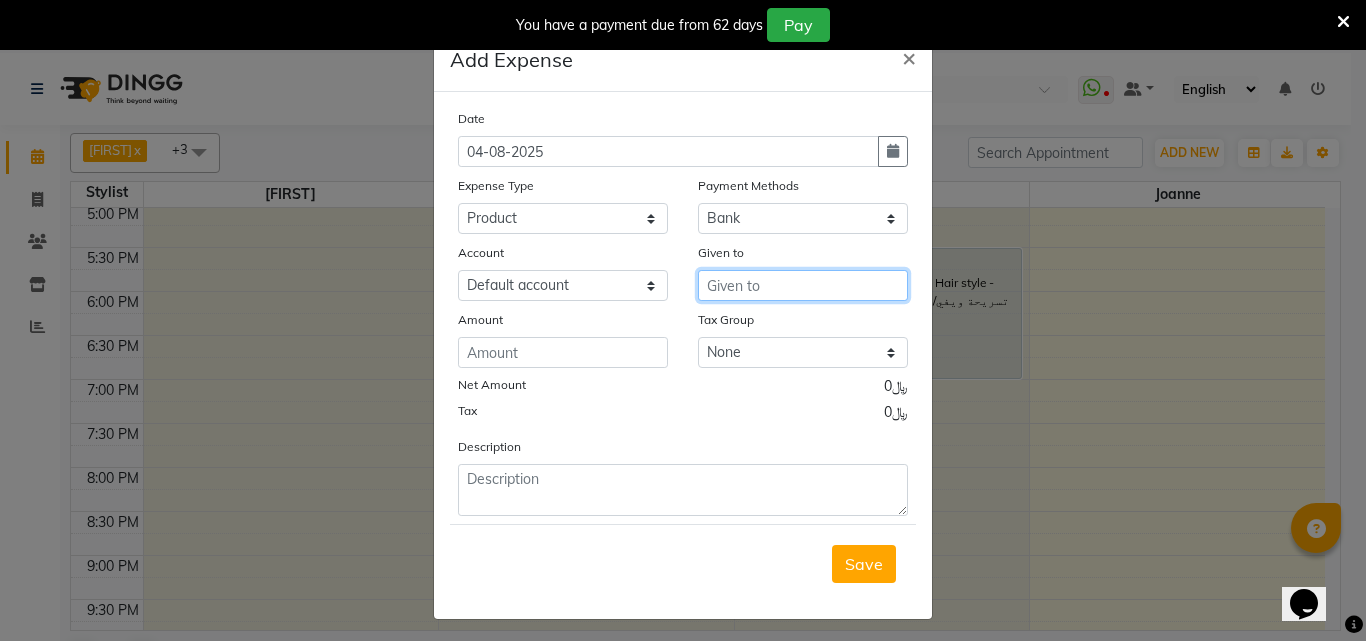 click at bounding box center (803, 285) 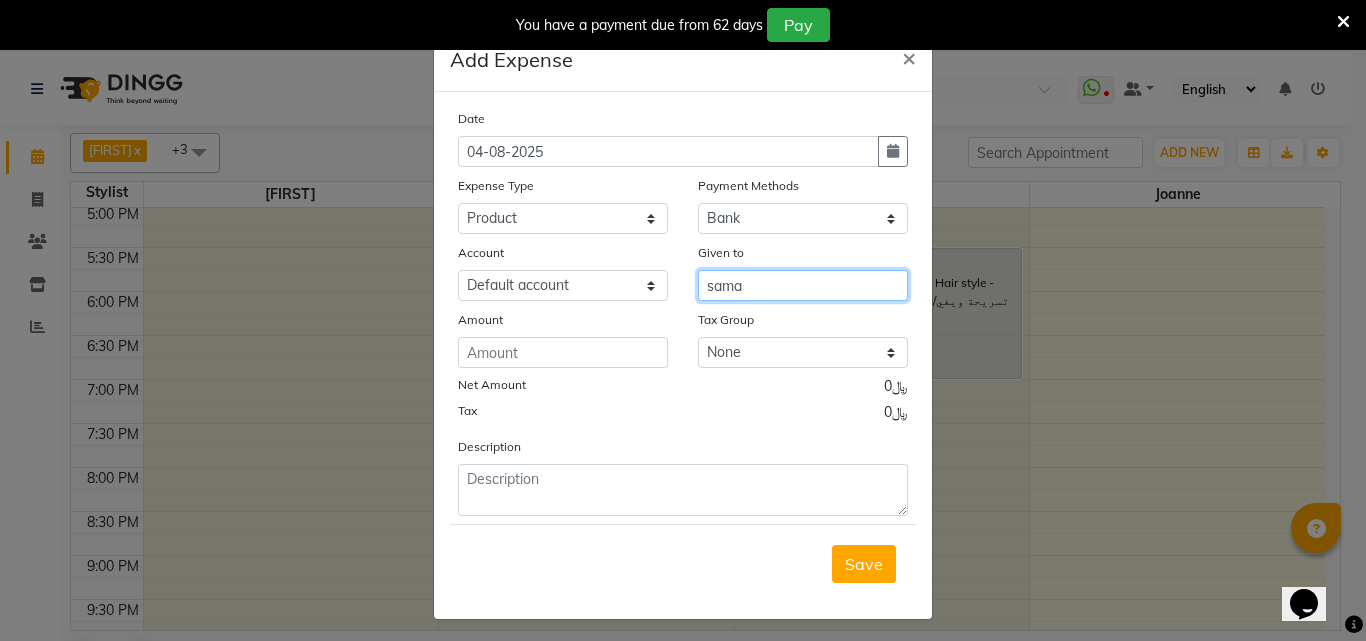 type on "sama" 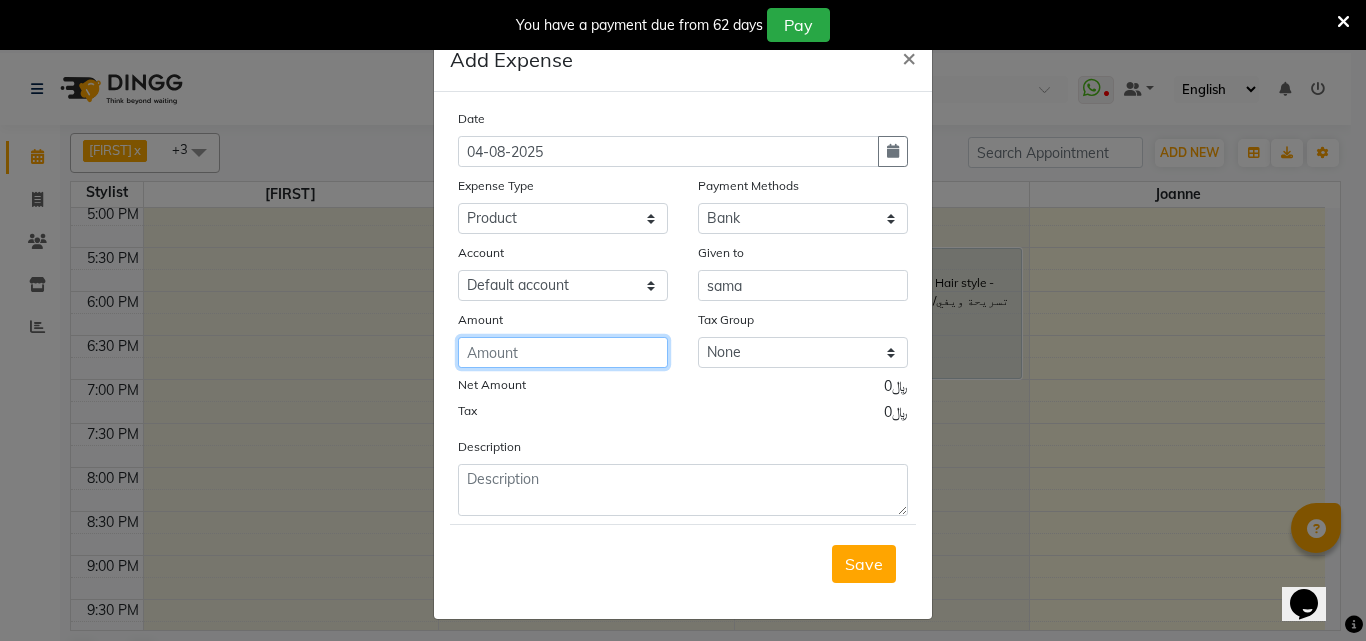 click 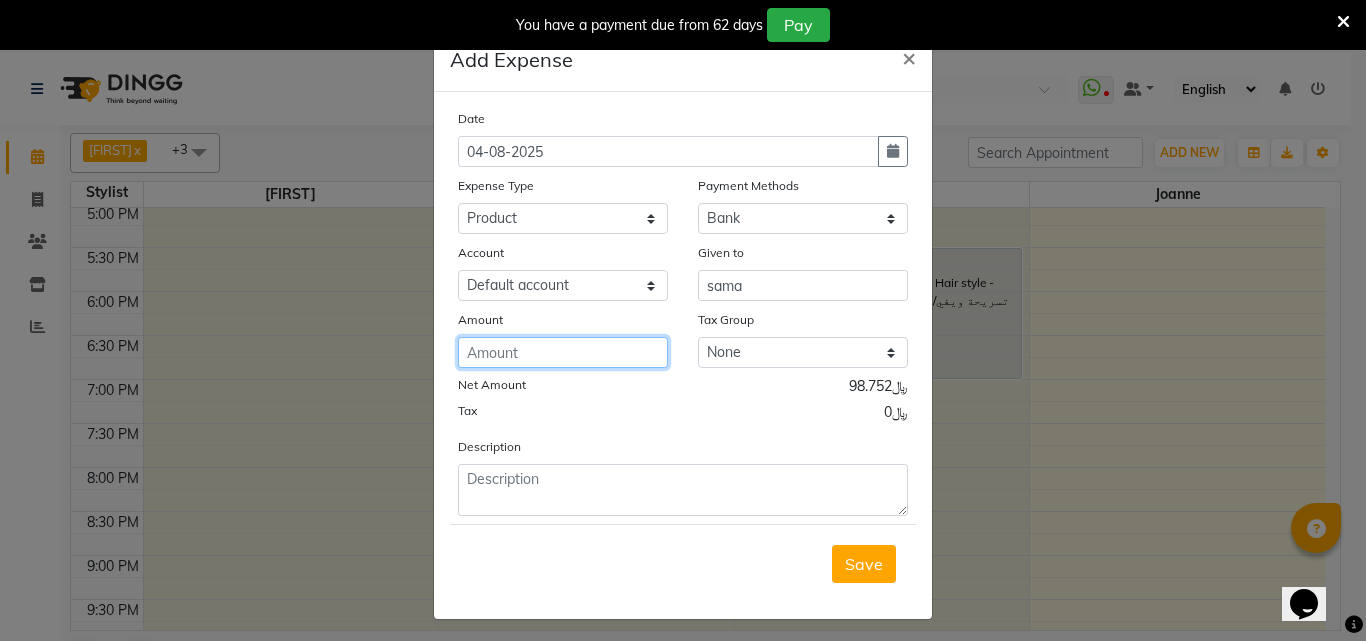type on "[NUMBER]" 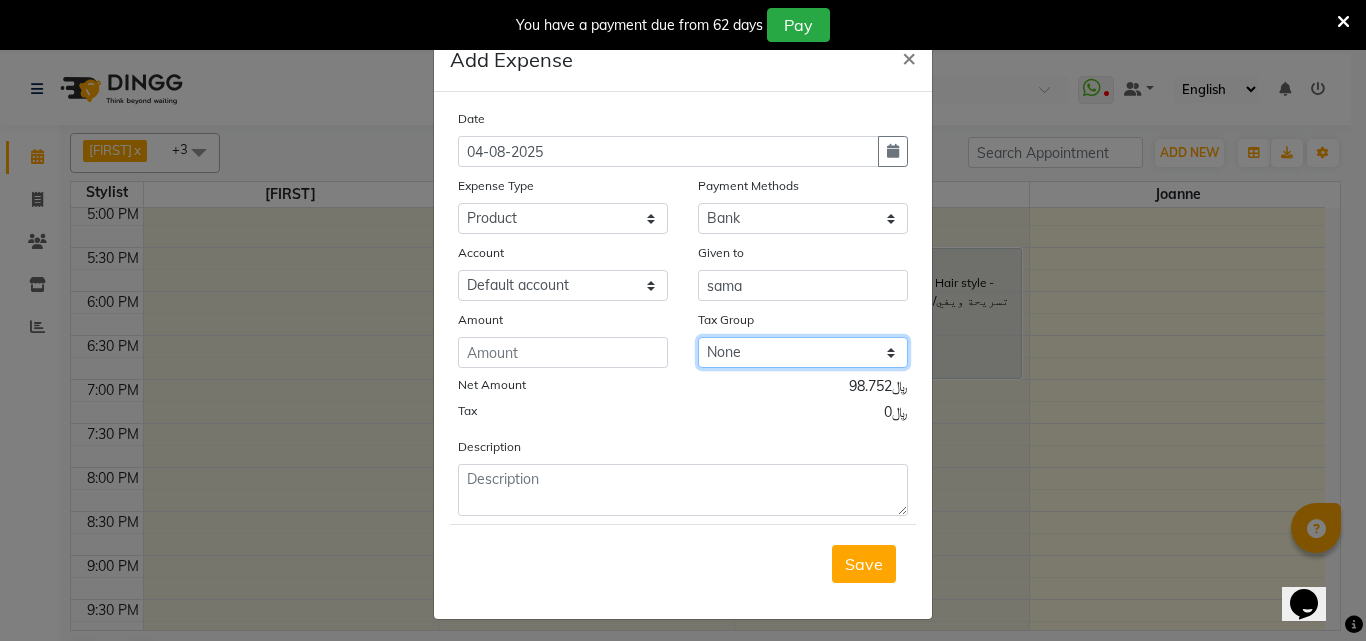 click on "None VAT" 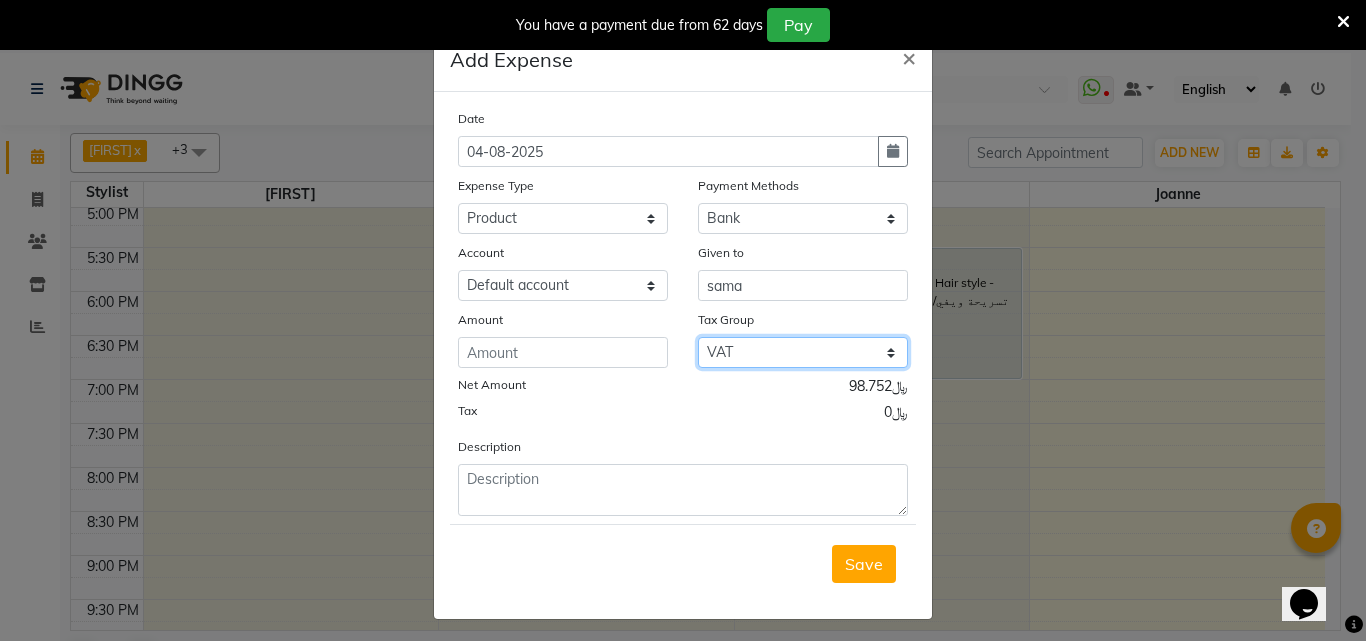 click on "None VAT" 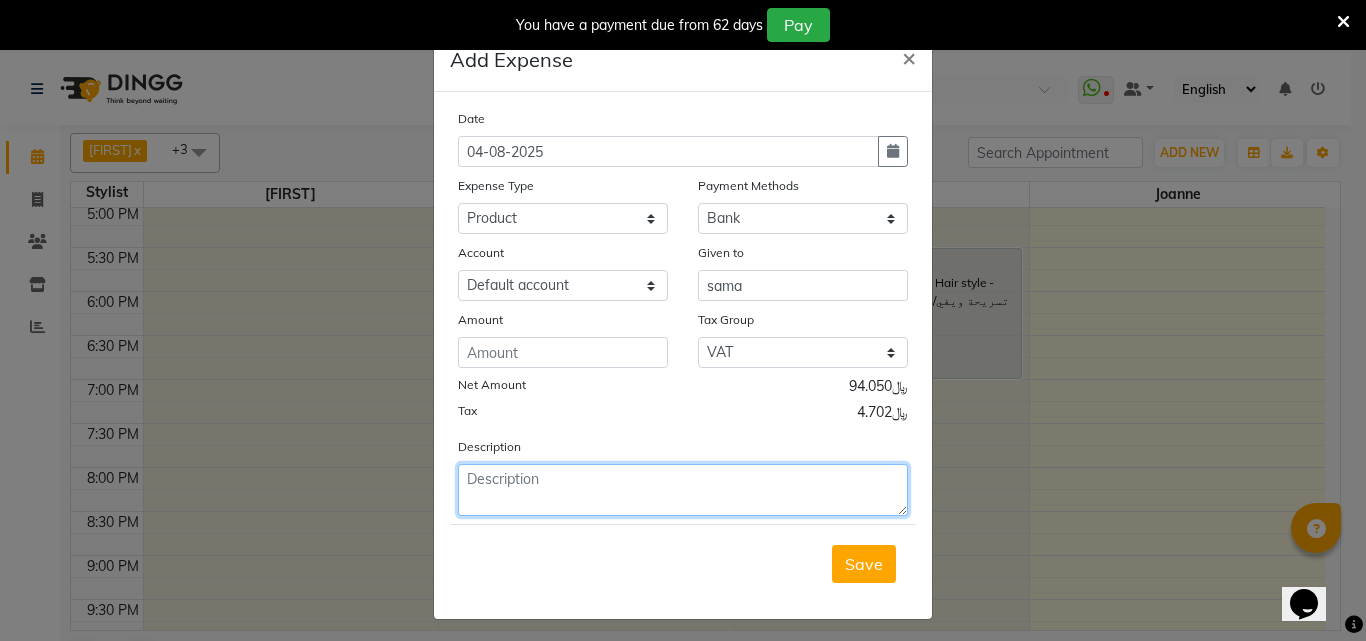 click 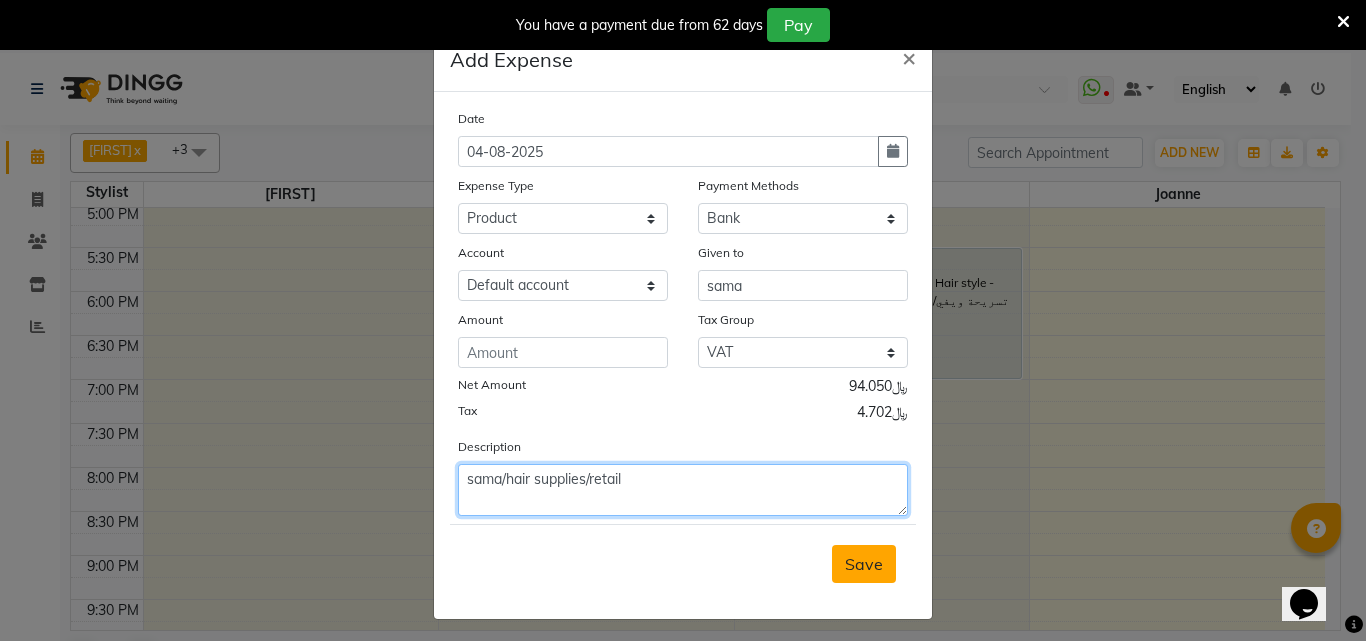 type on "sama/hair supplies/retail" 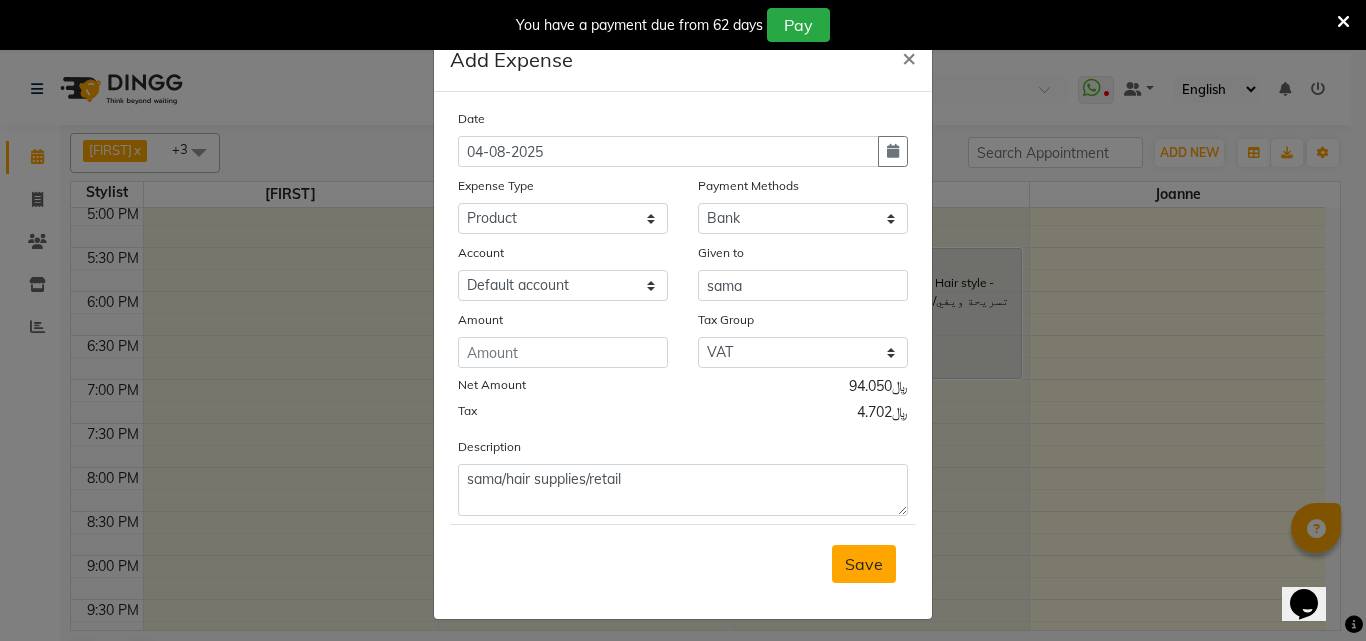 click on "Save" at bounding box center (864, 564) 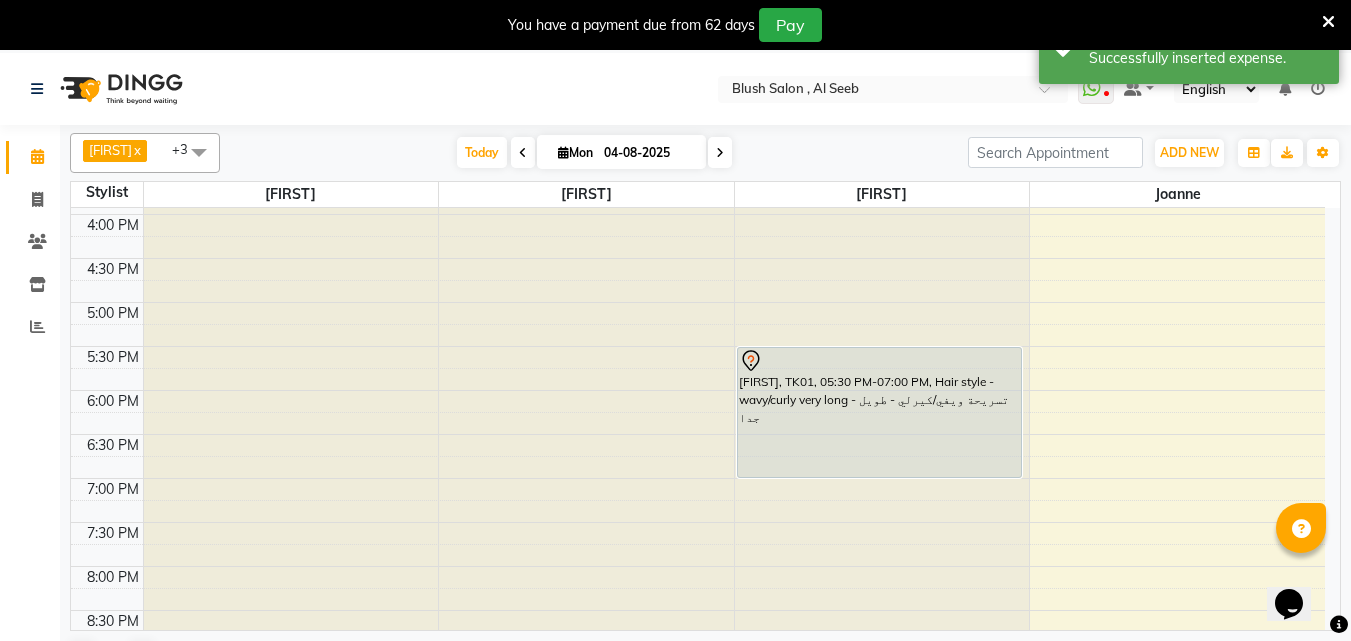 scroll, scrollTop: 1600, scrollLeft: 0, axis: vertical 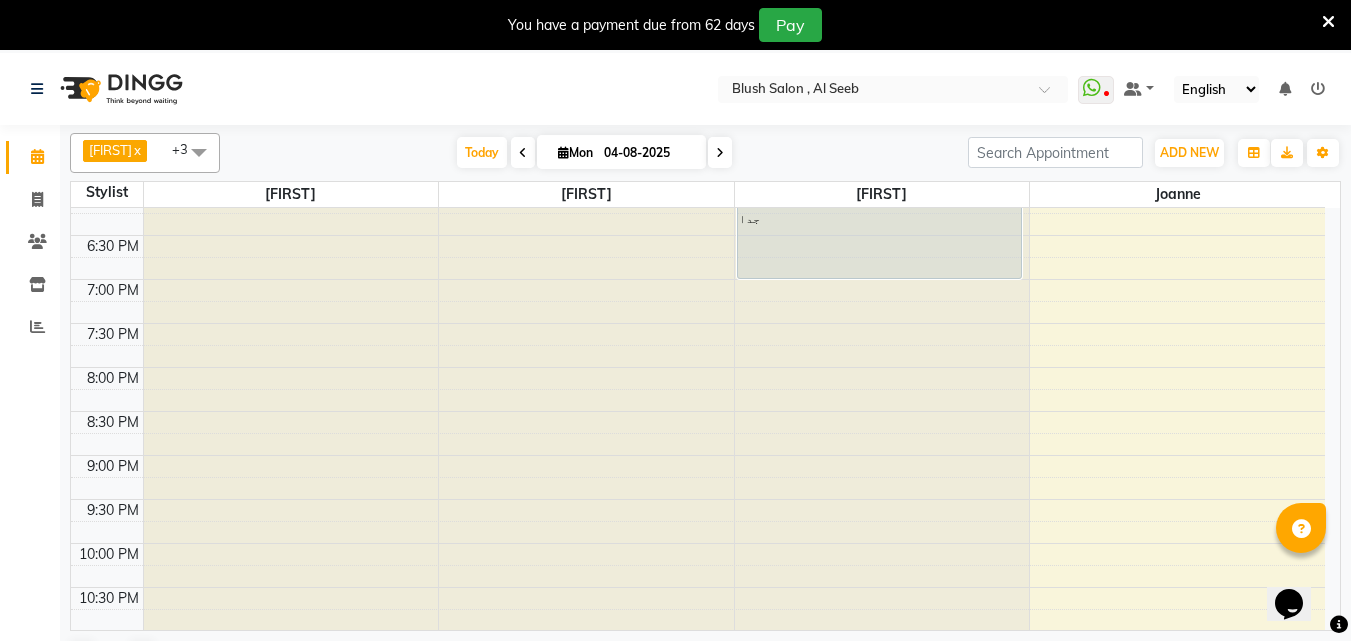 click on "04-08-2025" at bounding box center [648, 153] 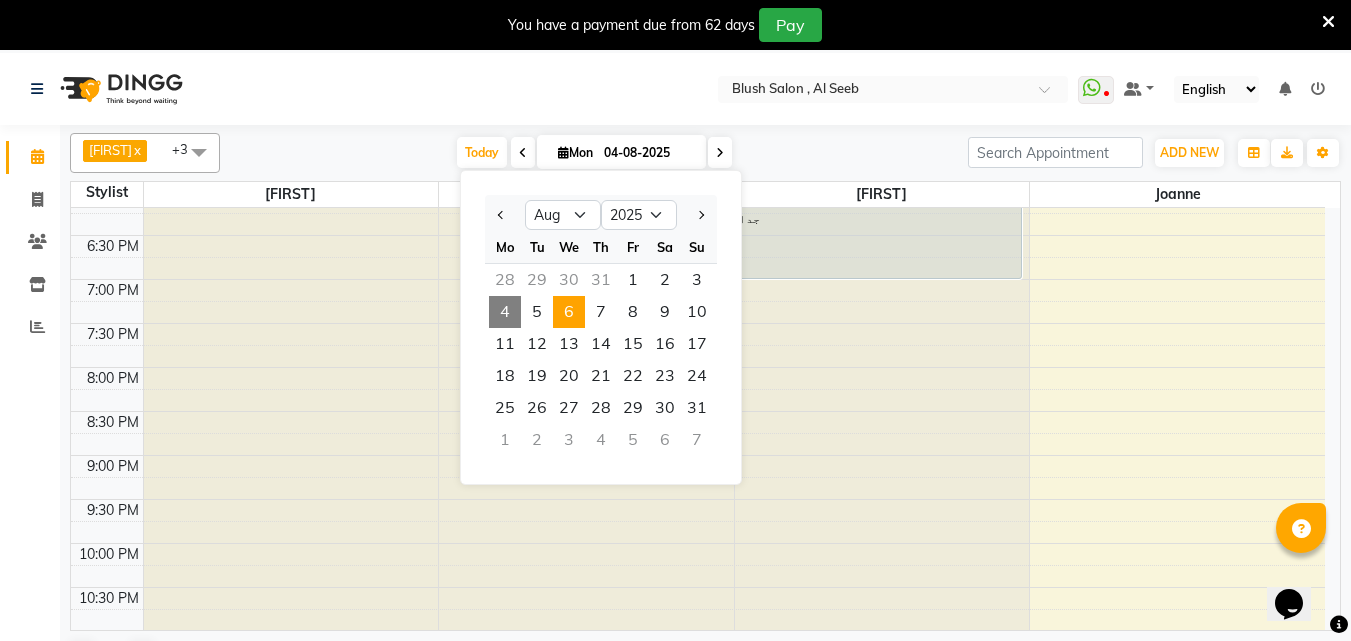 click on "6" at bounding box center (569, 312) 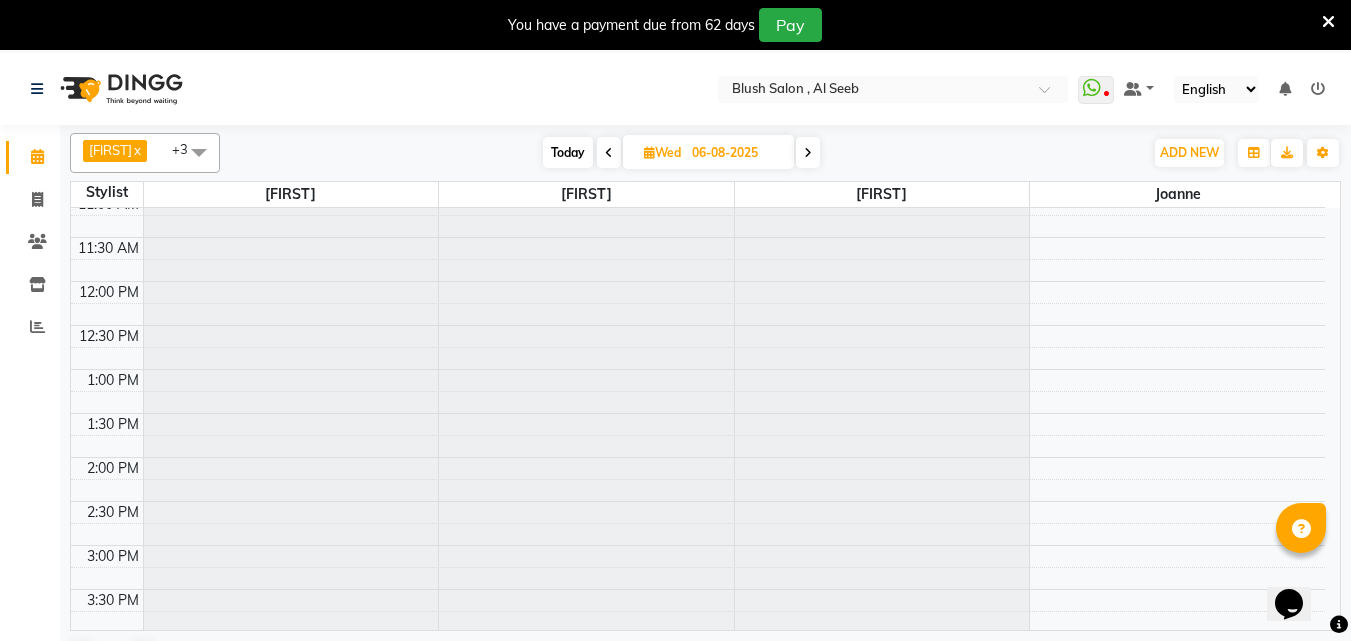 scroll, scrollTop: 1081, scrollLeft: 0, axis: vertical 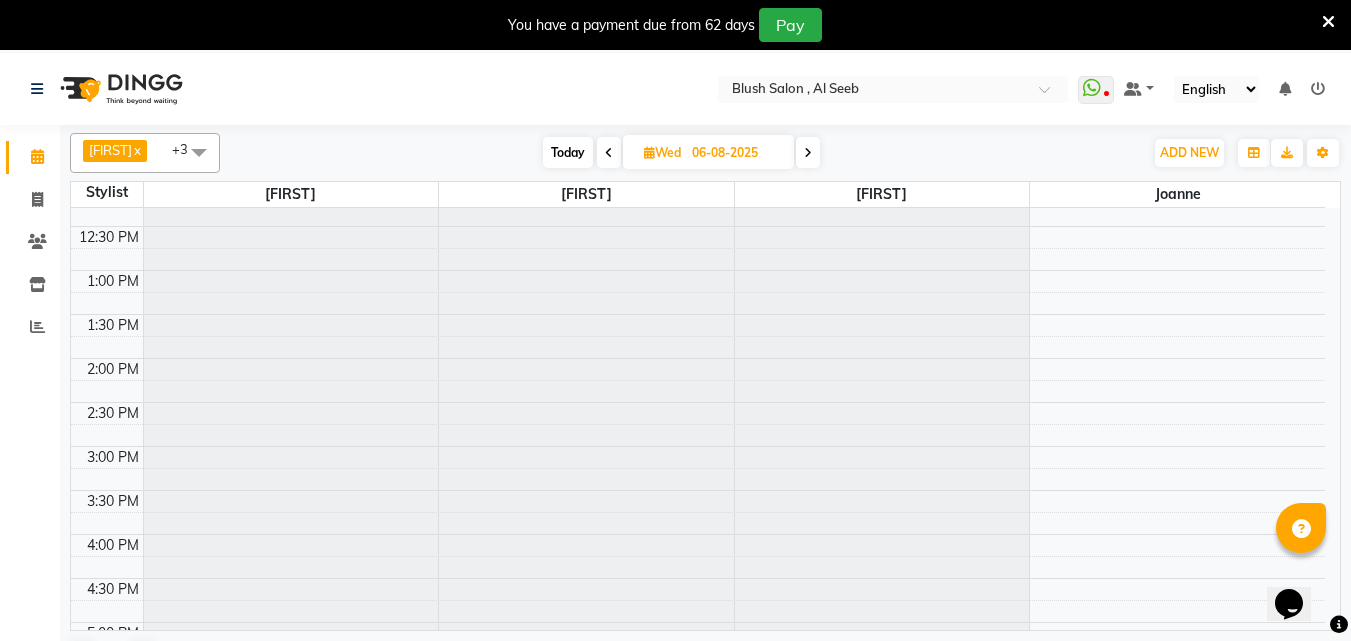 click at bounding box center [882, -873] 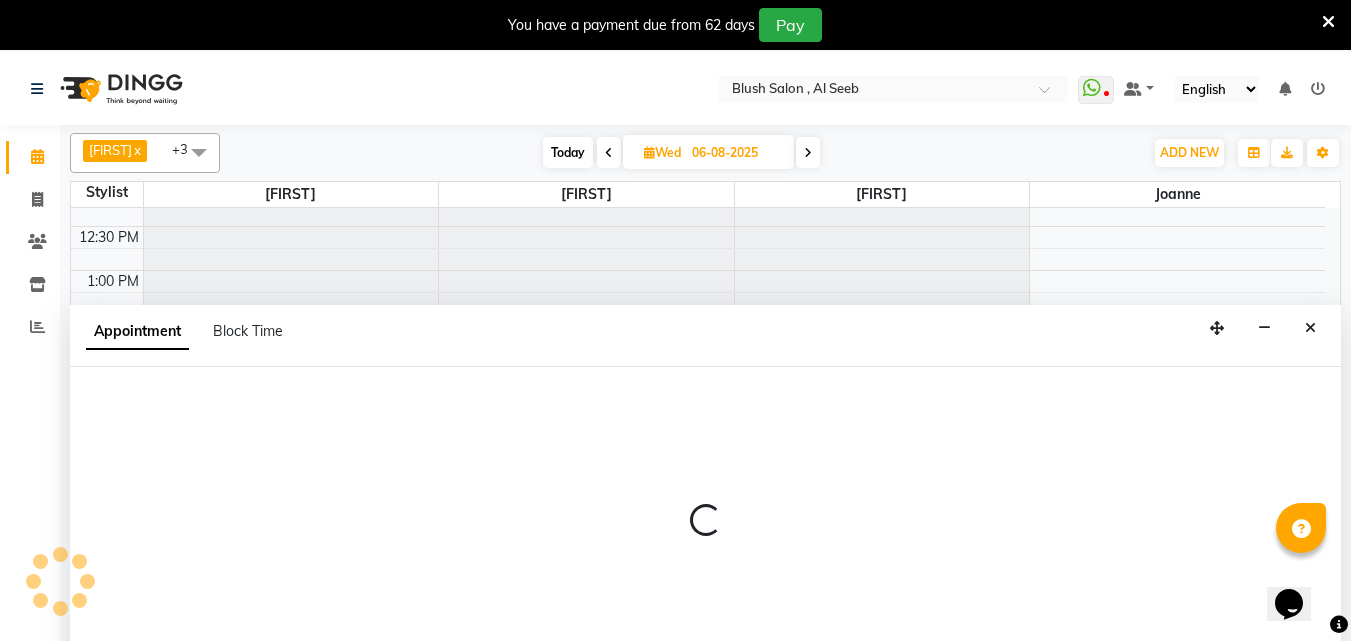 scroll, scrollTop: 53, scrollLeft: 0, axis: vertical 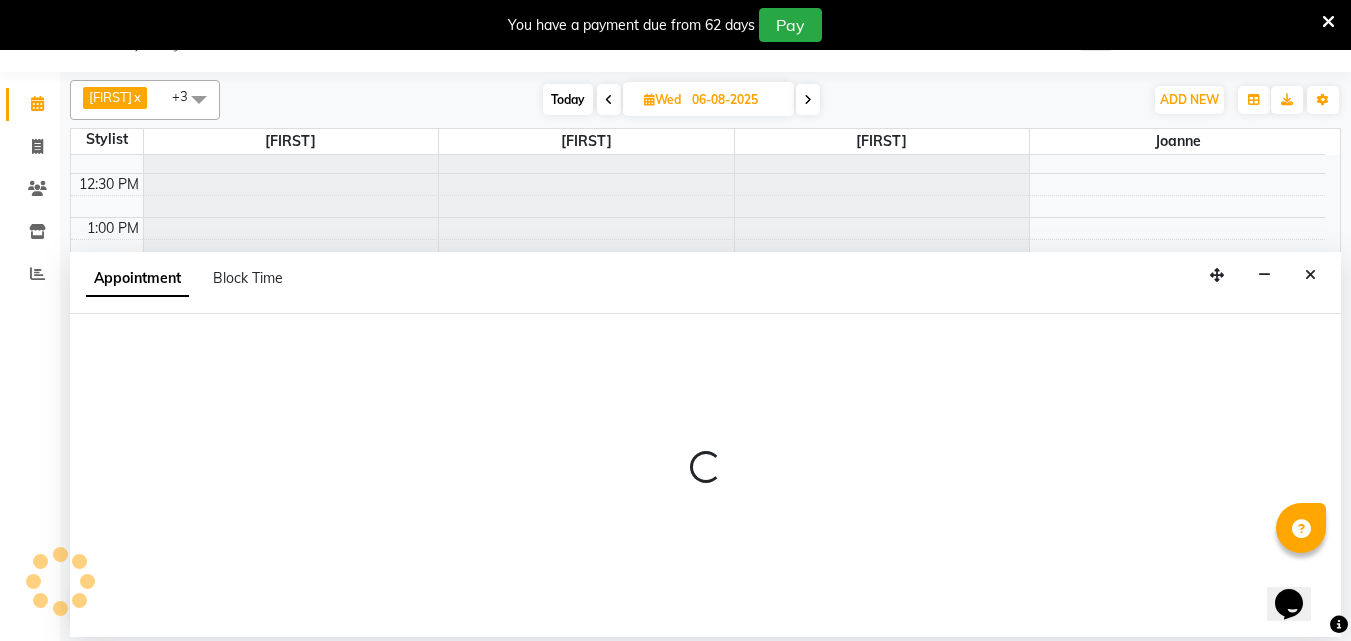 select on "[NUMBER]" 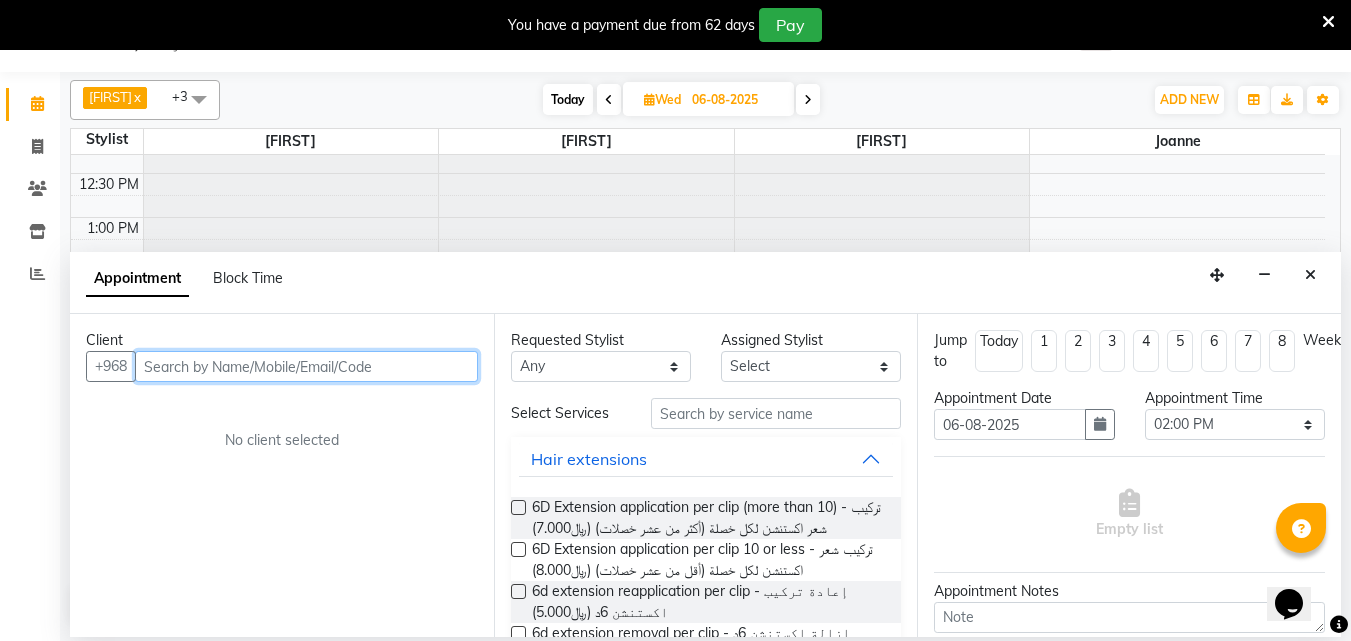 click at bounding box center [306, 366] 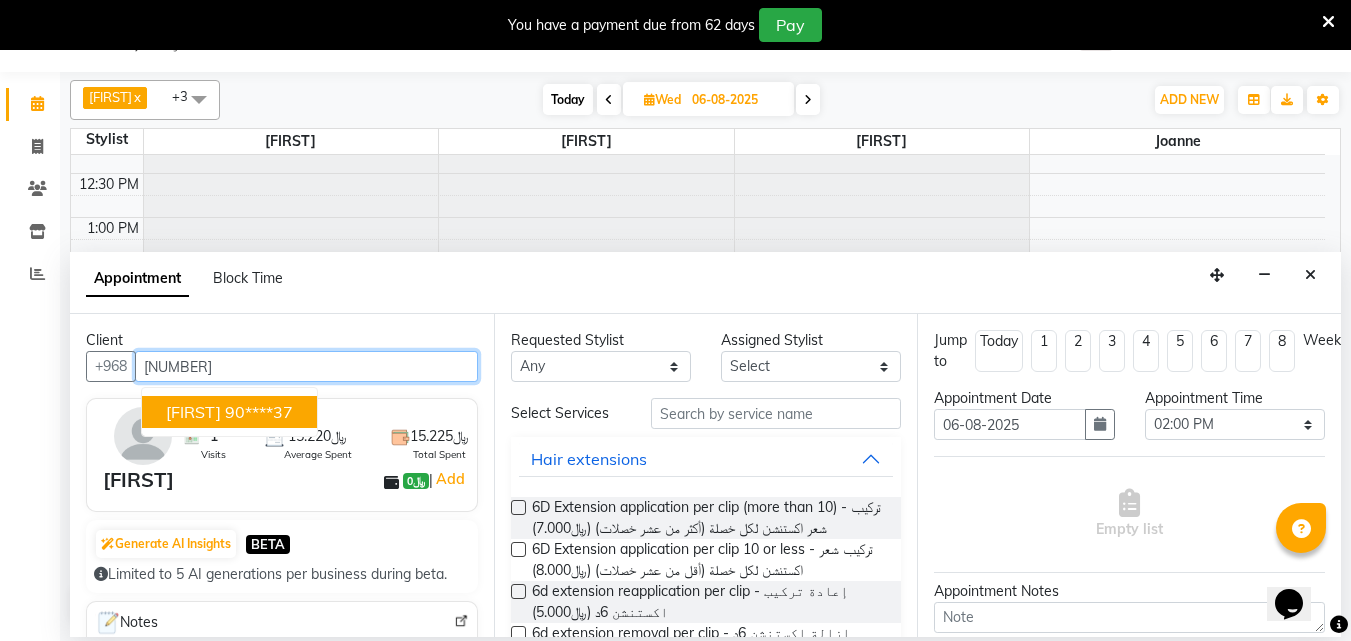 click on "90****37" at bounding box center (259, 412) 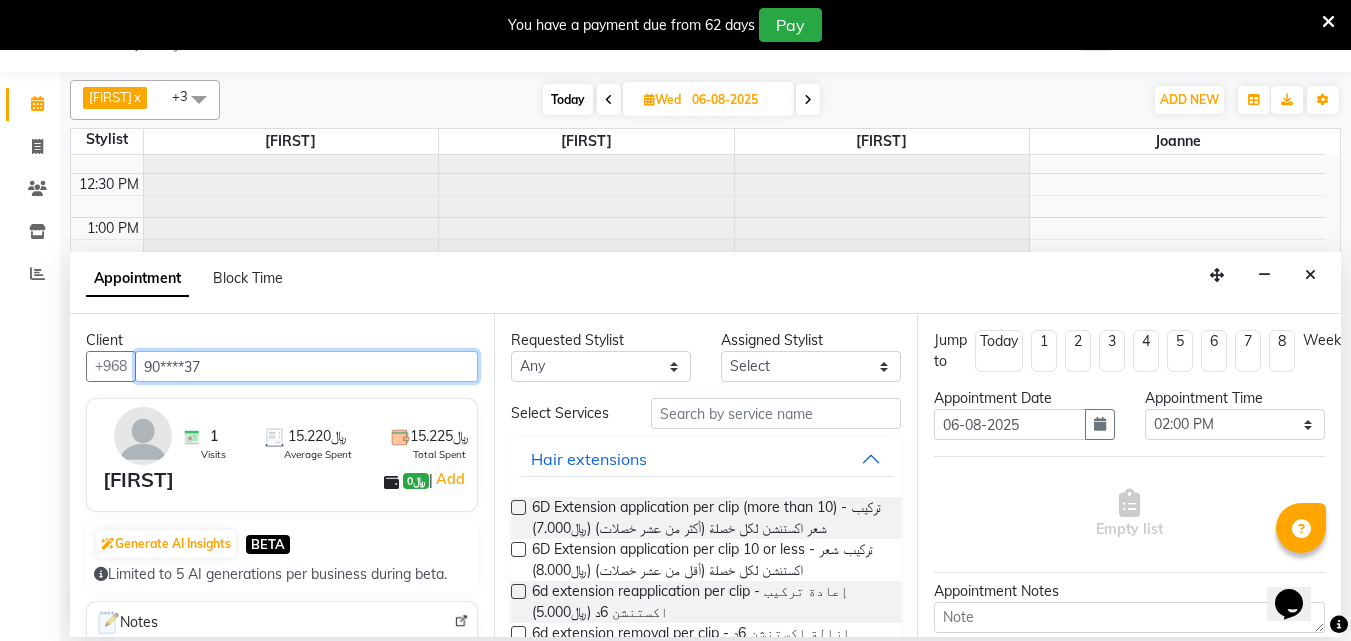 type on "90****37" 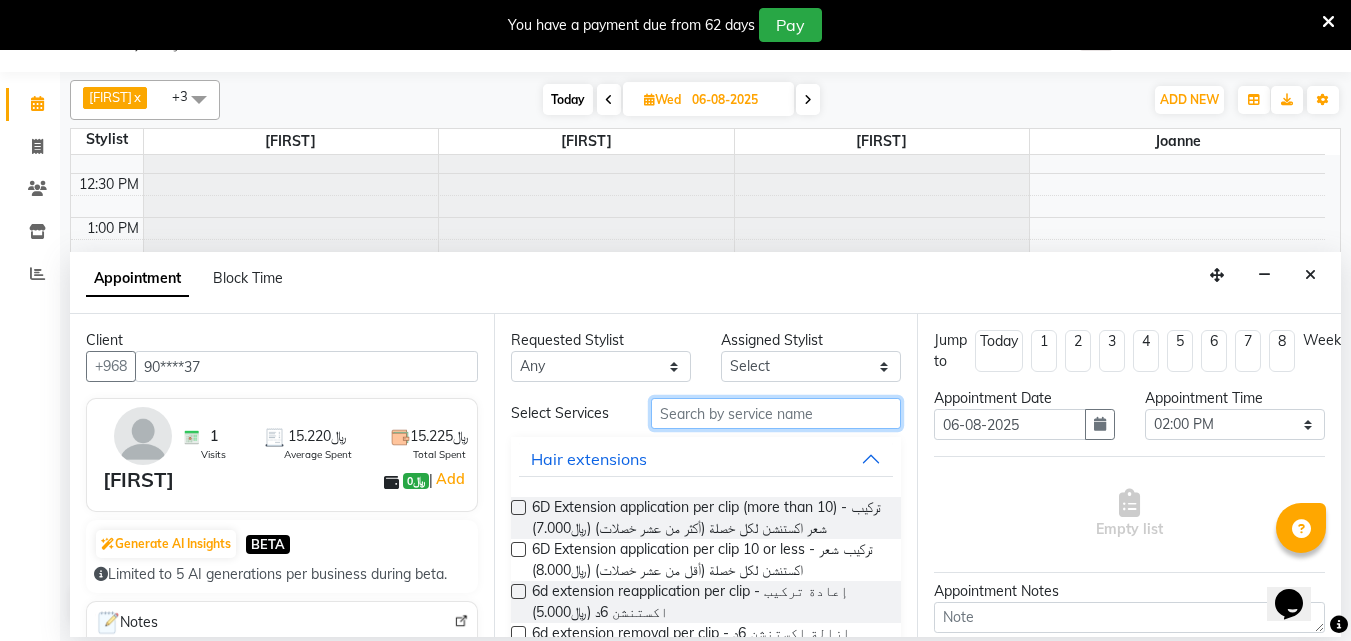 click at bounding box center [776, 413] 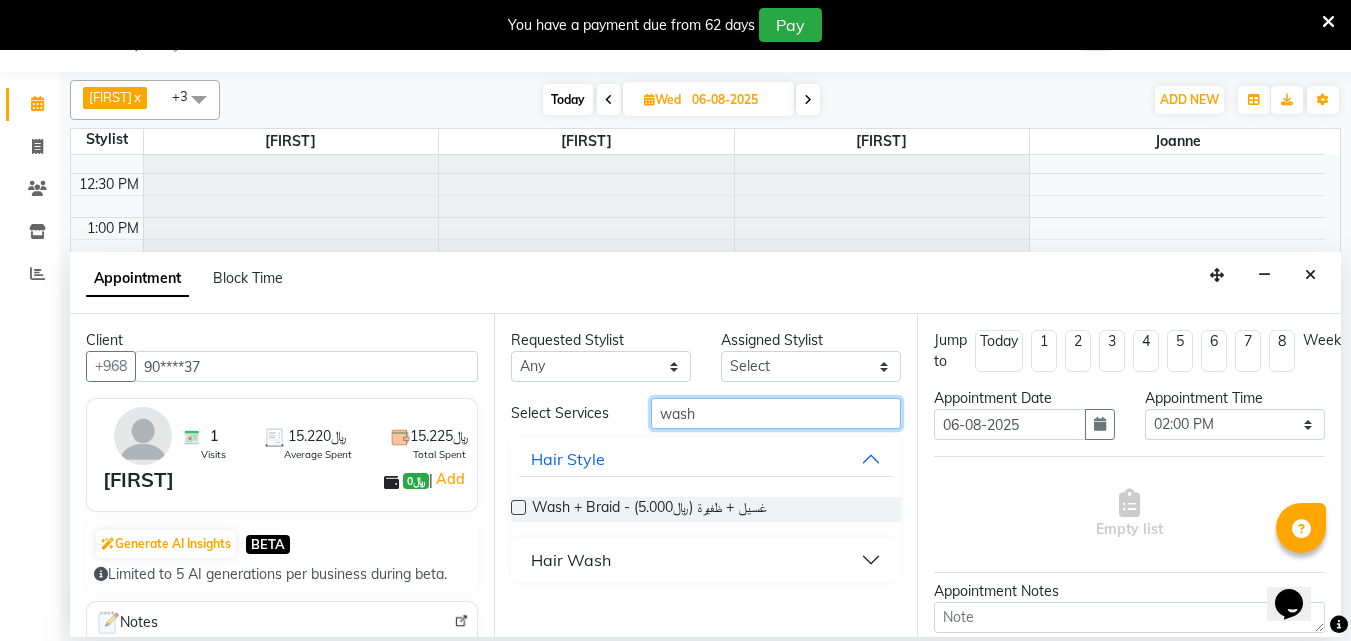 type on "wash" 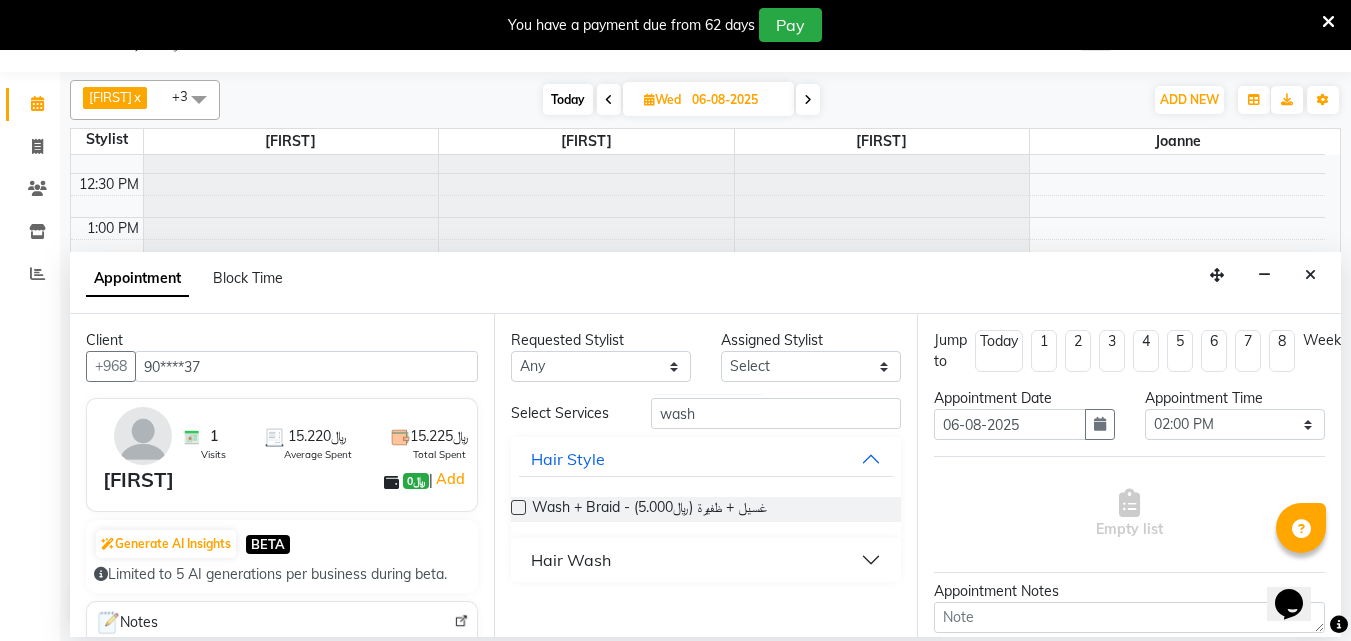 click on "Hair Wash" at bounding box center (571, 560) 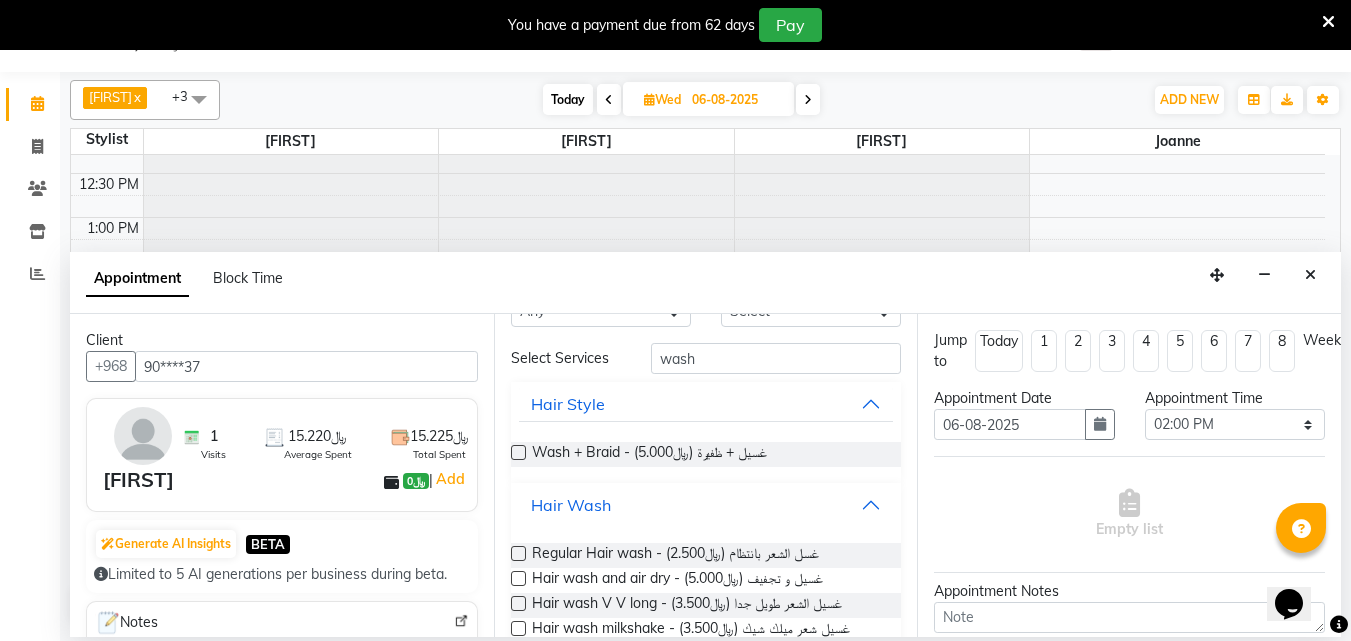 scroll, scrollTop: 100, scrollLeft: 0, axis: vertical 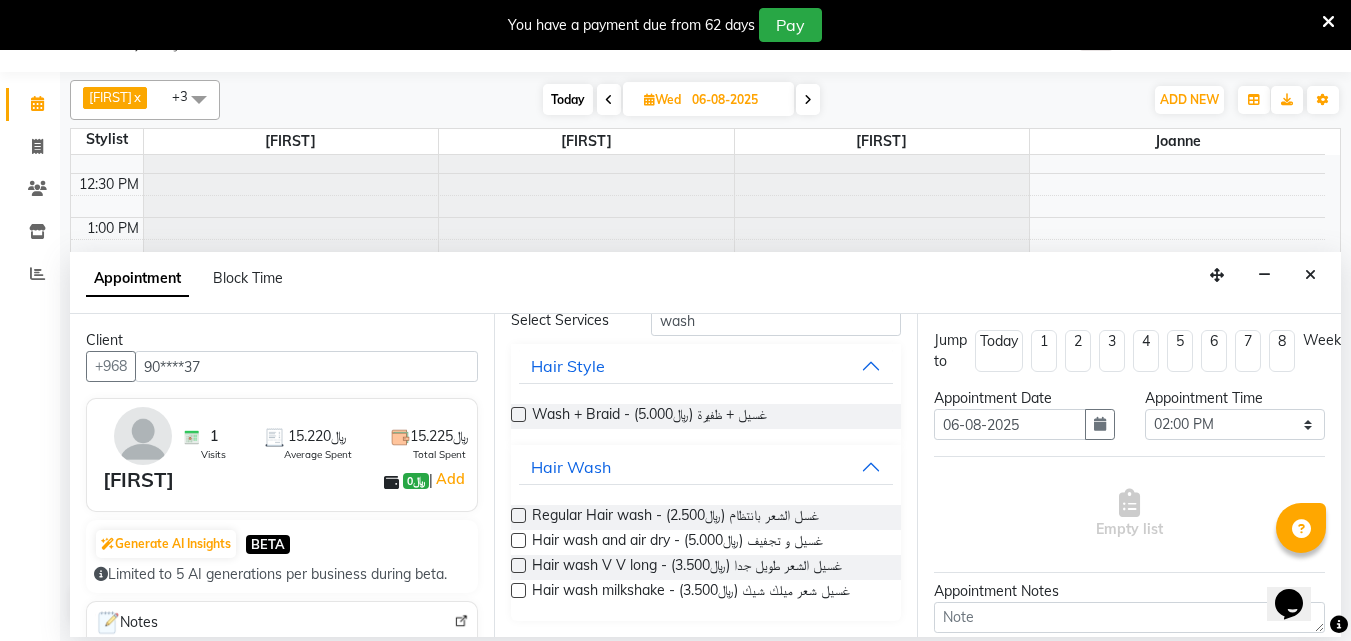 click at bounding box center (518, 590) 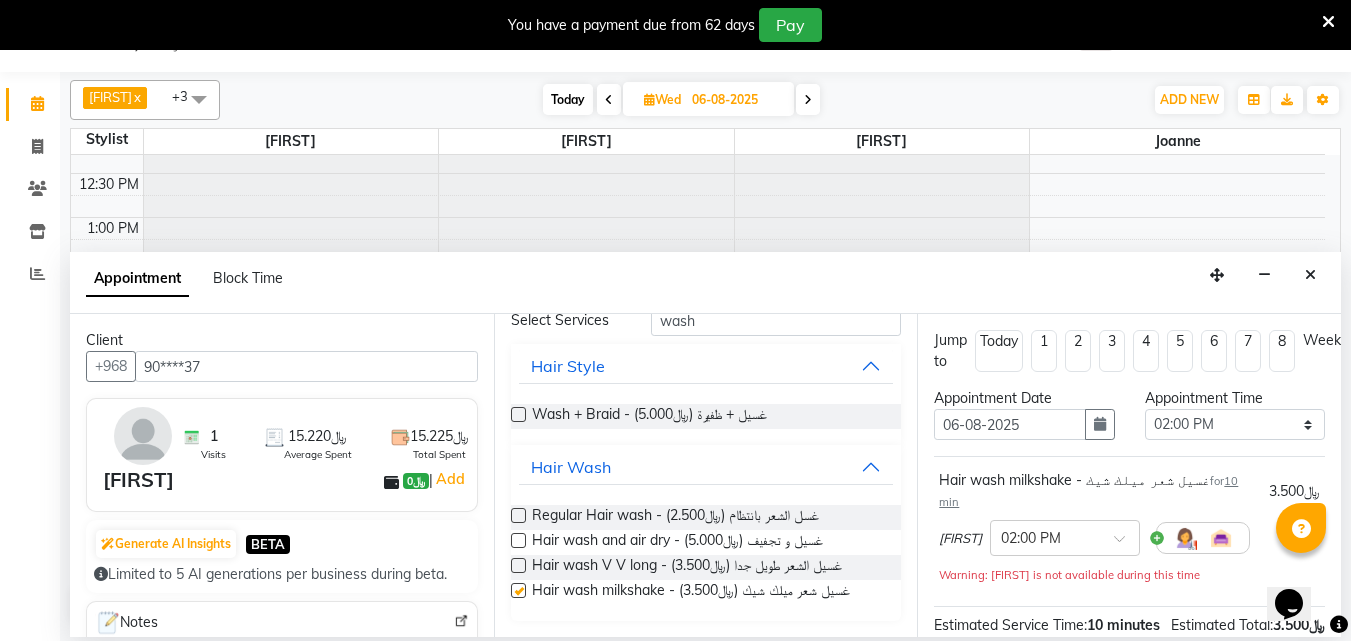 checkbox on "false" 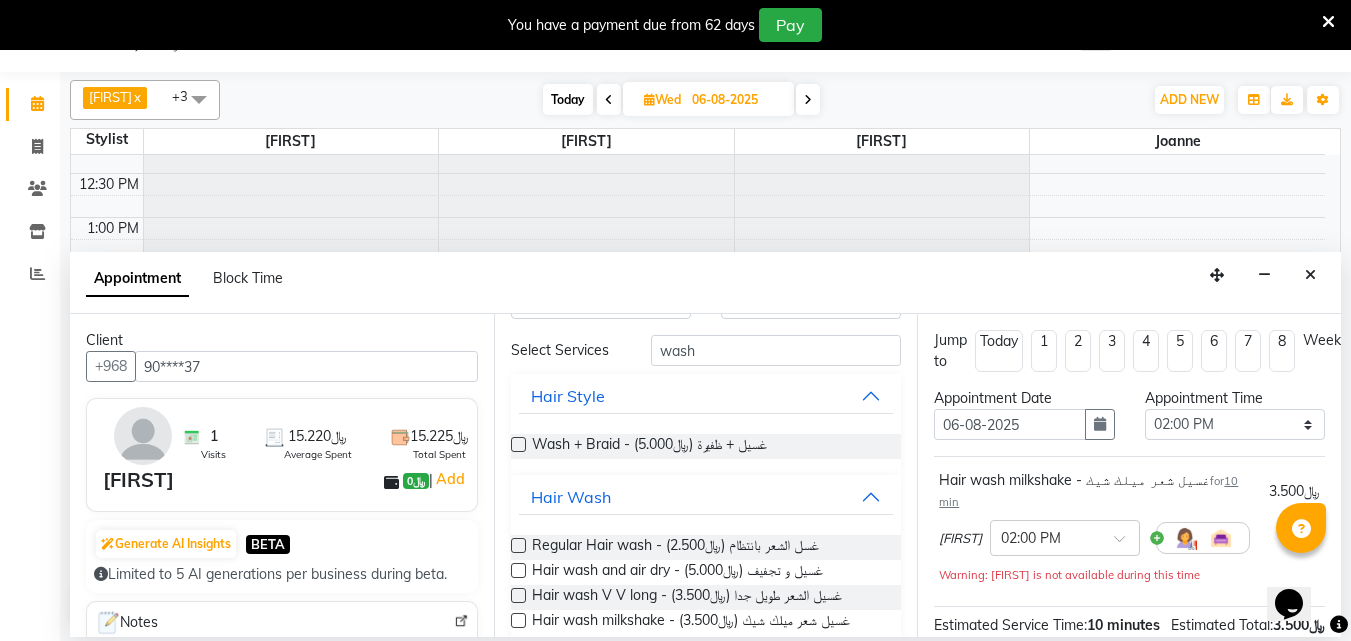 scroll, scrollTop: 0, scrollLeft: 0, axis: both 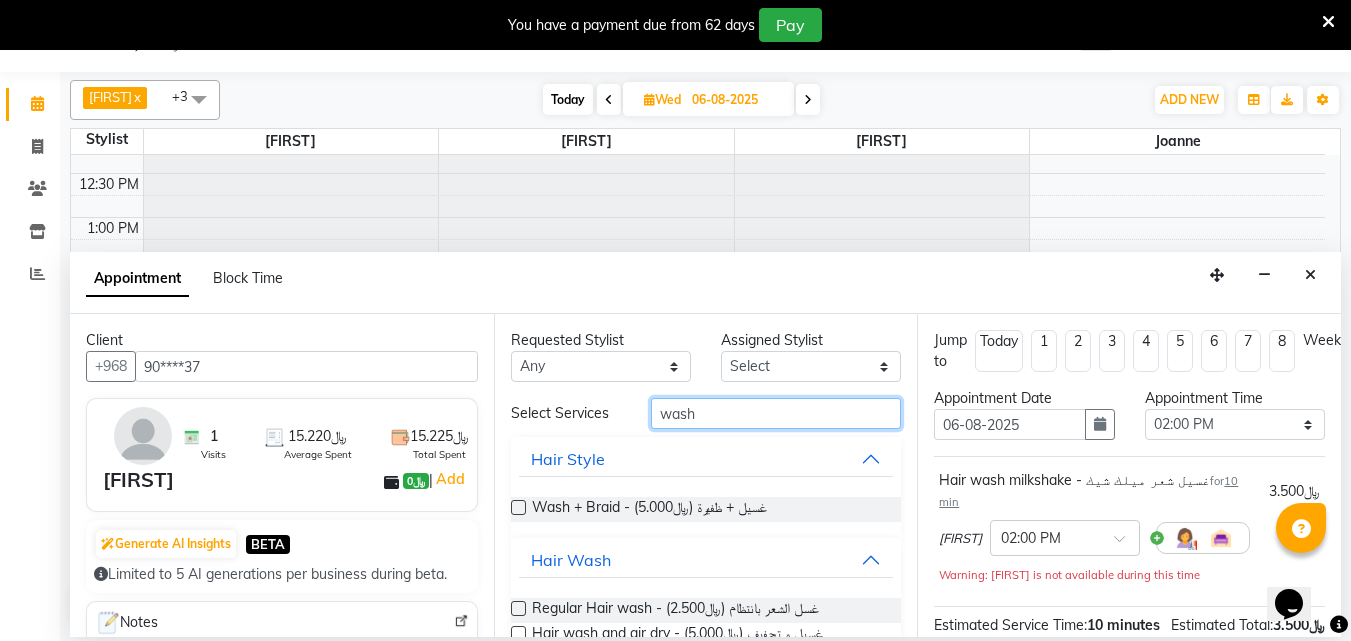 click on "wash" at bounding box center (776, 413) 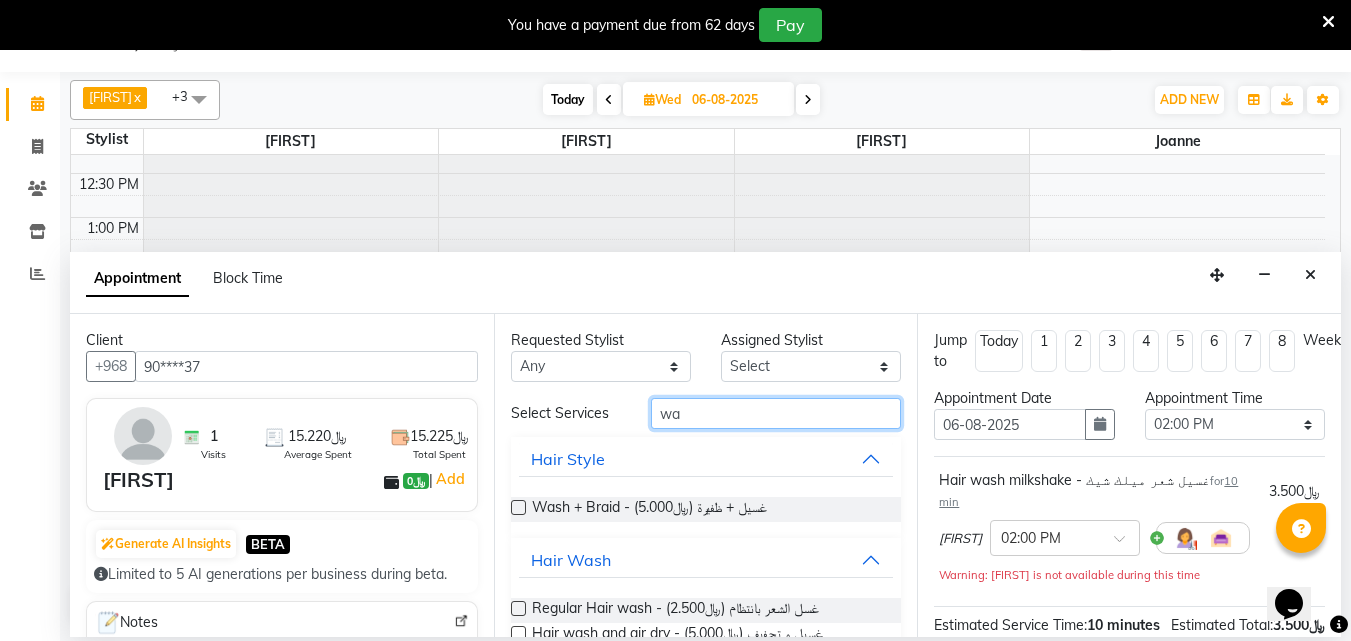 type on "w" 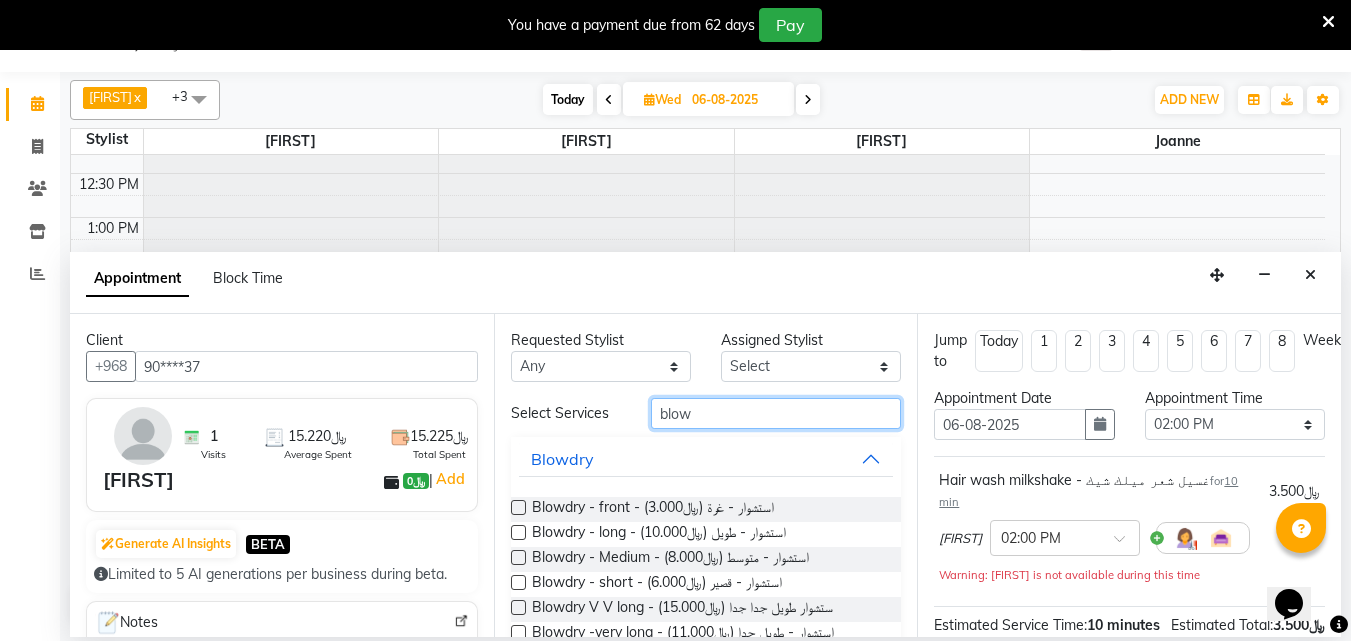 type on "blow" 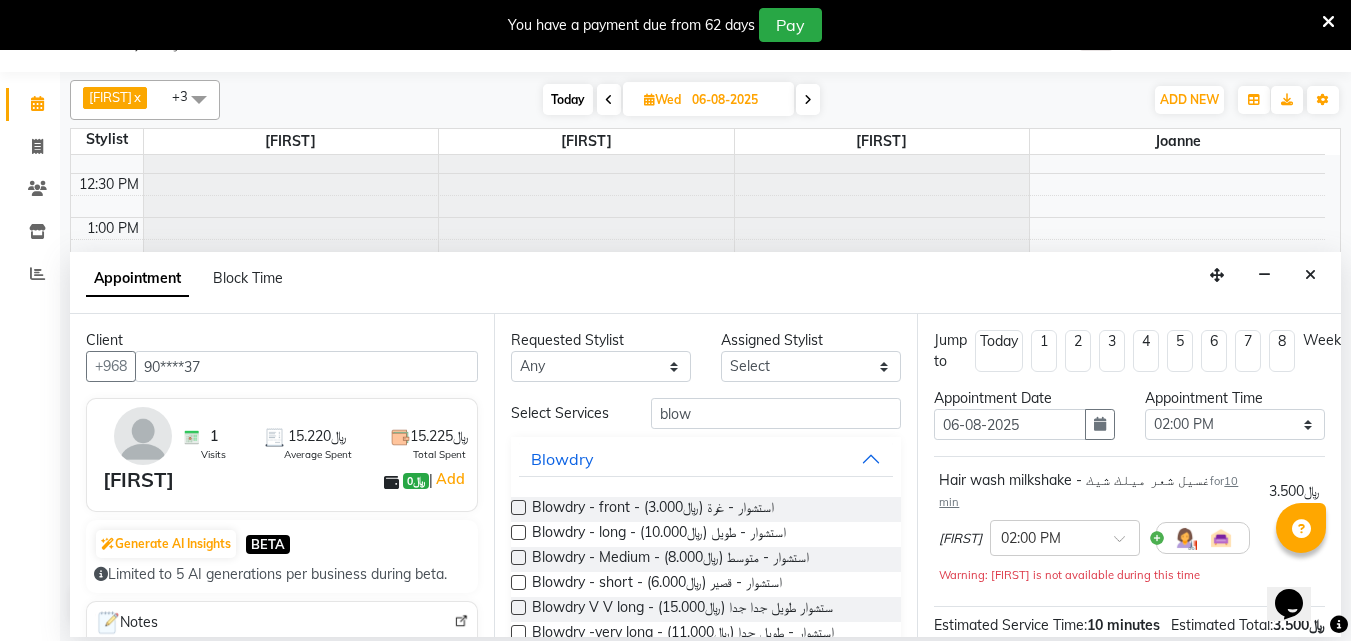 click at bounding box center (518, 532) 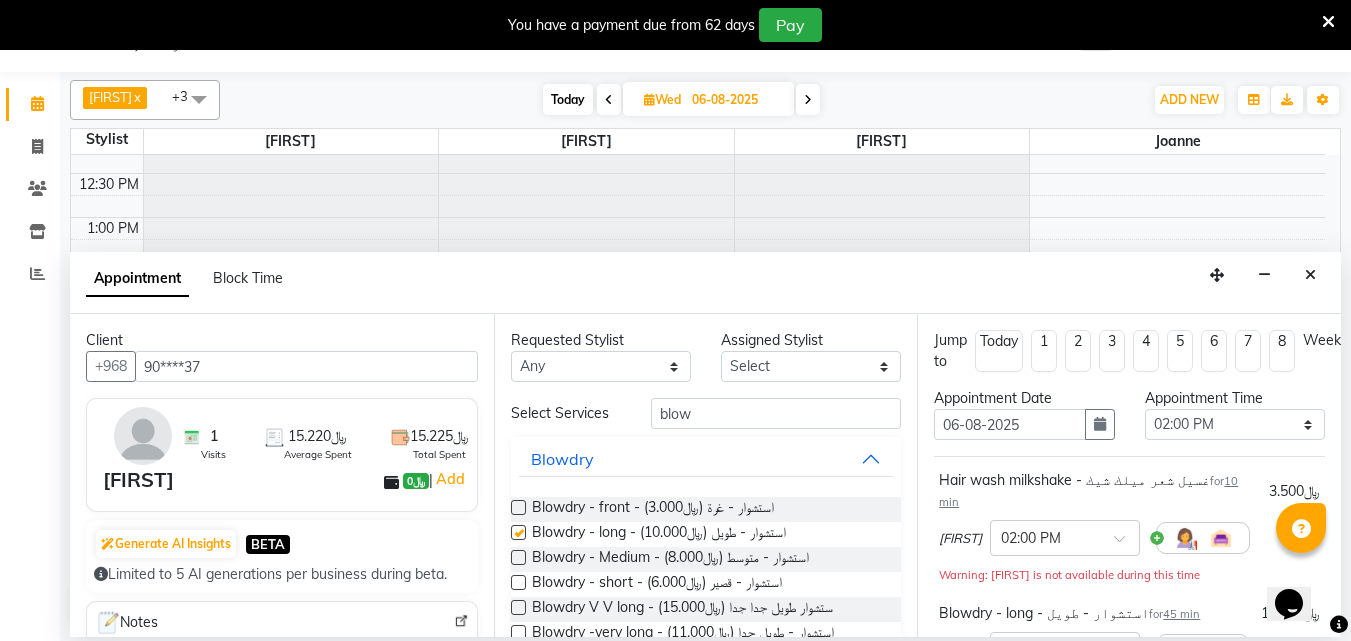 checkbox on "false" 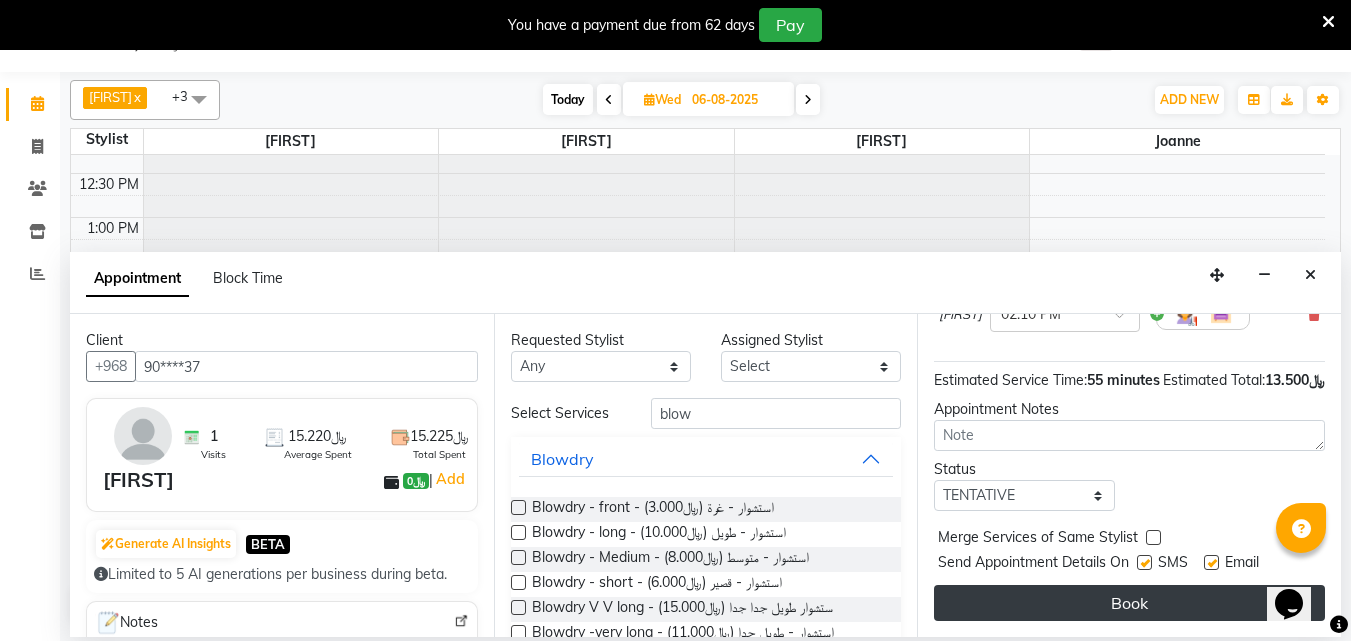 scroll, scrollTop: 373, scrollLeft: 0, axis: vertical 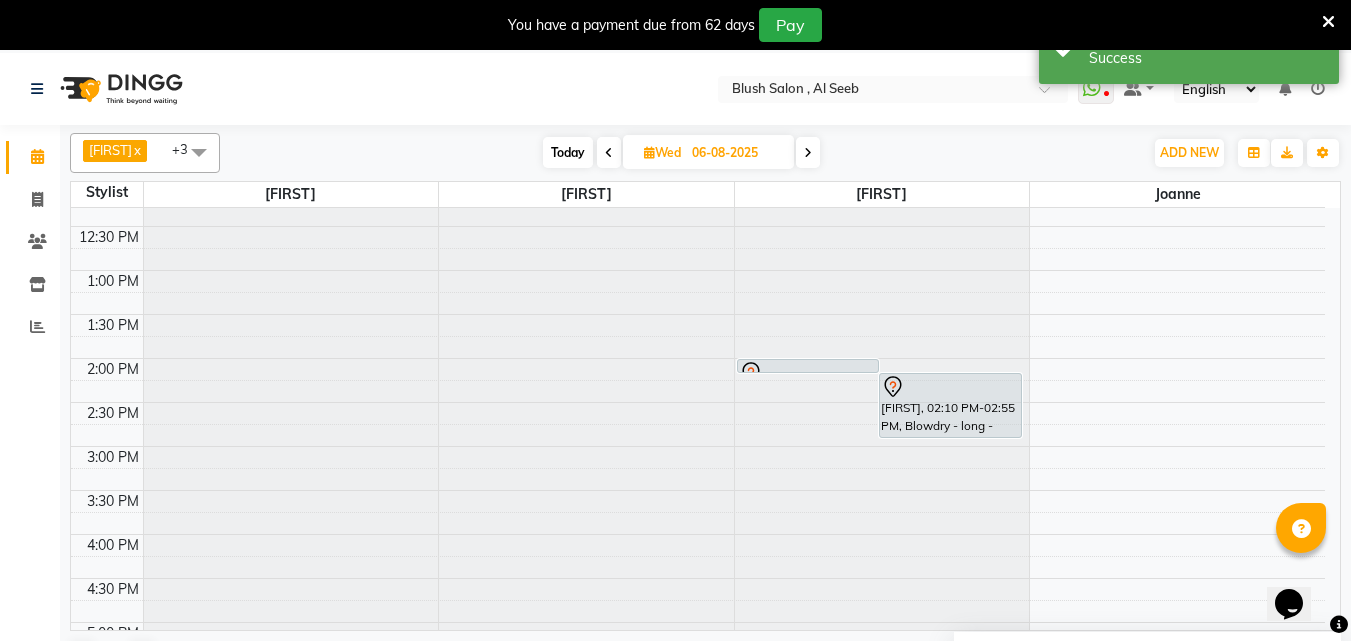 click on "Today" at bounding box center [568, 152] 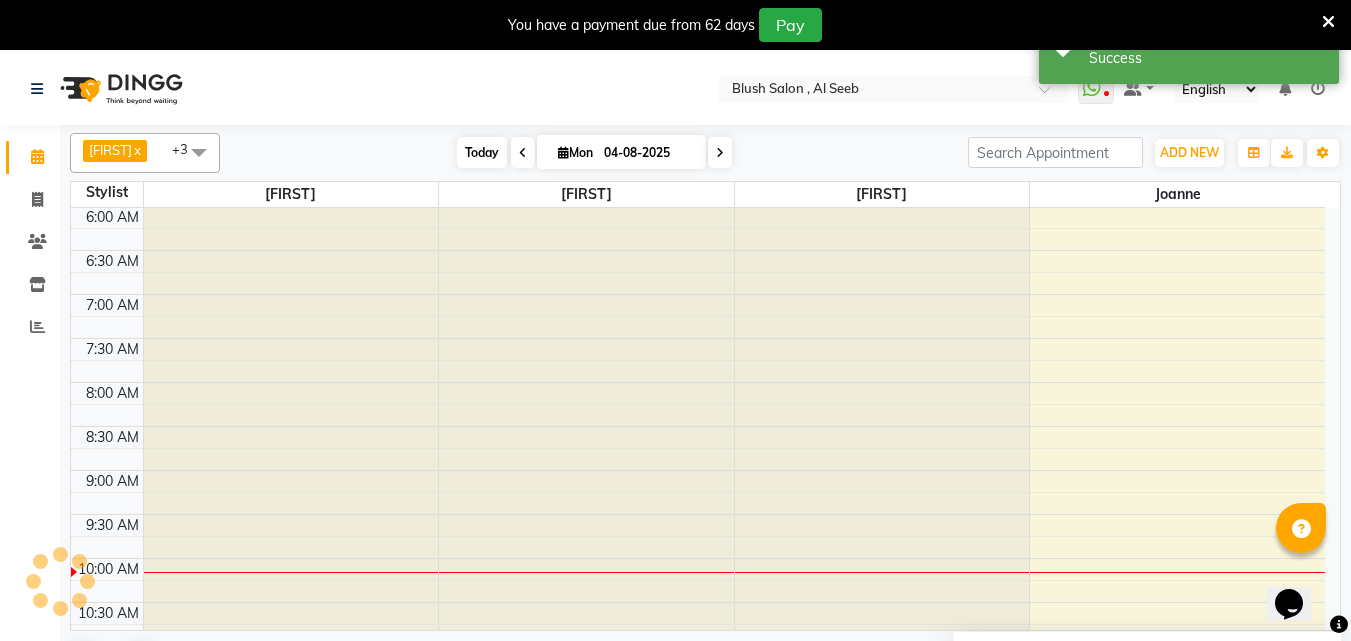 scroll, scrollTop: 881, scrollLeft: 0, axis: vertical 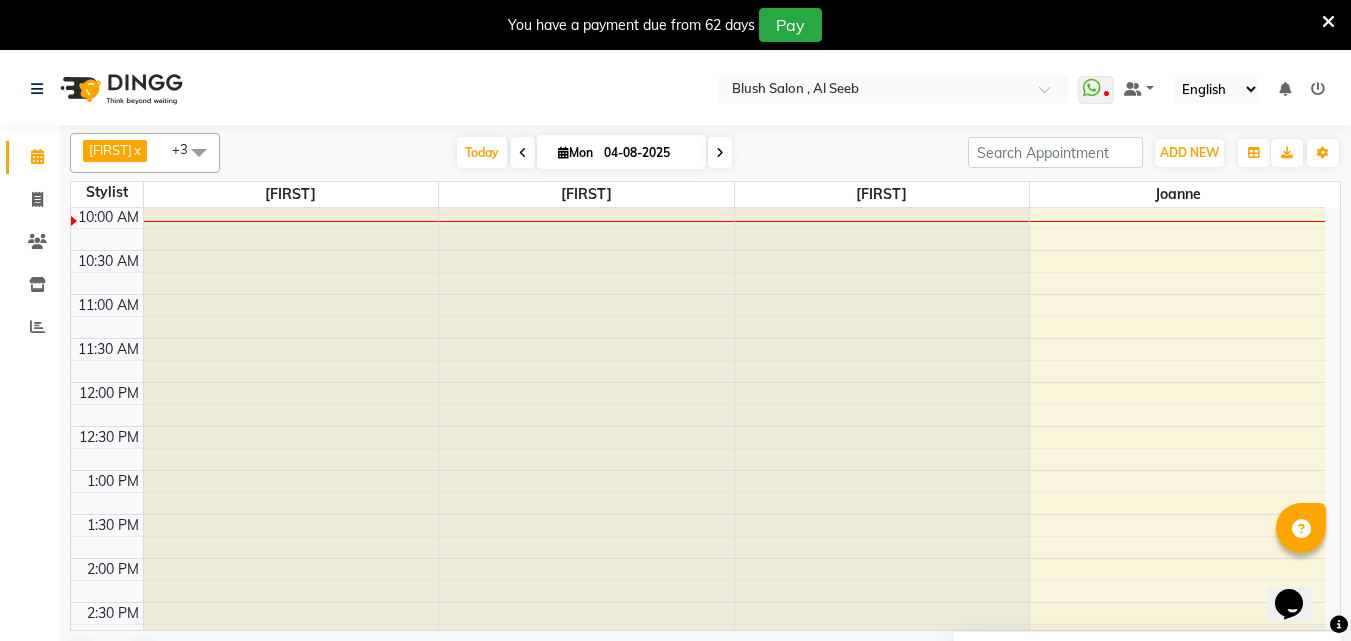 click at bounding box center [523, 153] 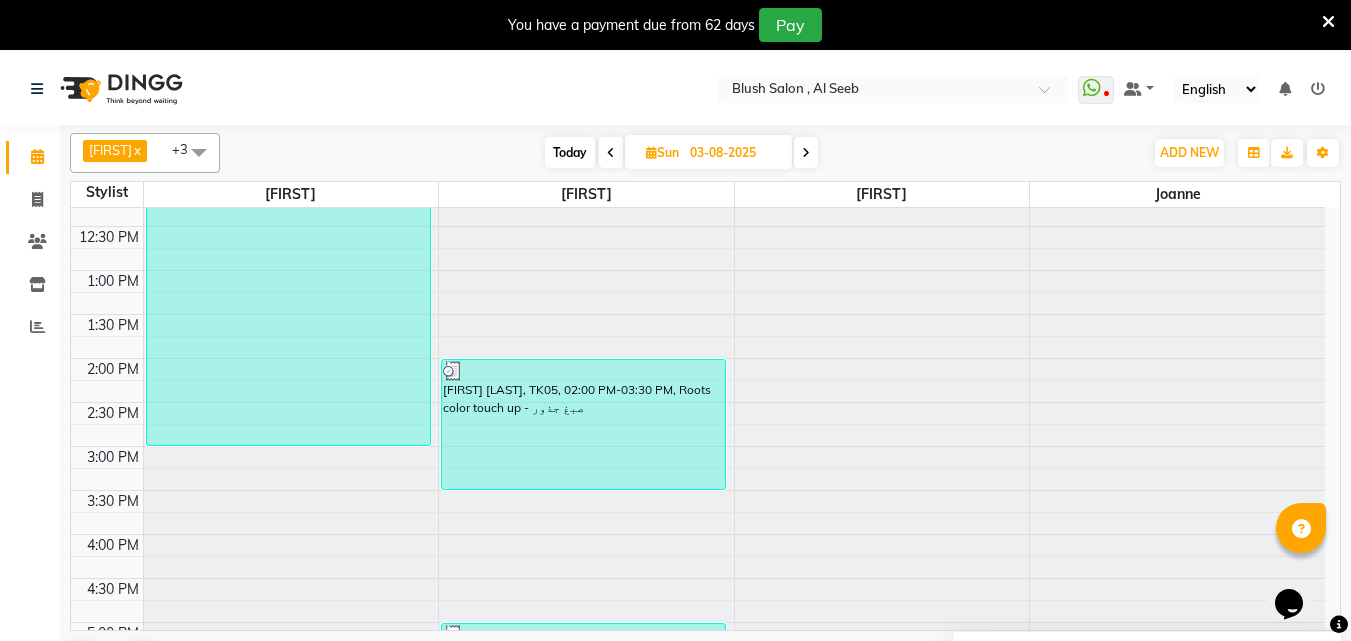 scroll, scrollTop: 981, scrollLeft: 0, axis: vertical 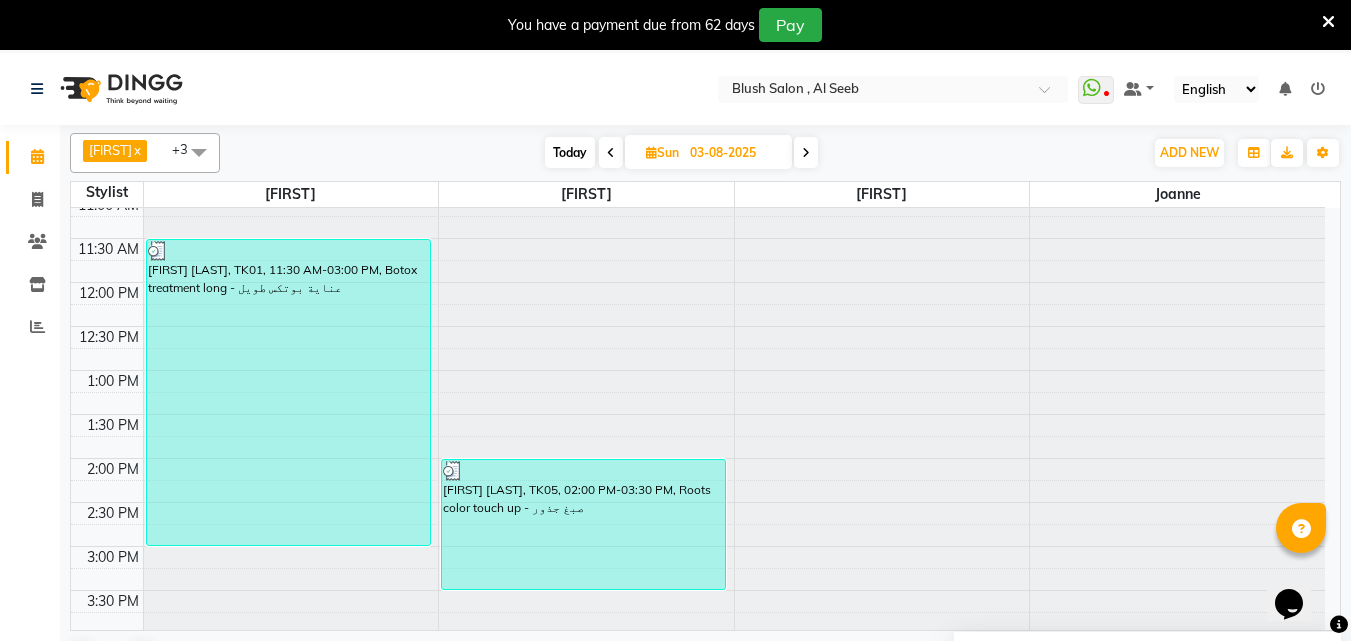 click on "[FIRST] [LAST], TK01, 11:30 AM-03:00 PM, Botox treatment long - عناية بوتكس طويل" at bounding box center (288, 392) 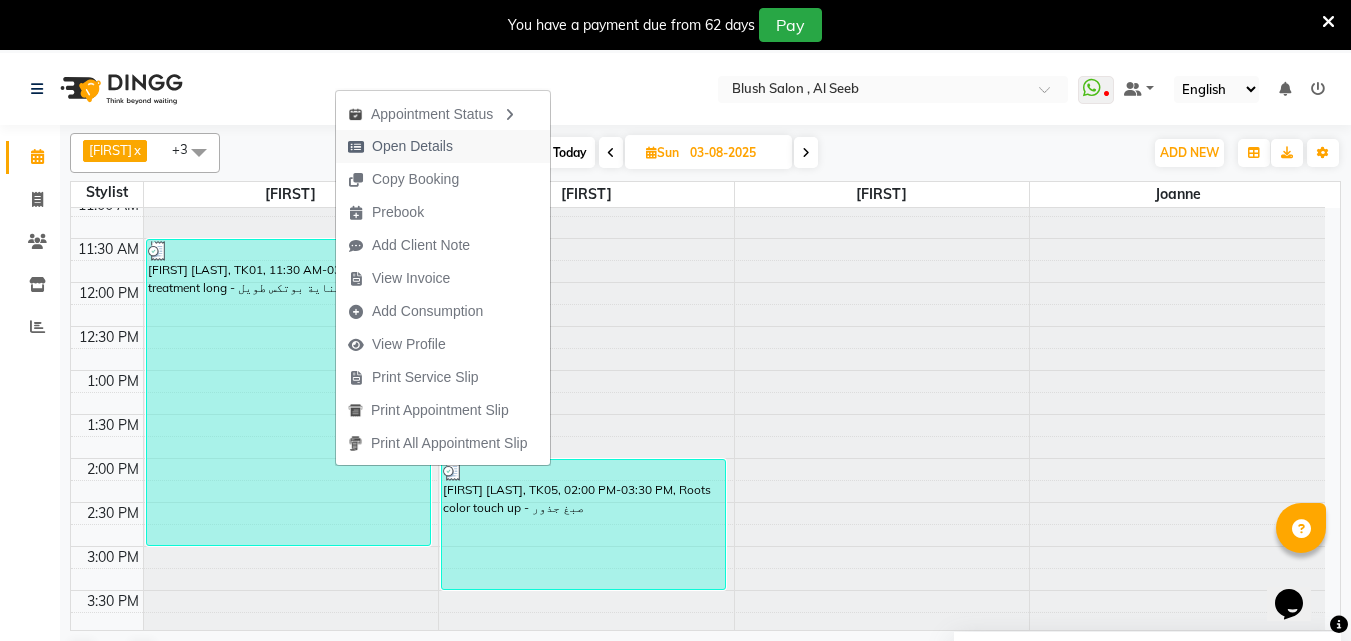 click on "Open Details" at bounding box center (412, 146) 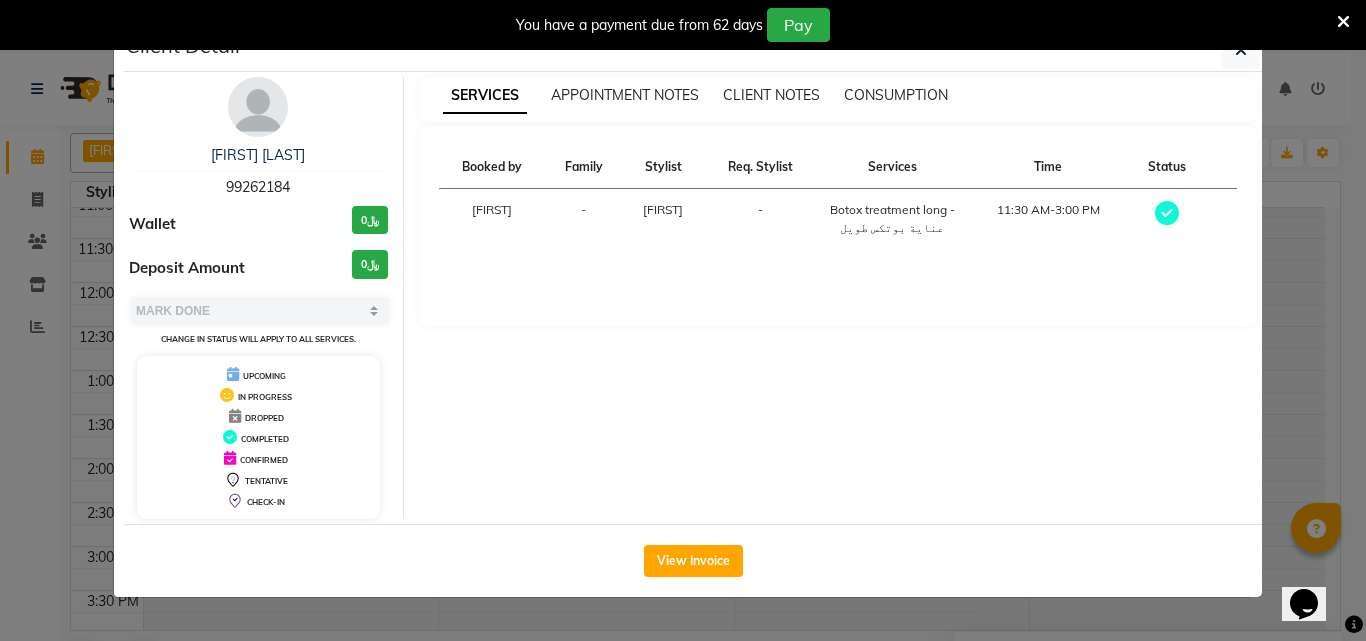 click 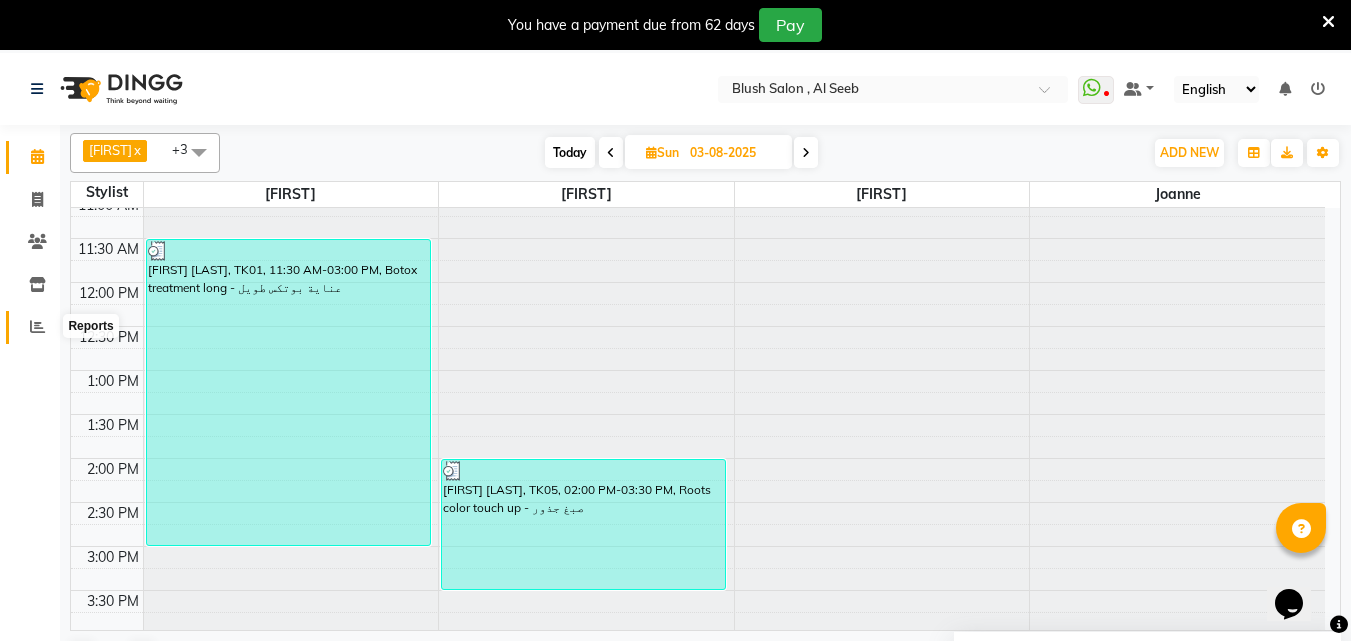 click 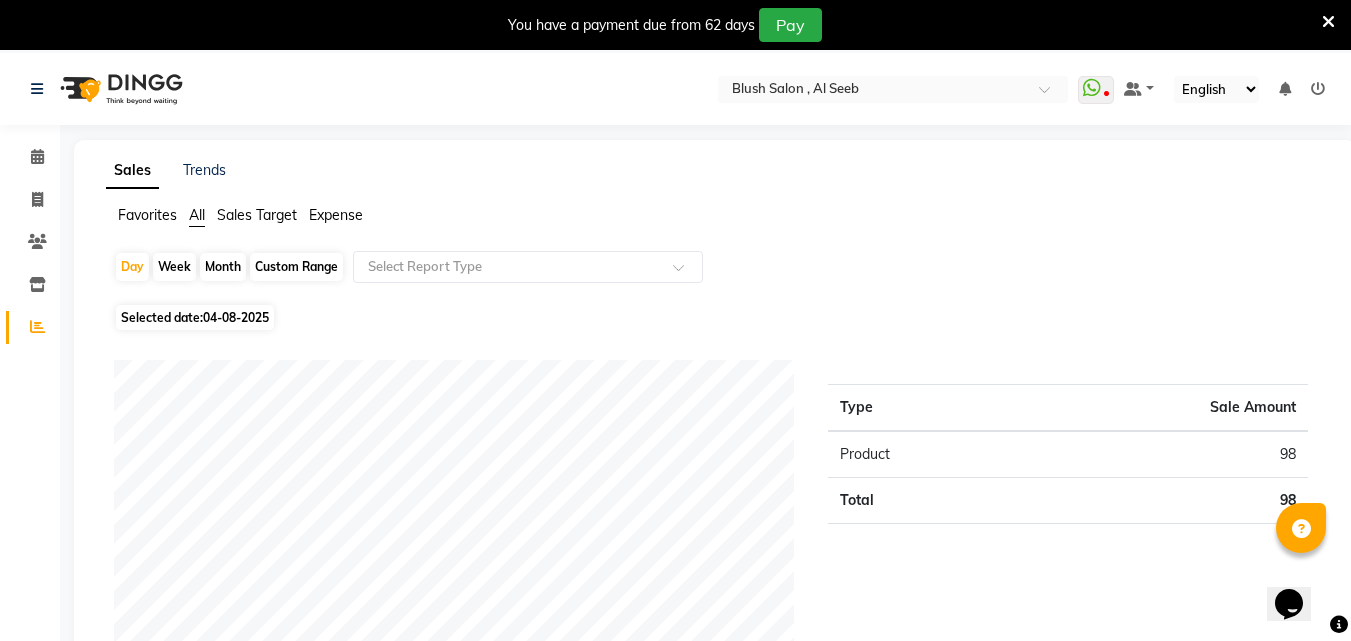 click on "04-08-2025" 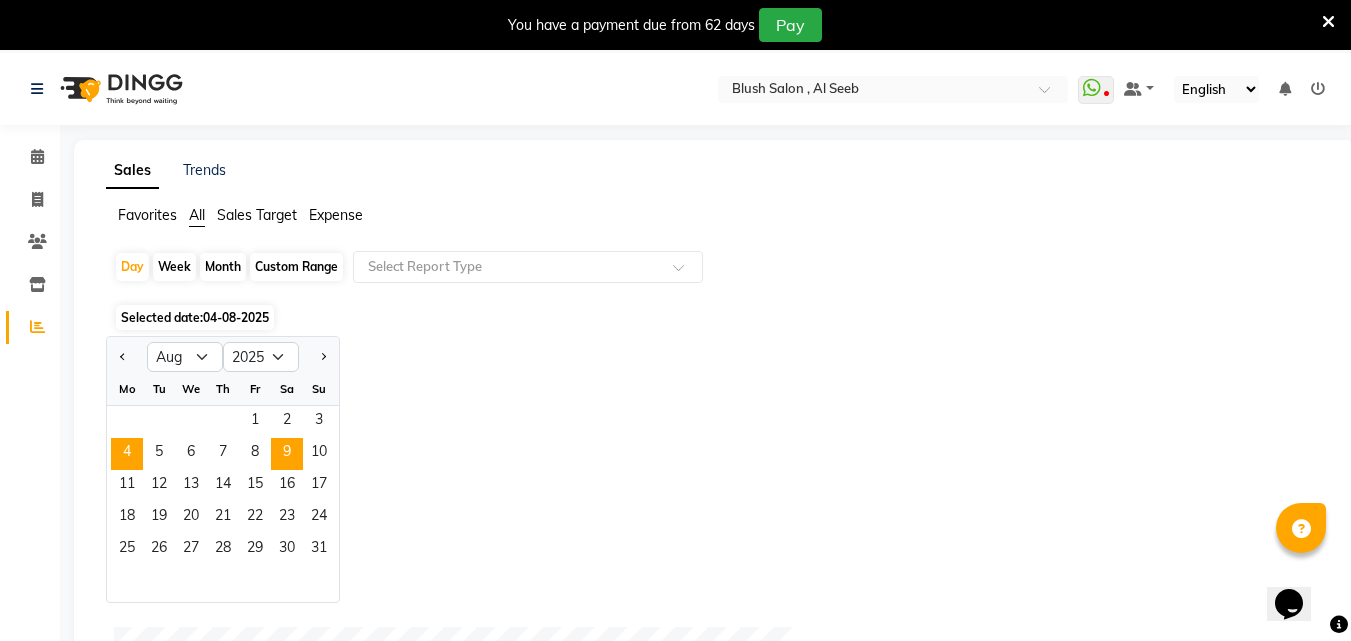 scroll, scrollTop: 100, scrollLeft: 0, axis: vertical 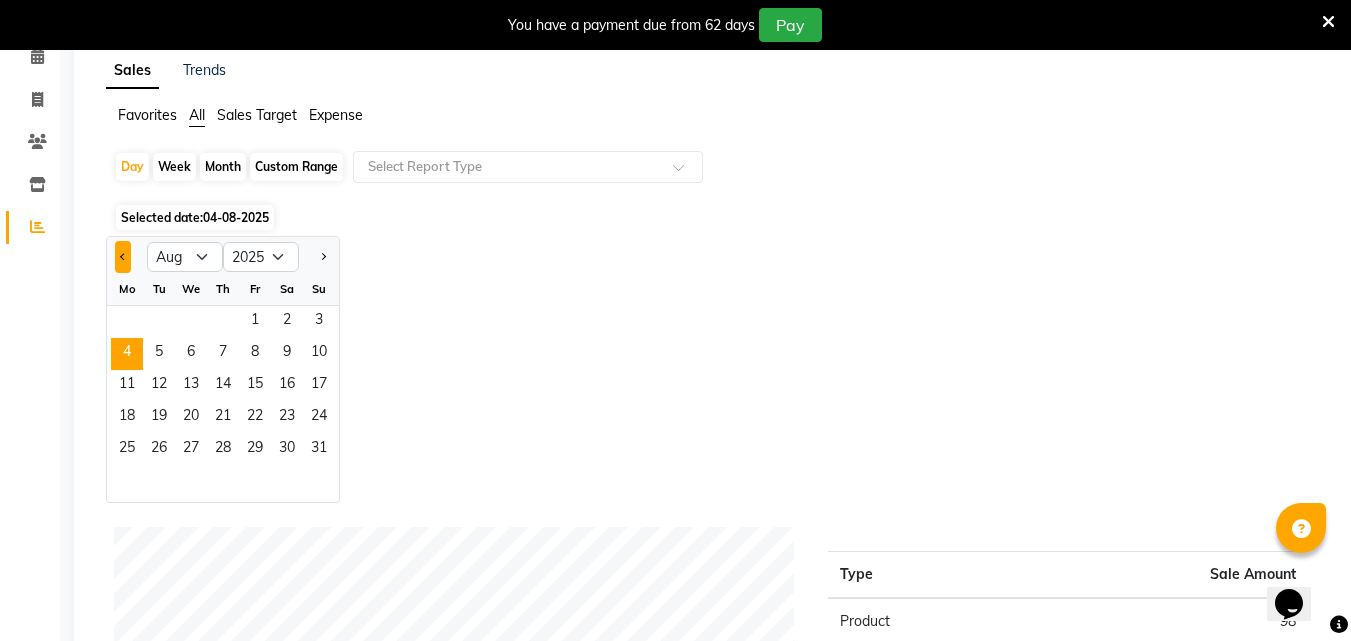 click 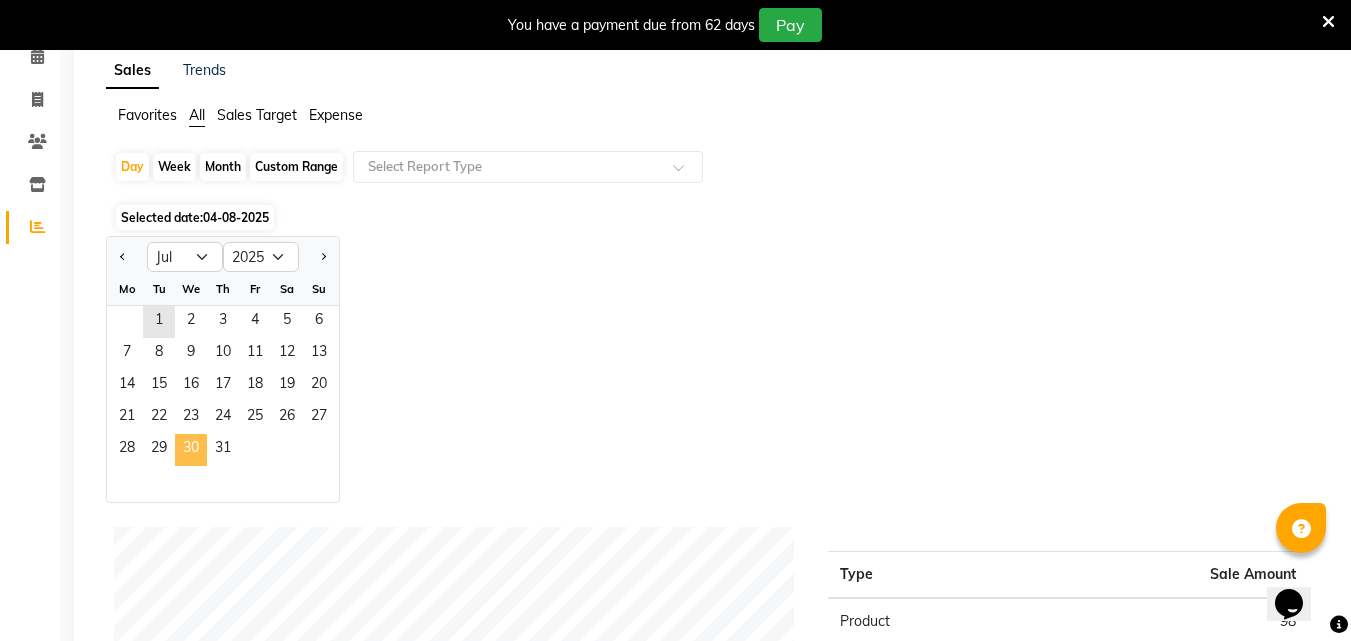 click on "30" 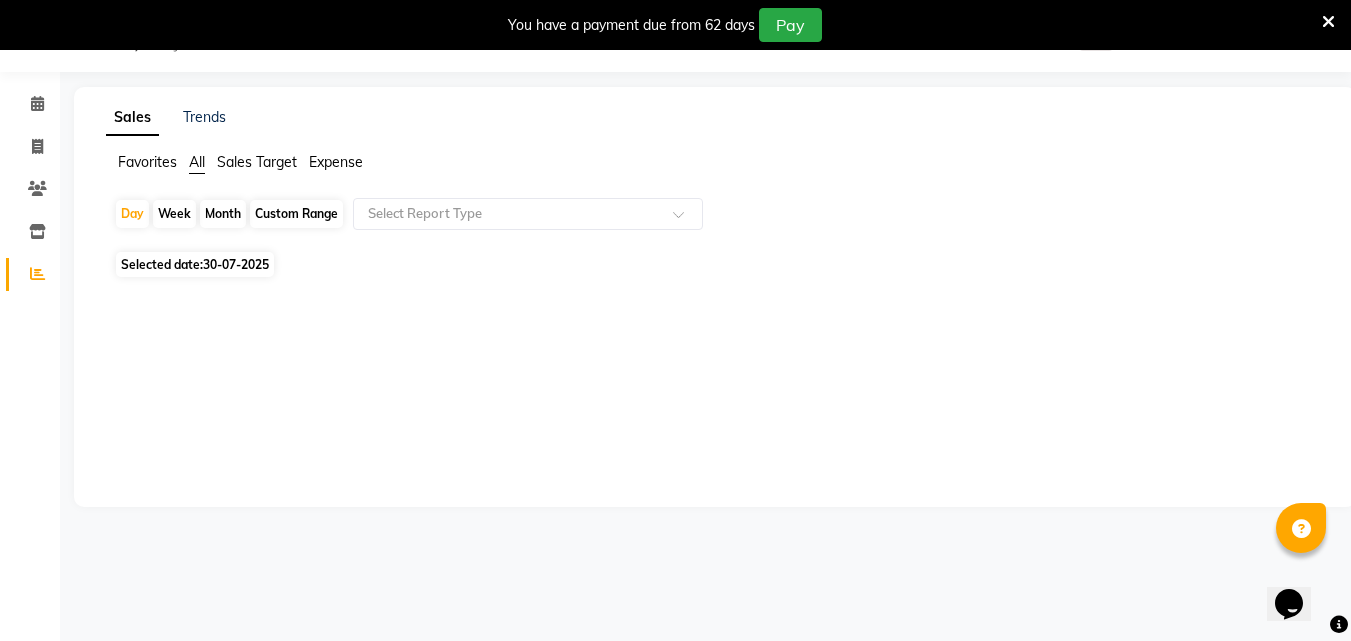 scroll, scrollTop: 53, scrollLeft: 0, axis: vertical 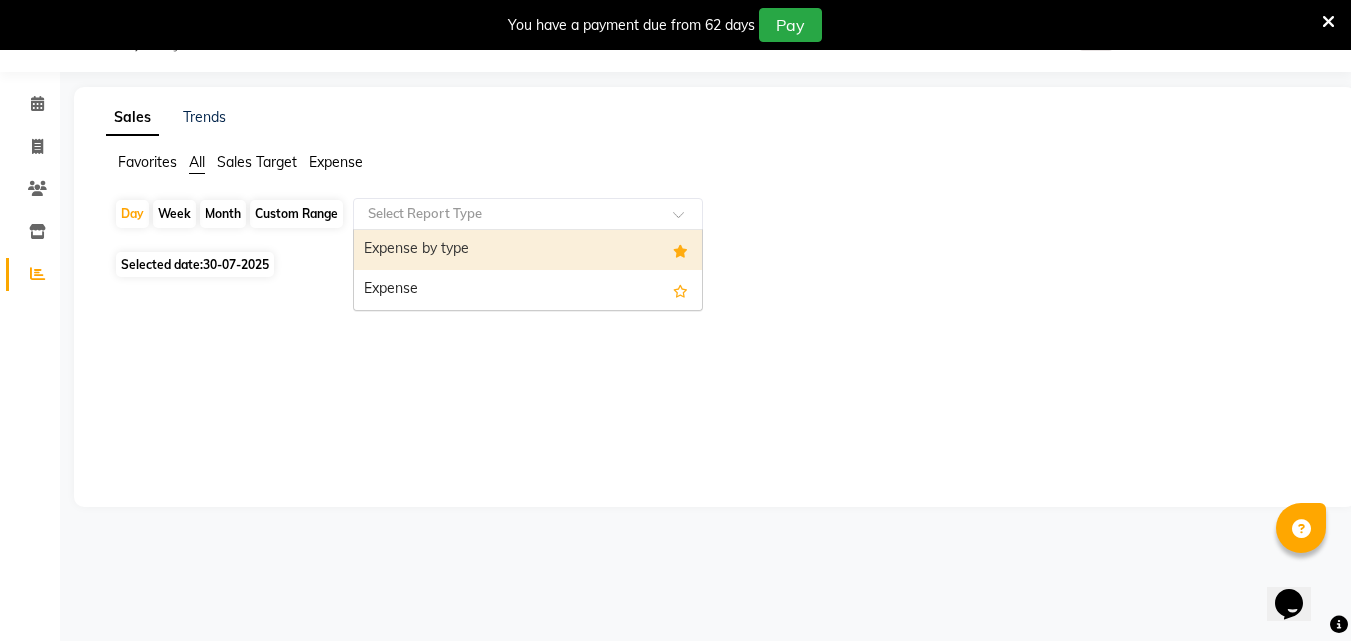 click 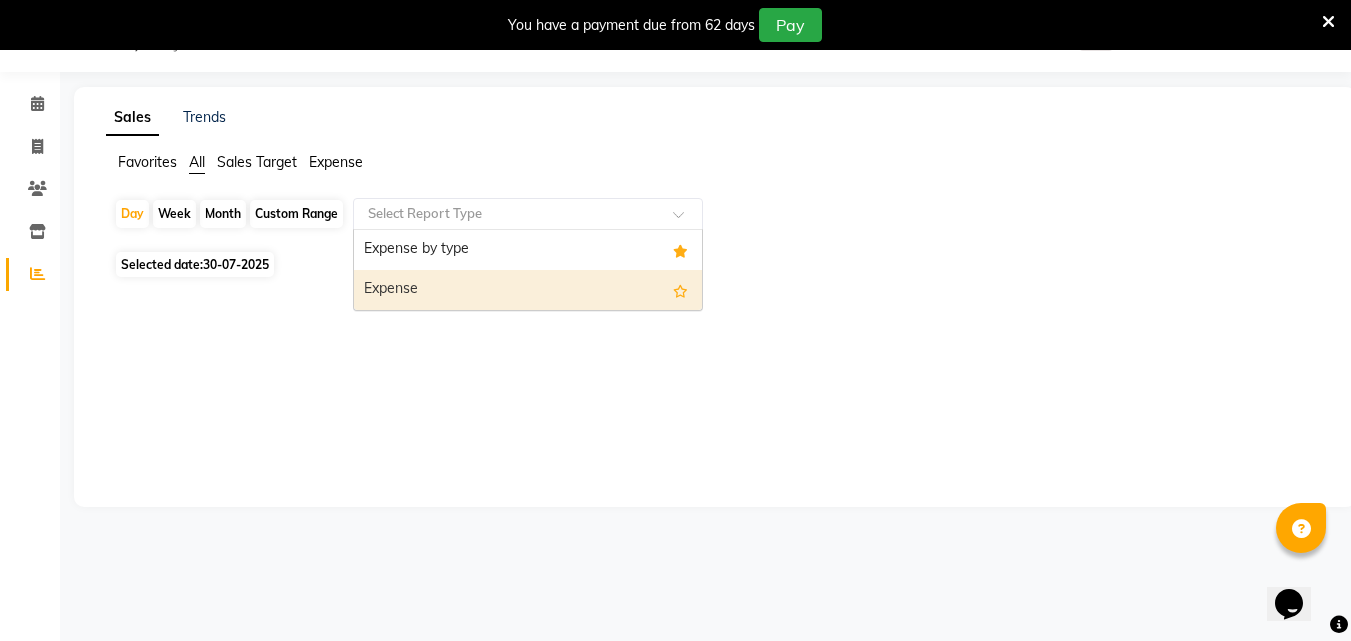click on "Expense" at bounding box center (528, 290) 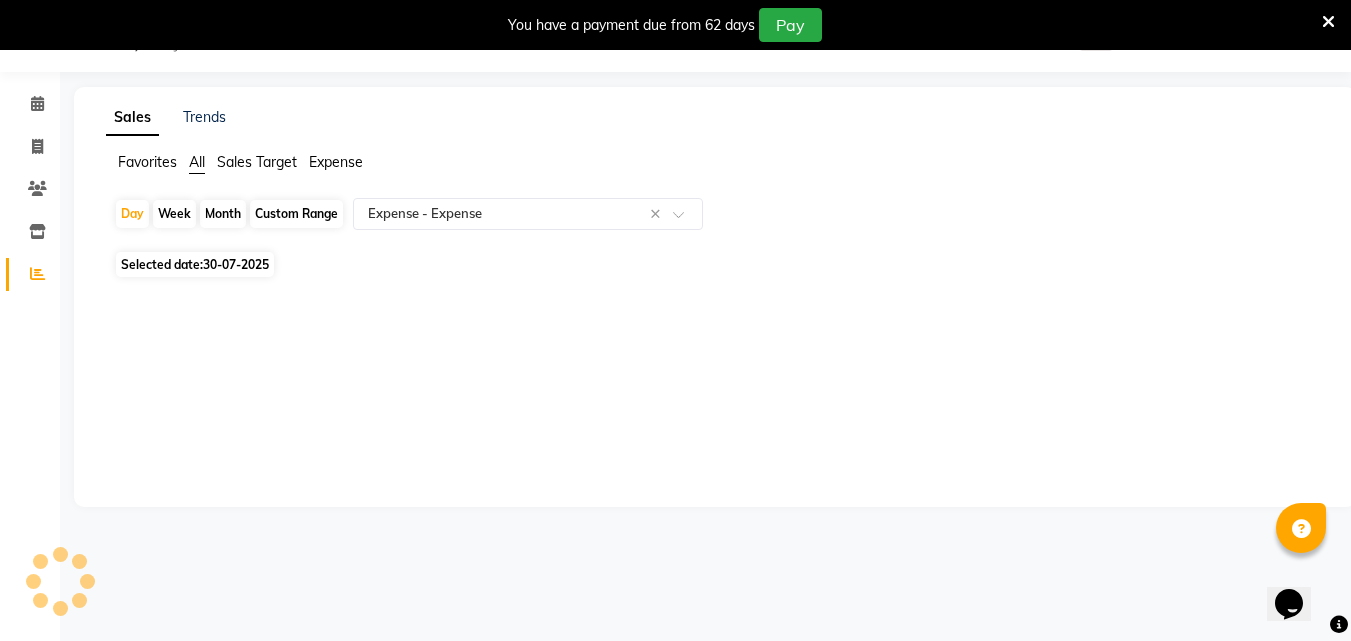 click on "30-07-2025" 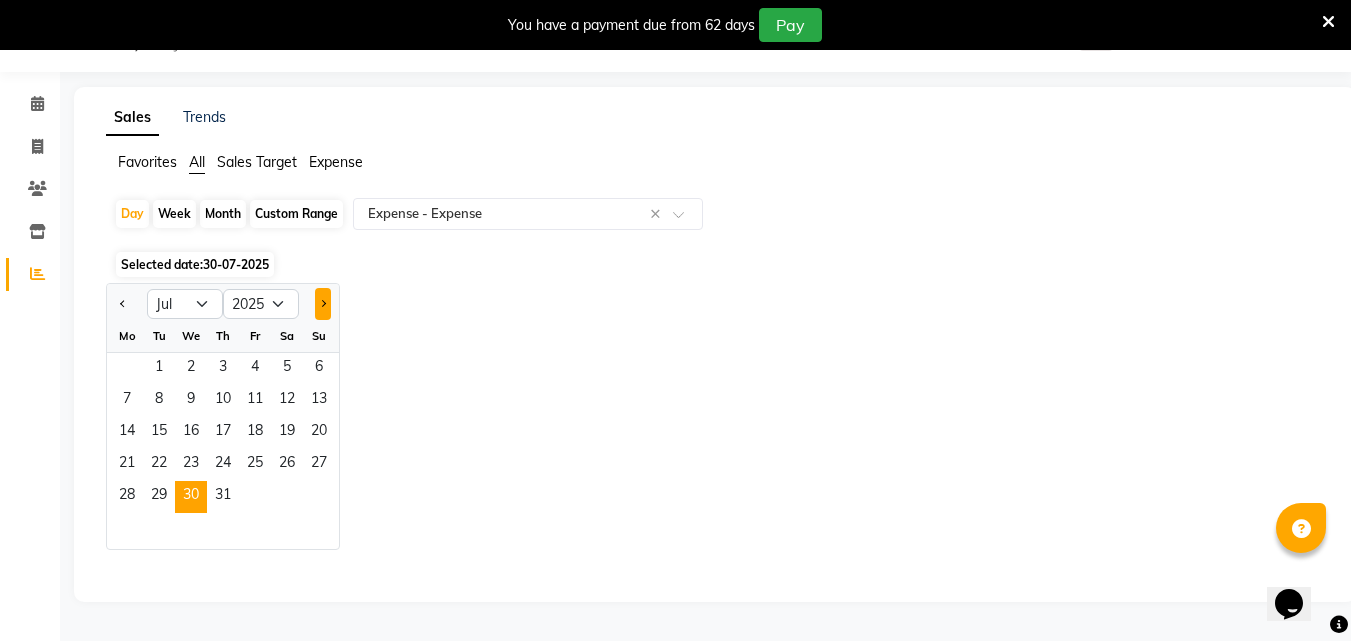 click 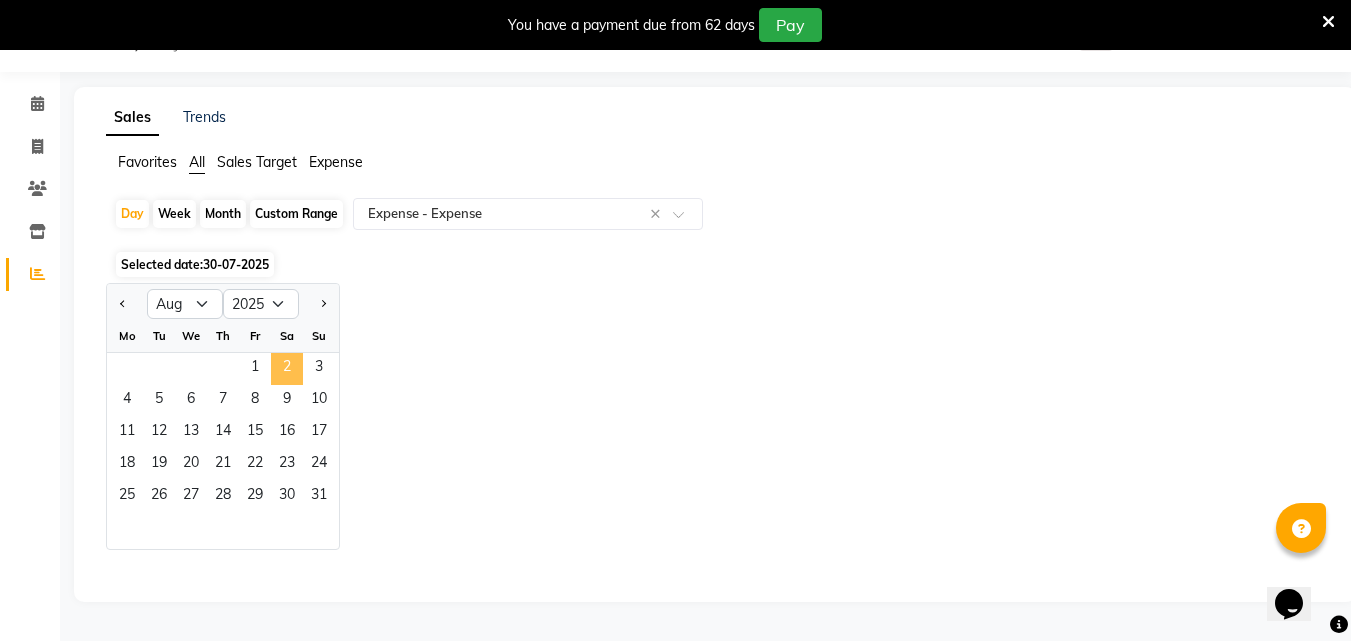 click on "2" 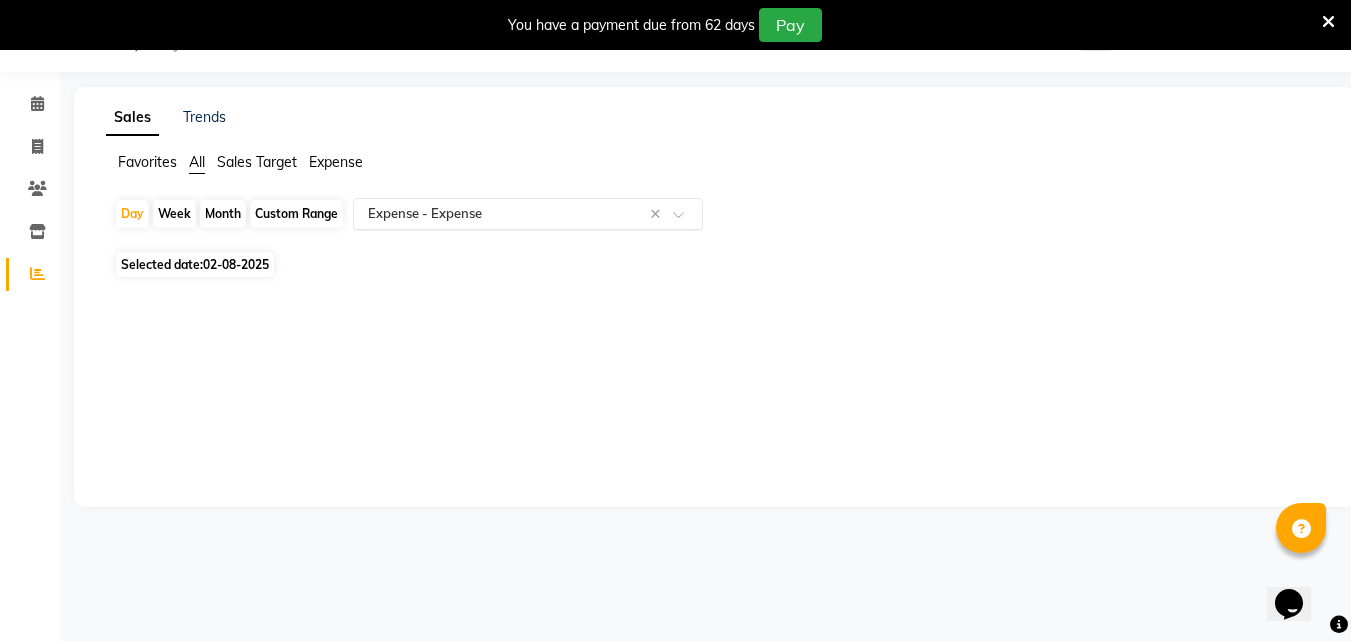 click 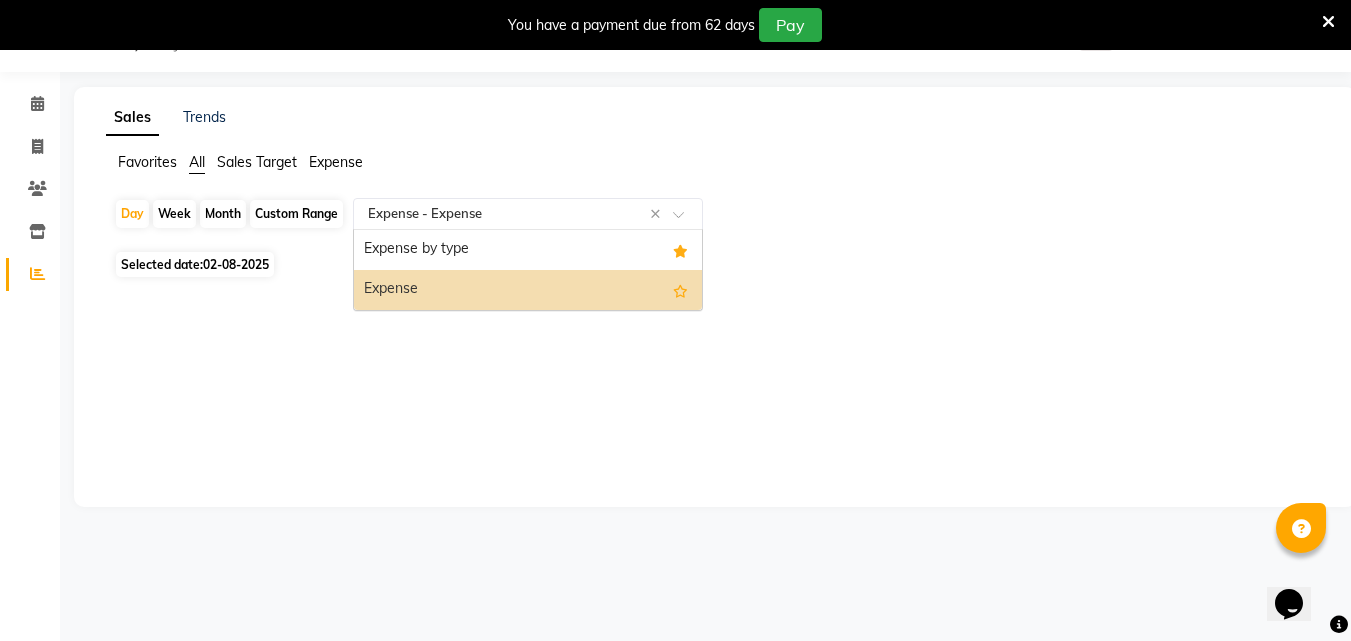 click on "Expense" at bounding box center (528, 290) 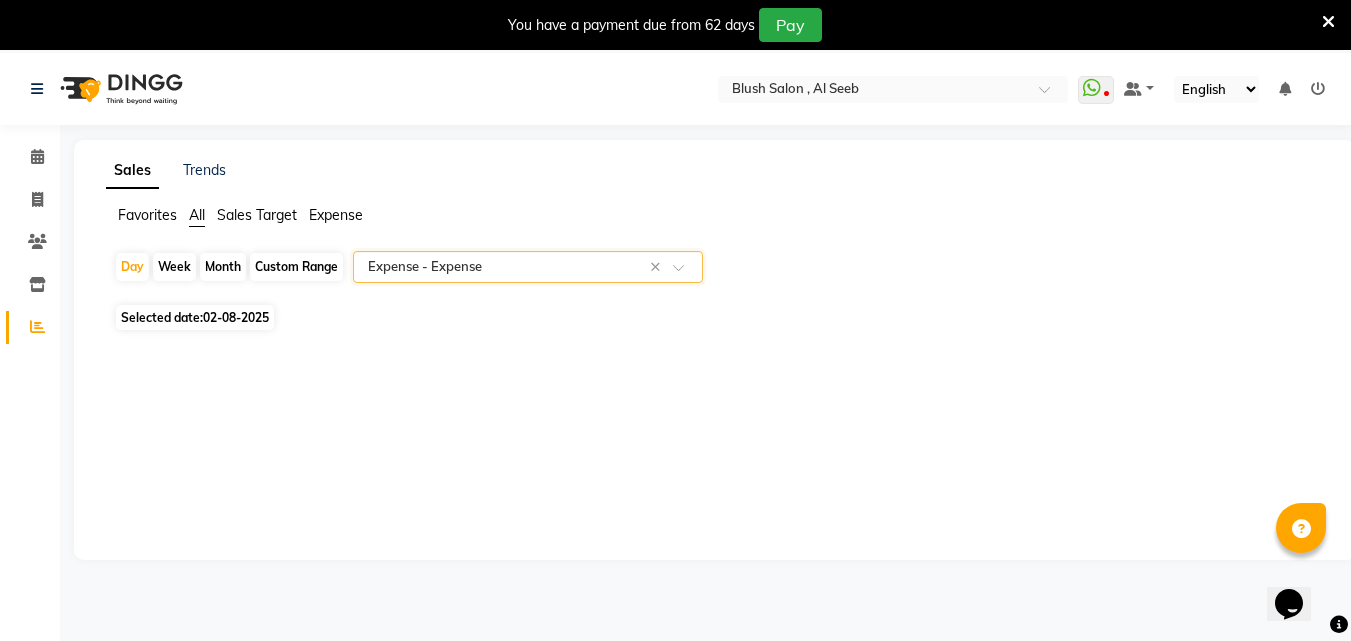 scroll, scrollTop: 53, scrollLeft: 0, axis: vertical 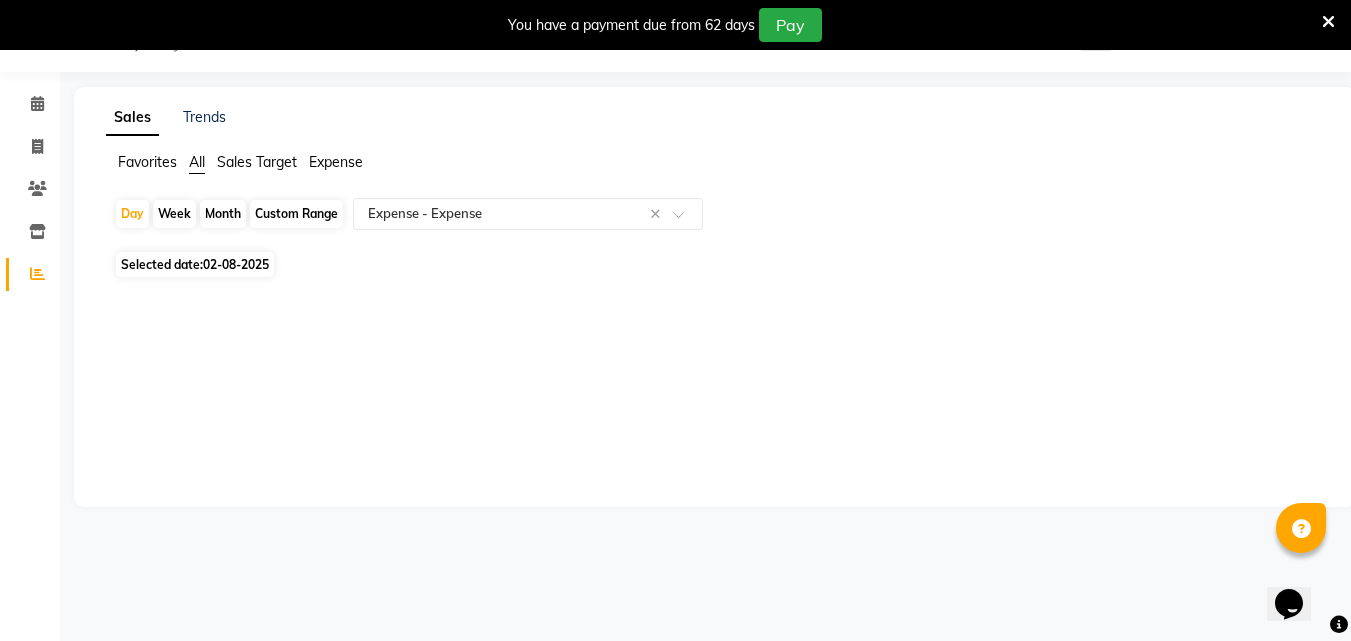 click on "Calendar  Invoice  Clients  Inventory  Reports Completed InProgress Upcoming Dropped Tentative Check-In Confirm Bookings Segments Page Builder" 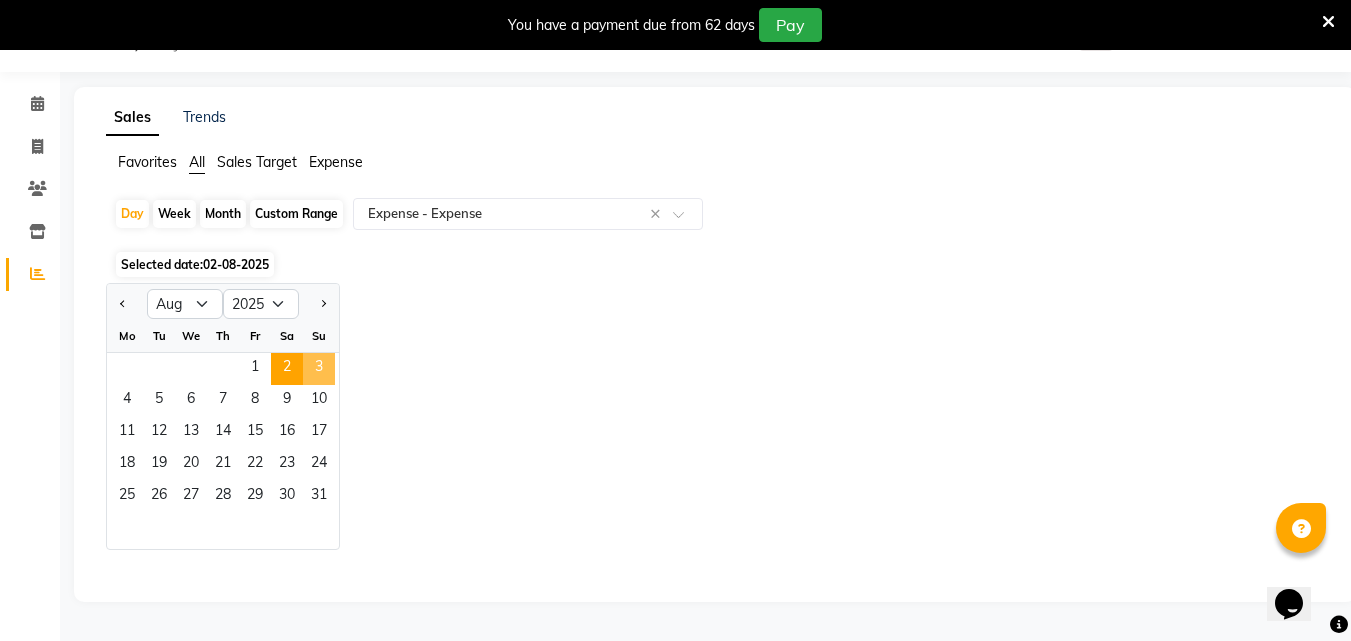 click on "3" 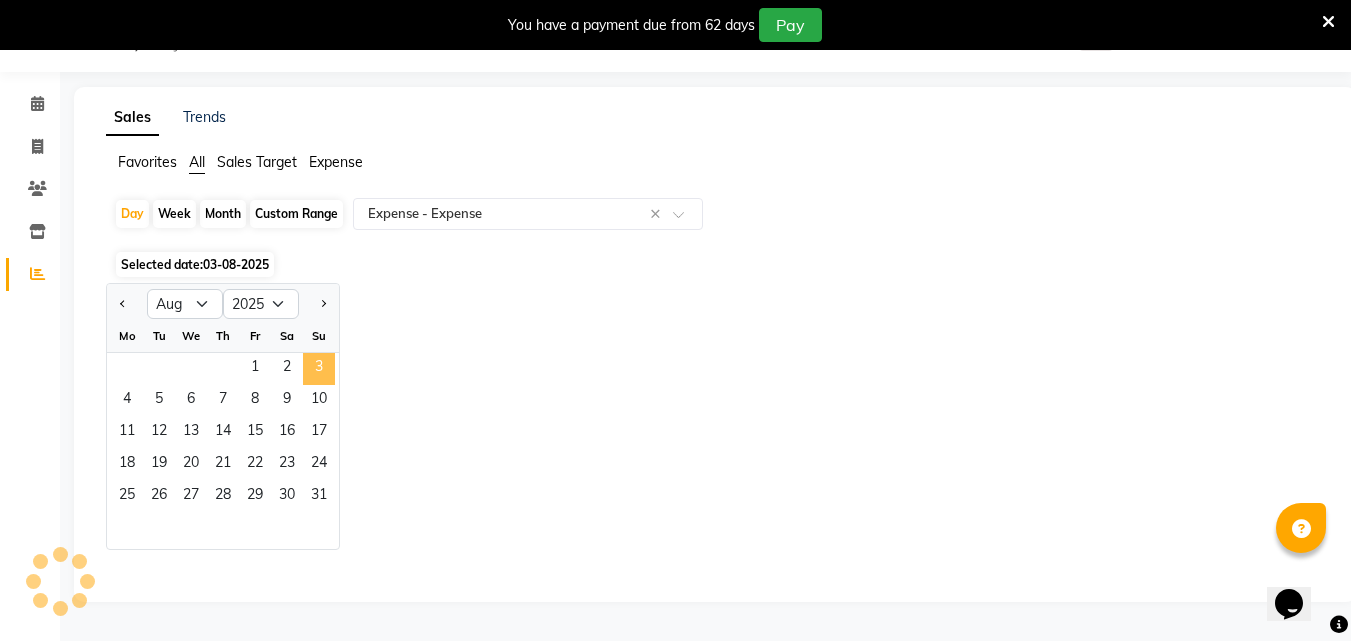 select on "csv" 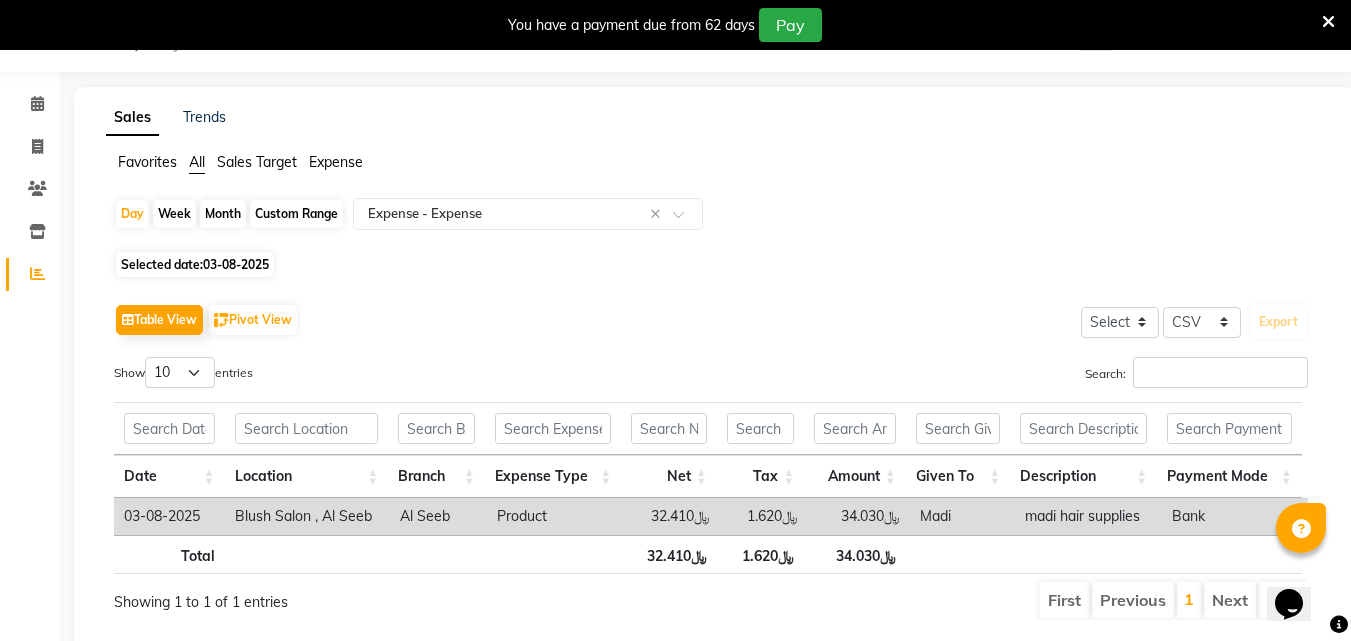 scroll, scrollTop: 133, scrollLeft: 0, axis: vertical 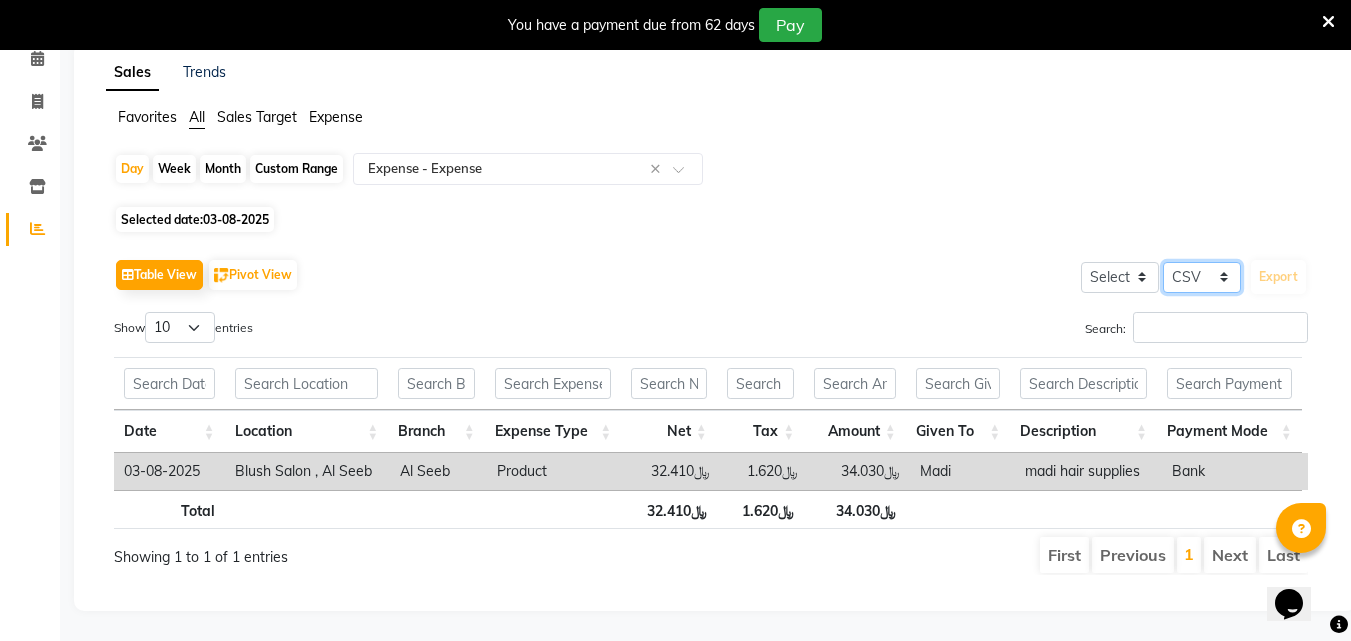 click on "Select CSV PDF" 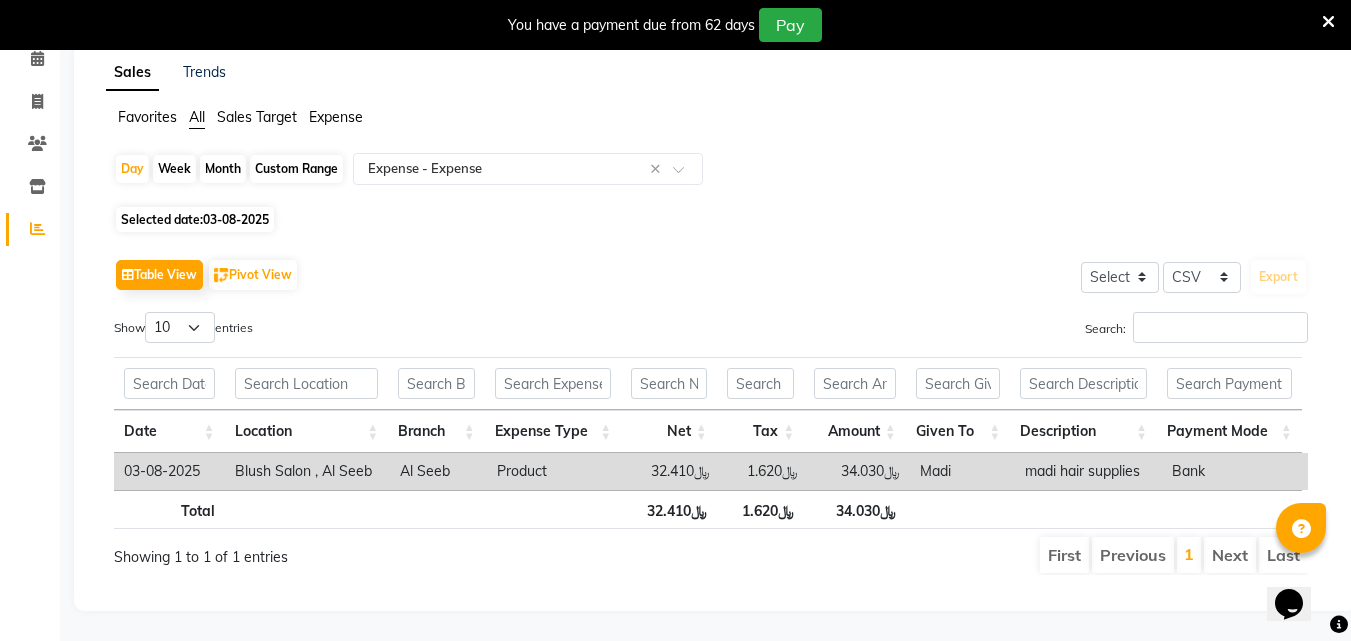 click on "Calendar  Invoice  Clients  Inventory  Reports Completed InProgress Upcoming Dropped Tentative Check-In Confirm Bookings Segments Page Builder" 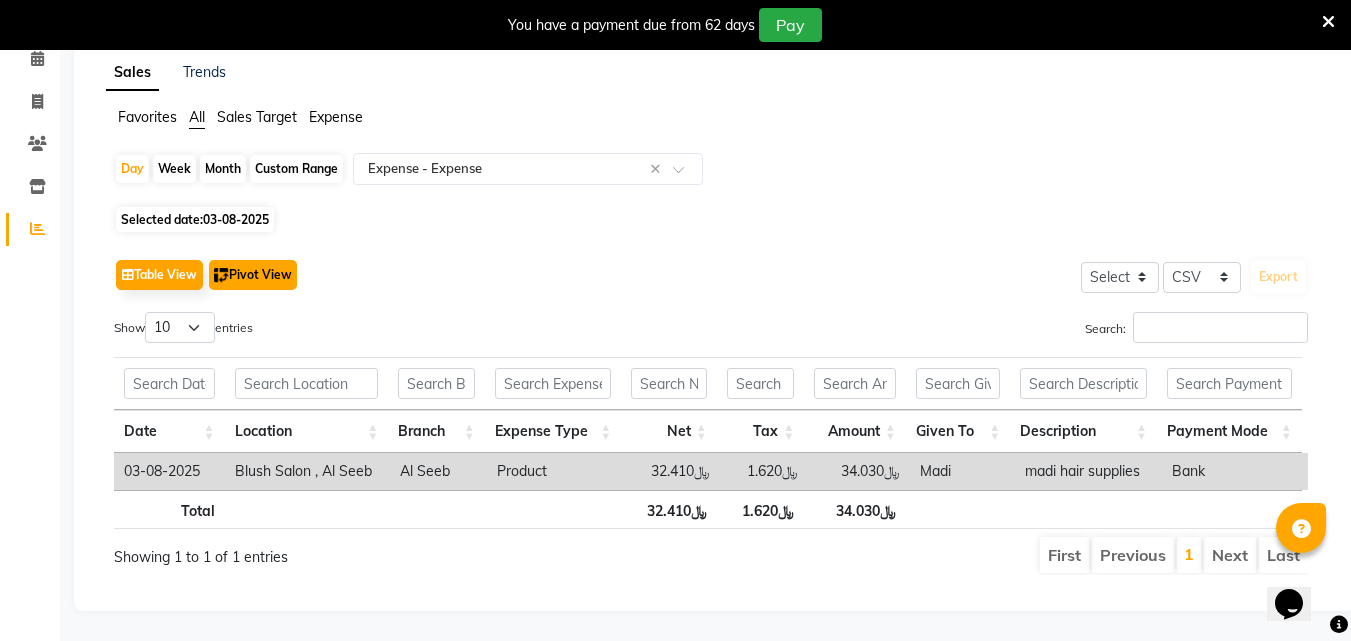 click on "Pivot View" 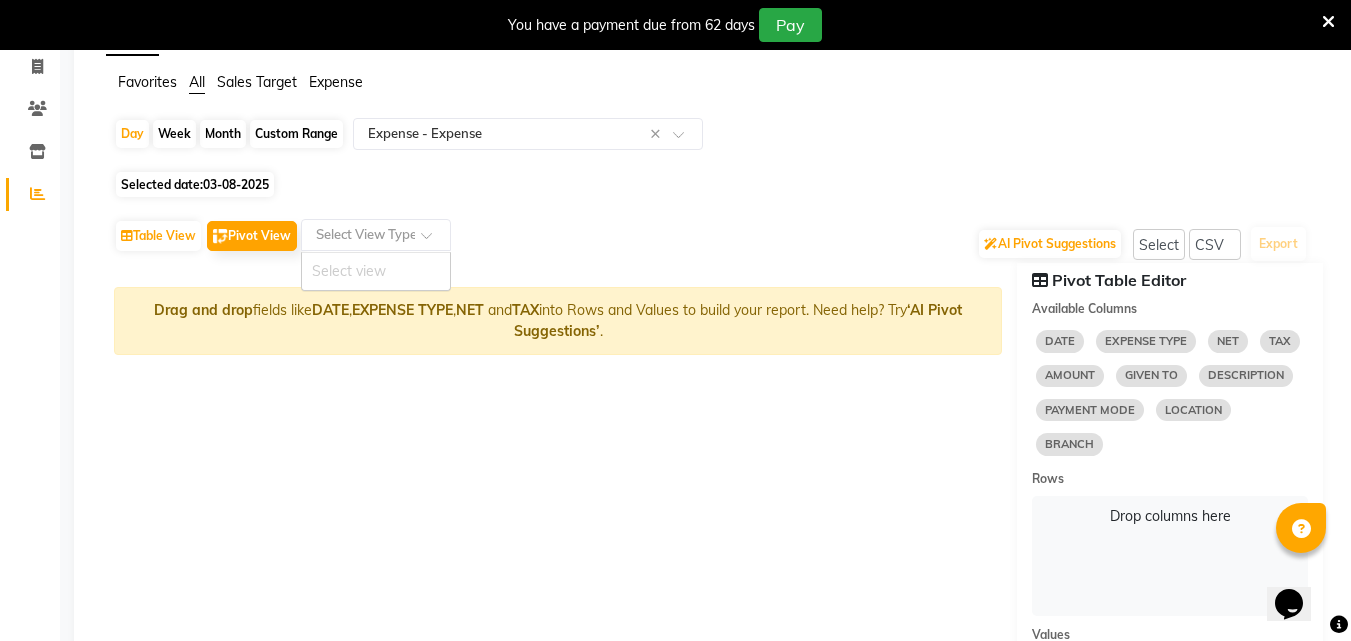 click 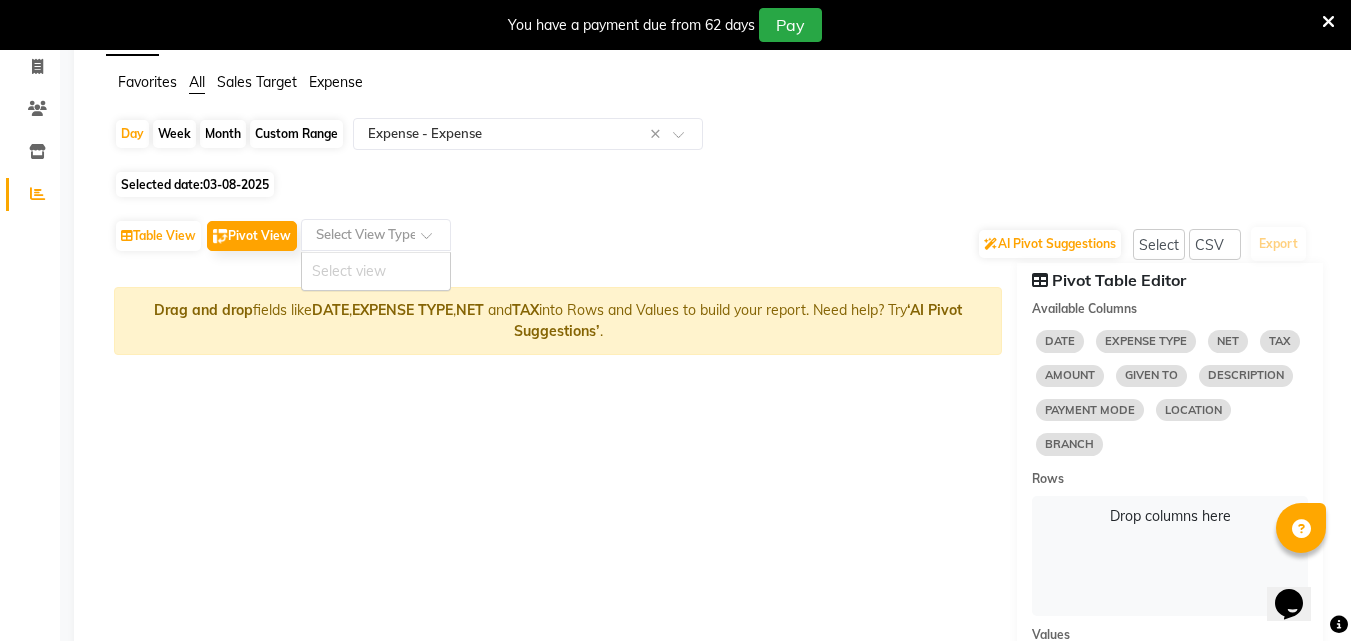 click on "DATE" 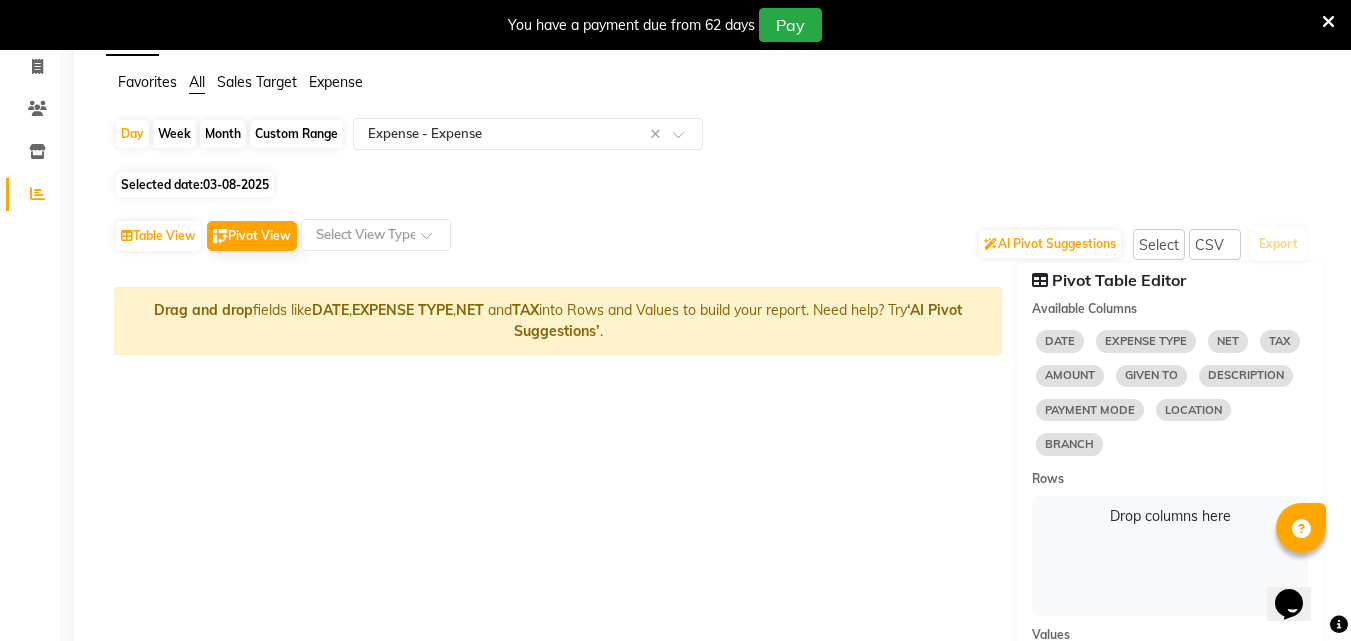 click on "EXPENSE TYPE" 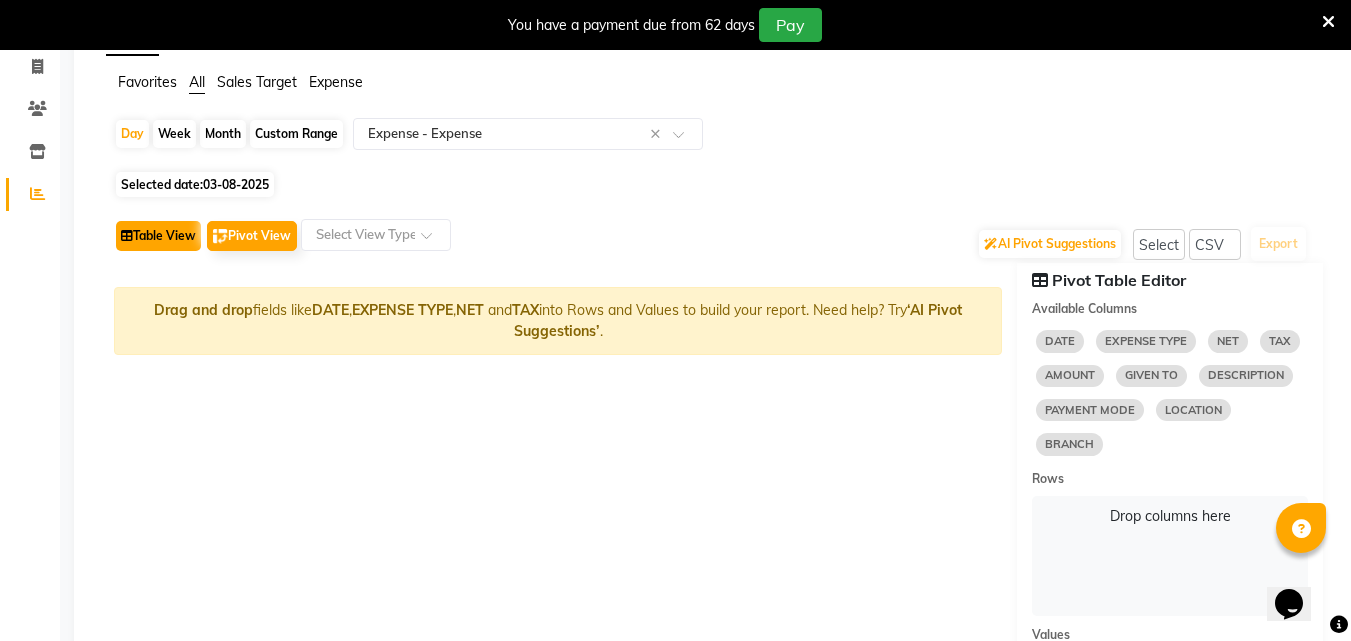 click on "Table View" 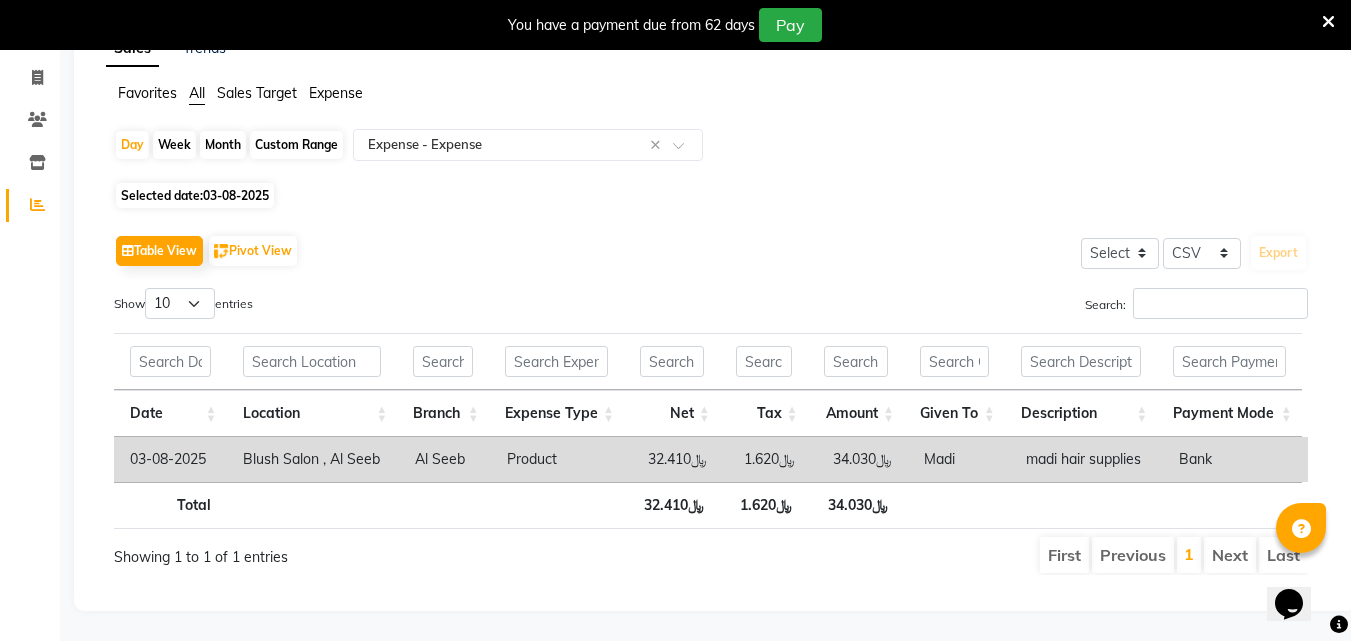 click on "Show  10 25 50 100  entries" at bounding box center (183, 303) 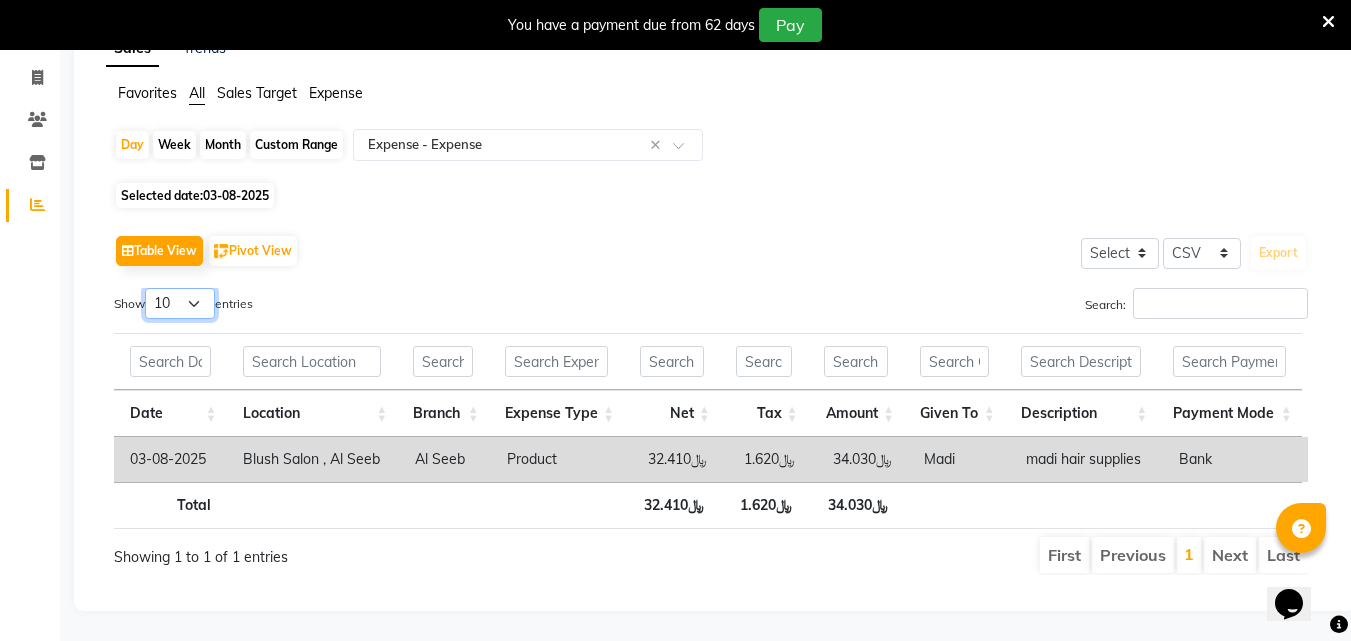 click on "10 25 50 100" at bounding box center [180, 303] 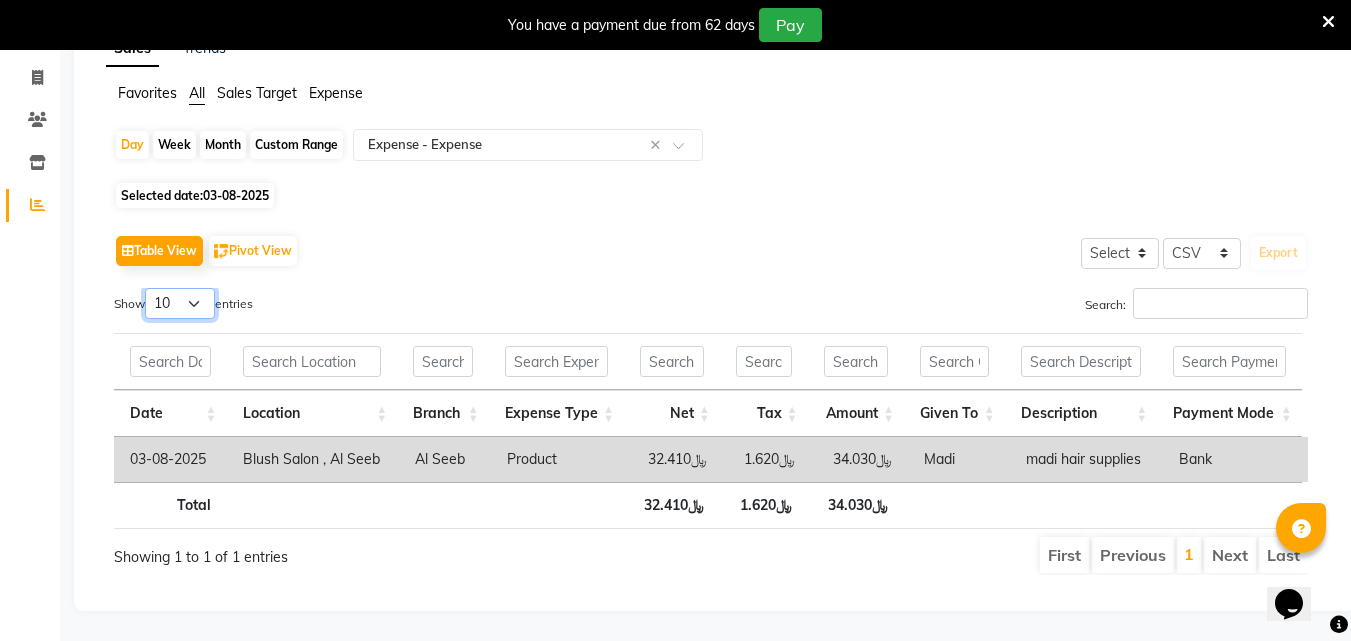 click on "10 25 50 100" at bounding box center (180, 303) 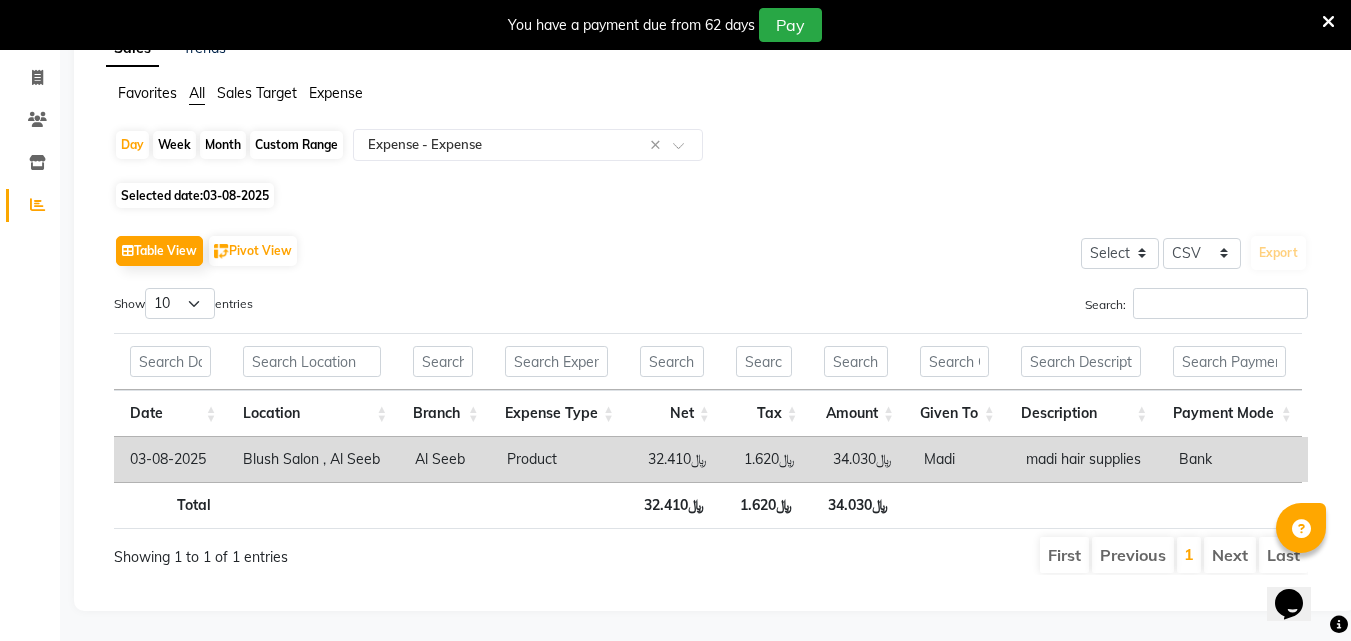 click on "Calendar  Invoice  Clients  Inventory  Reports Completed InProgress Upcoming Dropped Tentative Check-In Confirm Bookings Segments Page Builder" 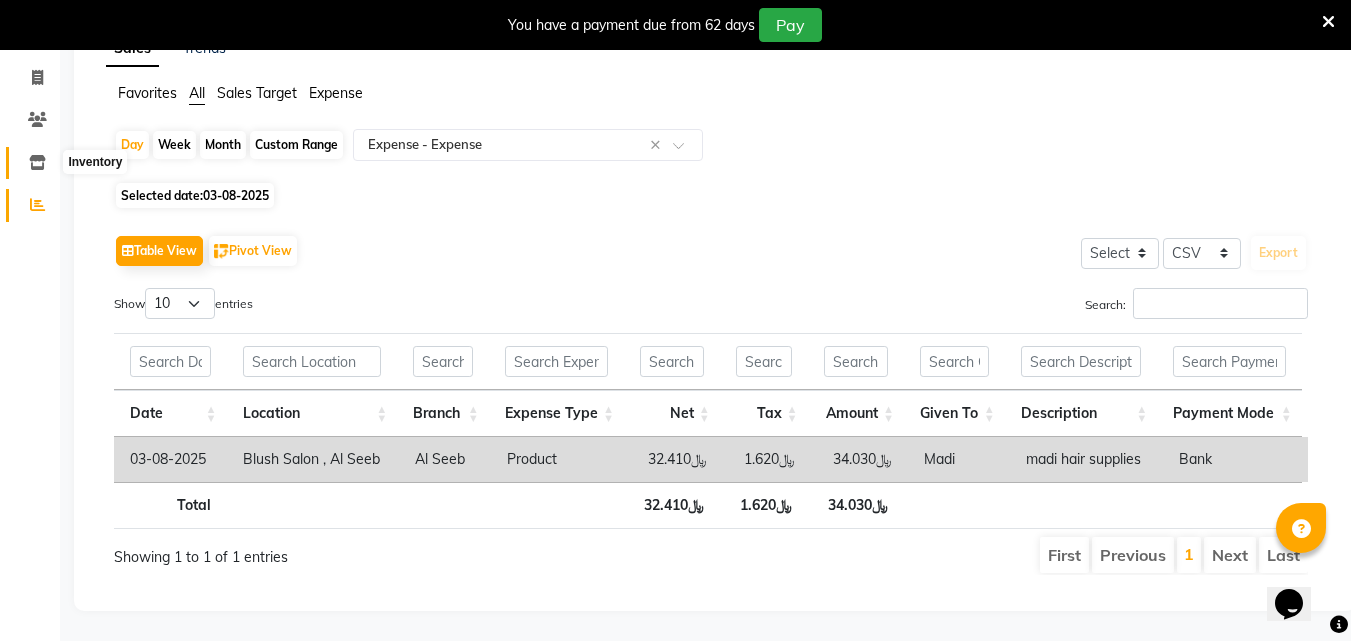 click 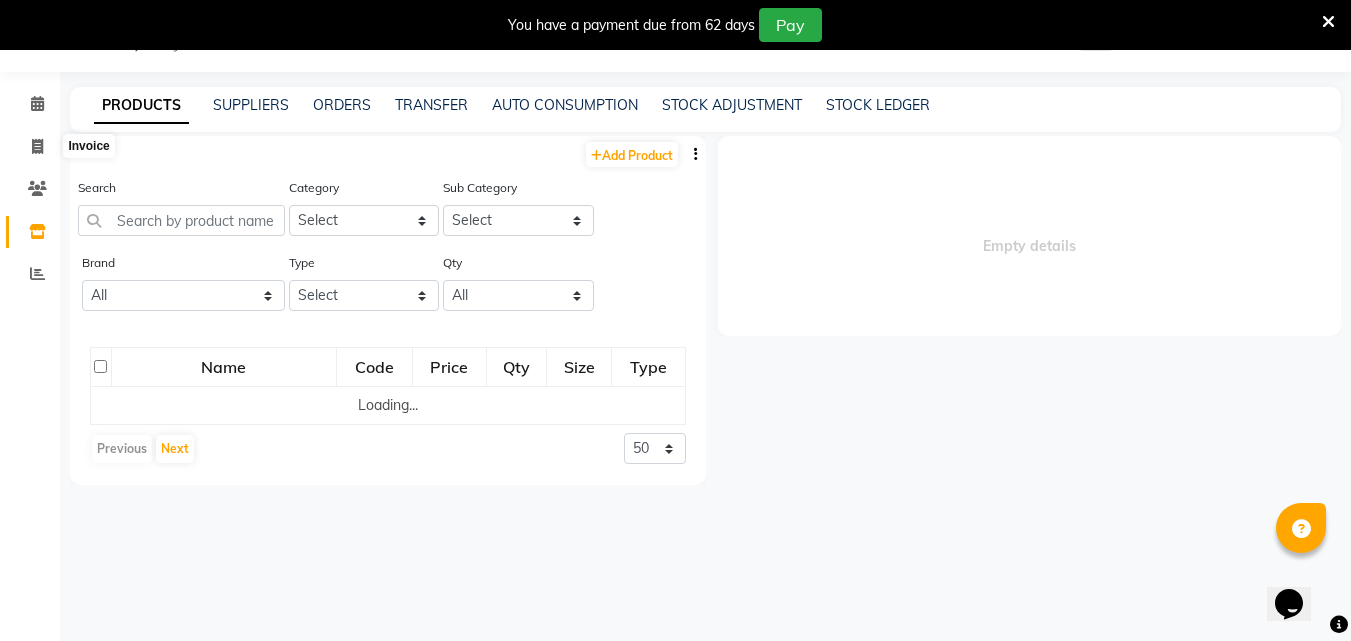 select 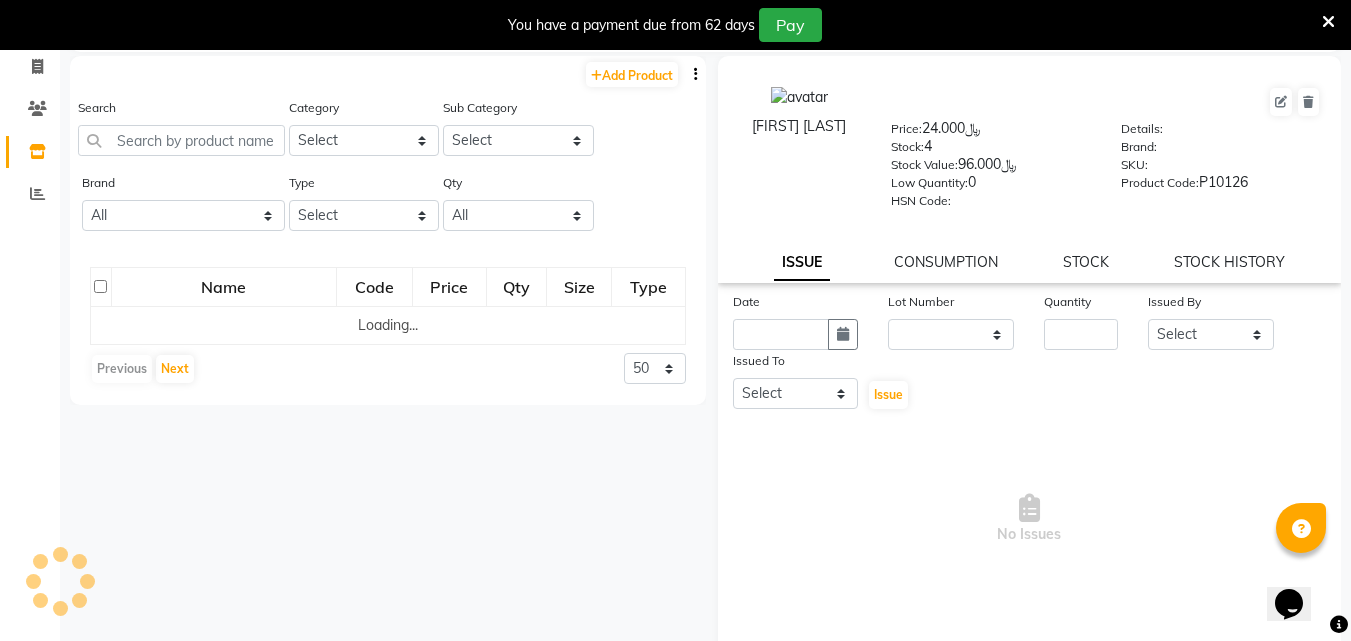 scroll, scrollTop: 68, scrollLeft: 0, axis: vertical 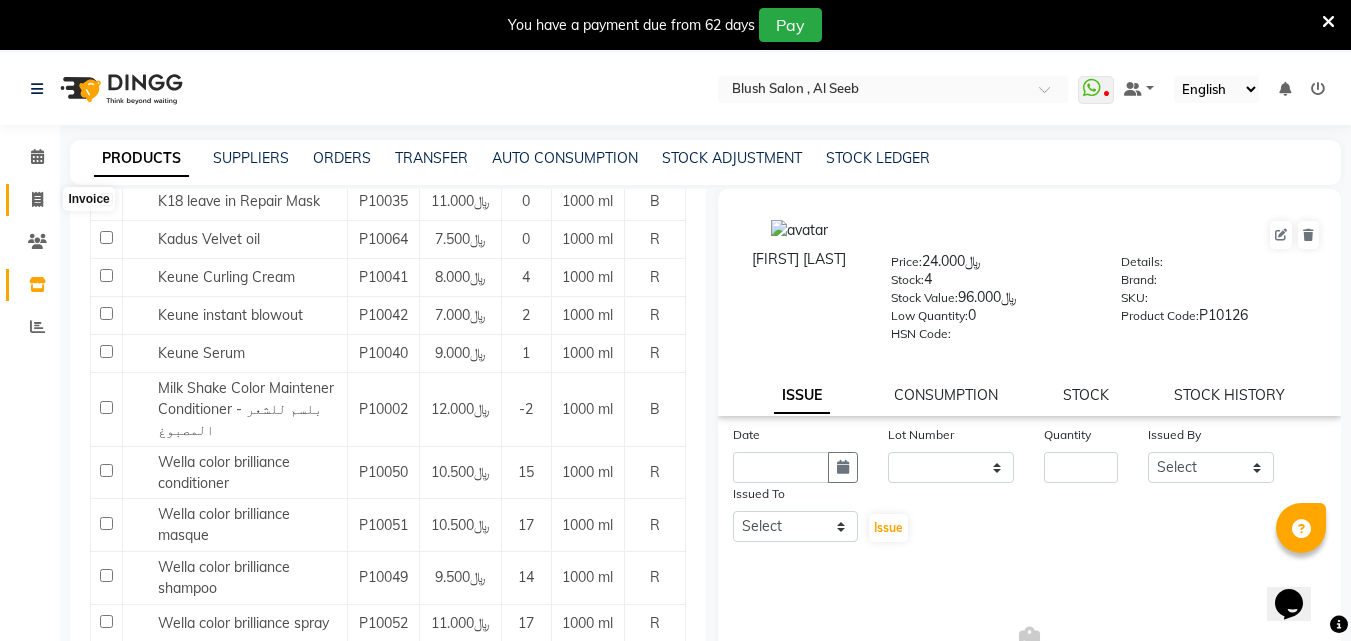 click 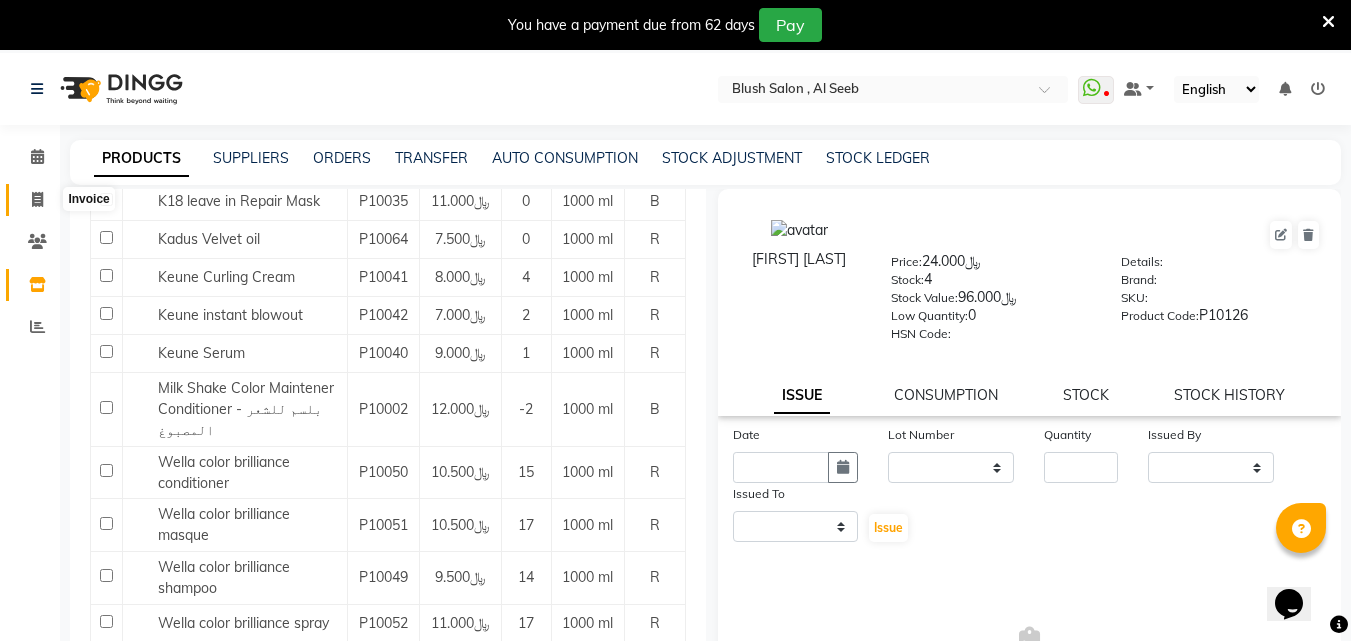 select on "service" 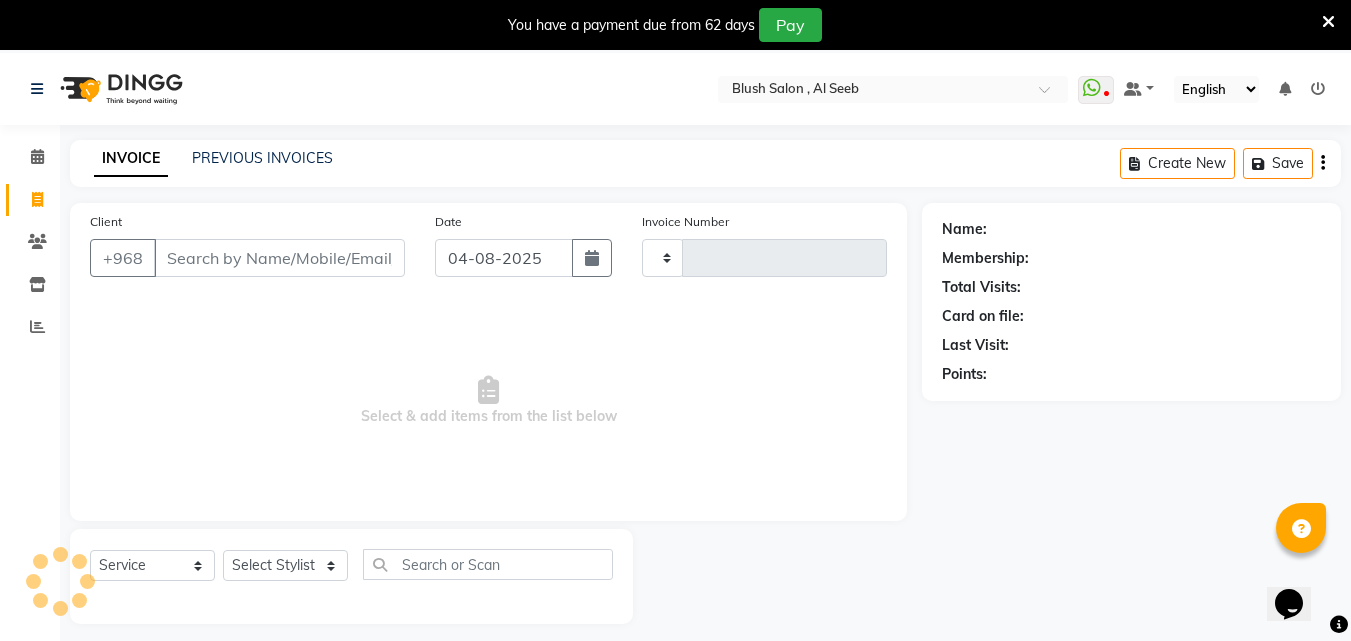 scroll, scrollTop: 53, scrollLeft: 0, axis: vertical 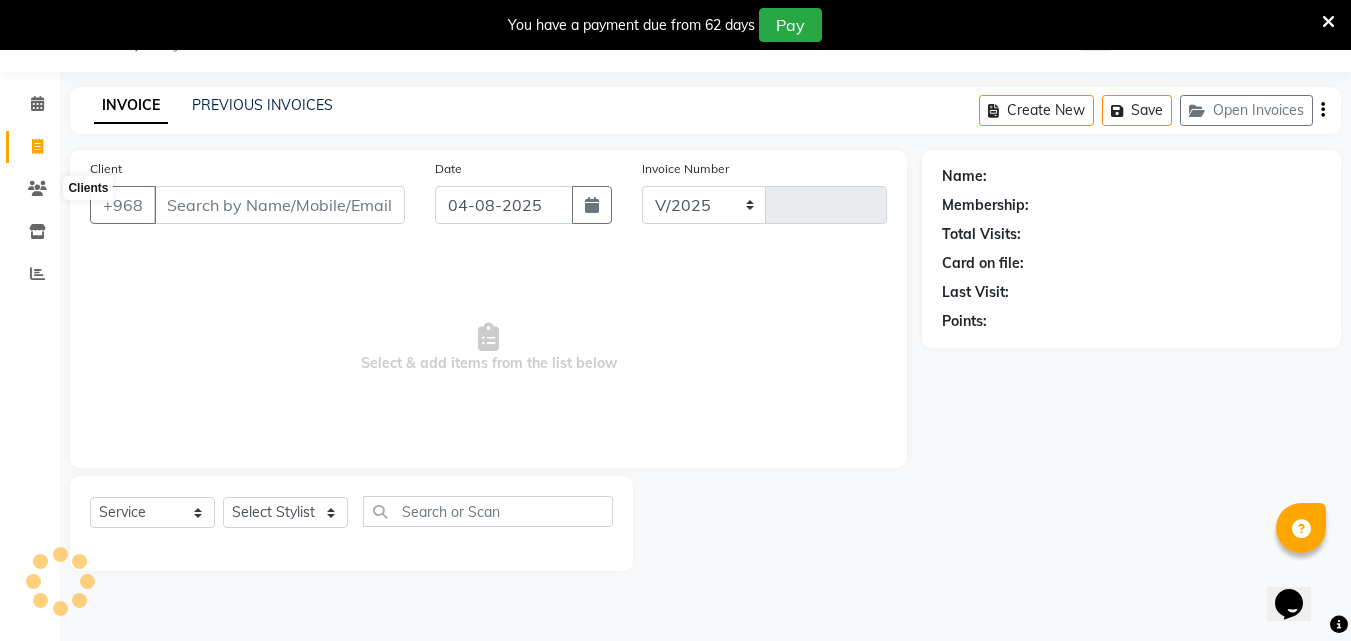 select on "5589" 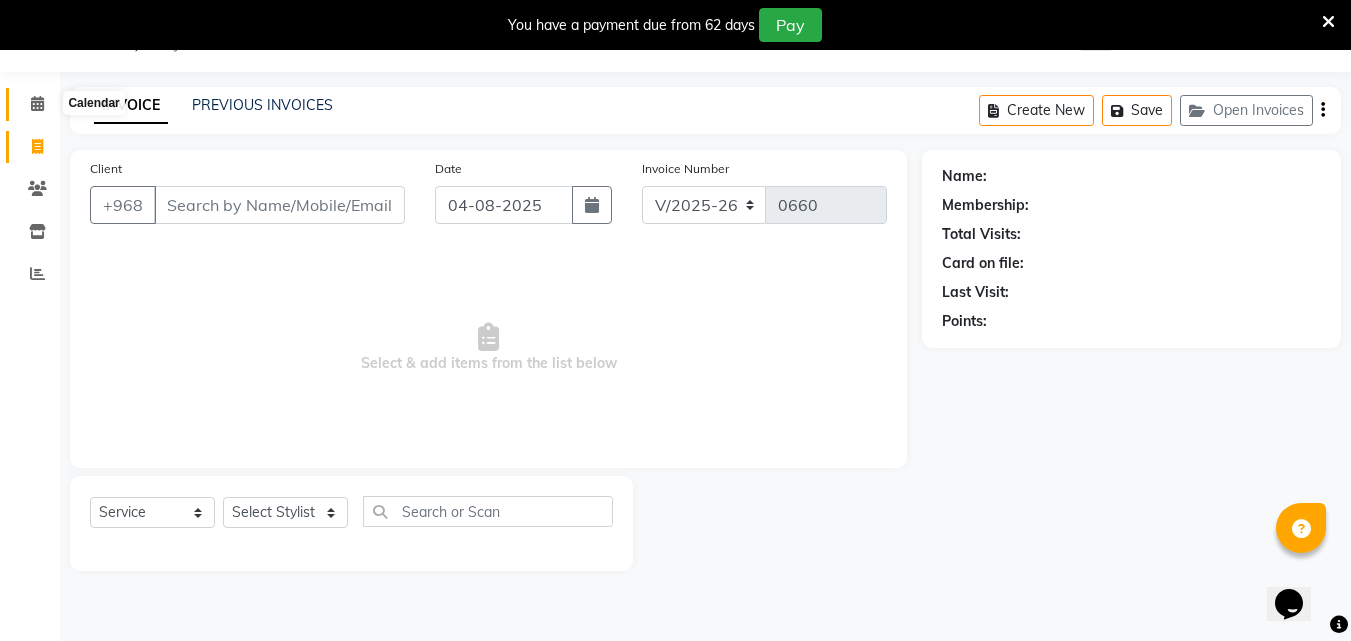 click 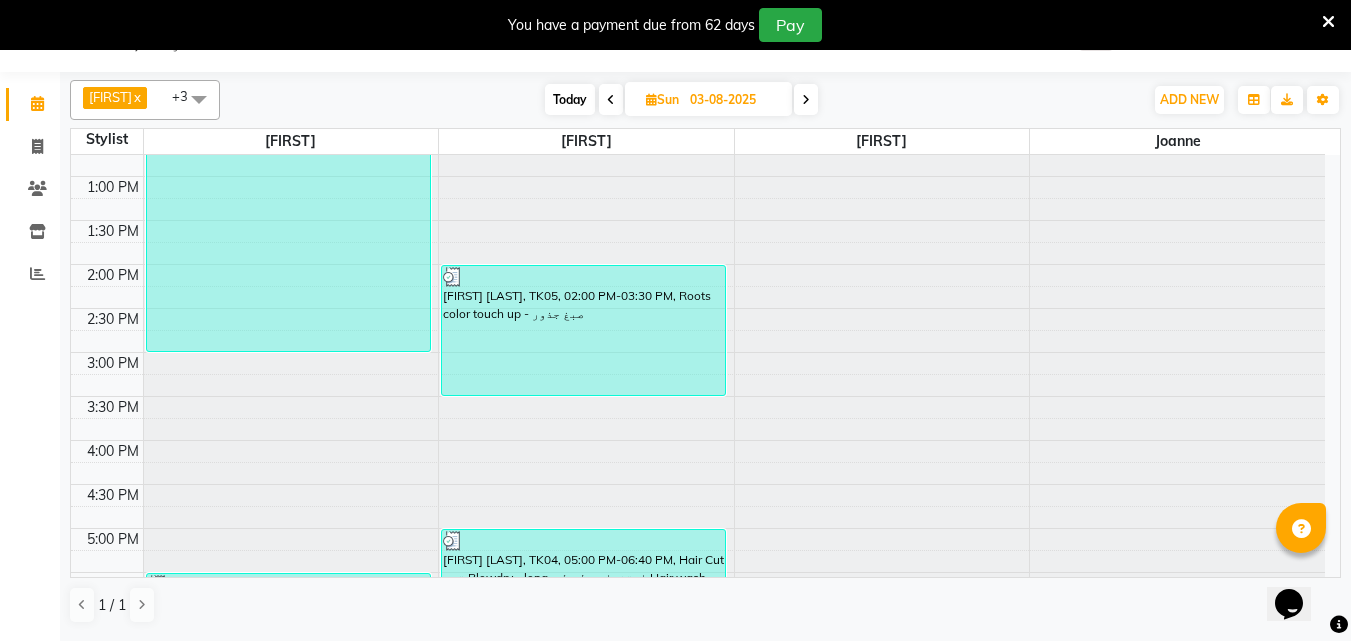 scroll, scrollTop: 1129, scrollLeft: 0, axis: vertical 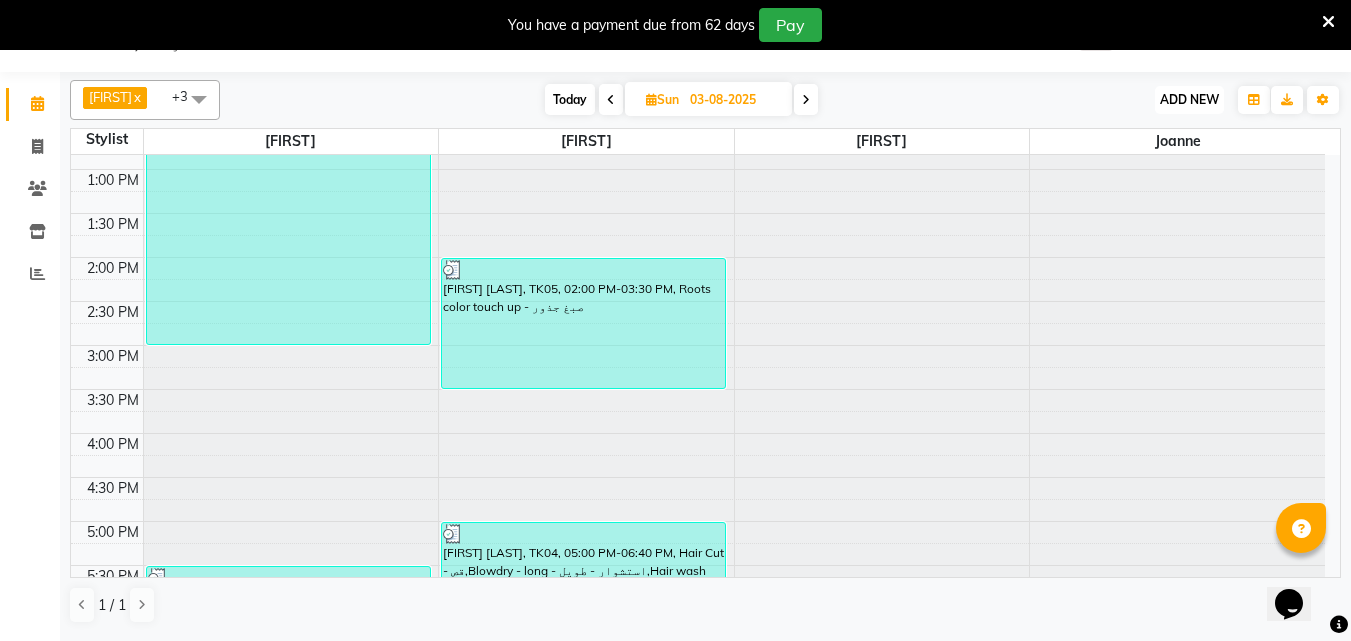 click on "ADD NEW" at bounding box center [1189, 99] 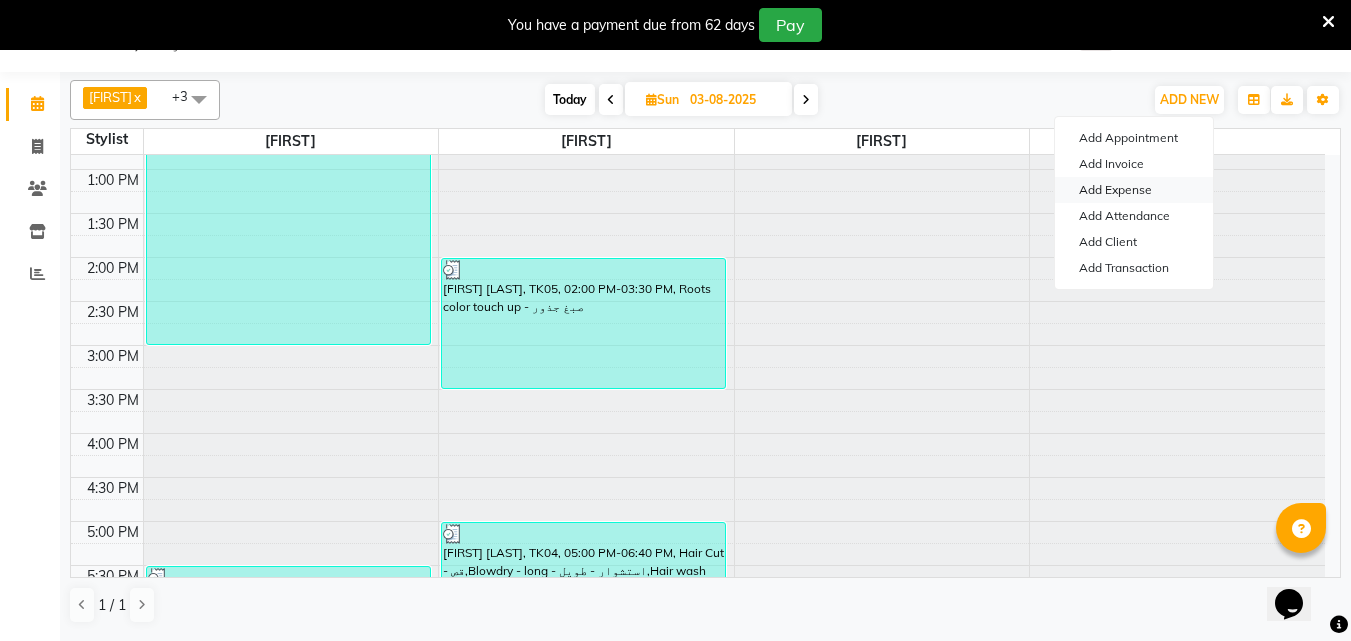 click on "Add Expense" at bounding box center [1134, 190] 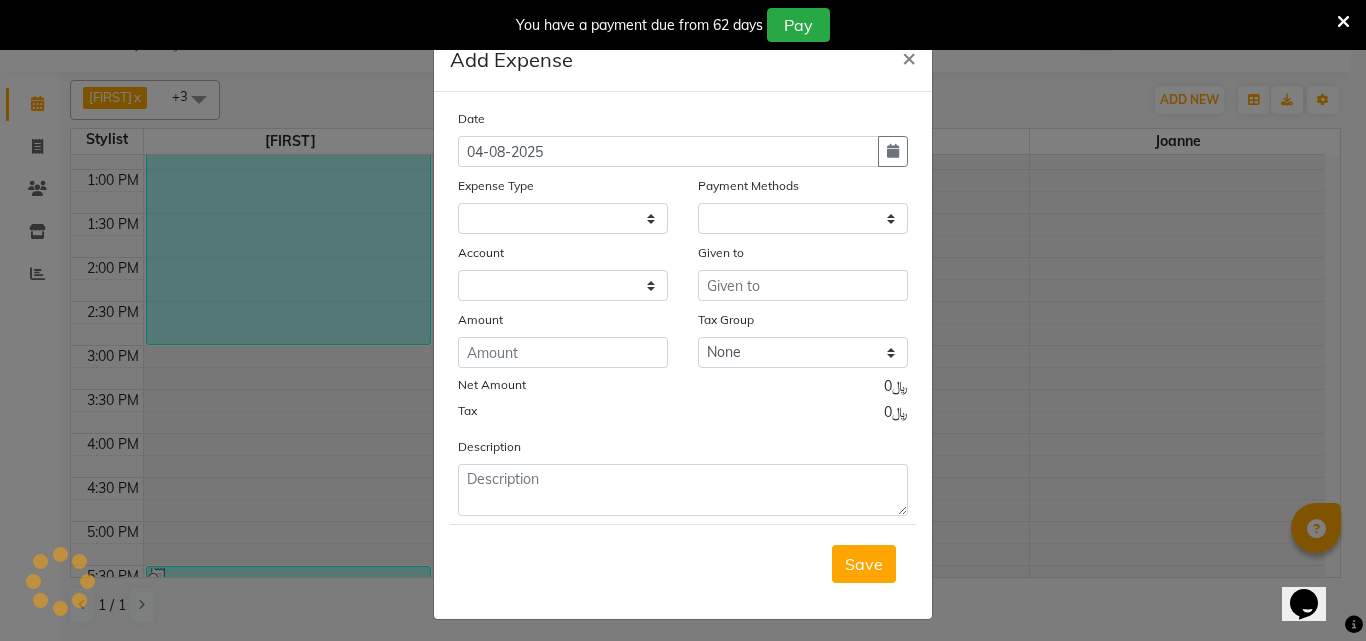 select 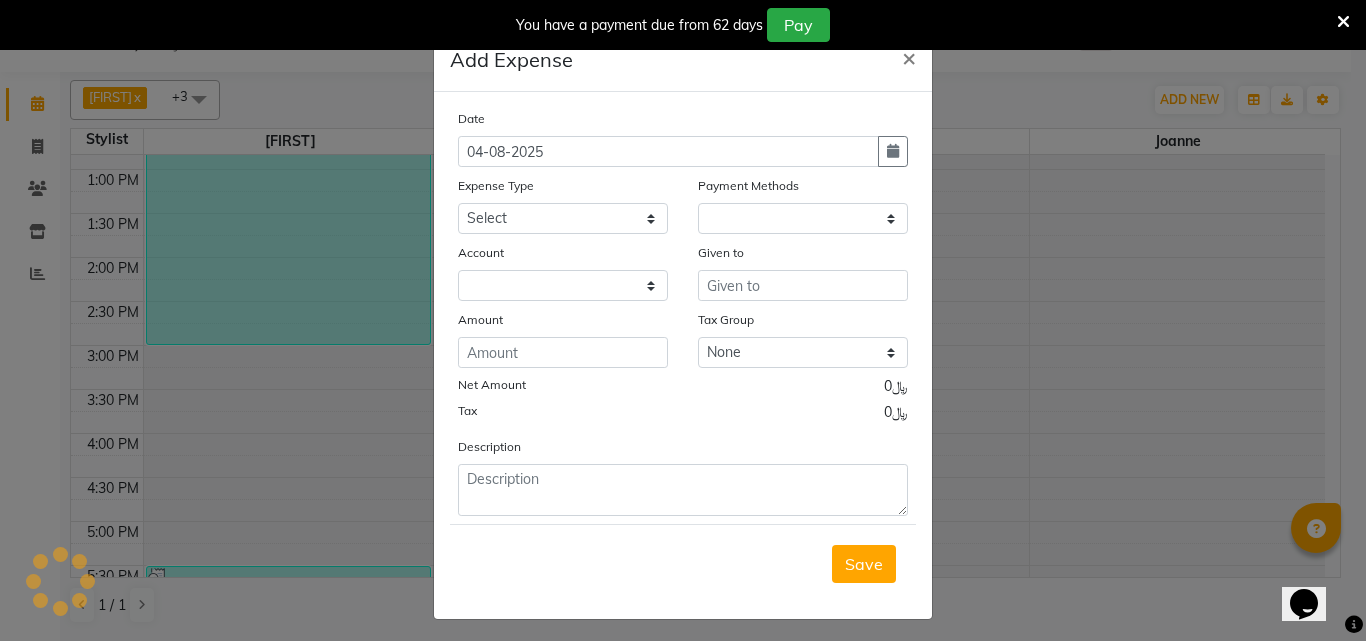 select on "1" 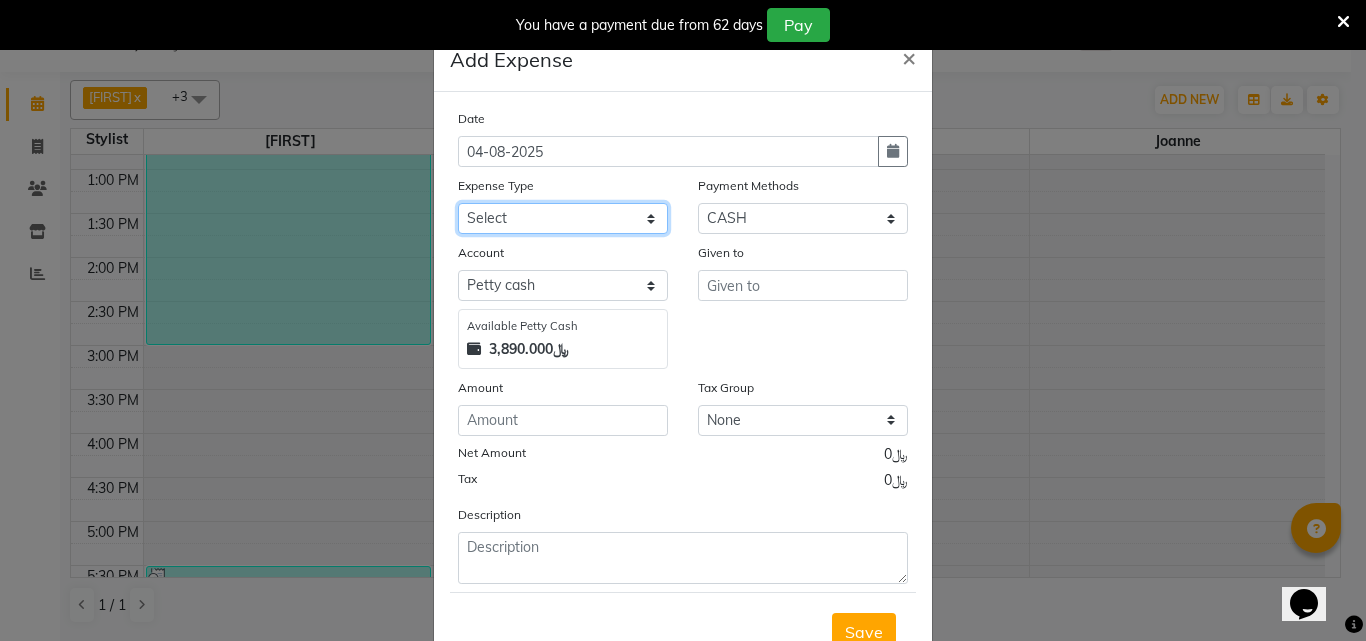click on "Select Administrative fees Advance Salary Airfare Bank charges Branch 2 related Cash transfer to bank Client Snacks Clinical charges Cost of goods sold Equipment Fuel Furniture and equipment Govt fee Incentive Insurance International purchase Loan Repayment Maintenance Marketing Miscellaneous MRA Other Pantry Product Rent Salary Staff bonus Staff Snacks Tax Tea & Refreshment training Utilities Utilities" 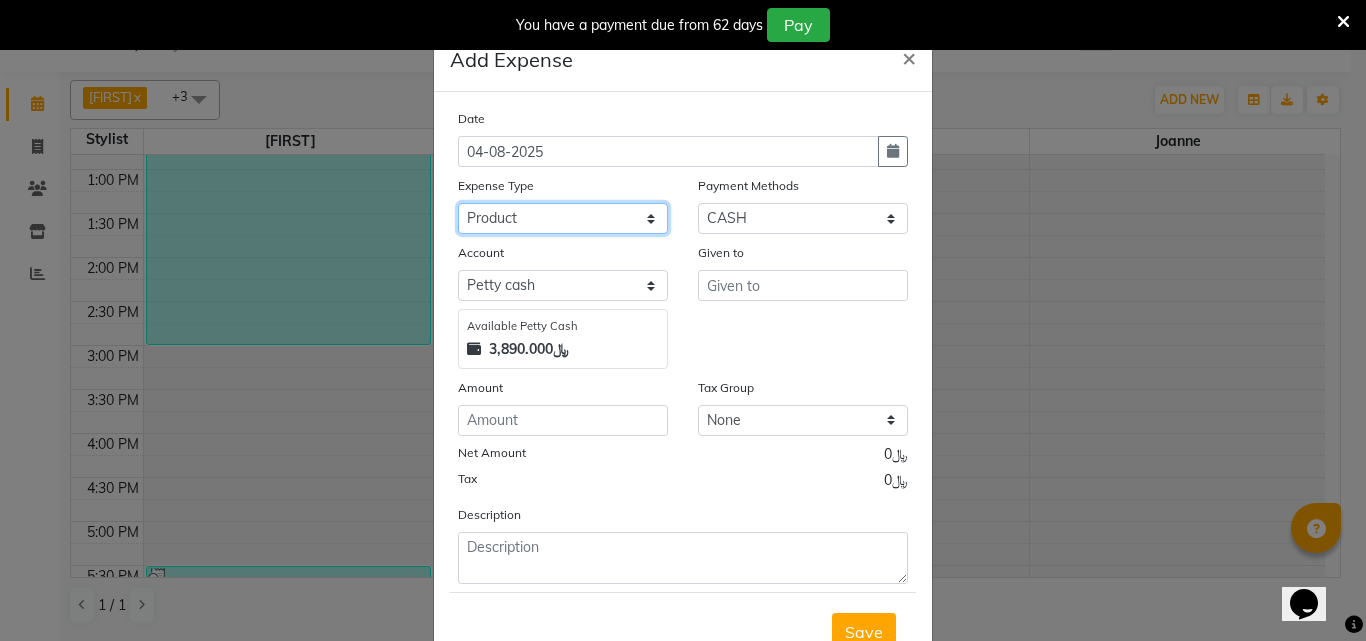 click on "Select Administrative fees Advance Salary Airfare Bank charges Branch 2 related Cash transfer to bank Client Snacks Clinical charges Cost of goods sold Equipment Fuel Furniture and equipment Govt fee Incentive Insurance International purchase Loan Repayment Maintenance Marketing Miscellaneous MRA Other Pantry Product Rent Salary Staff bonus Staff Snacks Tax Tea & Refreshment training Utilities Utilities" 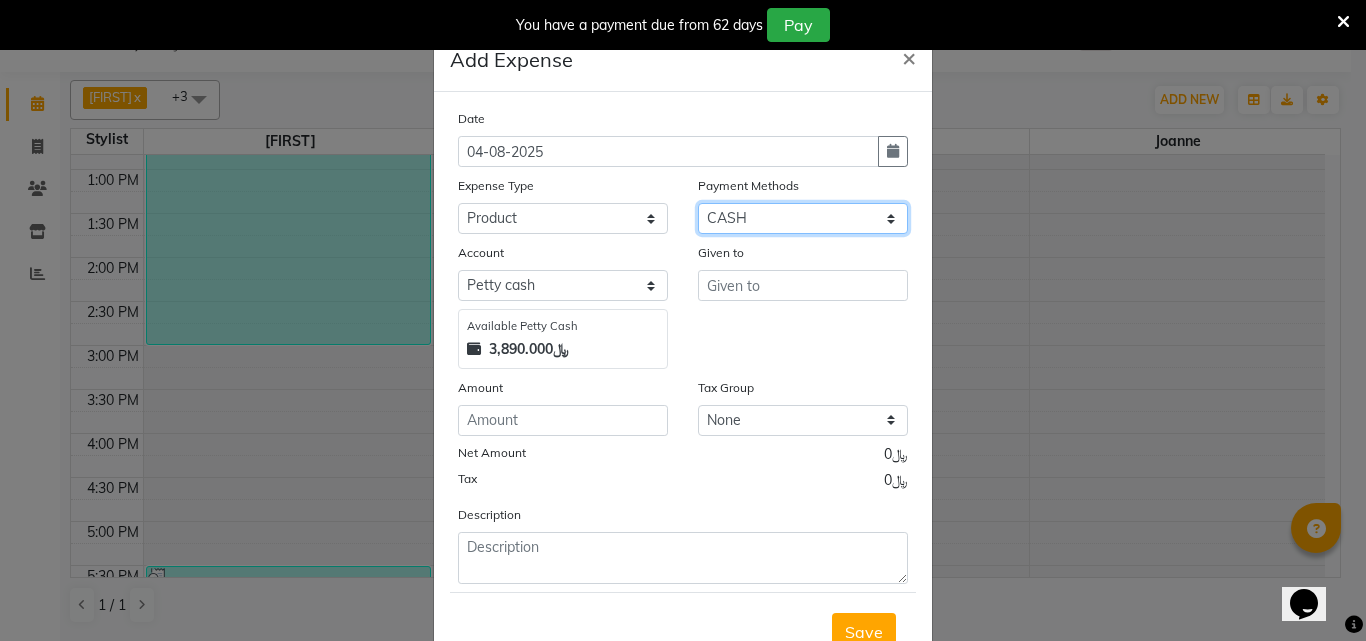 click on "Select CASH CARD ONLINE Bank Wallet" 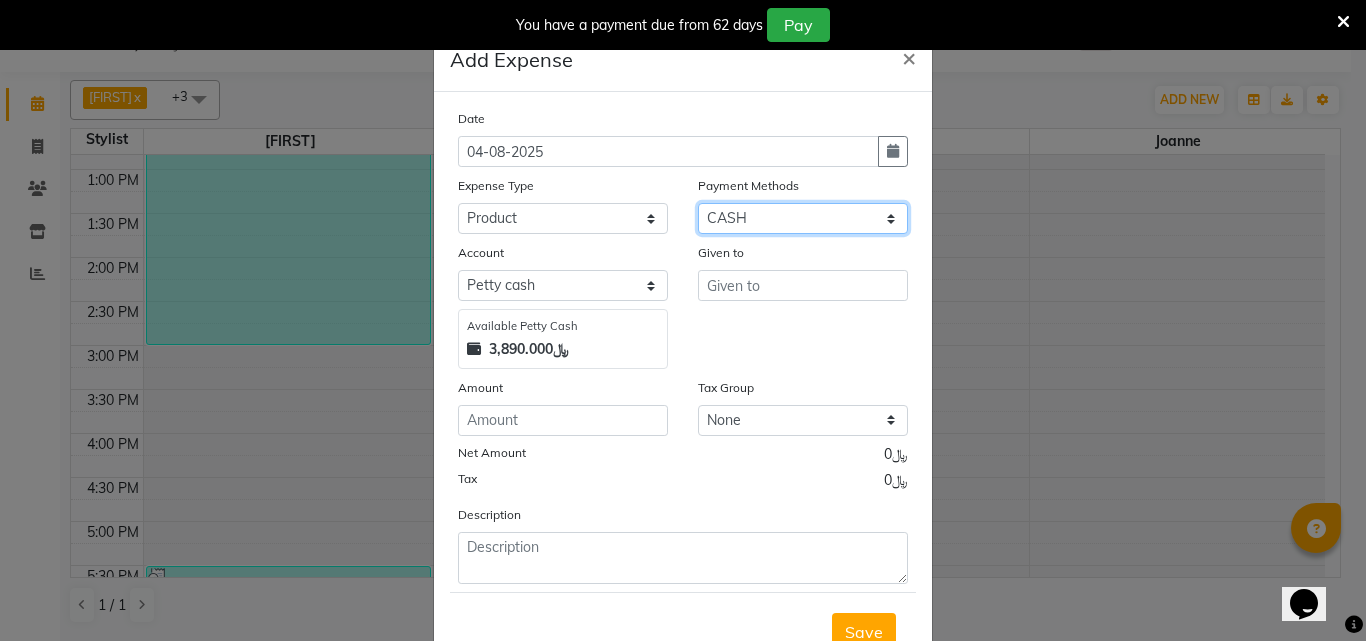 select on "17" 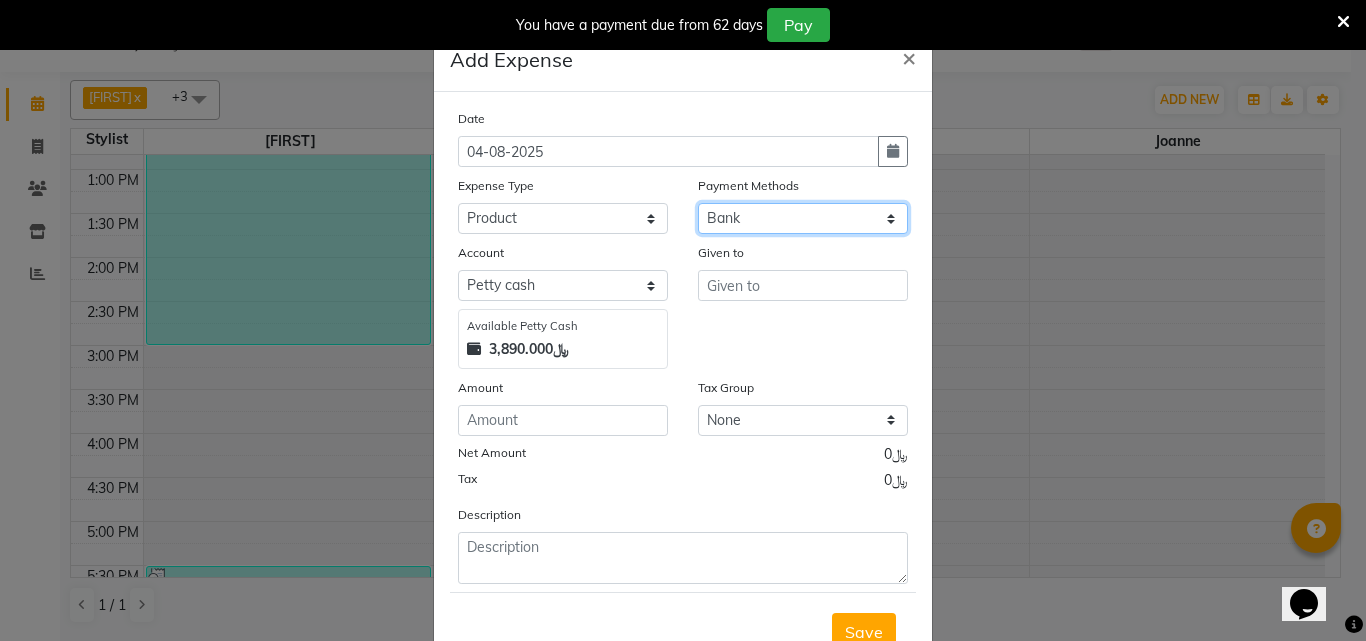 click on "Select CASH CARD ONLINE Bank Wallet" 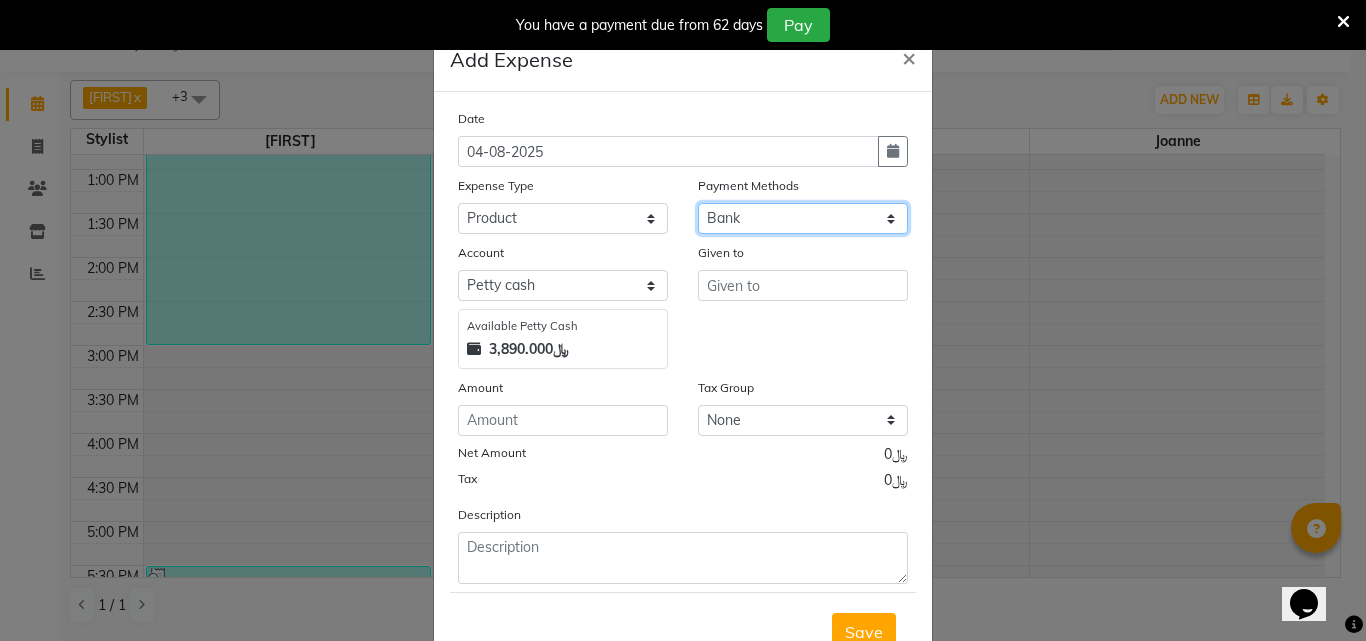 select on "4526" 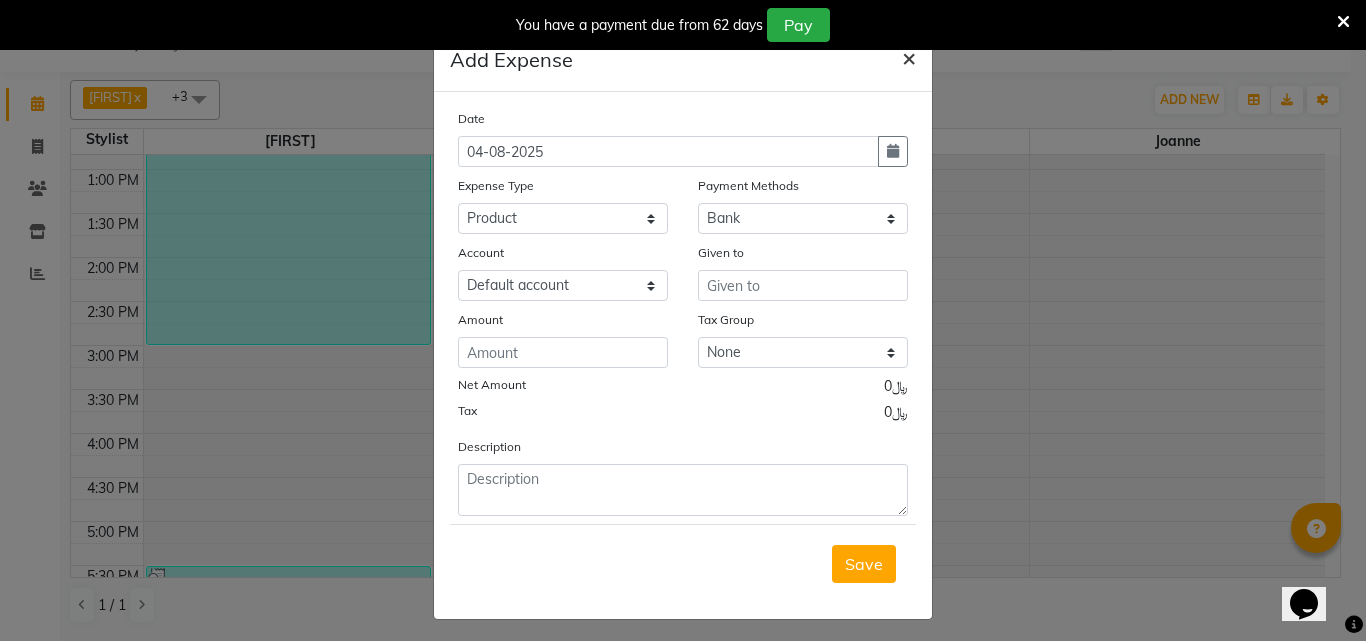 click on "×" 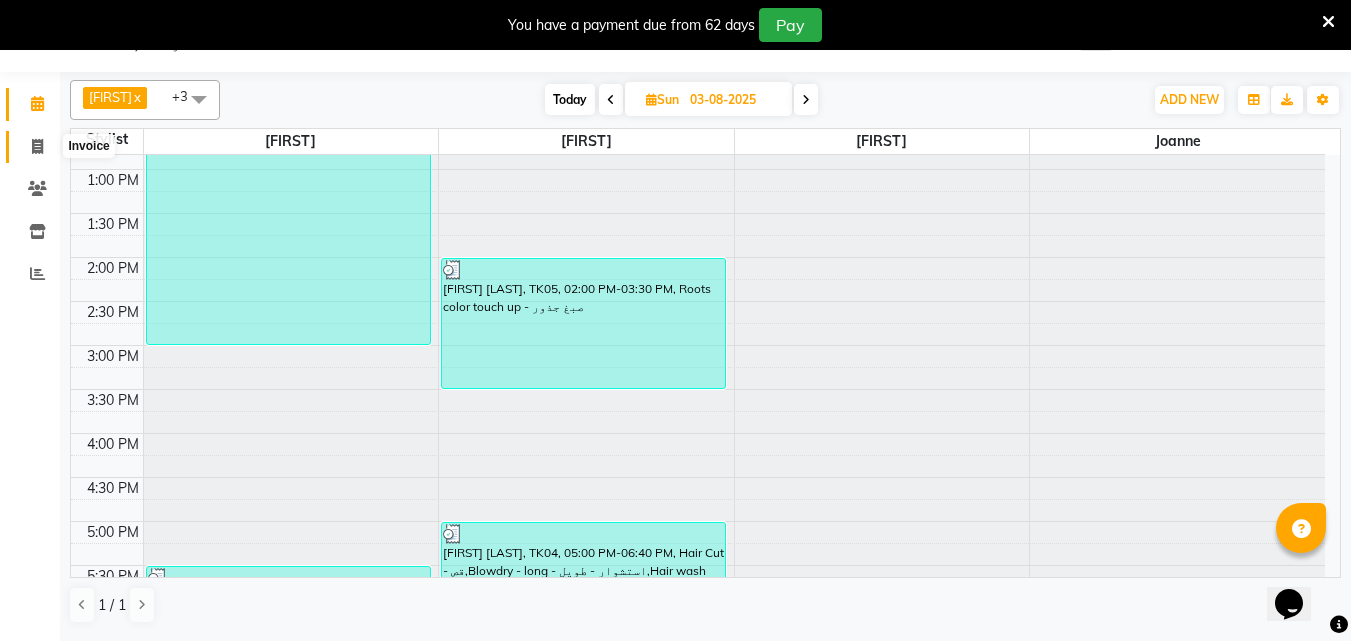 click 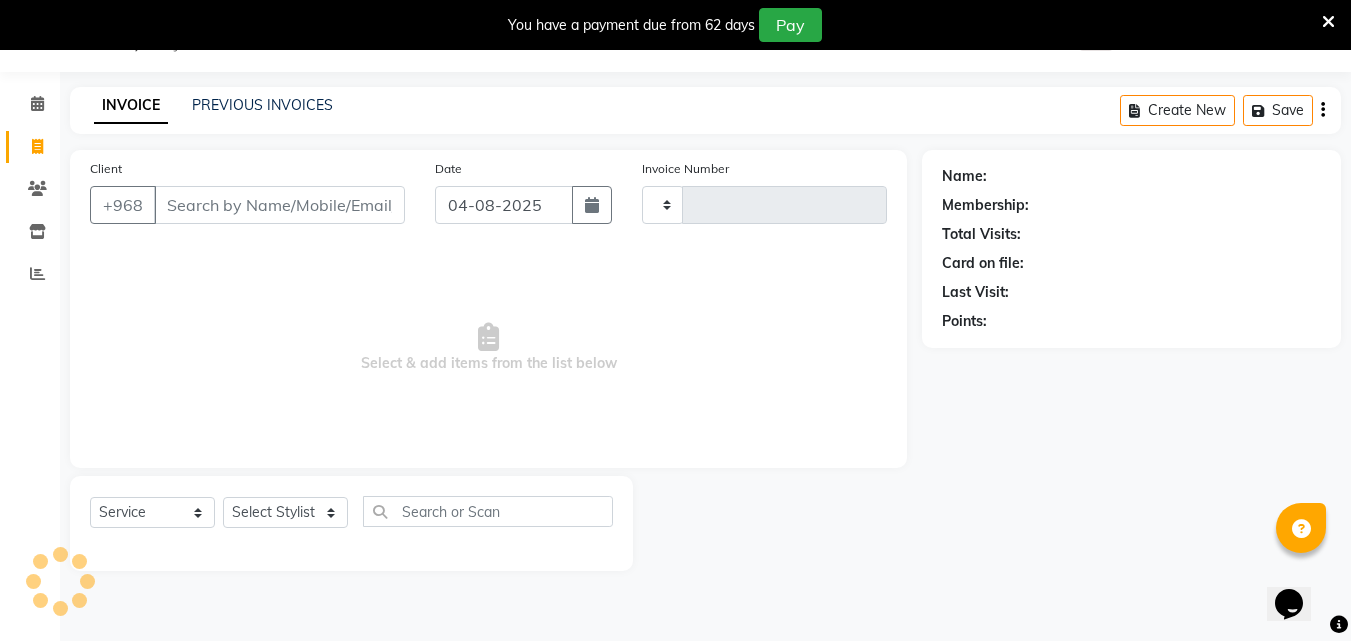 type on "0660" 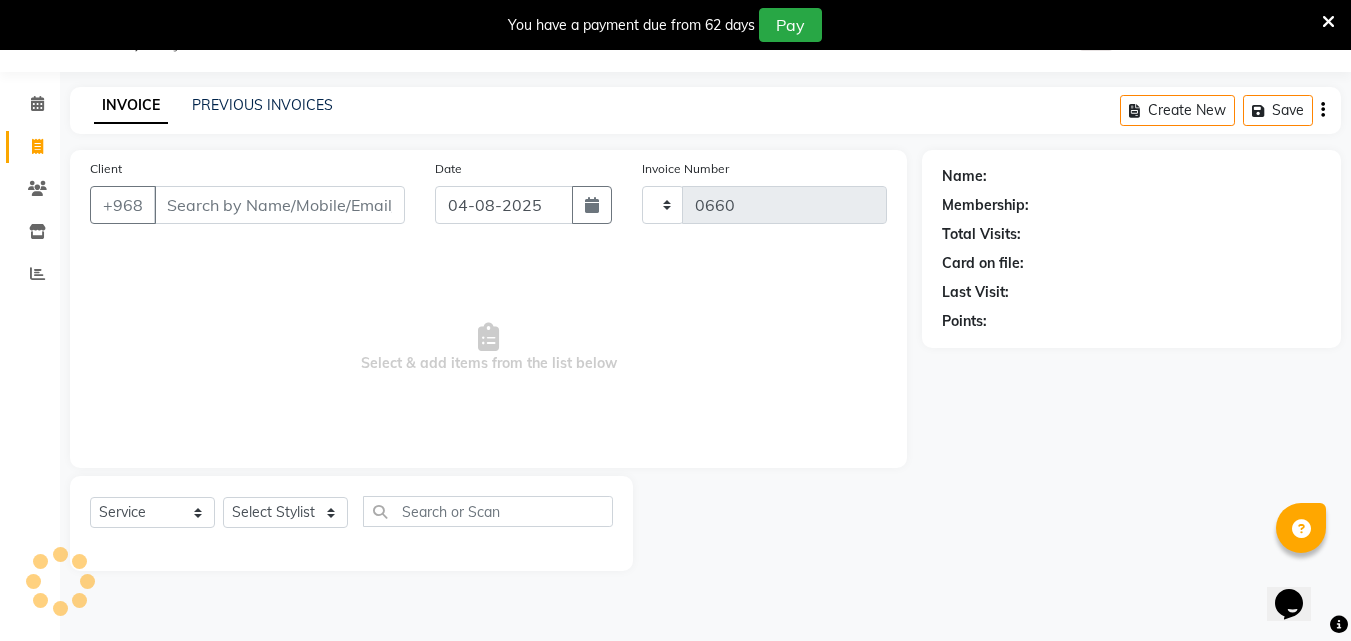 select on "5589" 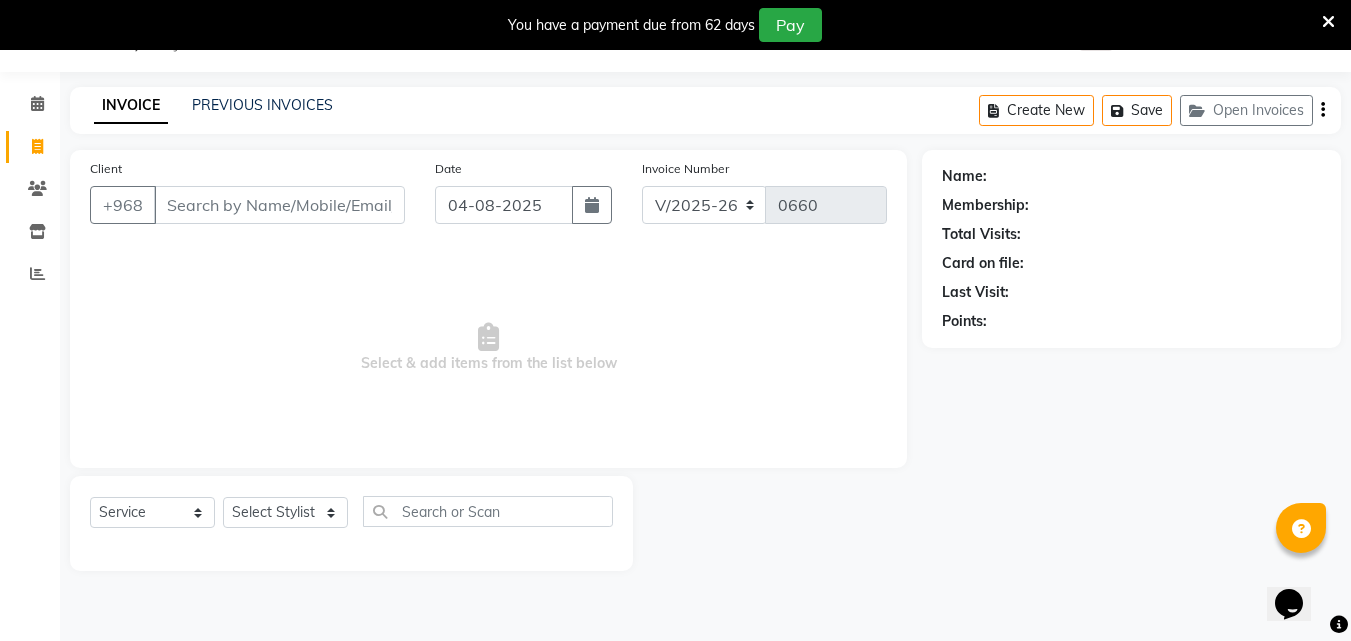 drag, startPoint x: 1335, startPoint y: 0, endPoint x: 22, endPoint y: 421, distance: 1378.8438 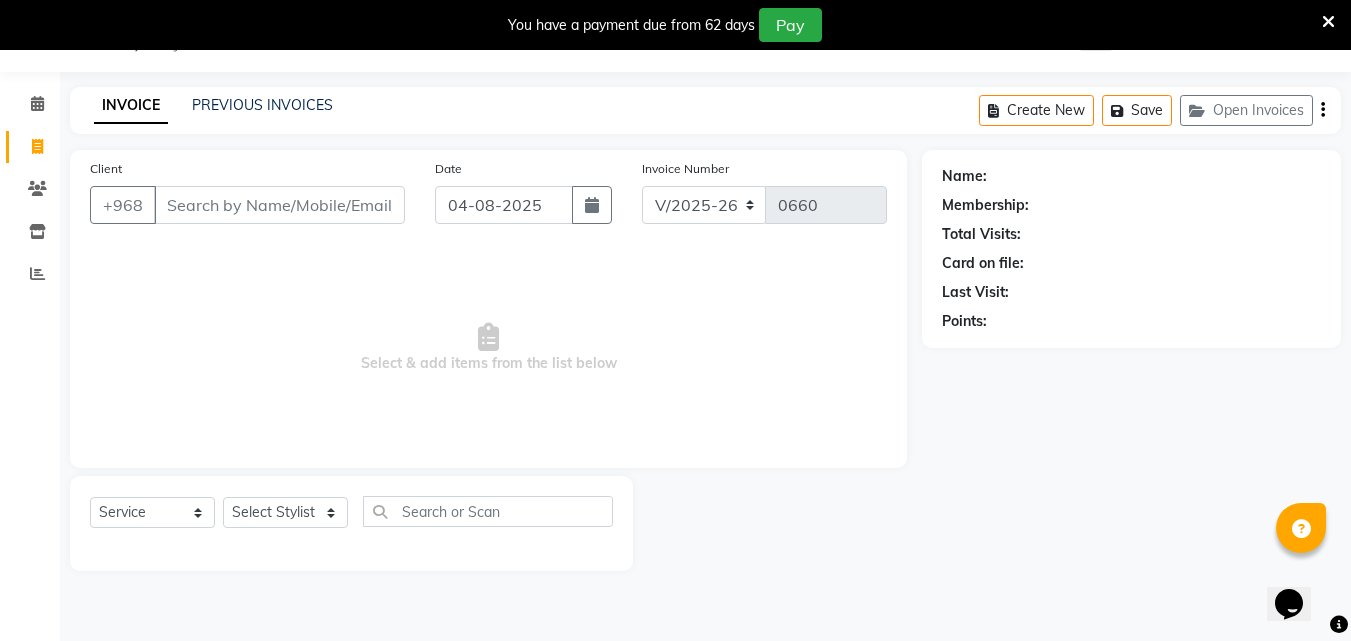 click on "Calendar  Invoice  Clients  Inventory  Reports Completed InProgress Upcoming Dropped Tentative Check-In Confirm Bookings Segments Page Builder" 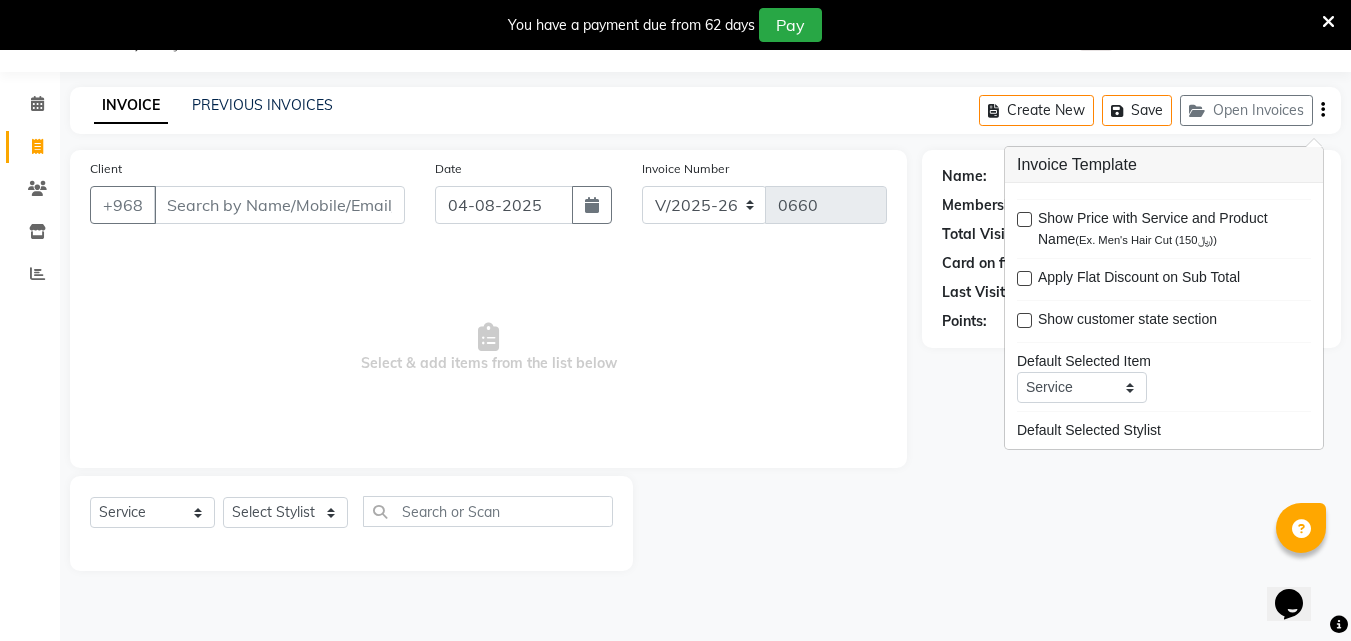 drag, startPoint x: 1365, startPoint y: 1, endPoint x: 0, endPoint y: 452, distance: 1437.5764 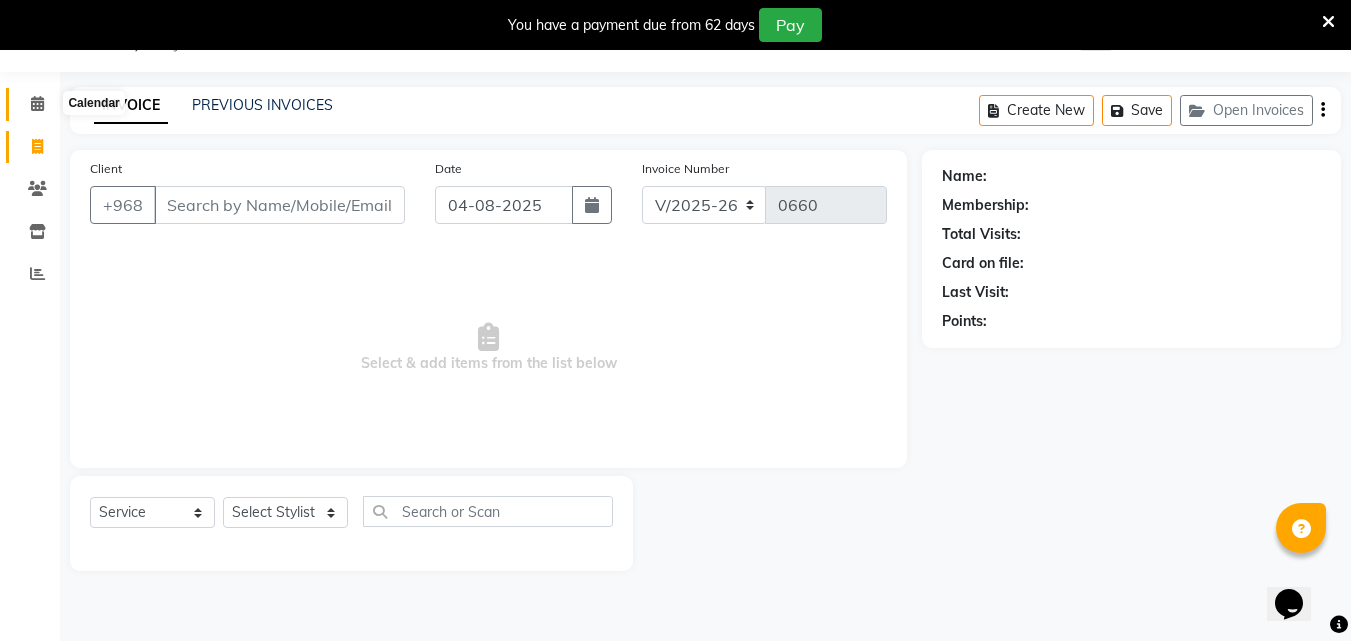 click 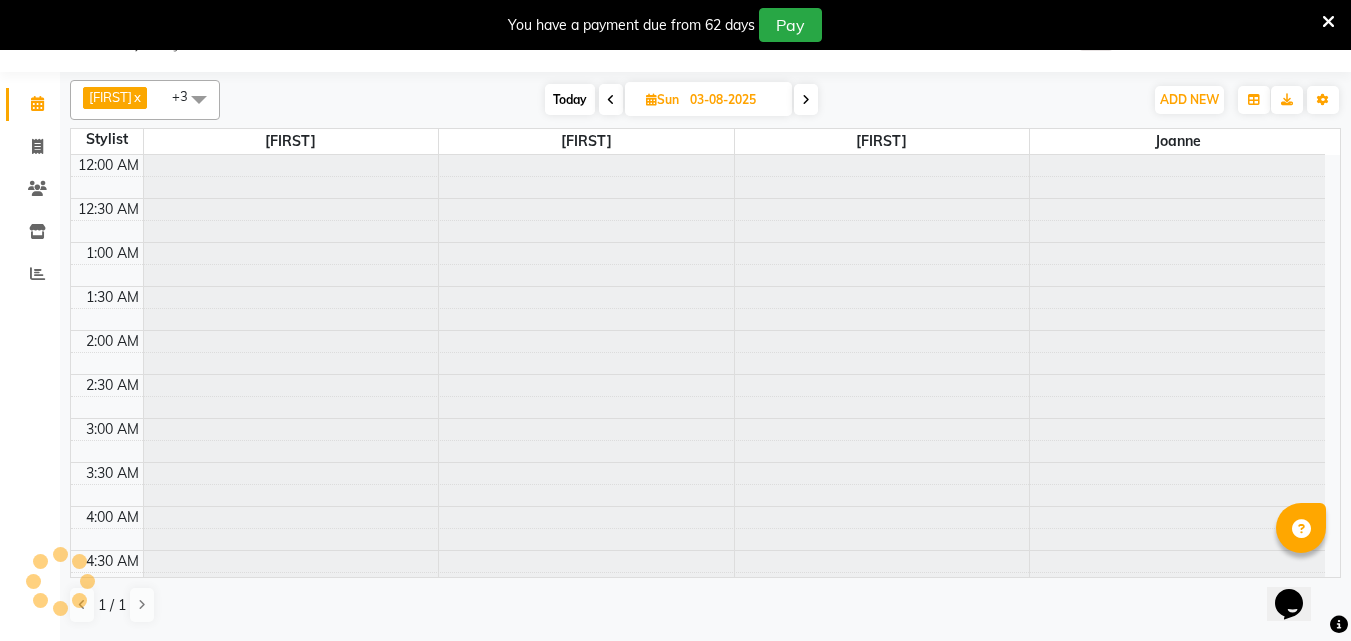 scroll, scrollTop: 529, scrollLeft: 0, axis: vertical 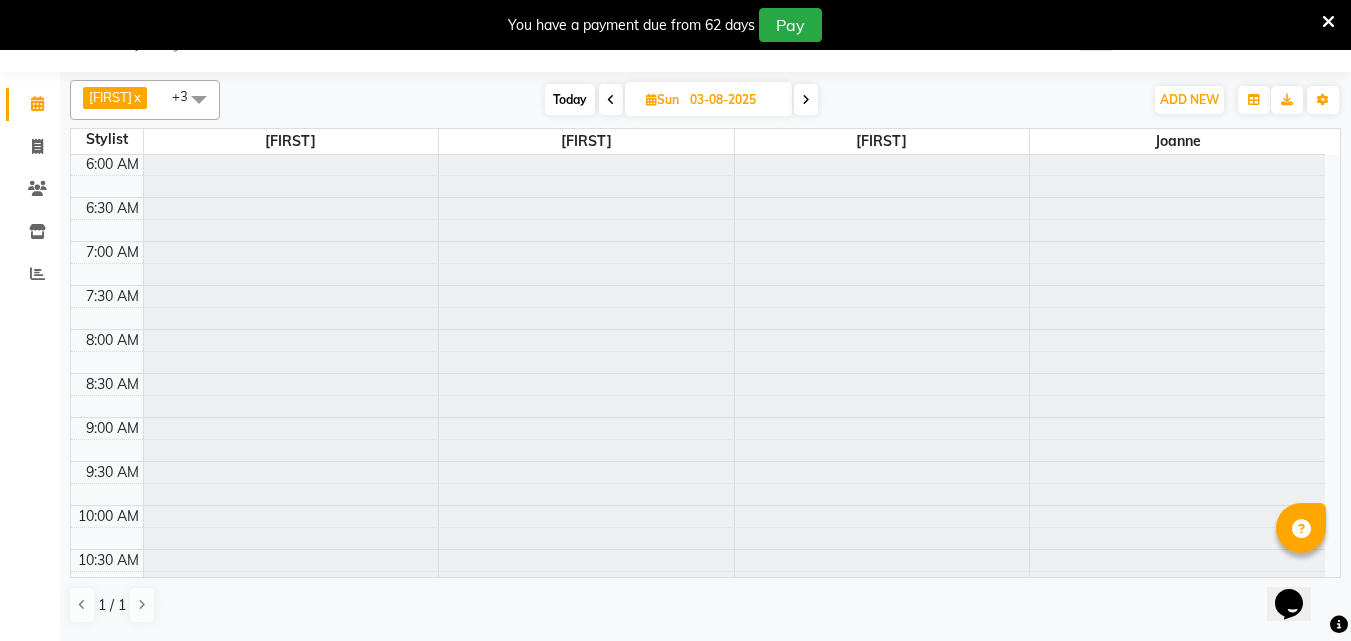 click on "Today" at bounding box center [570, 99] 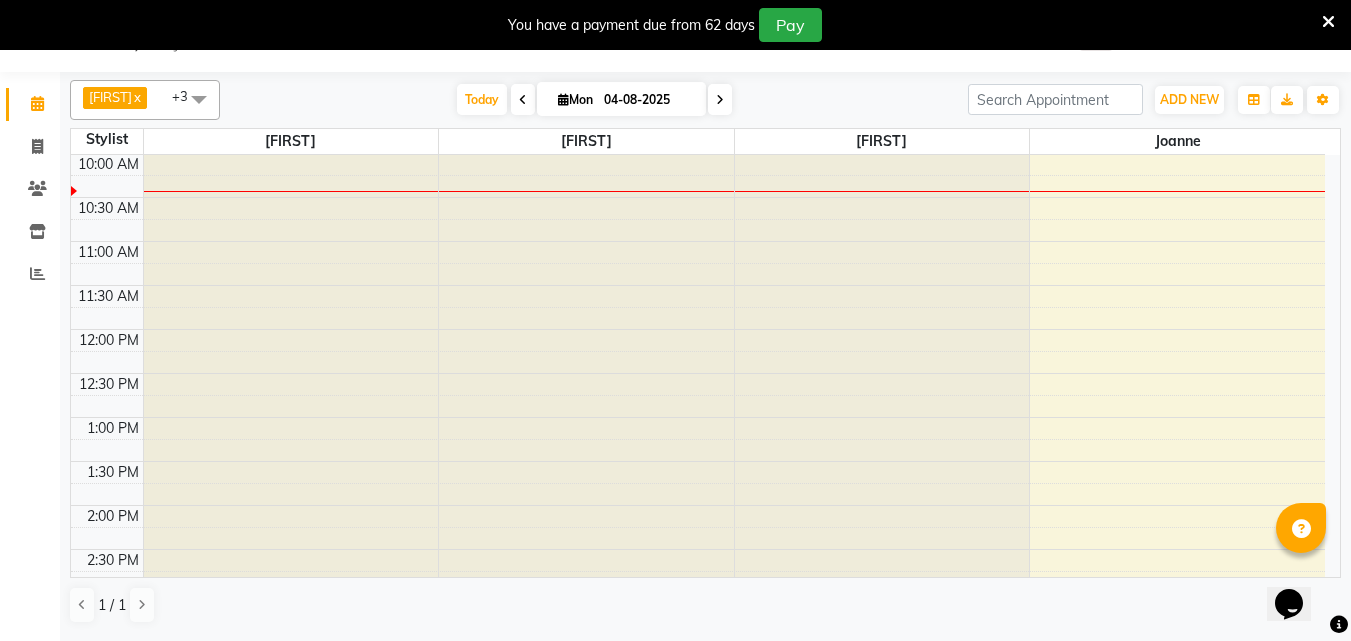 click at bounding box center [720, 100] 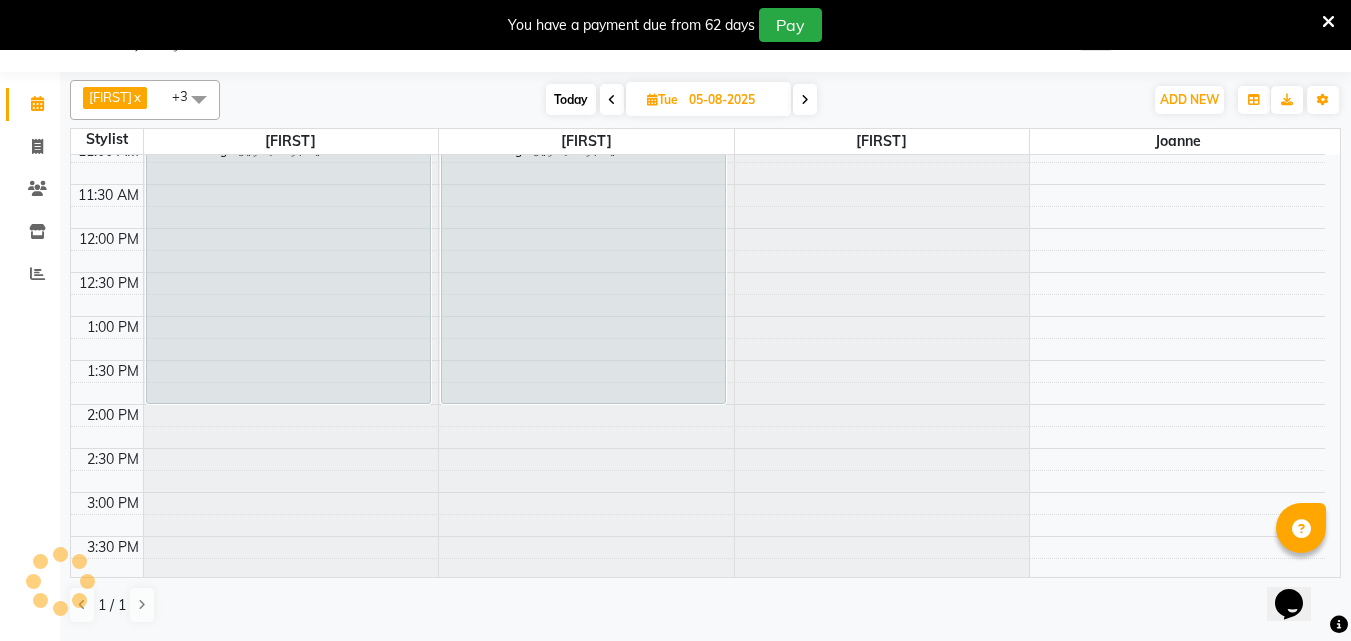 scroll, scrollTop: 1081, scrollLeft: 0, axis: vertical 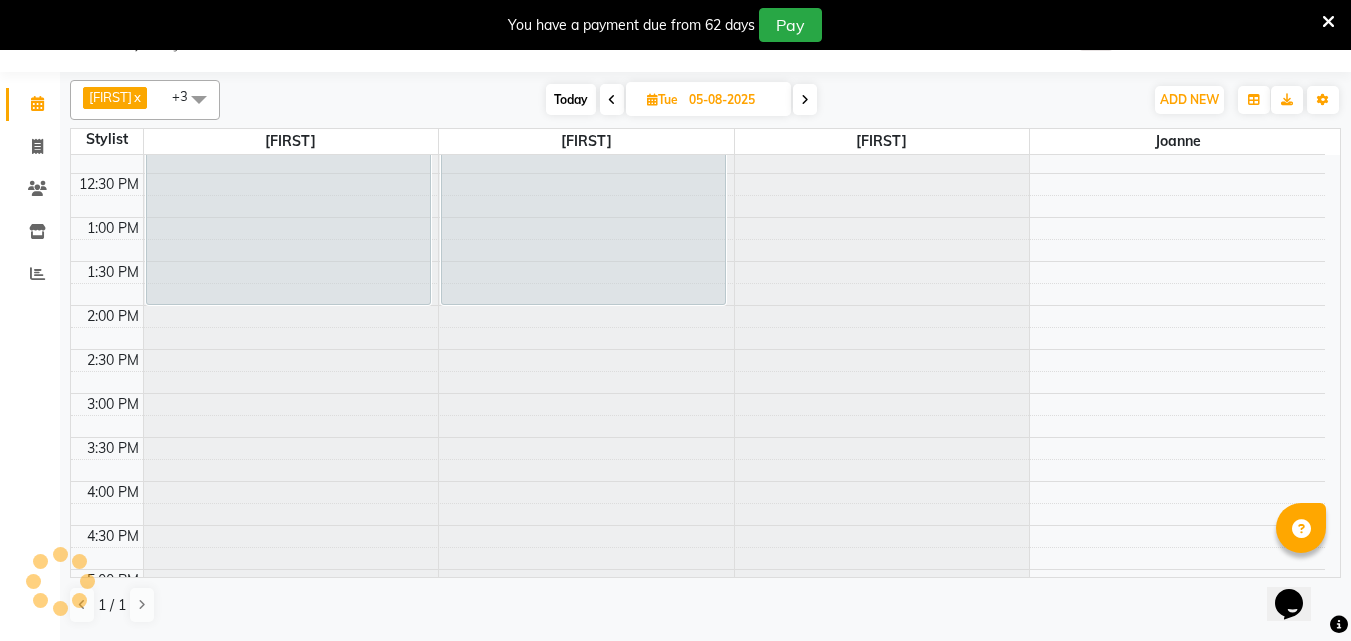 click at bounding box center (882, -926) 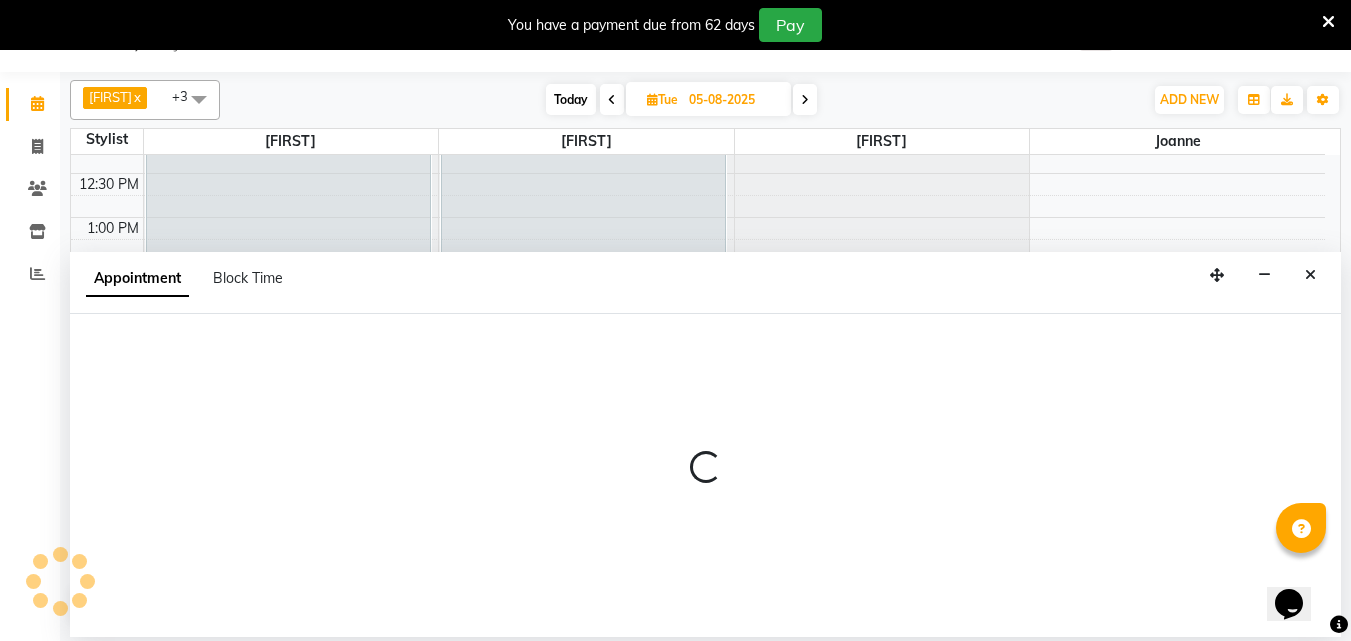 select on "[NUMBER]" 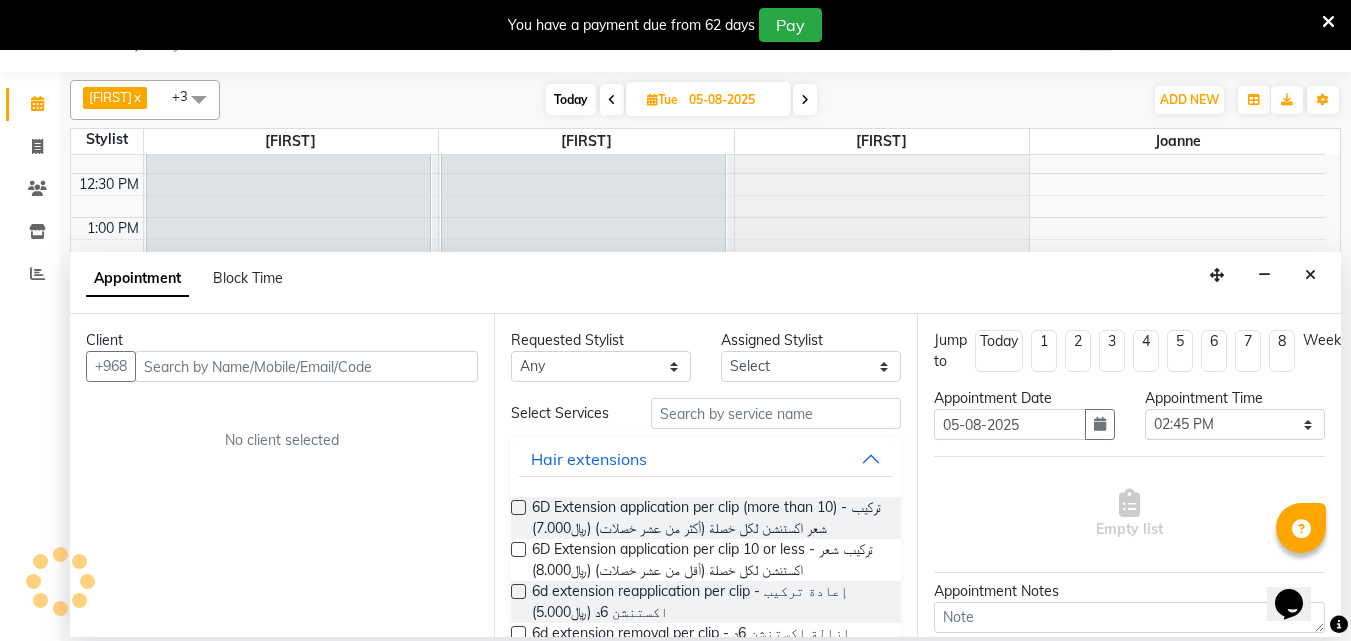 click at bounding box center (306, 366) 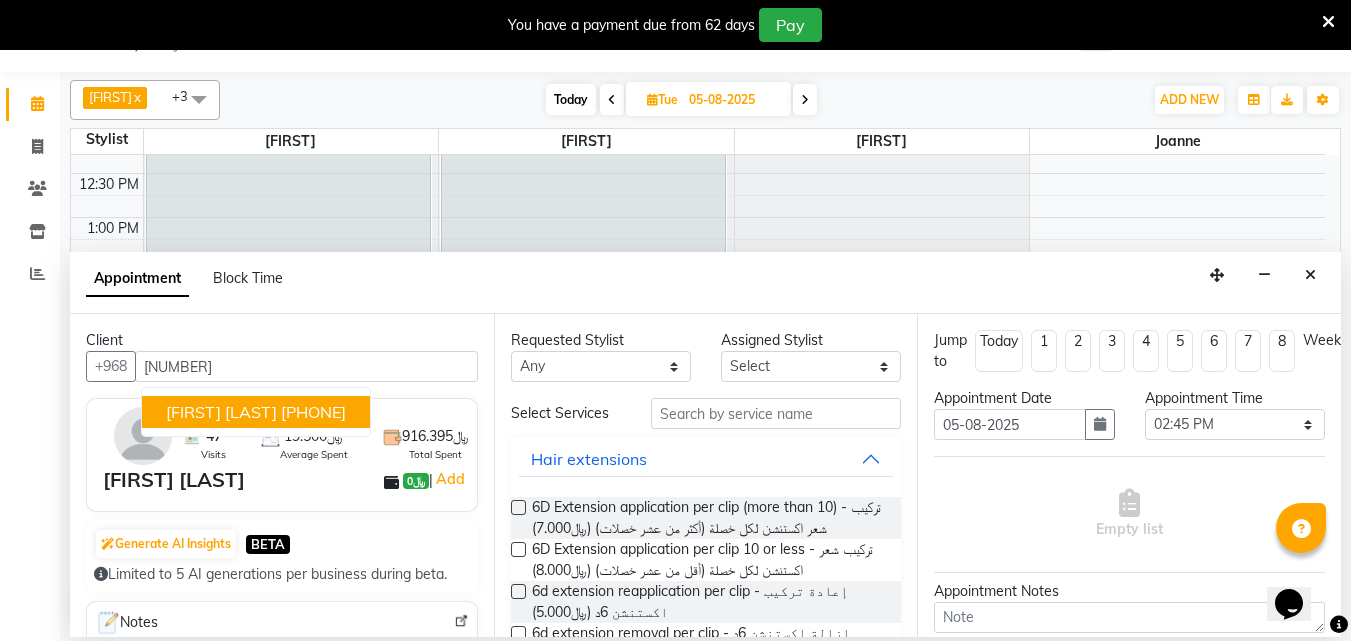 click on "[FIRST] [LAST]" at bounding box center (221, 412) 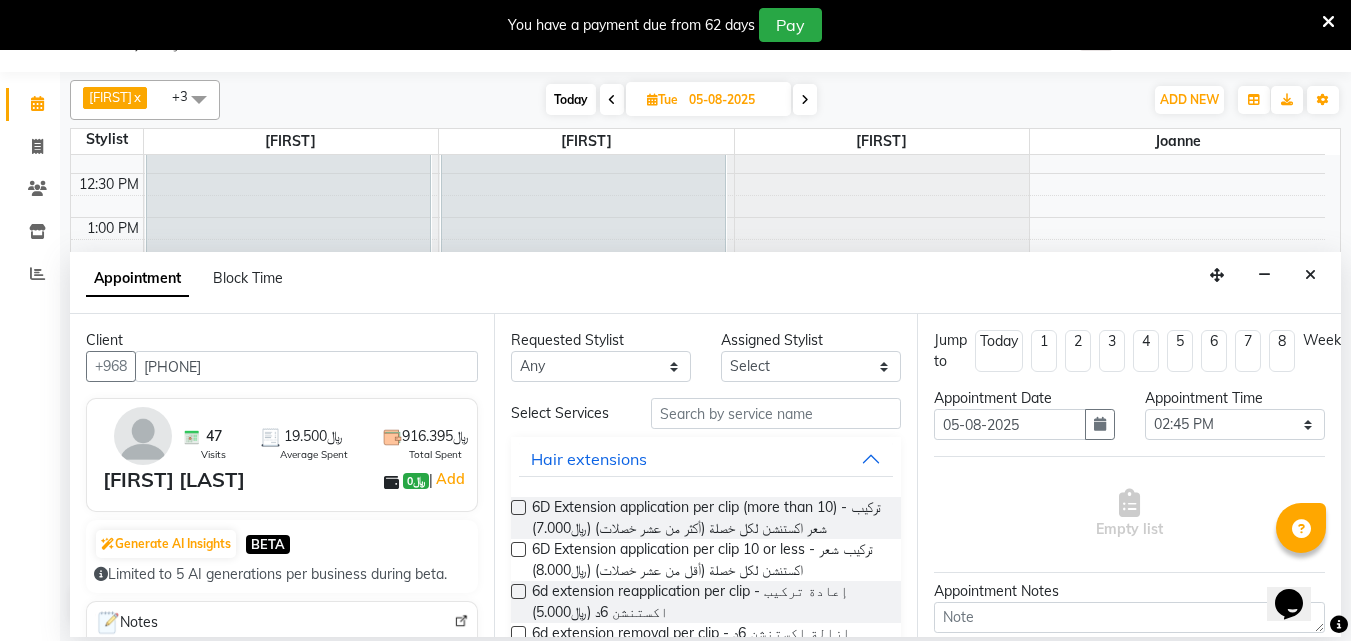 type on "[PHONE]" 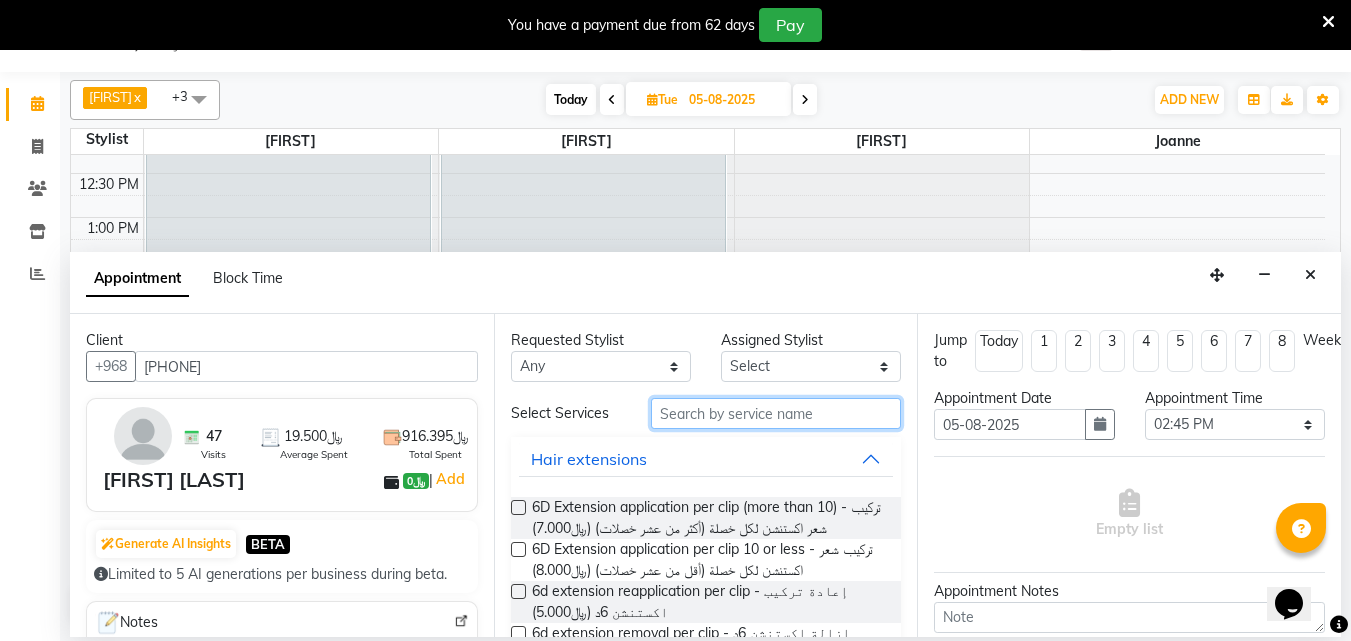 click at bounding box center (776, 413) 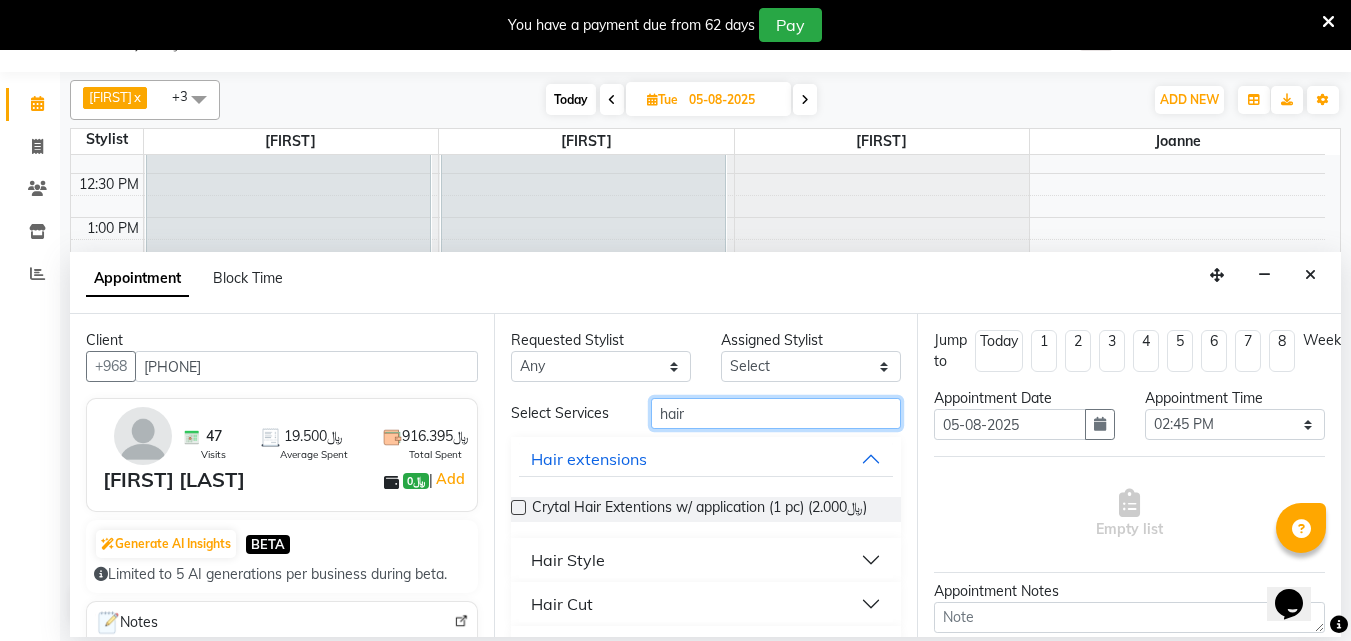 type on "hair" 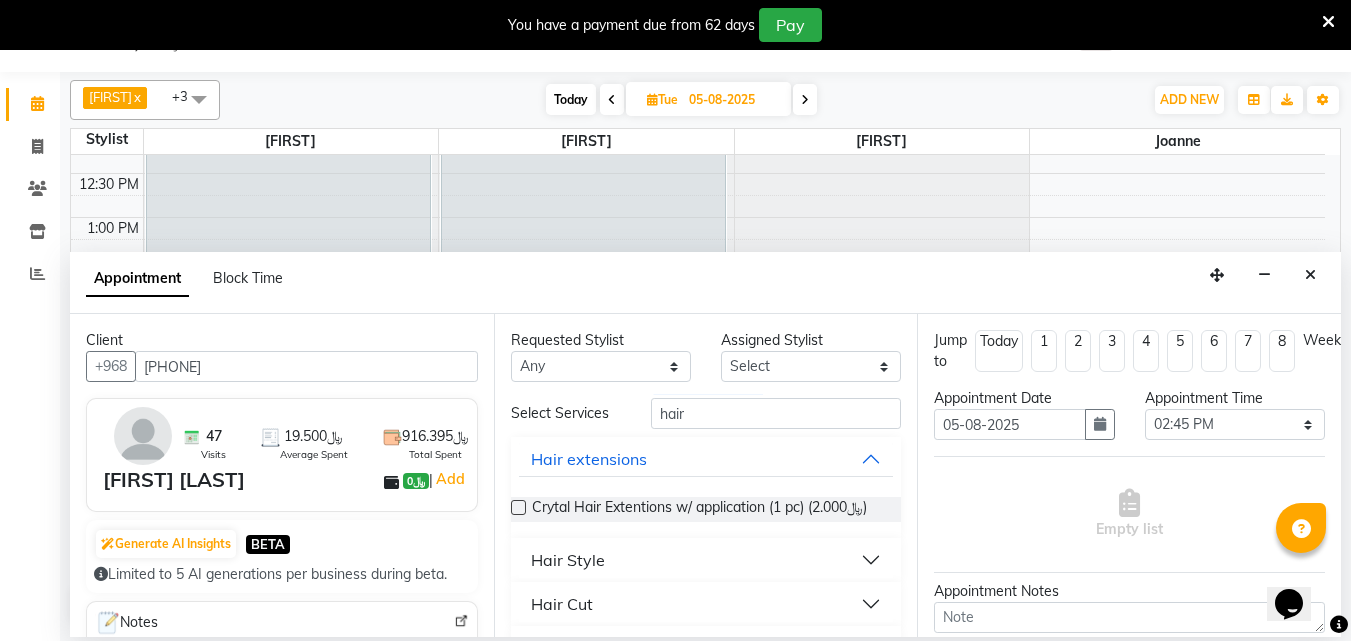 click at bounding box center [518, 507] 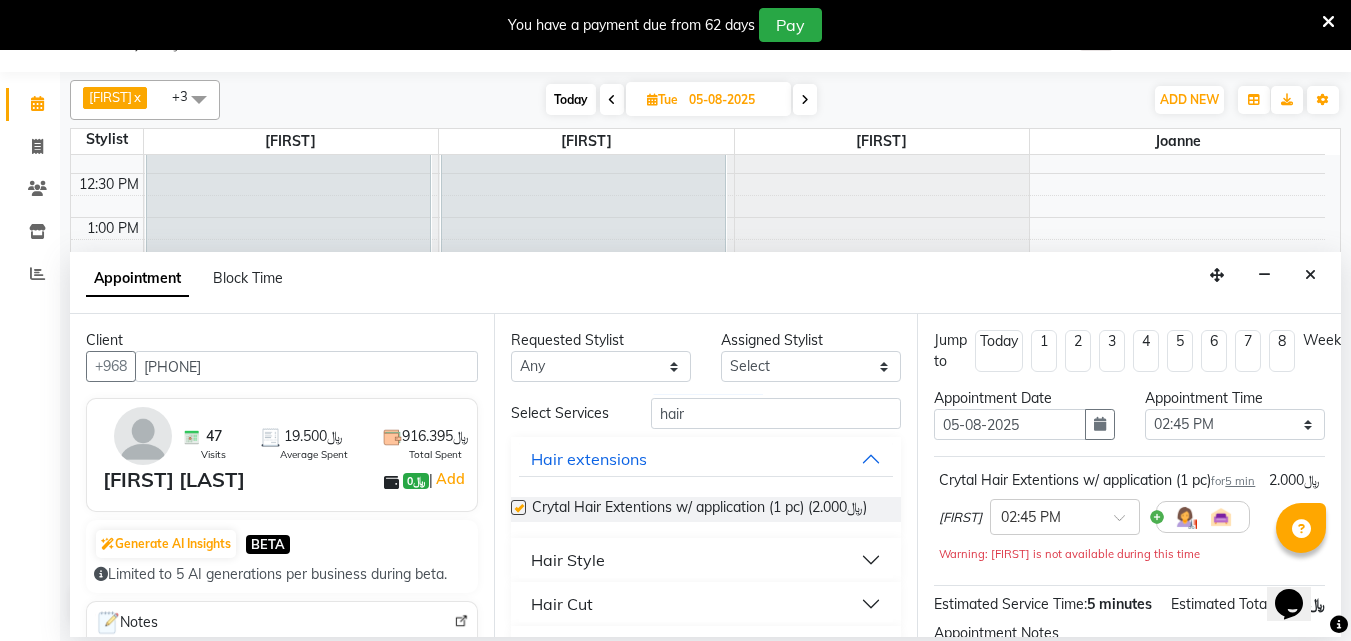 checkbox on "false" 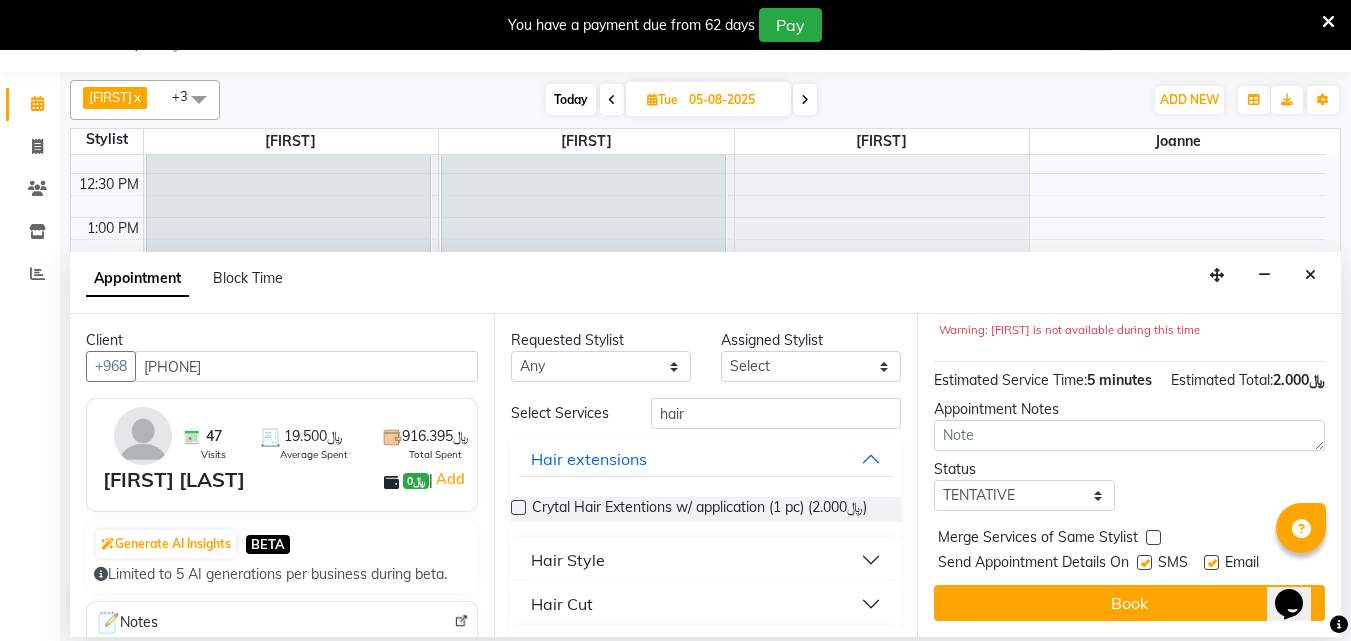 scroll, scrollTop: 300, scrollLeft: 0, axis: vertical 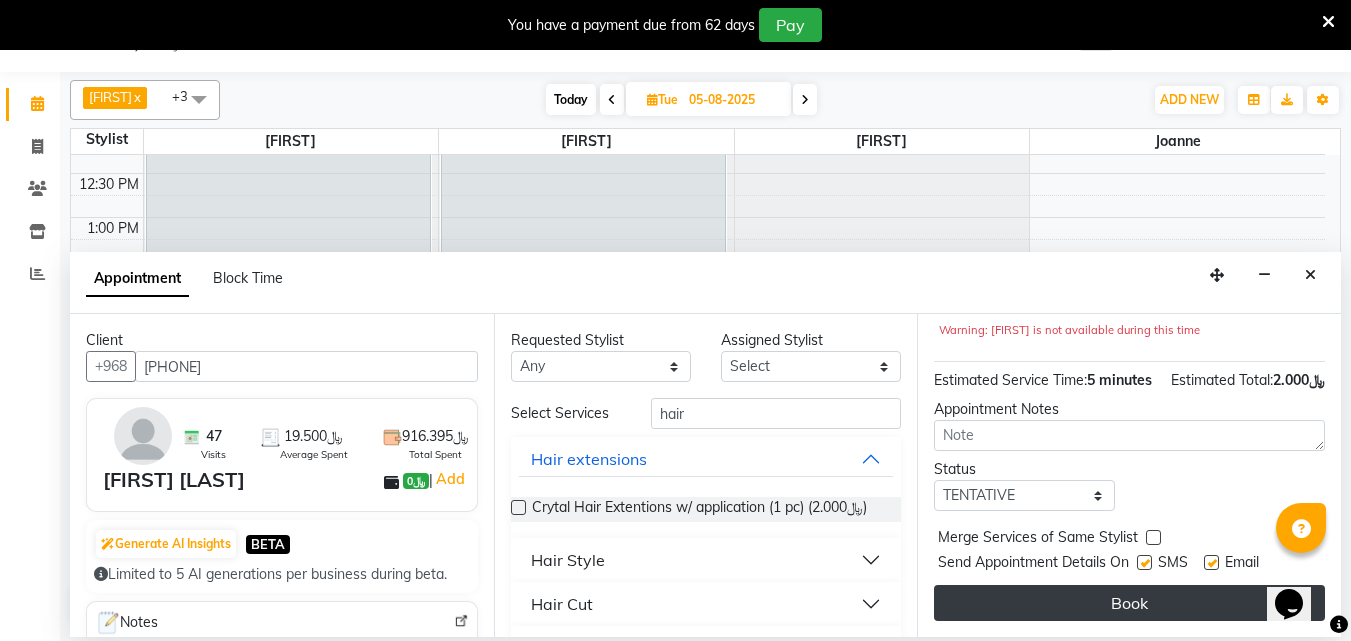 click on "Book" at bounding box center [1129, 603] 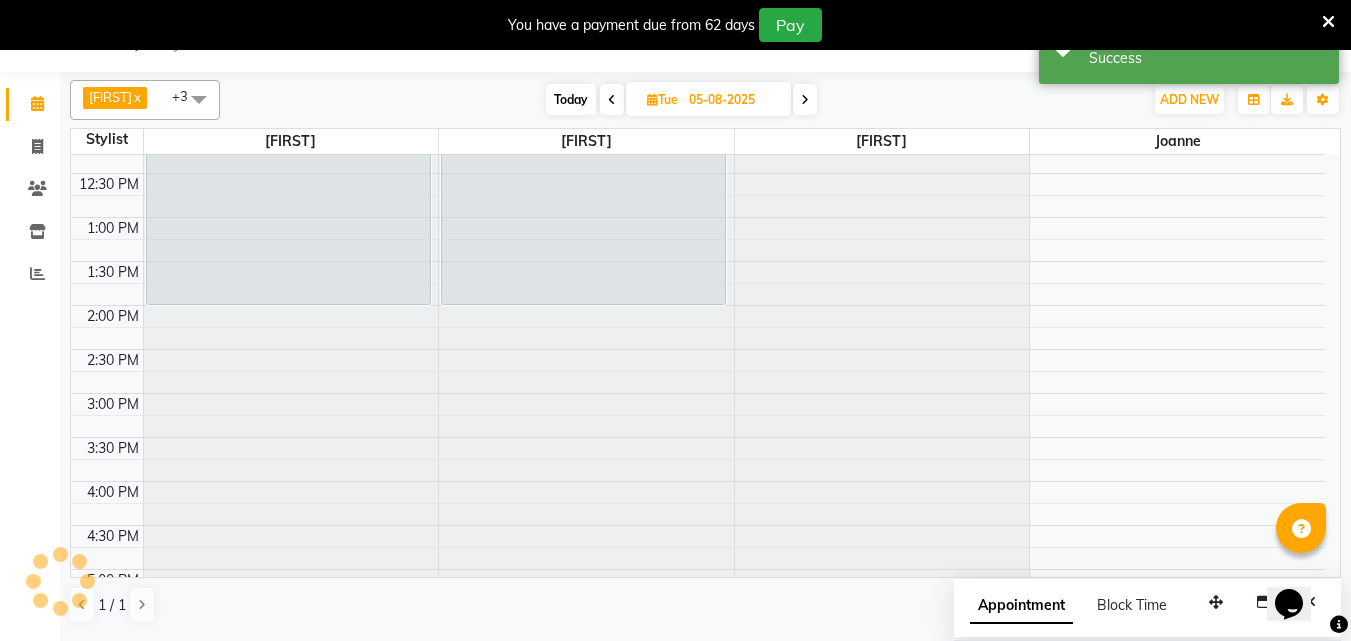 scroll, scrollTop: 0, scrollLeft: 0, axis: both 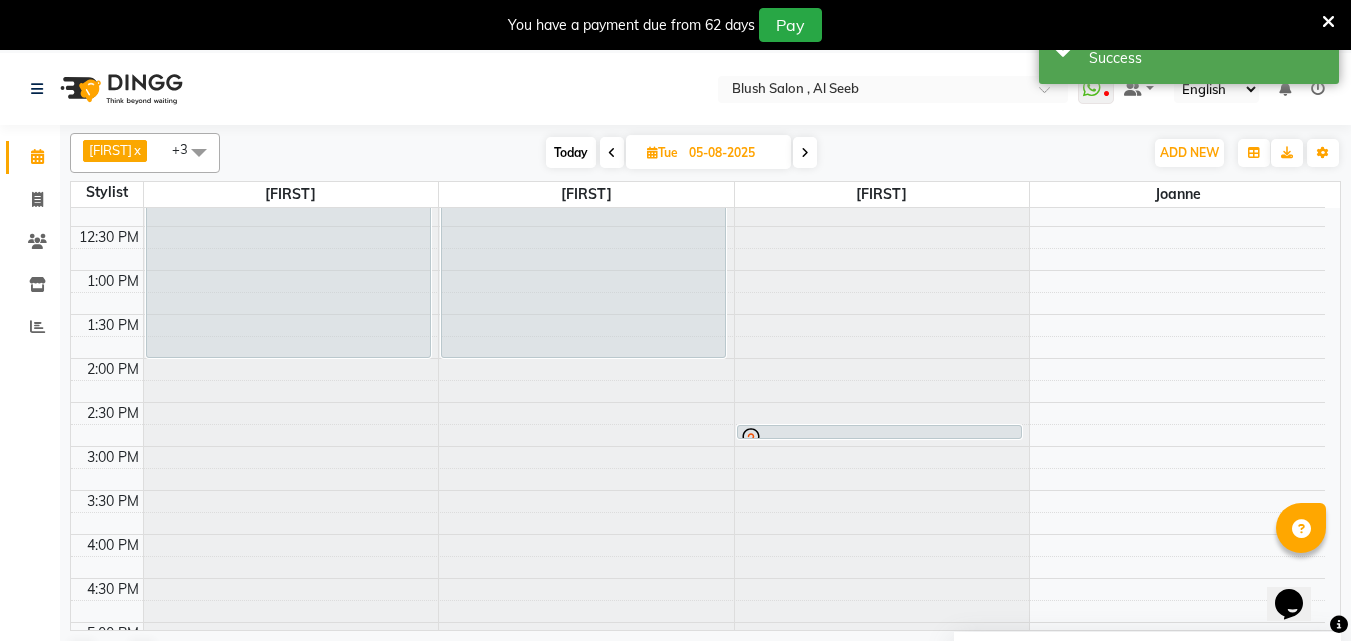 click at bounding box center (879, 439) 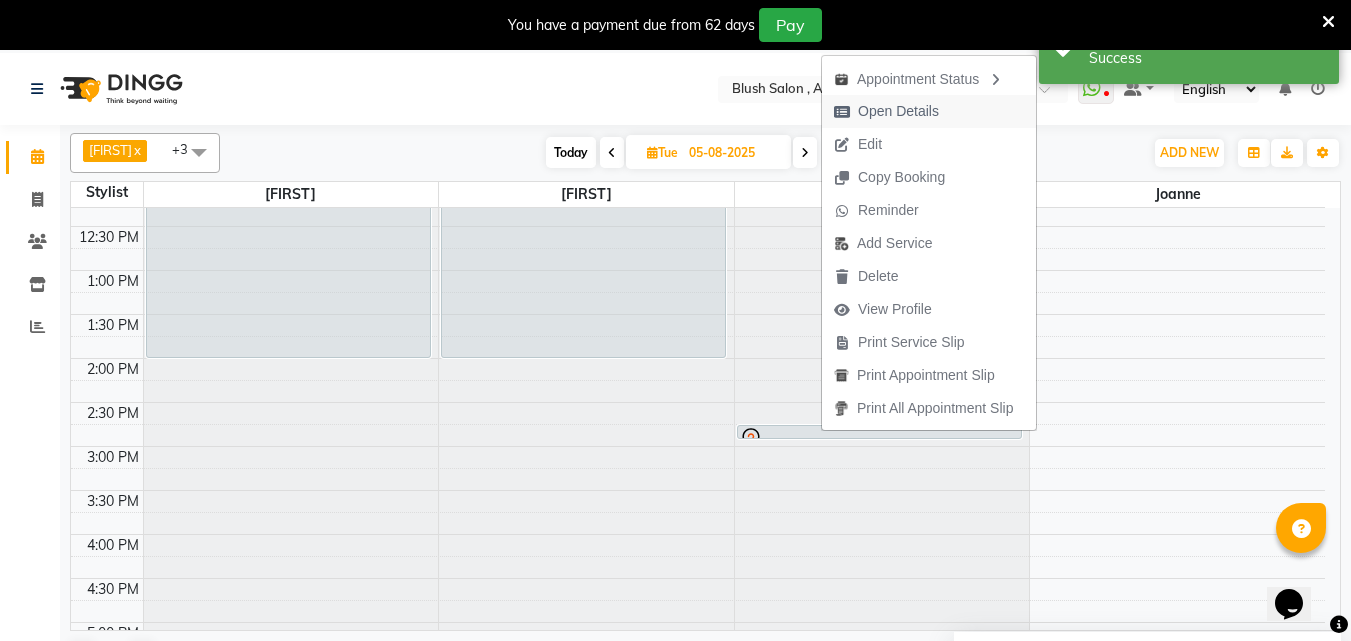 click on "Open Details" at bounding box center (898, 111) 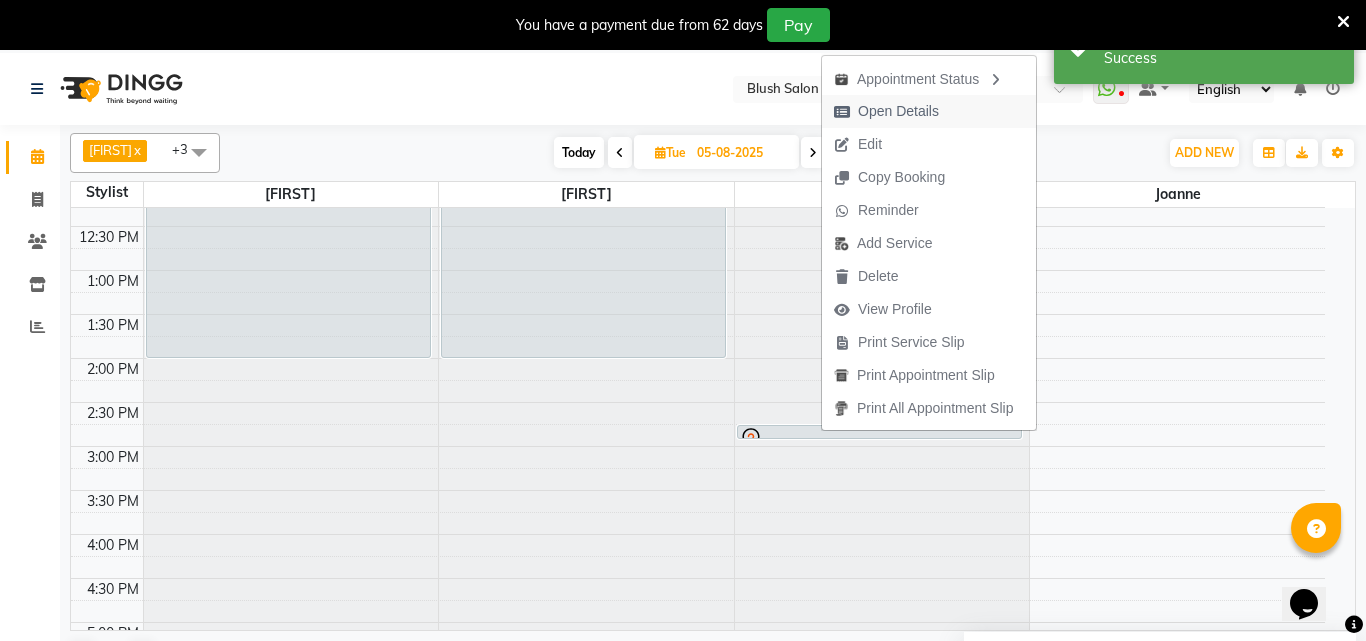 select on "7" 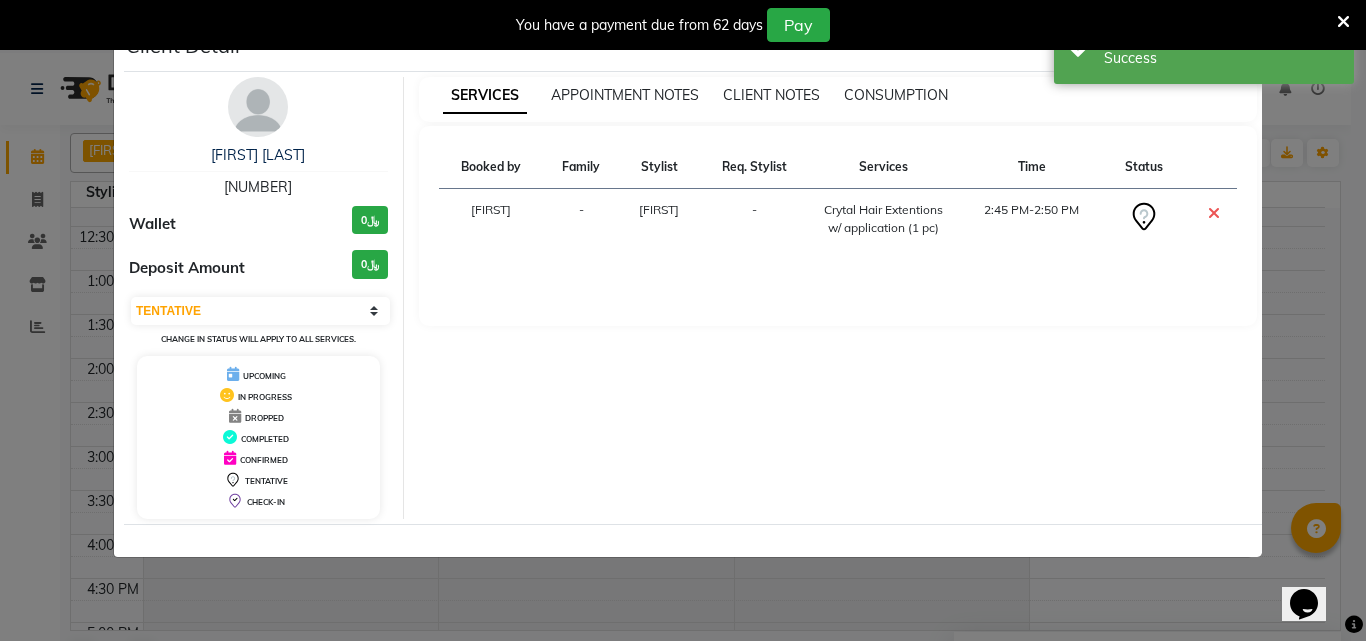 click on "Client Detail  [FIRST] [LAST] [PHONE] Wallet ﷼0 Deposit Amount  ﷼0  Select CONFIRMED TENTATIVE Change in status will apply to all services. UPCOMING IN PROGRESS DROPPED COMPLETED CONFIRMED TENTATIVE CHECK-IN SERVICES APPOINTMENT NOTES CLIENT NOTES CONSUMPTION Booked by Family Stylist Req. Stylist Services Time Status  [FIRST]  - [FIRST] -  Crytal Hair Extentions w/ application (1 pc)   2:45 PM-2:50 PM" 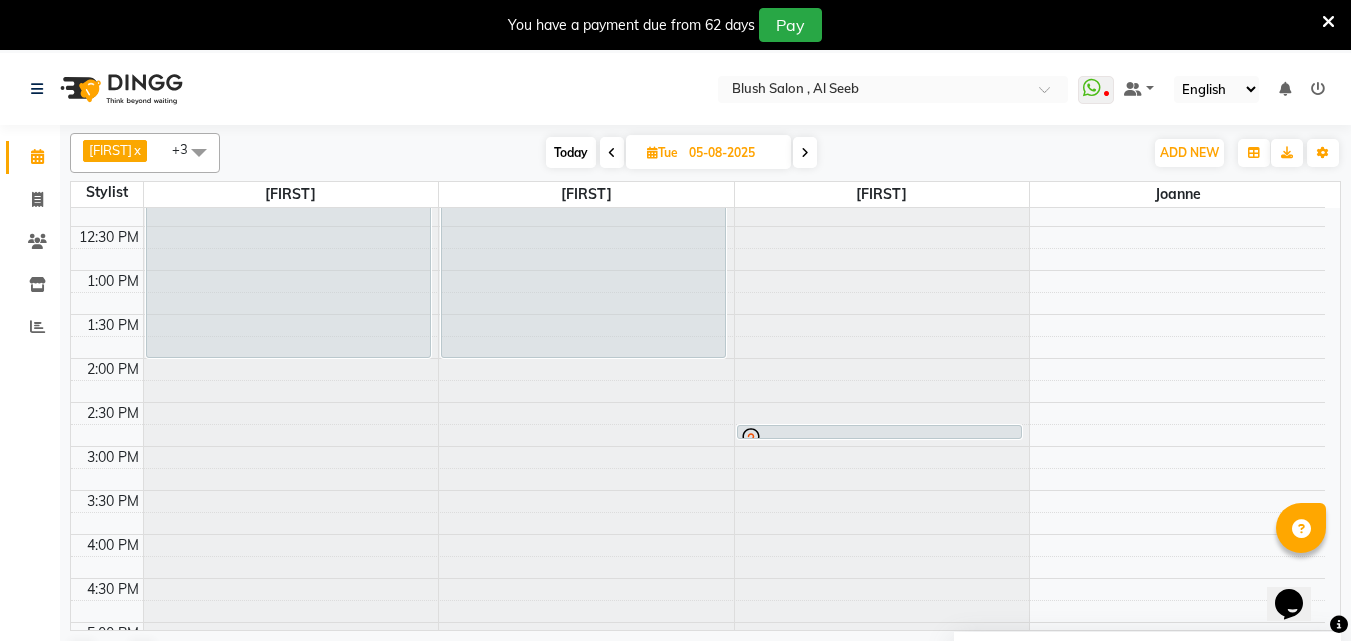 click on "Today" at bounding box center [571, 152] 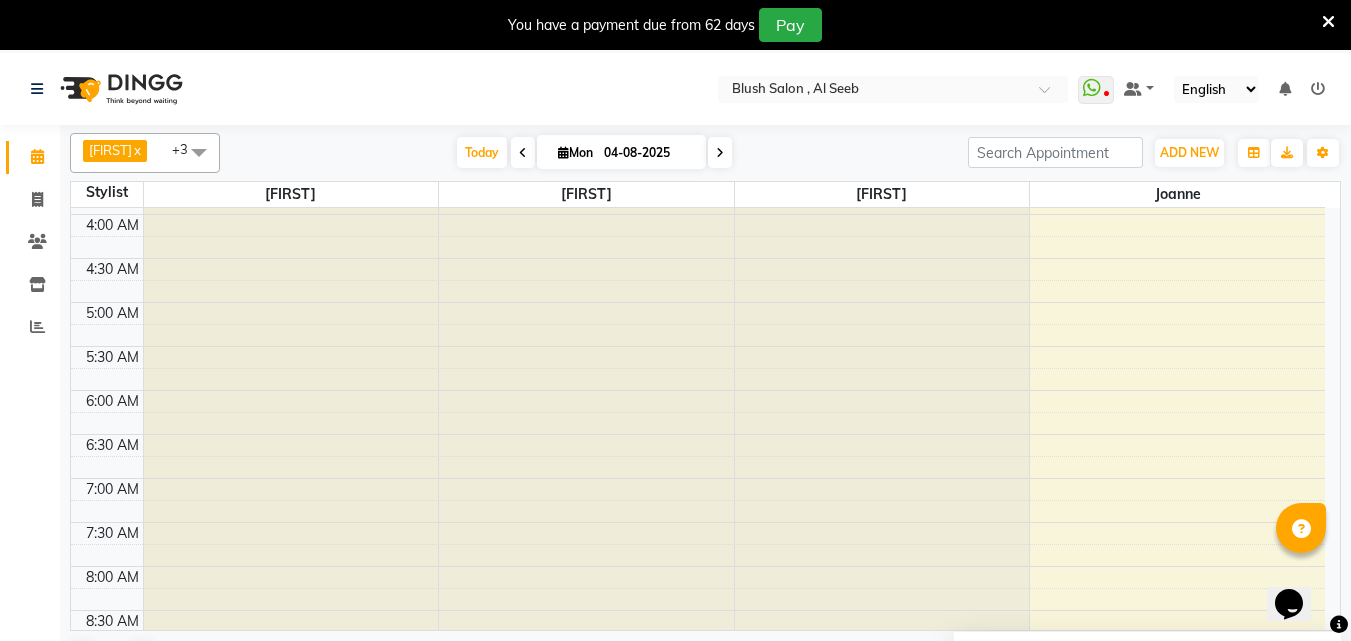 scroll, scrollTop: 400, scrollLeft: 0, axis: vertical 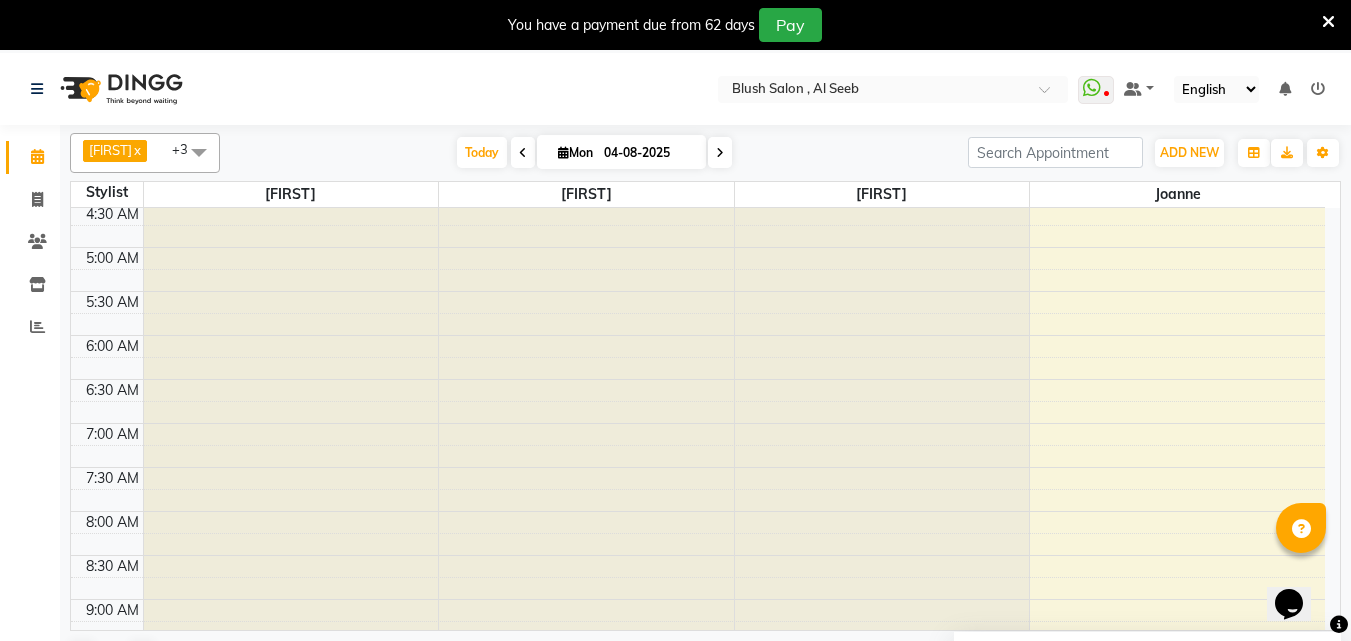 click at bounding box center [720, 153] 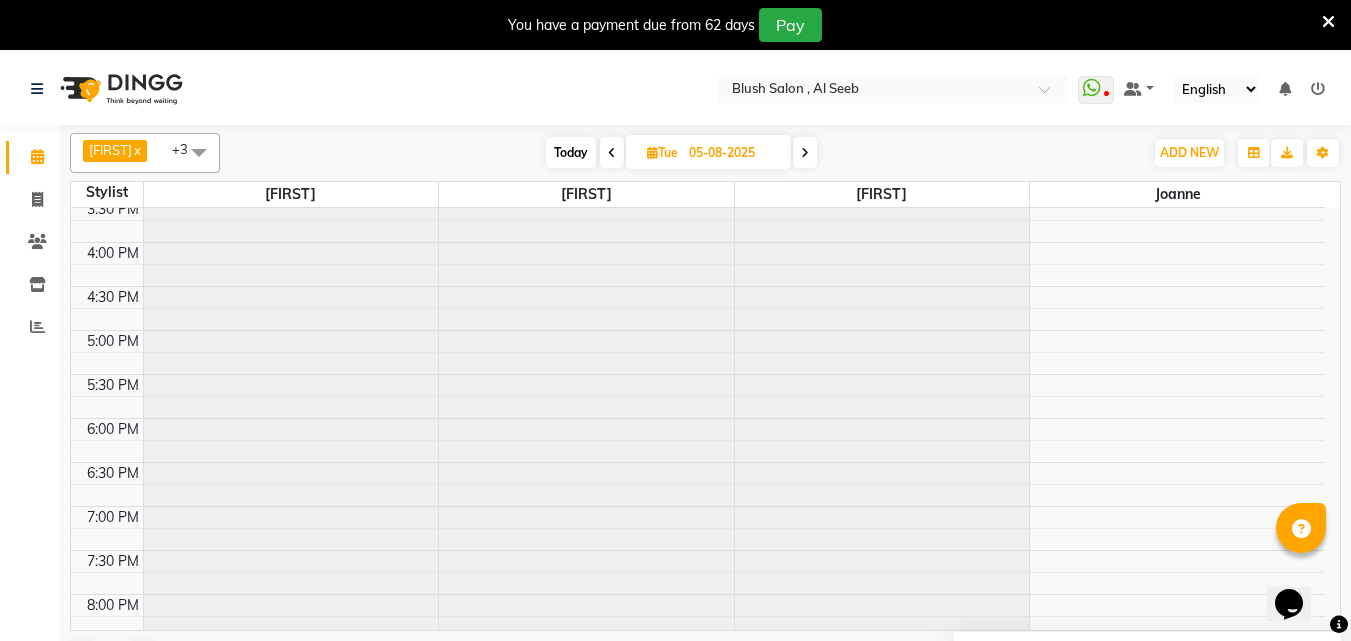 scroll, scrollTop: 1381, scrollLeft: 0, axis: vertical 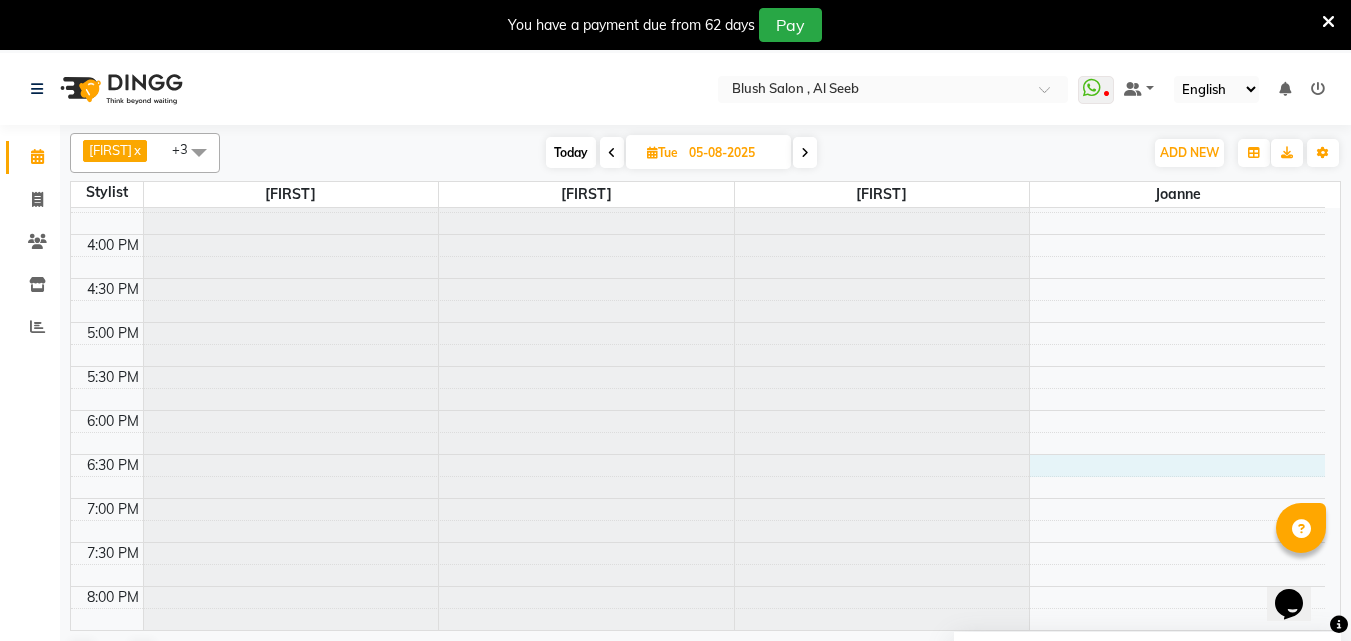 click on "12:00 AM 12:30 AM 1:00 AM 1:30 AM 2:00 AM 2:30 AM 3:00 AM 3:30 AM 4:00 AM 4:30 AM 5:00 AM 5:30 AM 6:00 AM 6:30 AM 7:00 AM 7:30 AM 8:00 AM 8:30 AM 9:00 AM 9:30 AM 10:00 AM 10:30 AM 11:00 AM 11:30 AM 12:00 PM 12:30 PM 1:00 PM 1:30 PM 2:00 PM 2:30 PM 3:00 PM 3:30 PM 4:00 PM 4:30 PM 5:00 PM 5:30 PM 6:00 PM 6:30 PM 7:00 PM 7:30 PM 8:00 PM 8:30 PM 9:00 PM 9:30 PM 10:00 PM 10:30 PM 11:00 PM 11:30 PM [FIRST] [LAST], 10:30 AM-02:00 PM, Botox treatment long - عناية بوتكس طويل [FIRST] [LAST], 10:30 AM-02:00 PM, Botox treatment long - عناية بوتكس طويل [FIRST] [LAST], 02:45 PM-02:50 PM, Crytal Hair Extentions w/ application (1 pc)" at bounding box center [698, -118] 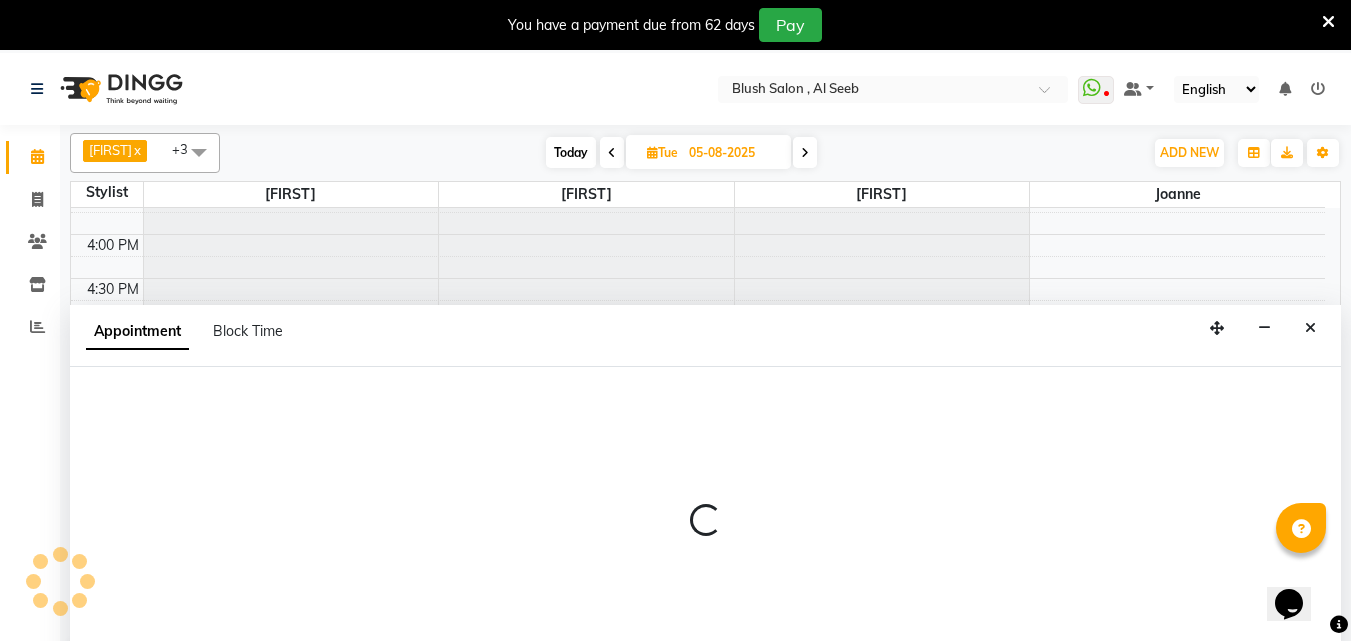select on "64153" 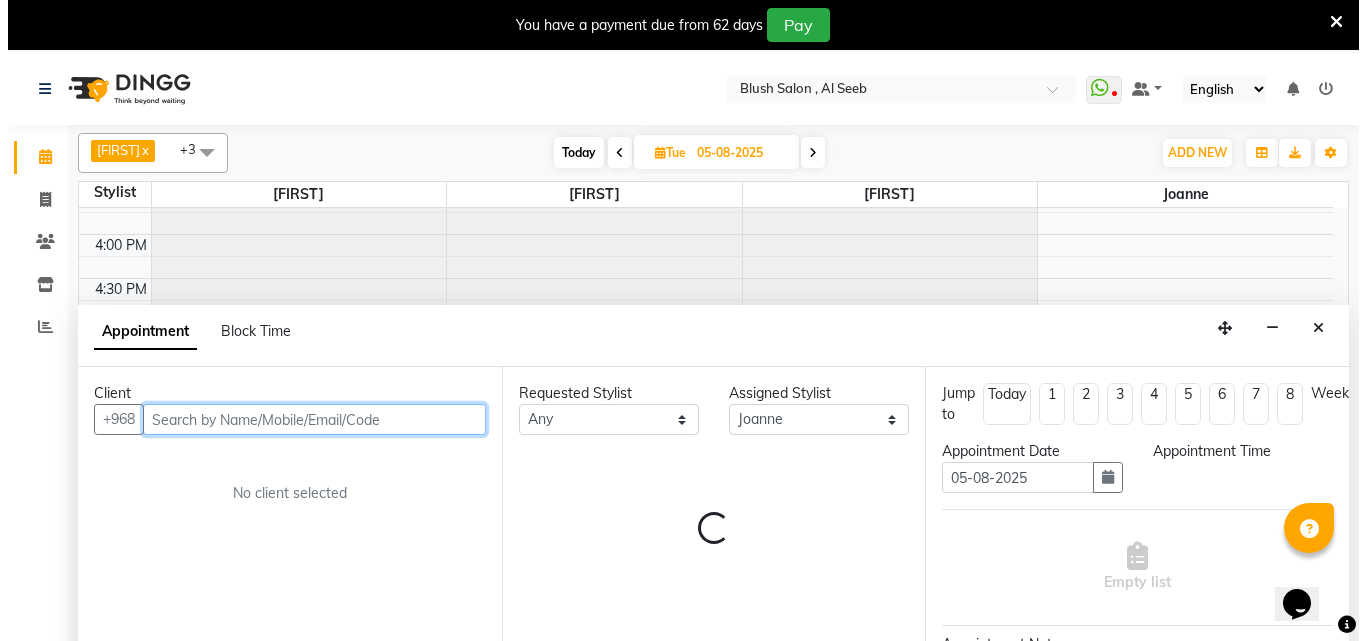 scroll, scrollTop: 53, scrollLeft: 0, axis: vertical 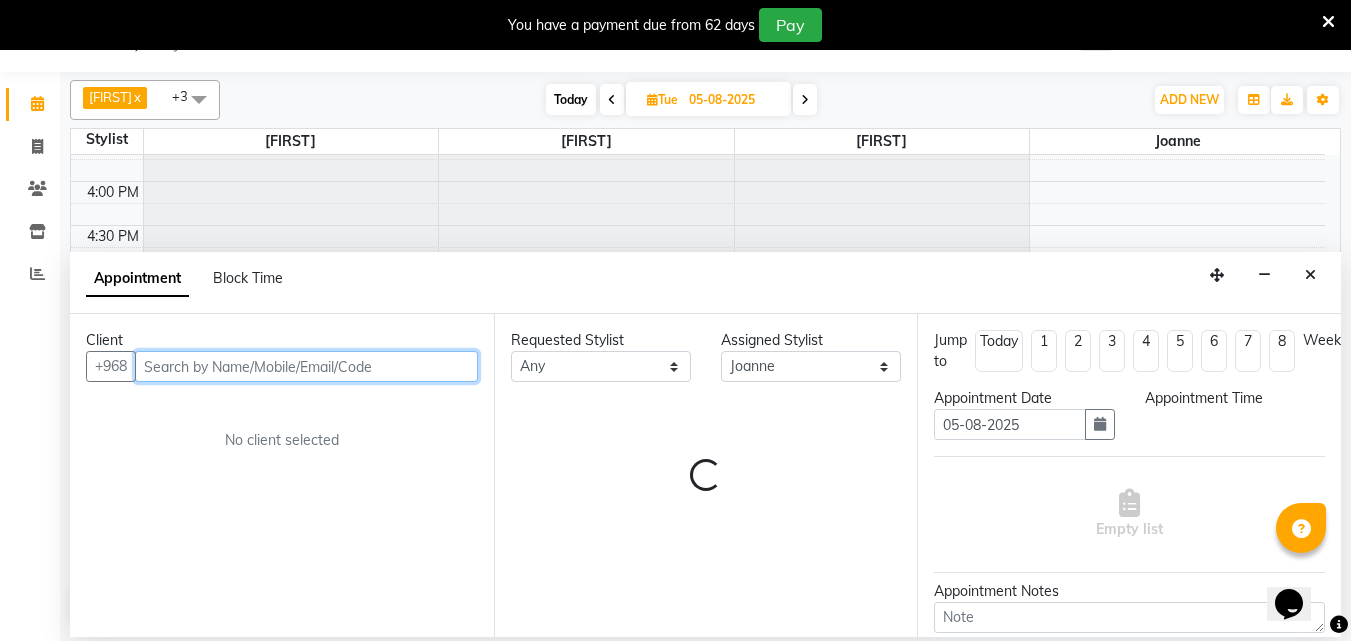 select on "1110" 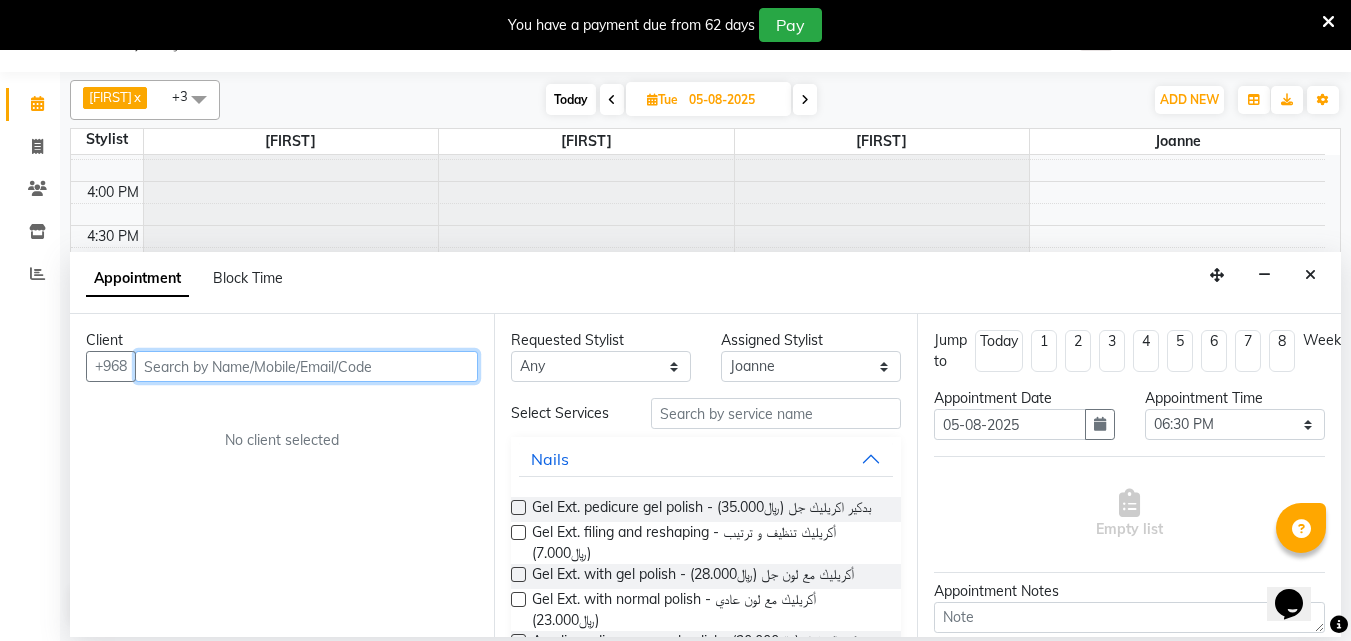 click at bounding box center (306, 366) 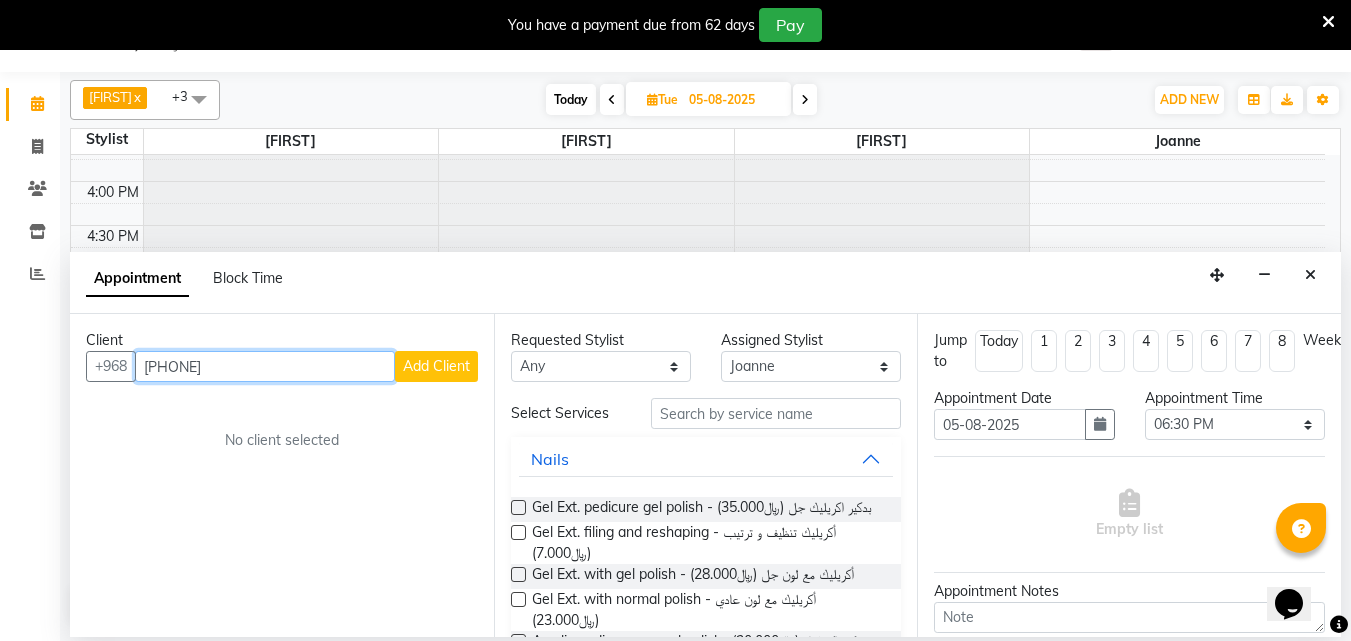 type on "[PHONE]" 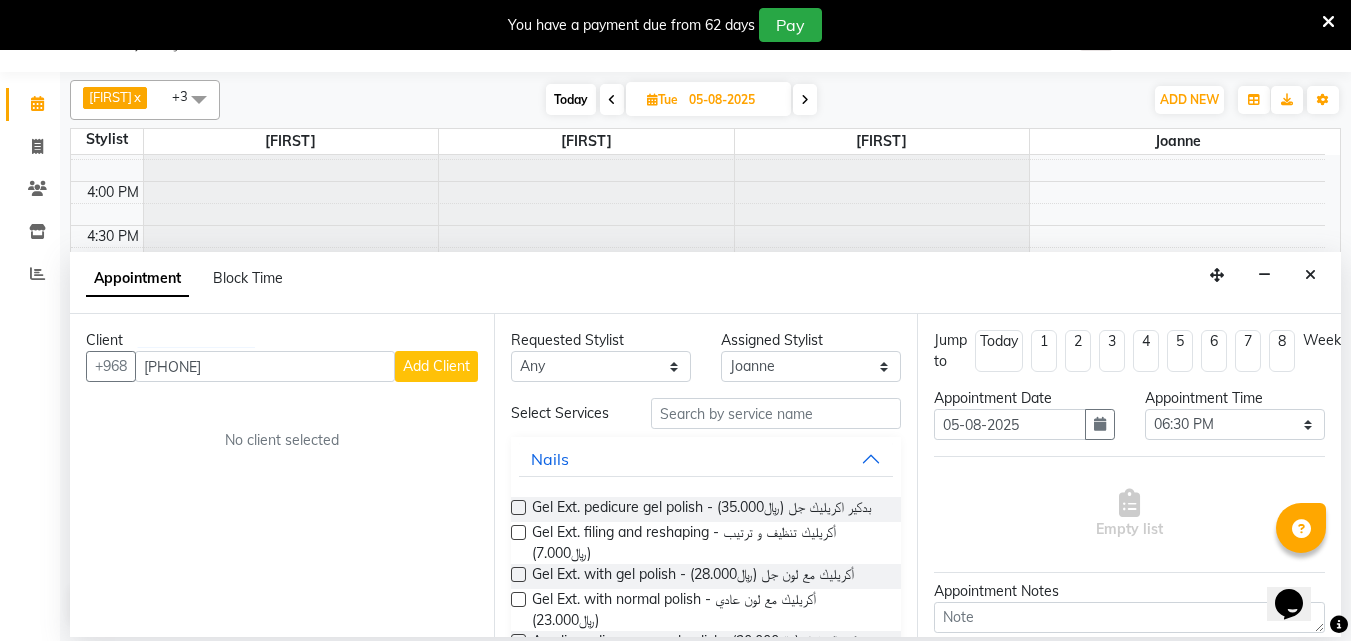 click on "Add Client" at bounding box center (436, 366) 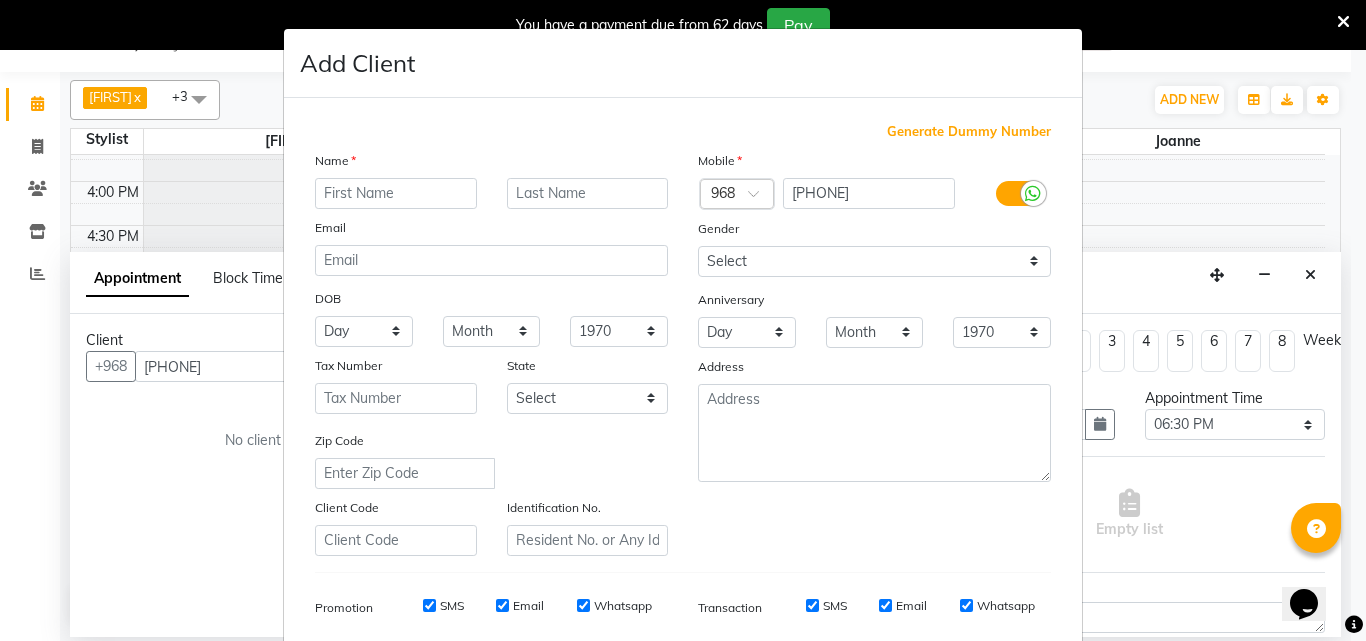 click at bounding box center [396, 193] 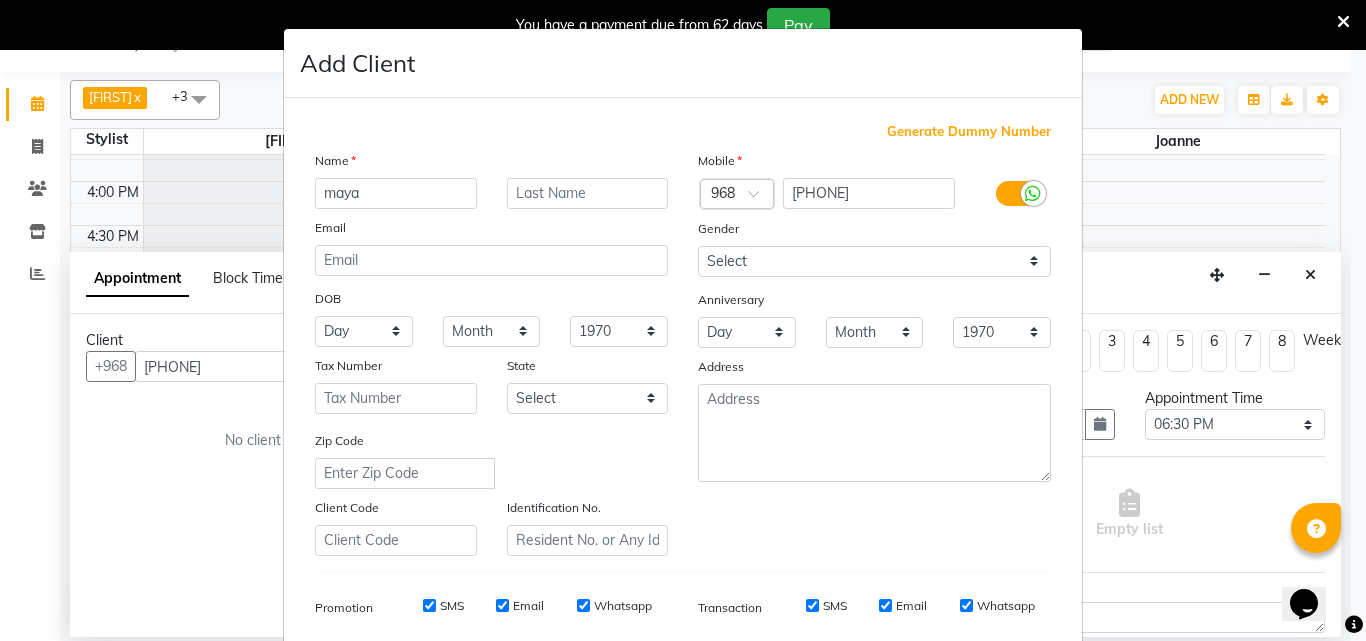 type on "maya" 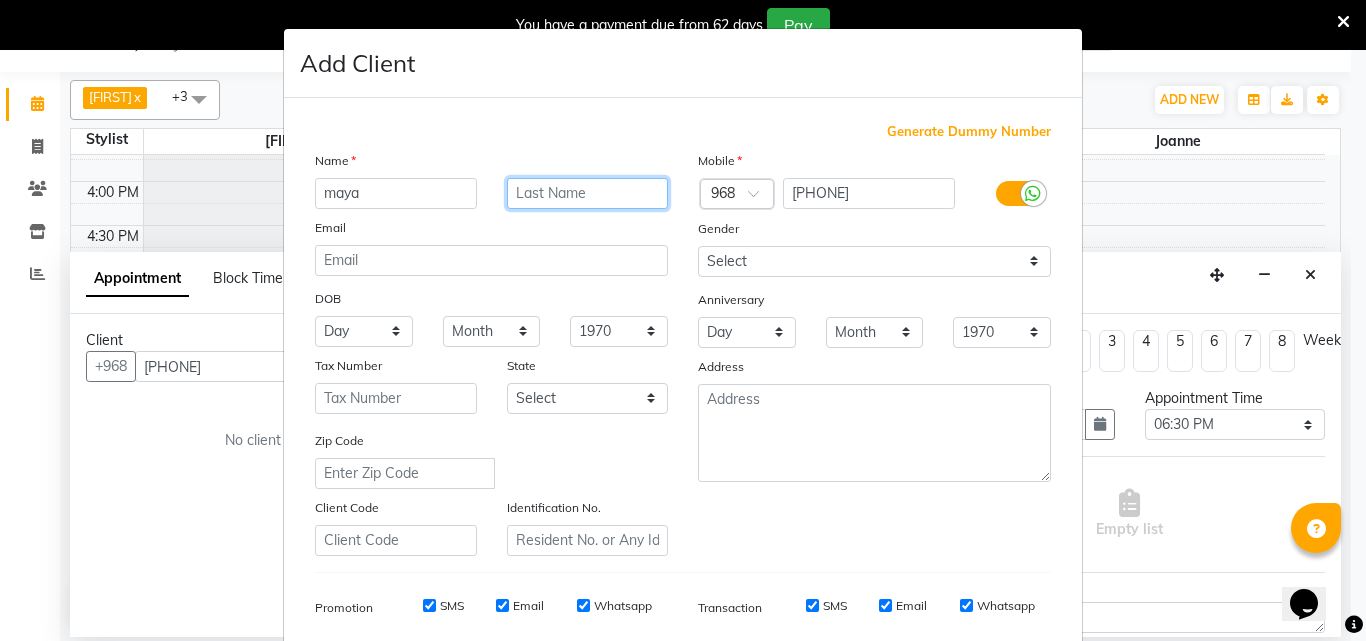 click at bounding box center (588, 193) 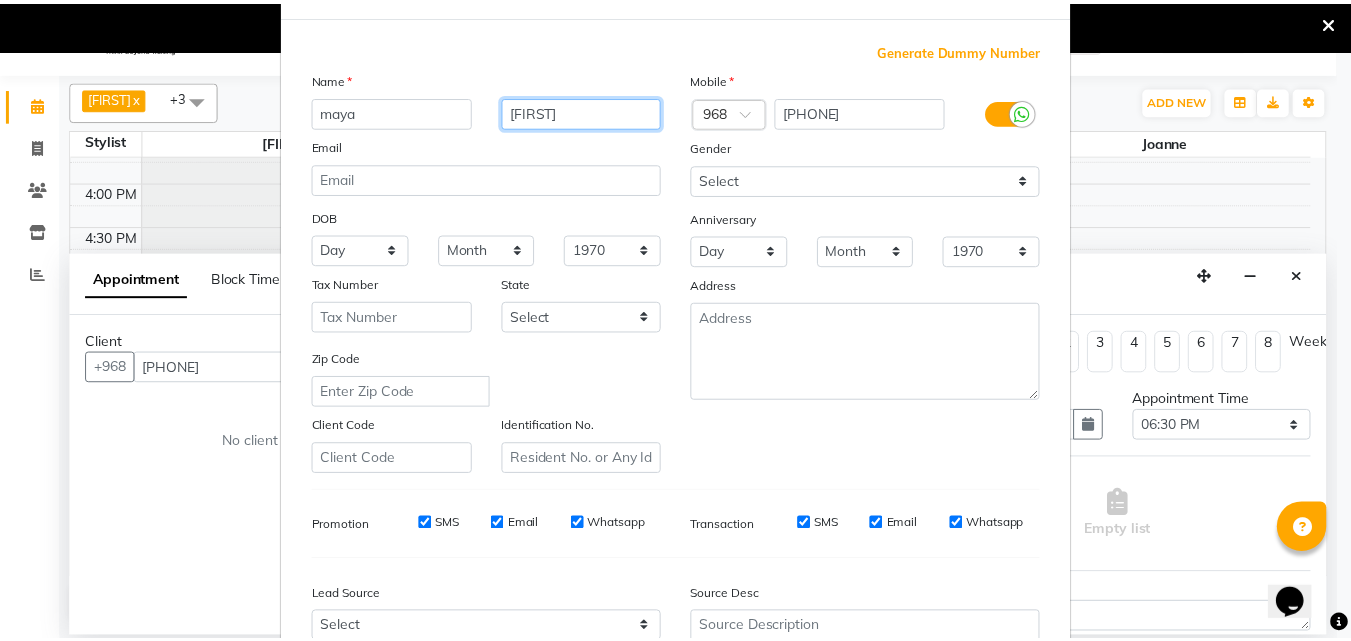 scroll, scrollTop: 300, scrollLeft: 0, axis: vertical 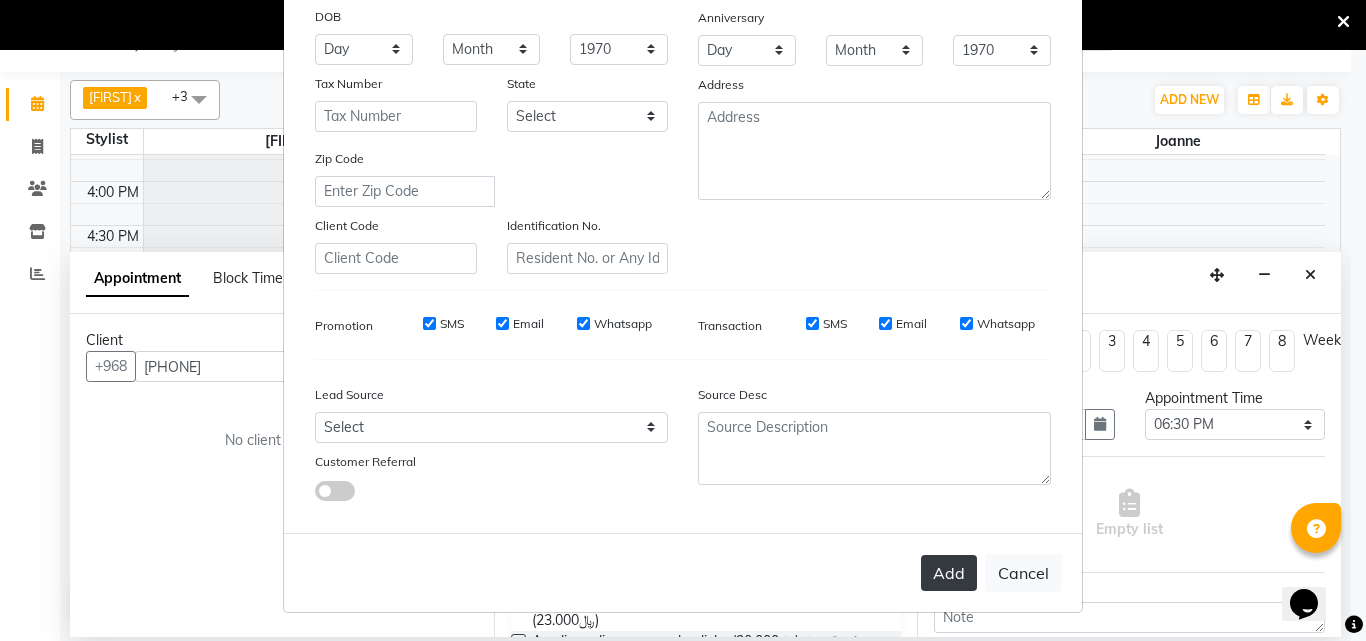 type on "[FIRST]" 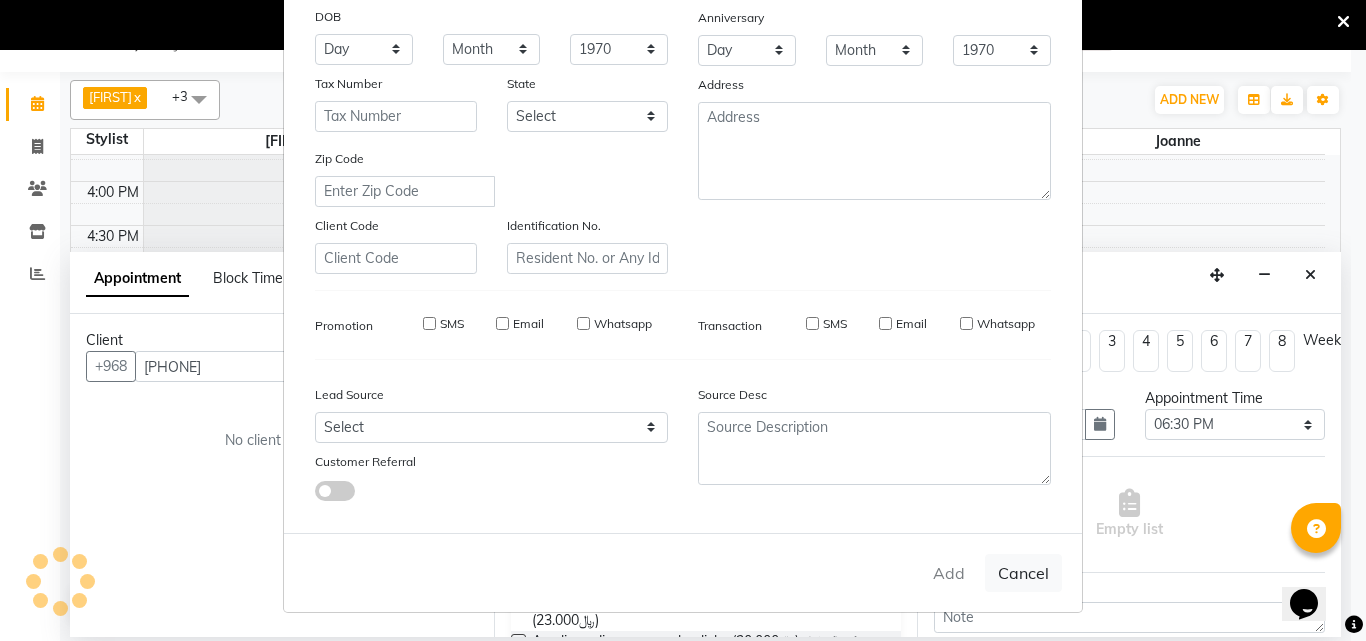 type on "92****77" 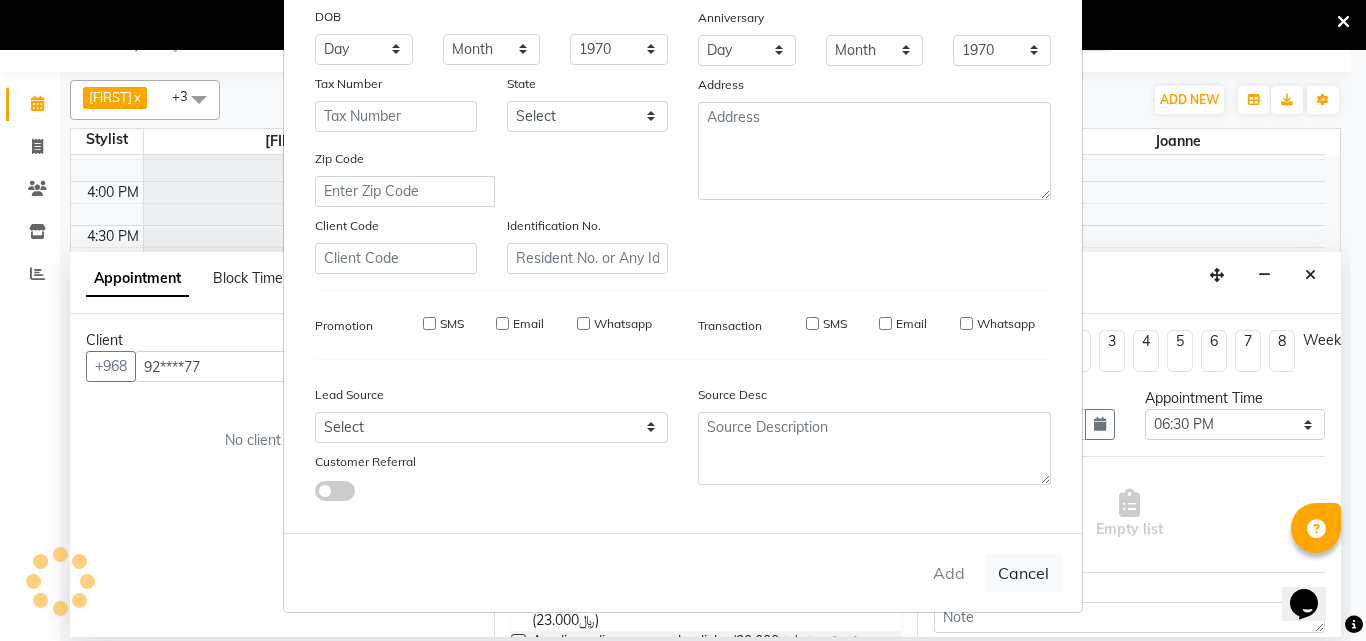 select 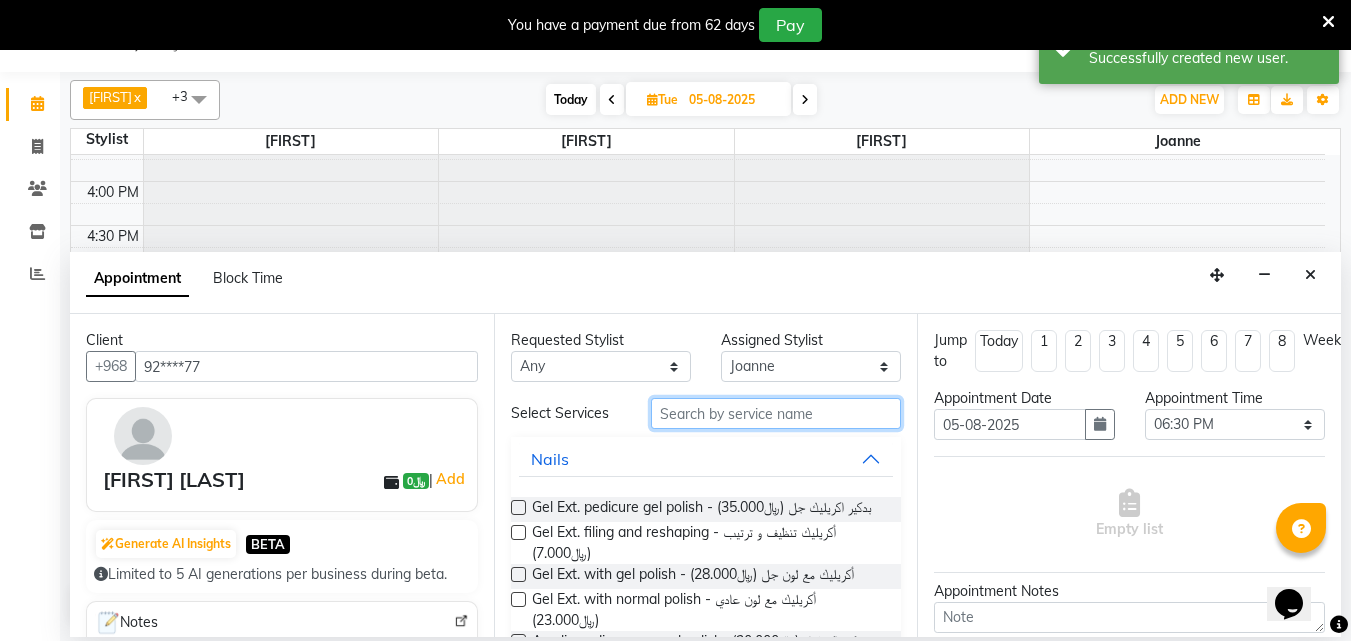 click at bounding box center [776, 413] 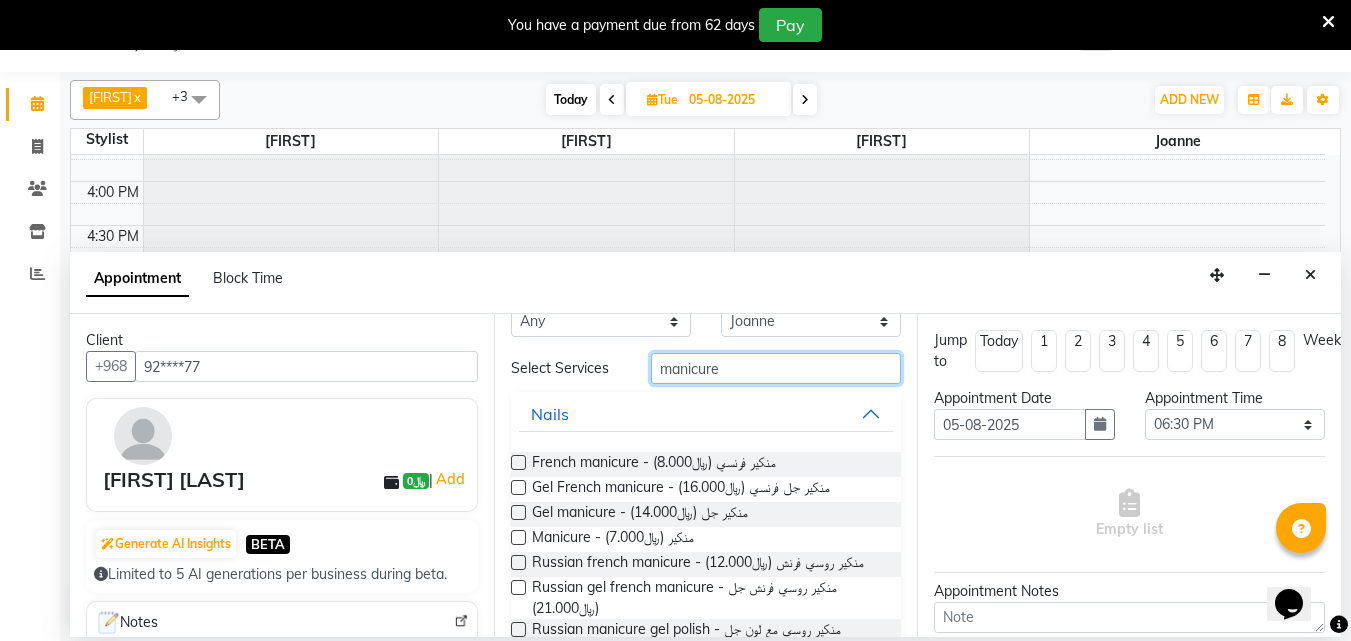 scroll, scrollTop: 0, scrollLeft: 0, axis: both 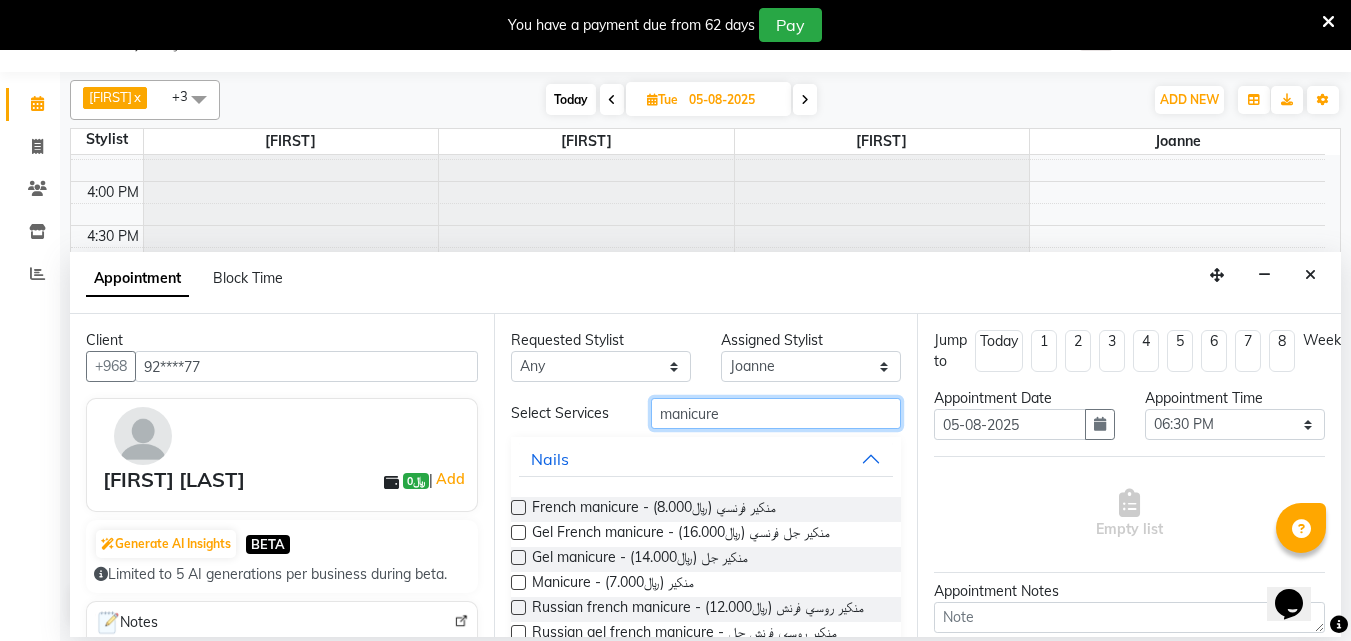 click on "manicure" at bounding box center (776, 413) 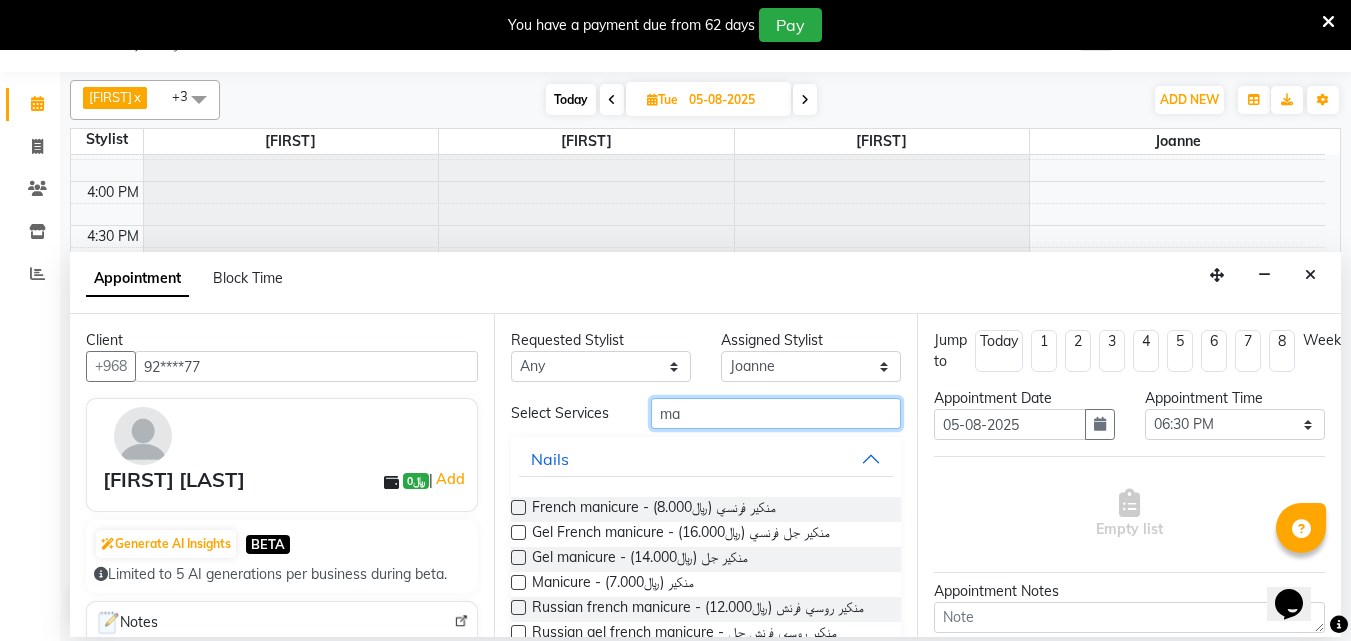 type on "m" 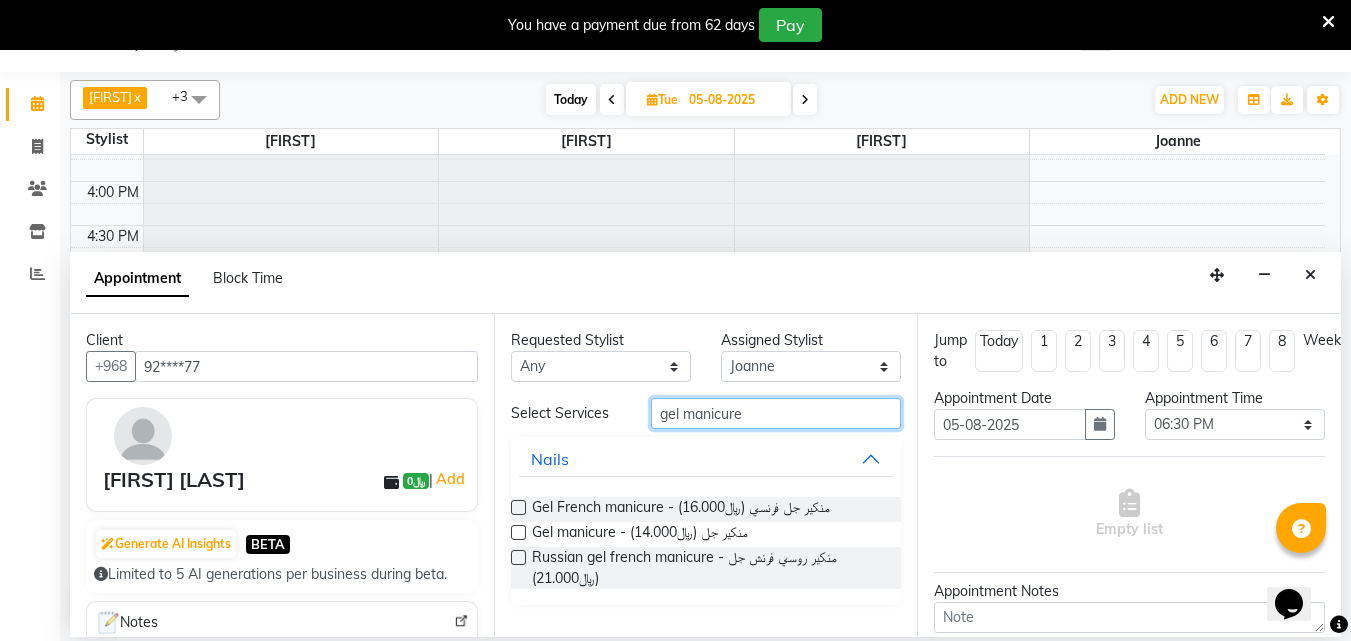 type on "gel manicure" 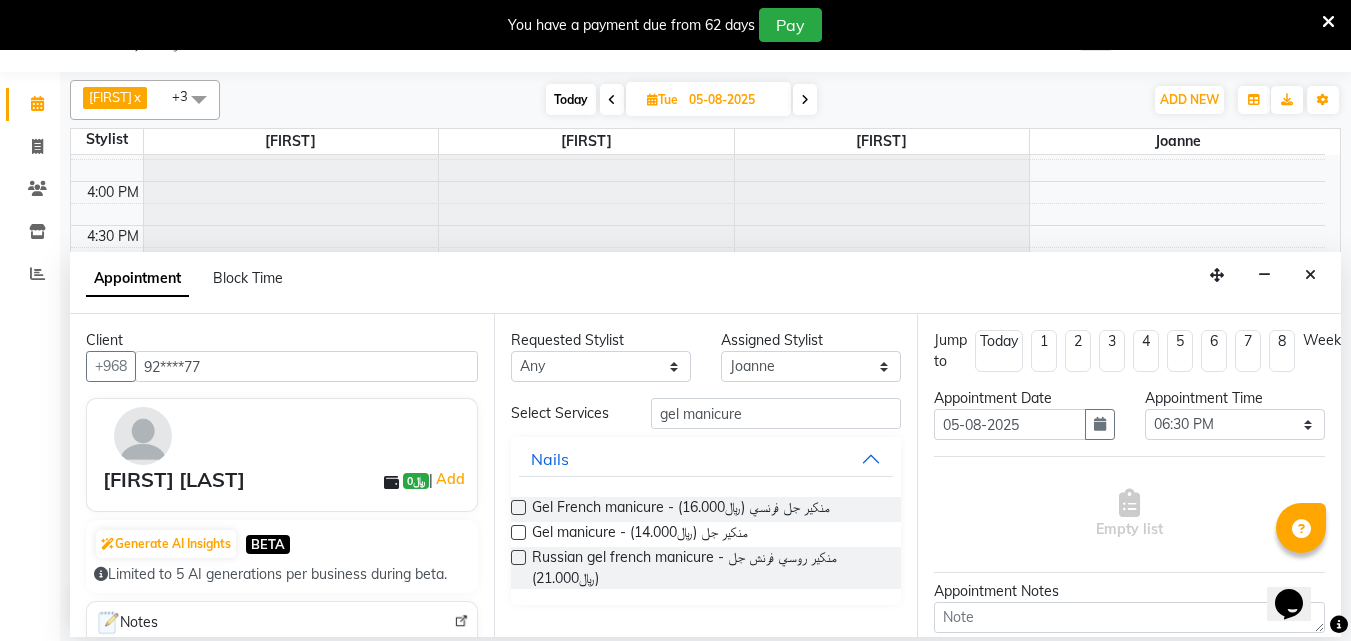 click at bounding box center (518, 532) 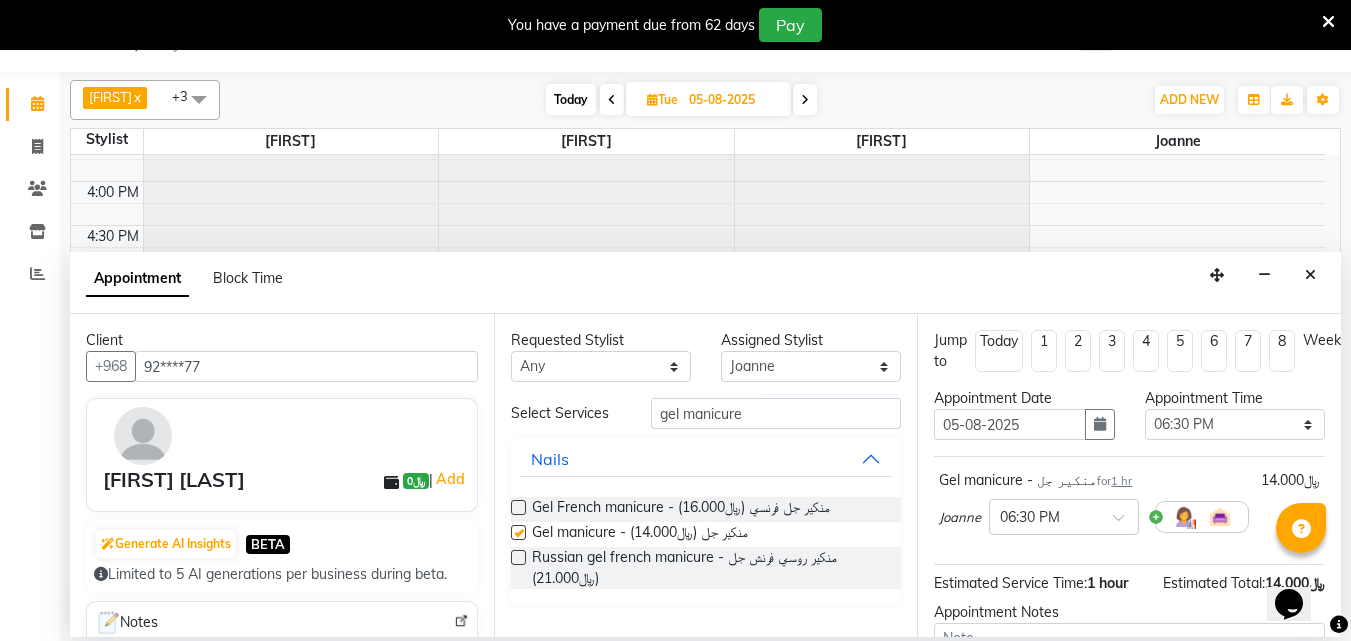 checkbox on "false" 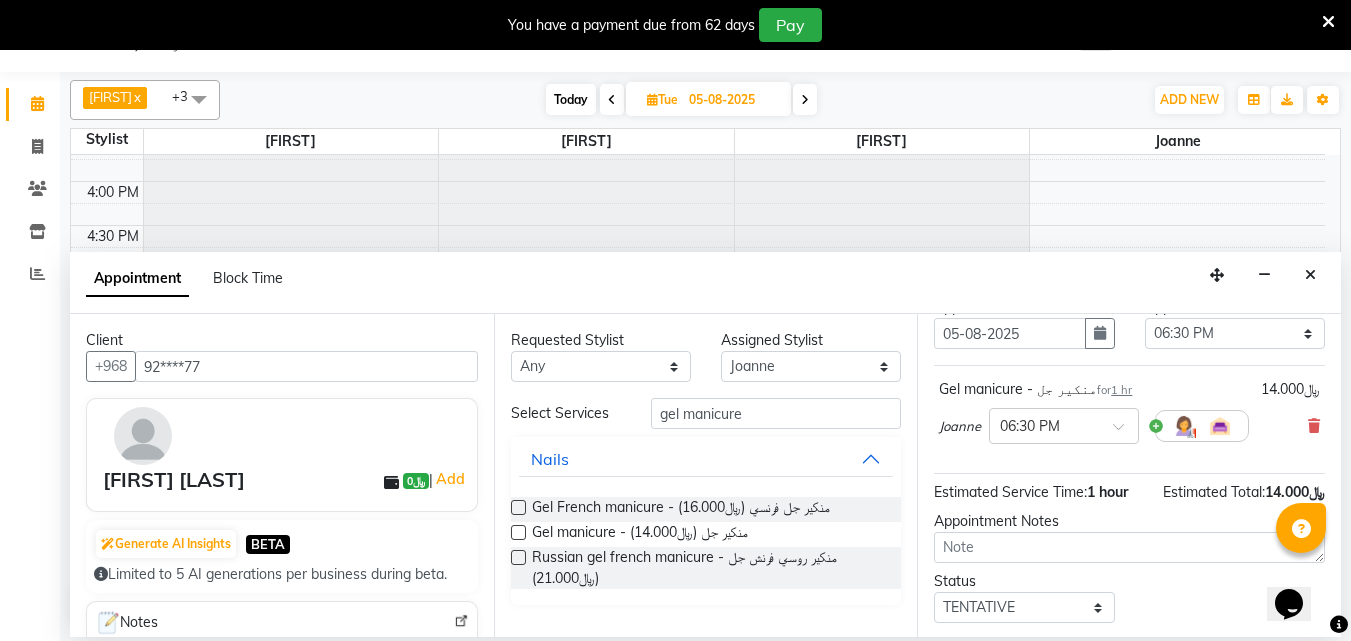 scroll, scrollTop: 239, scrollLeft: 0, axis: vertical 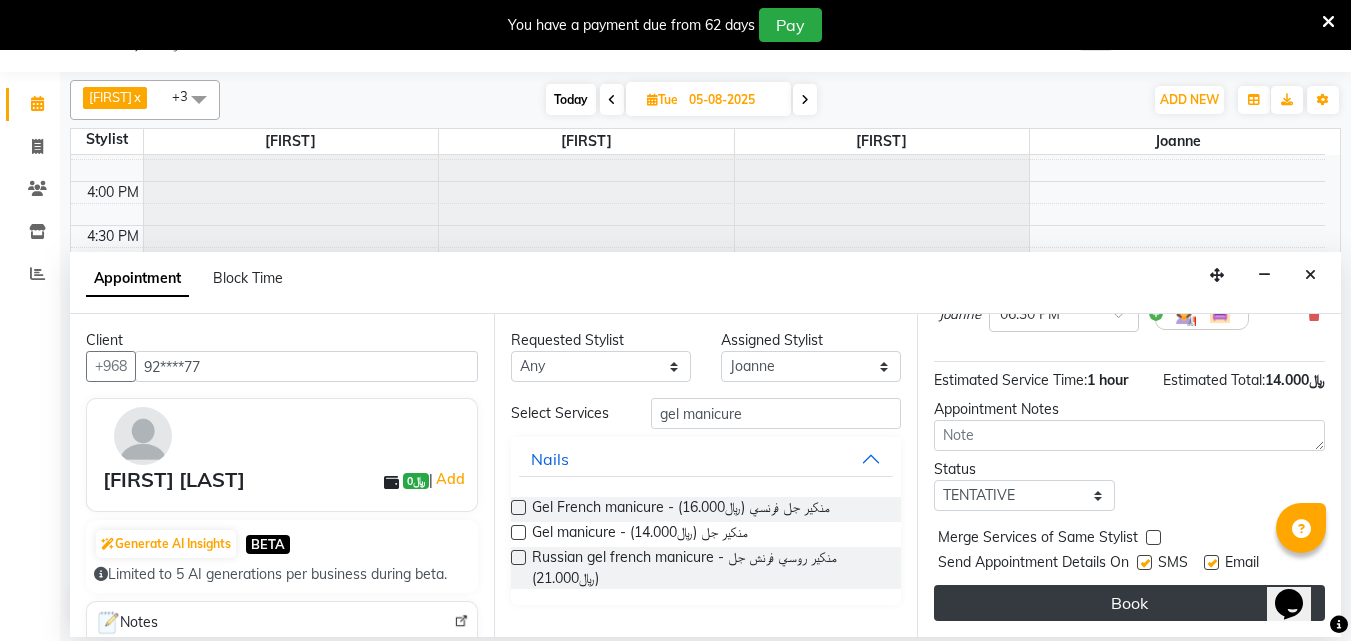 click on "Book" at bounding box center [1129, 603] 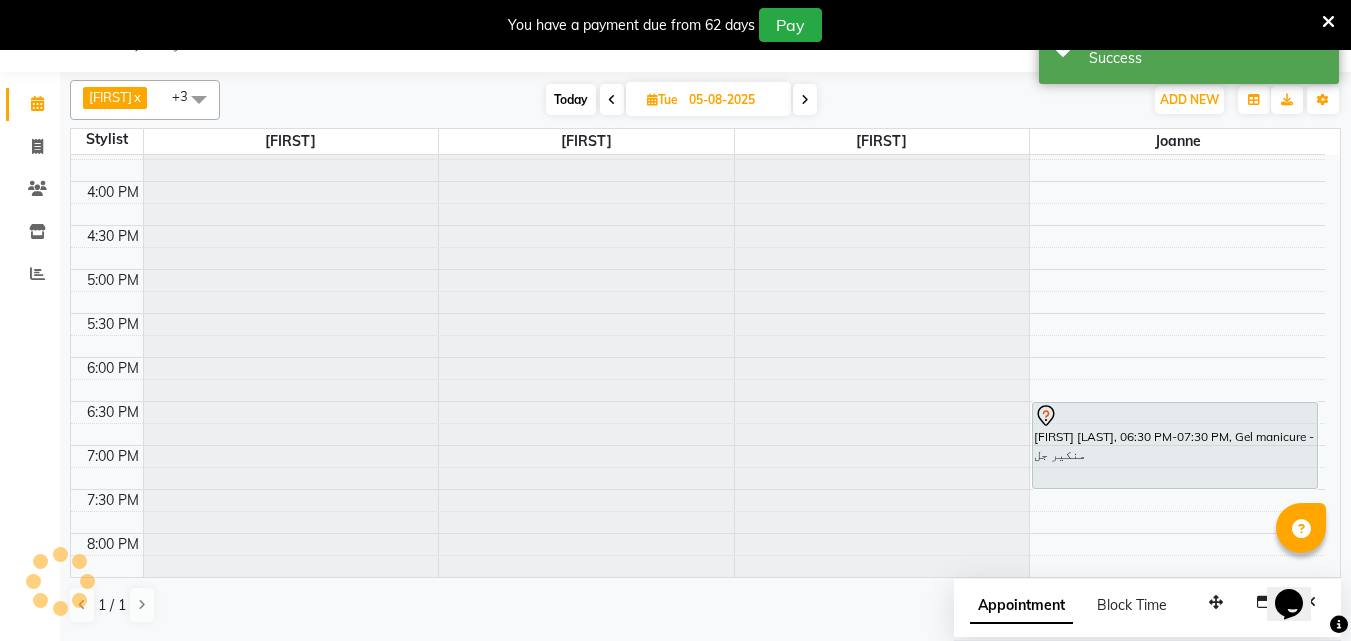 scroll, scrollTop: 0, scrollLeft: 0, axis: both 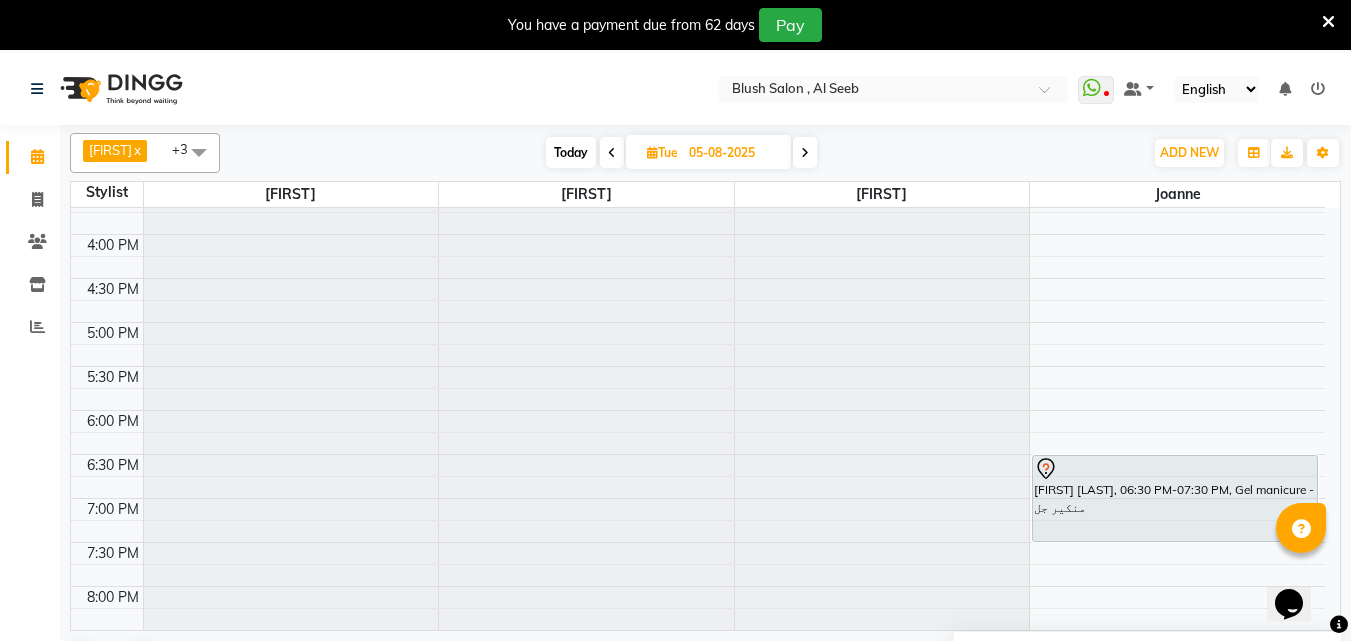 click at bounding box center (1175, 469) 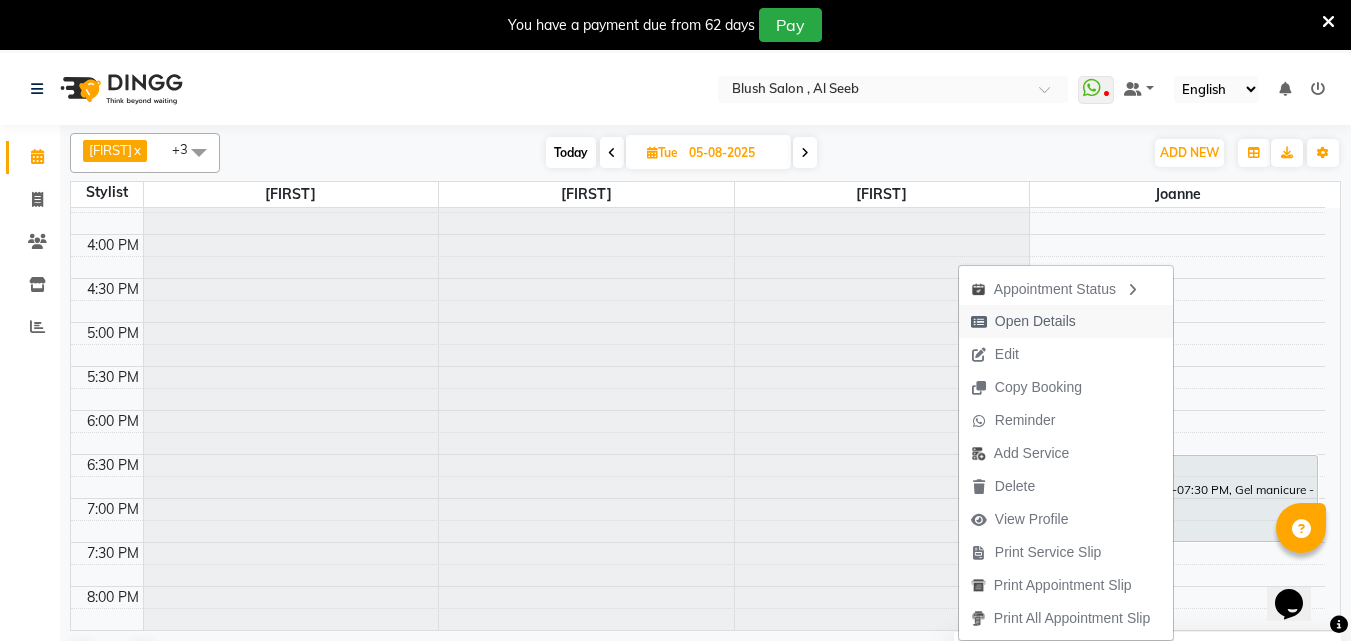 click on "Open Details" at bounding box center (1035, 321) 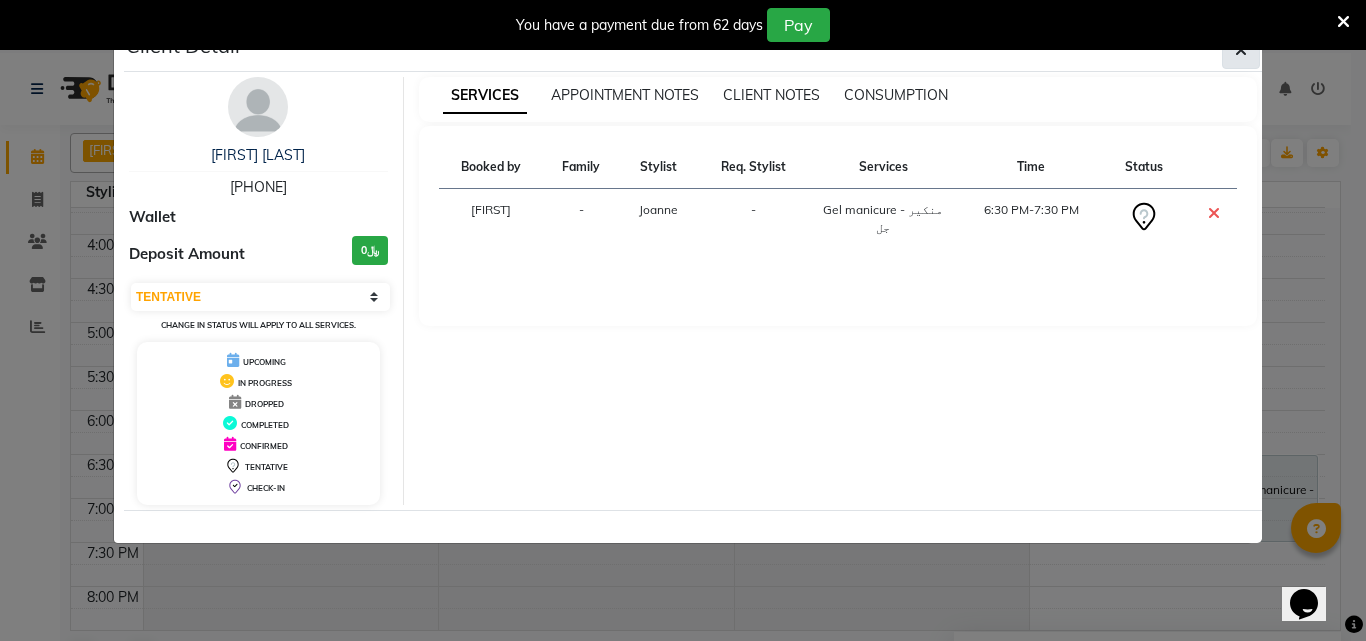 click 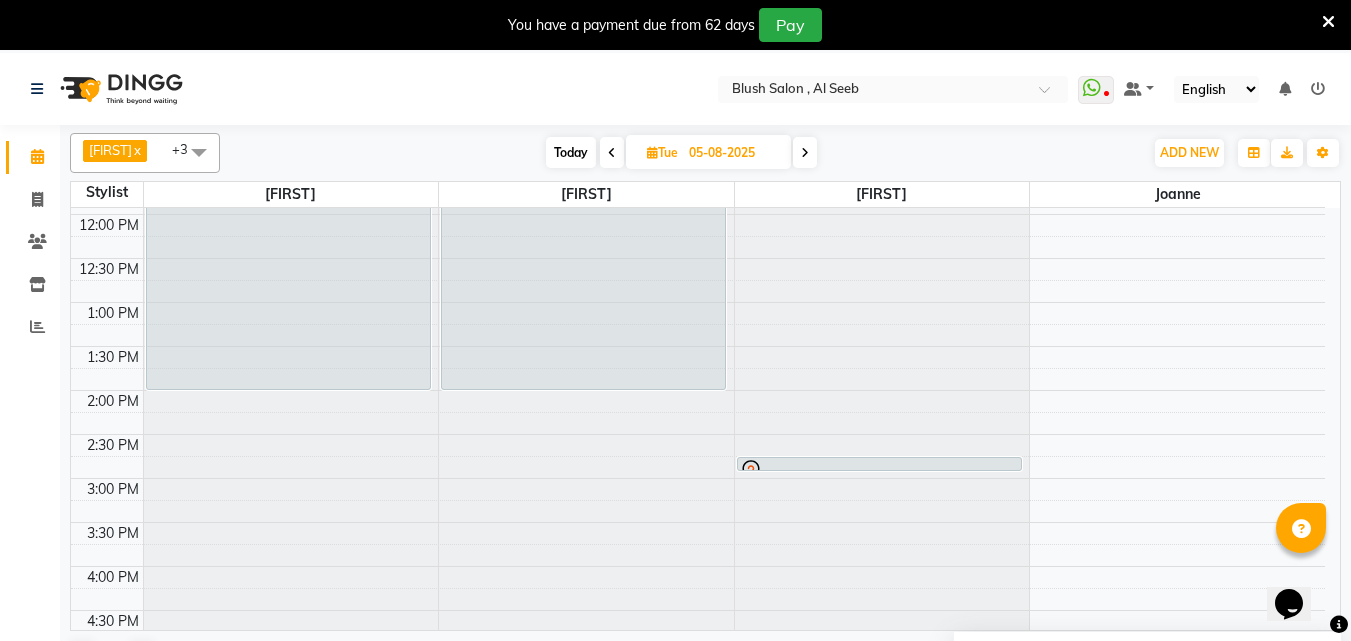 scroll, scrollTop: 1081, scrollLeft: 0, axis: vertical 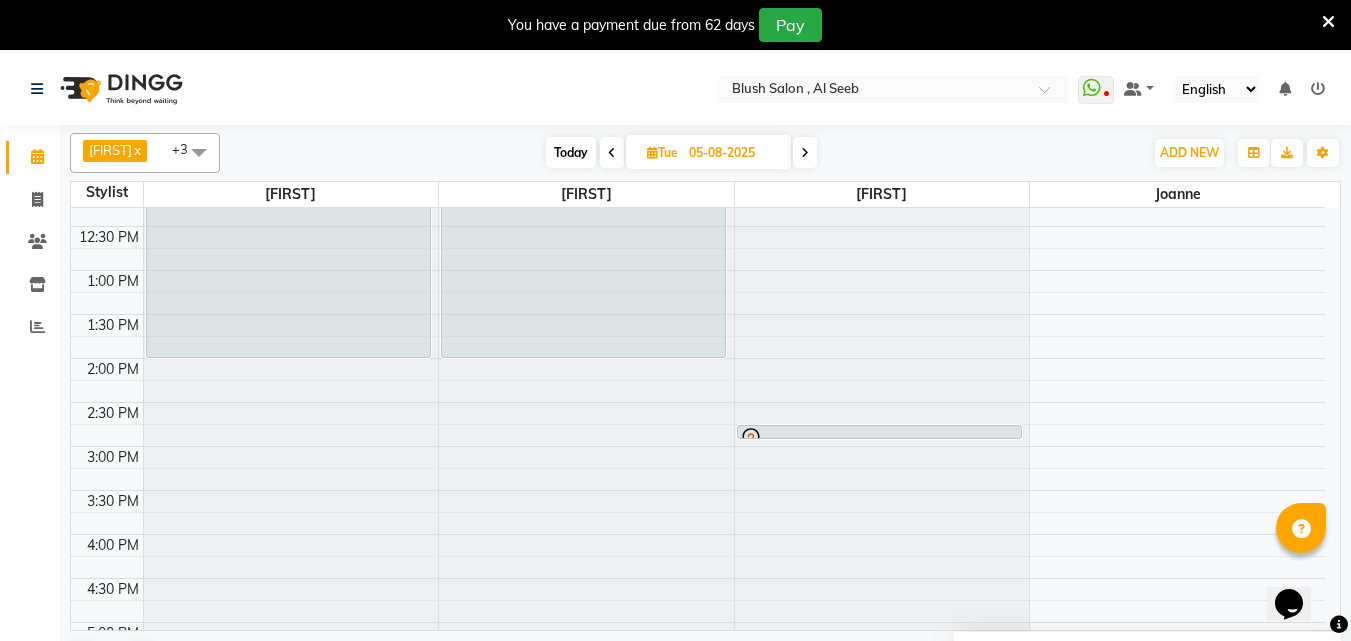 click at bounding box center [879, 439] 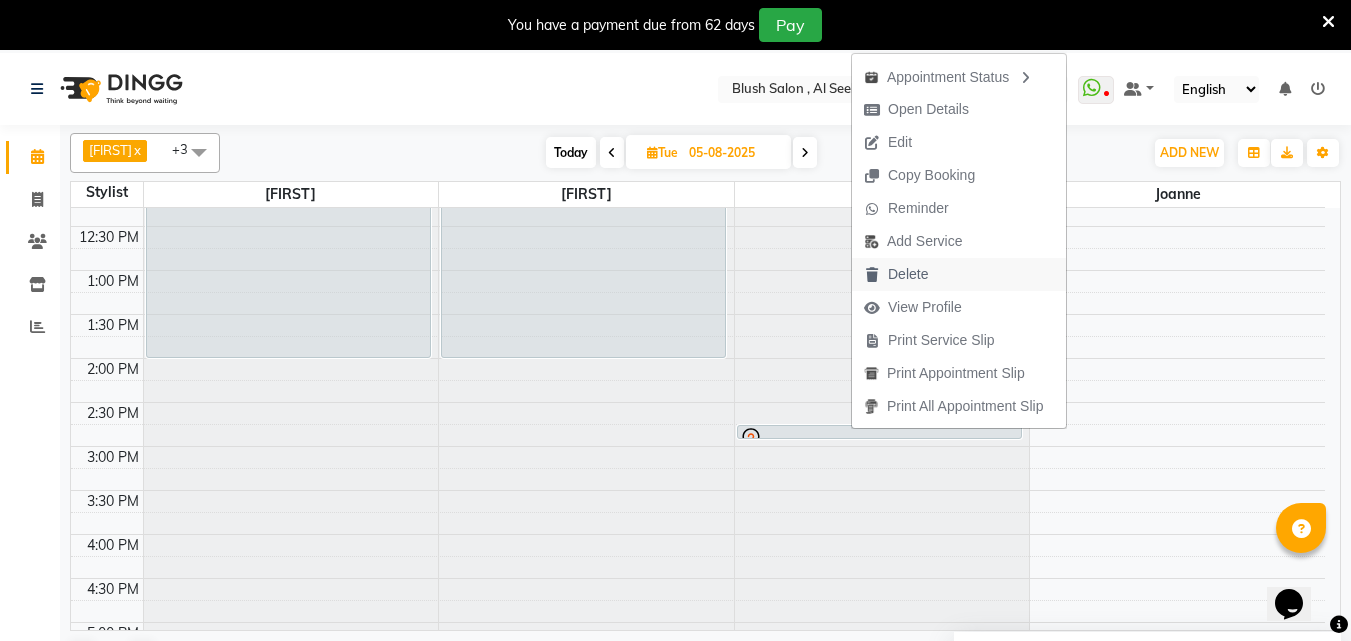 click on "Delete" at bounding box center [908, 274] 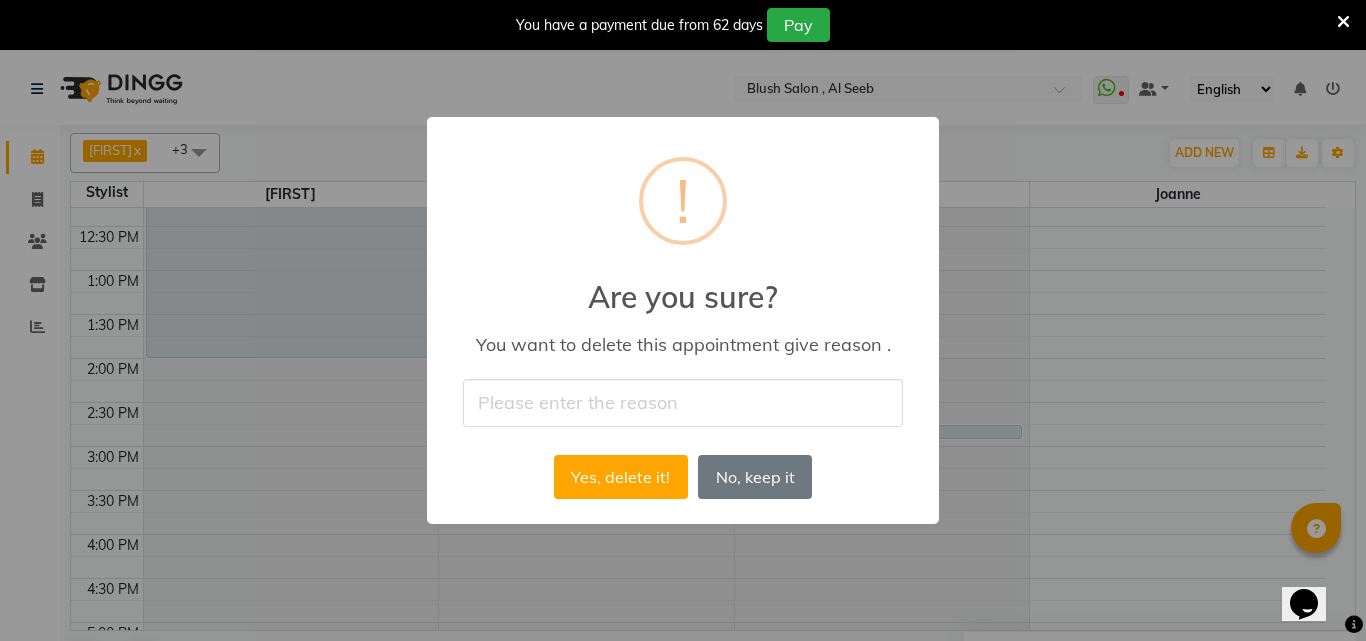 click at bounding box center [683, 402] 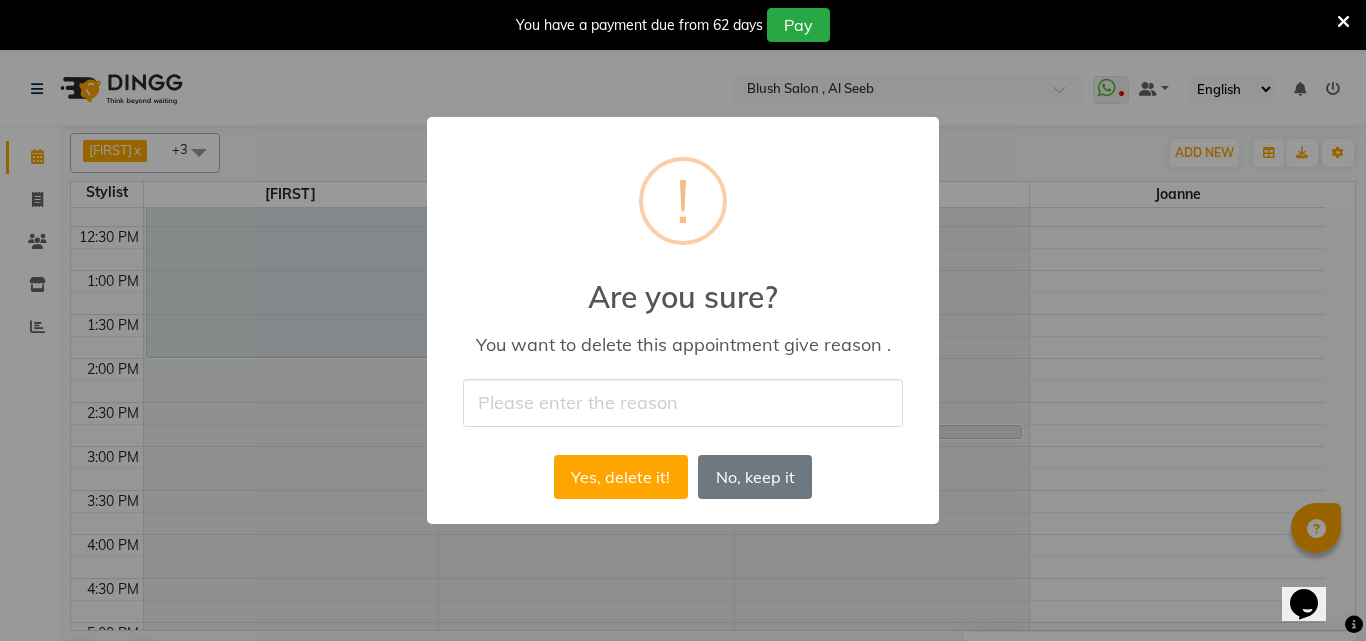 type on "cancelled" 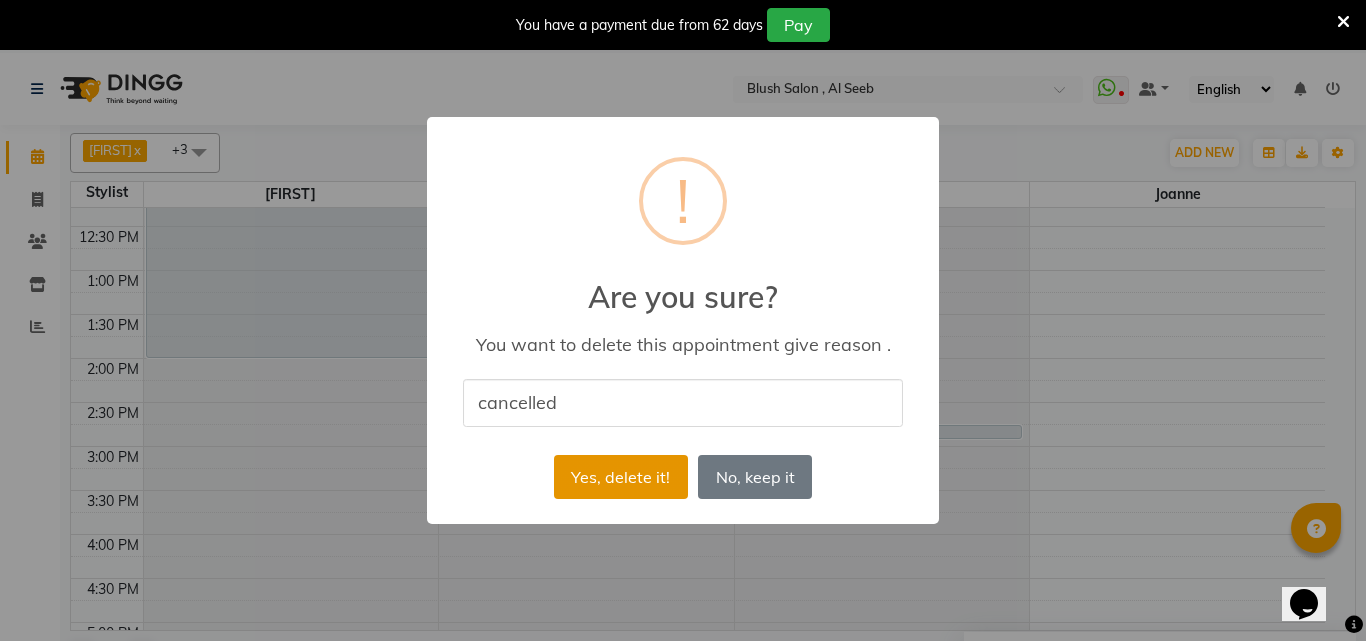 click on "Yes, delete it!" at bounding box center [621, 477] 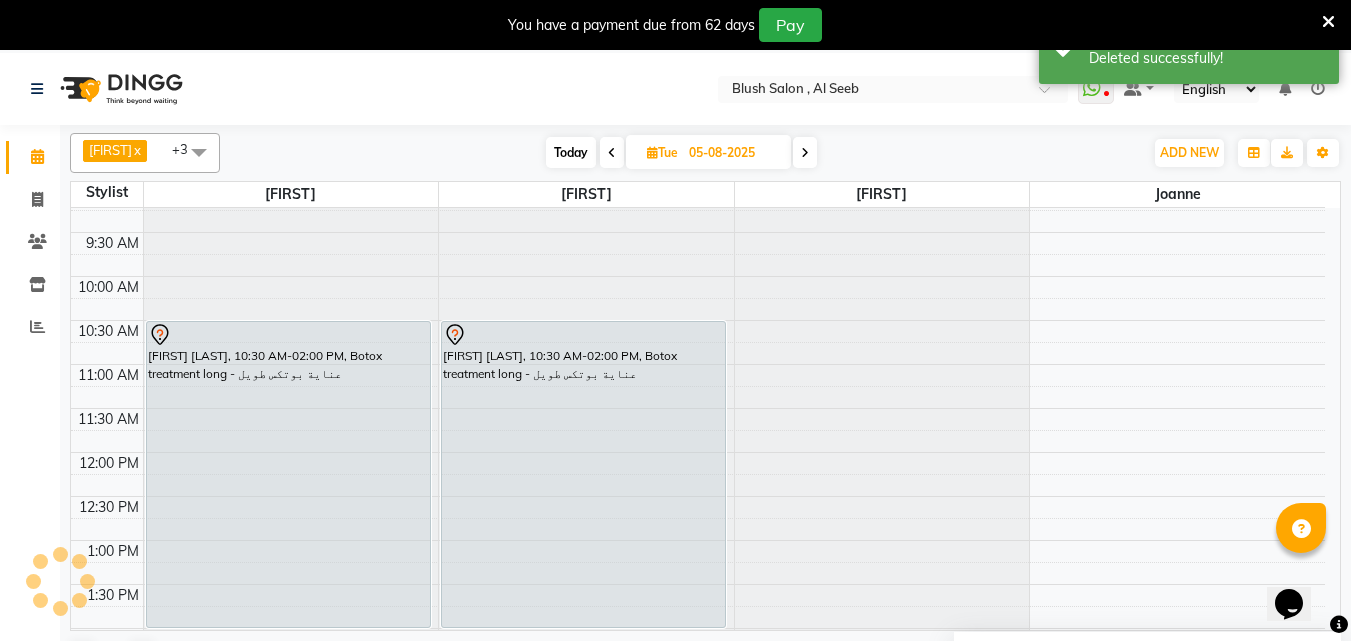scroll, scrollTop: 881, scrollLeft: 0, axis: vertical 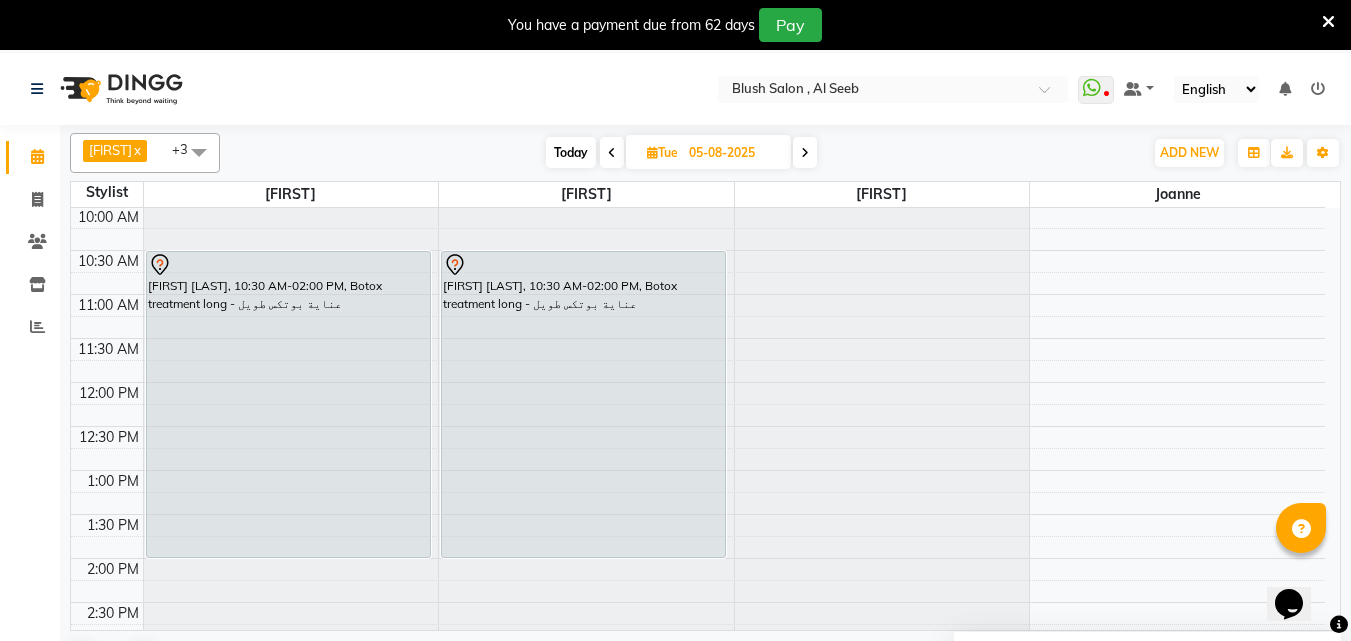 click on "05-08-2025" at bounding box center (733, 153) 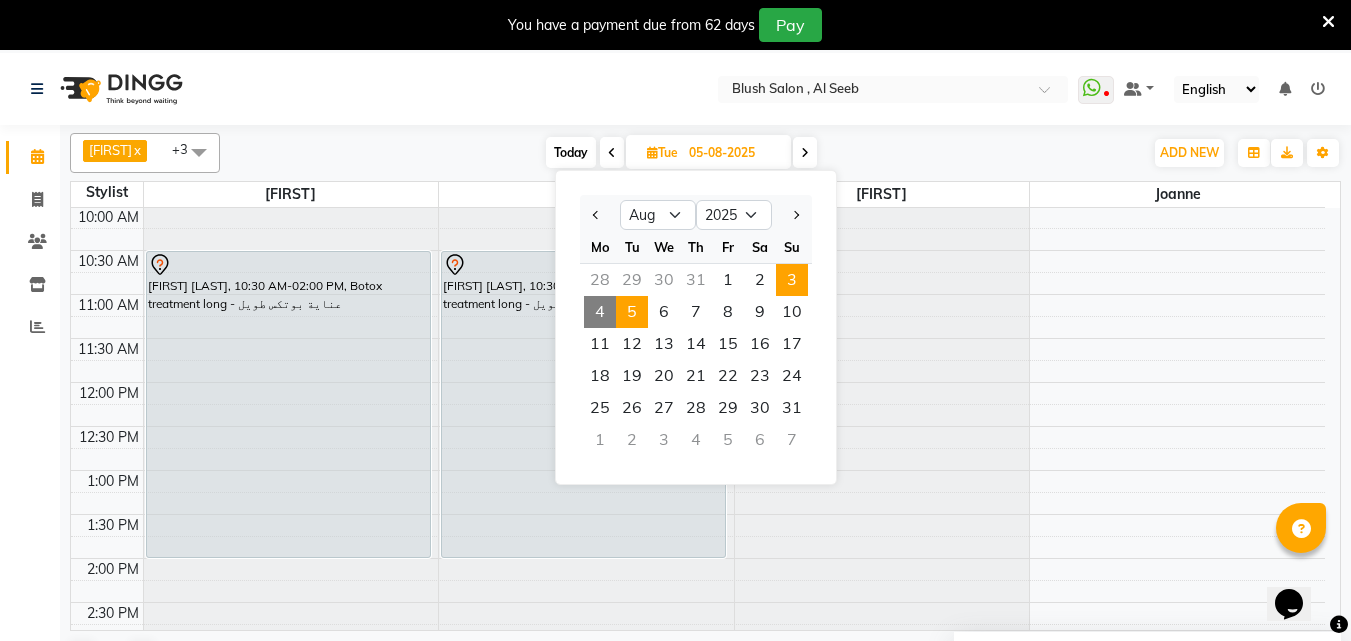click on "3" at bounding box center (792, 280) 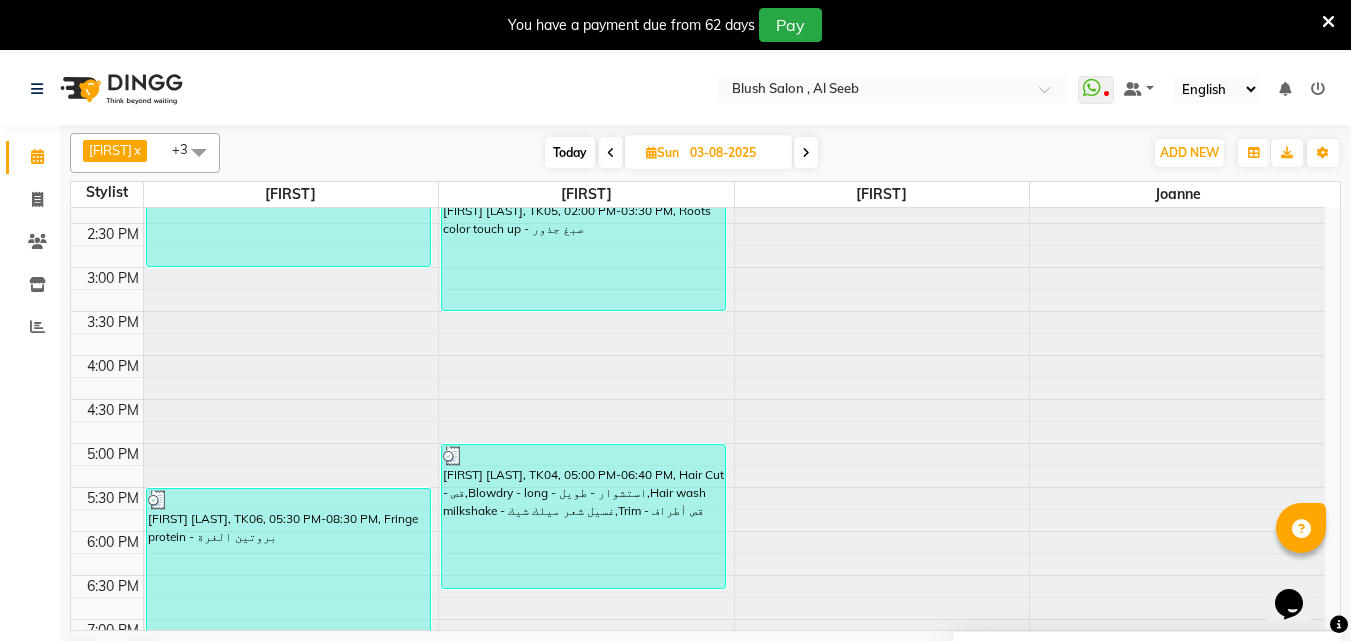 scroll, scrollTop: 1181, scrollLeft: 0, axis: vertical 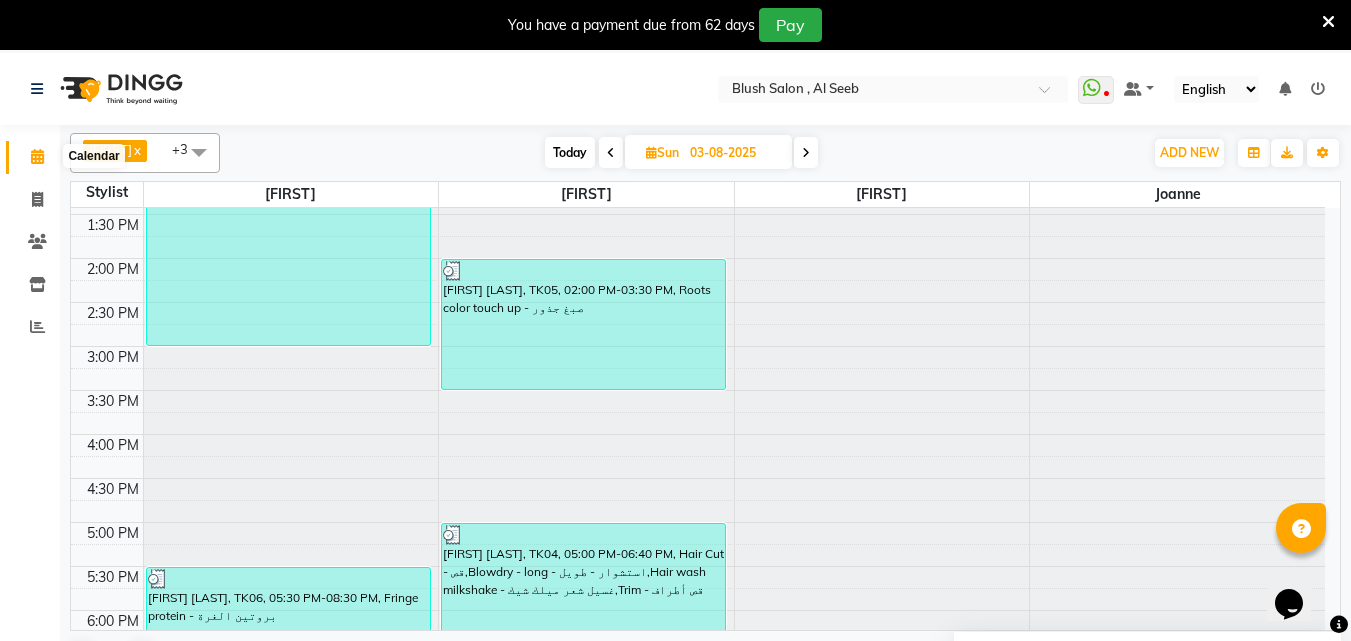 click 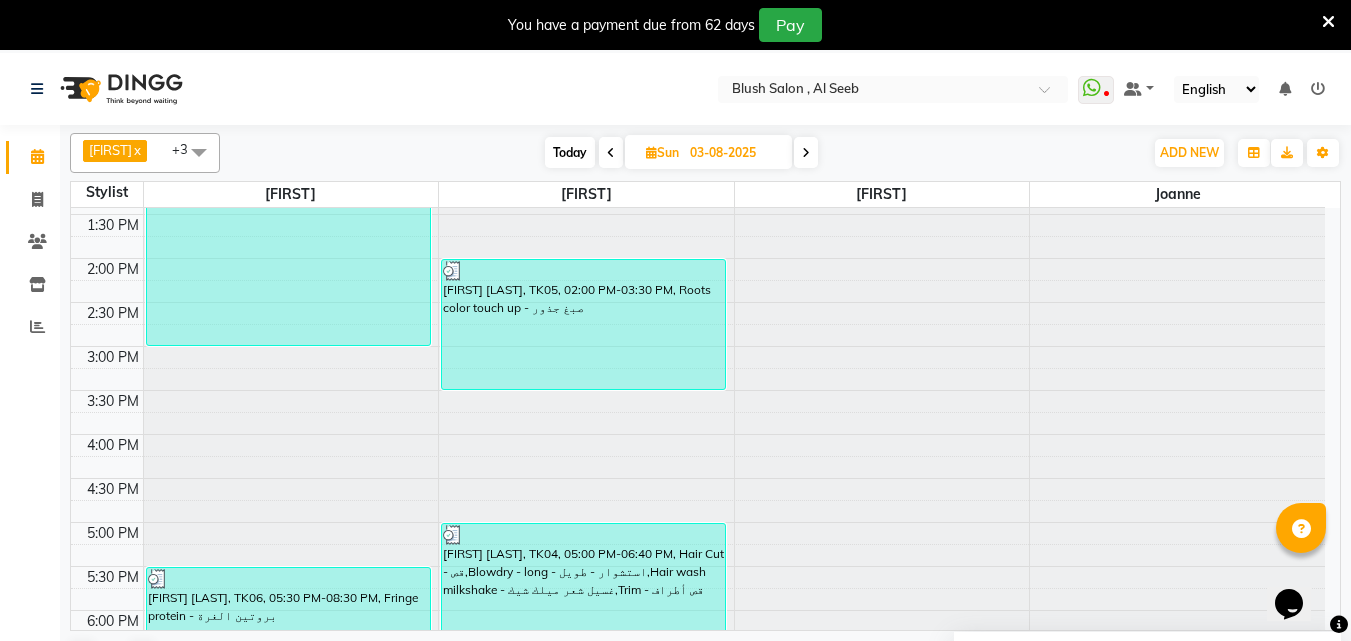 click on "Today" at bounding box center [570, 152] 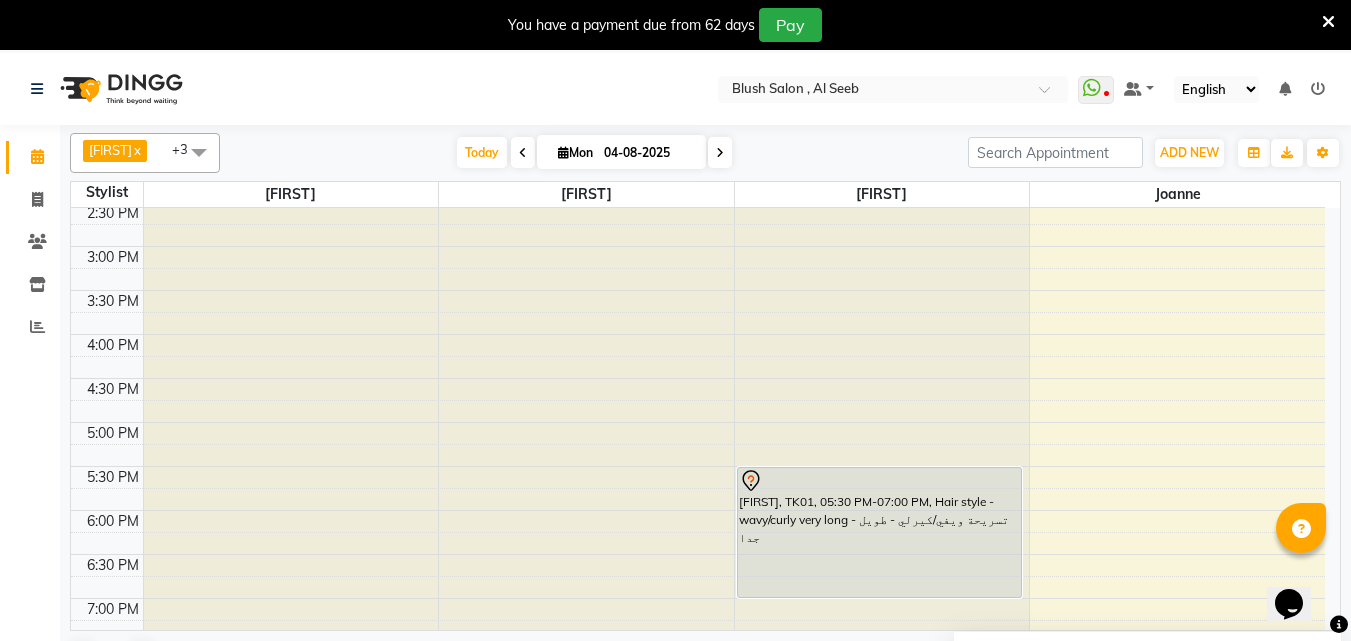 scroll, scrollTop: 881, scrollLeft: 0, axis: vertical 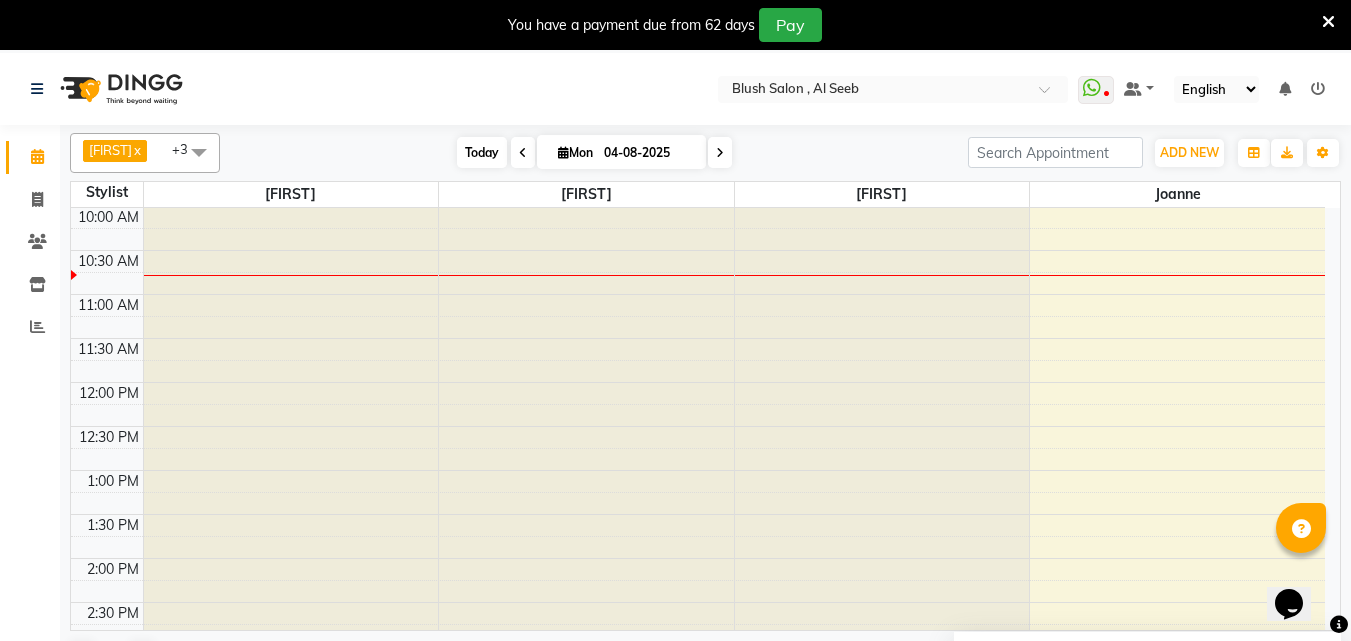 click on "Today" at bounding box center (482, 152) 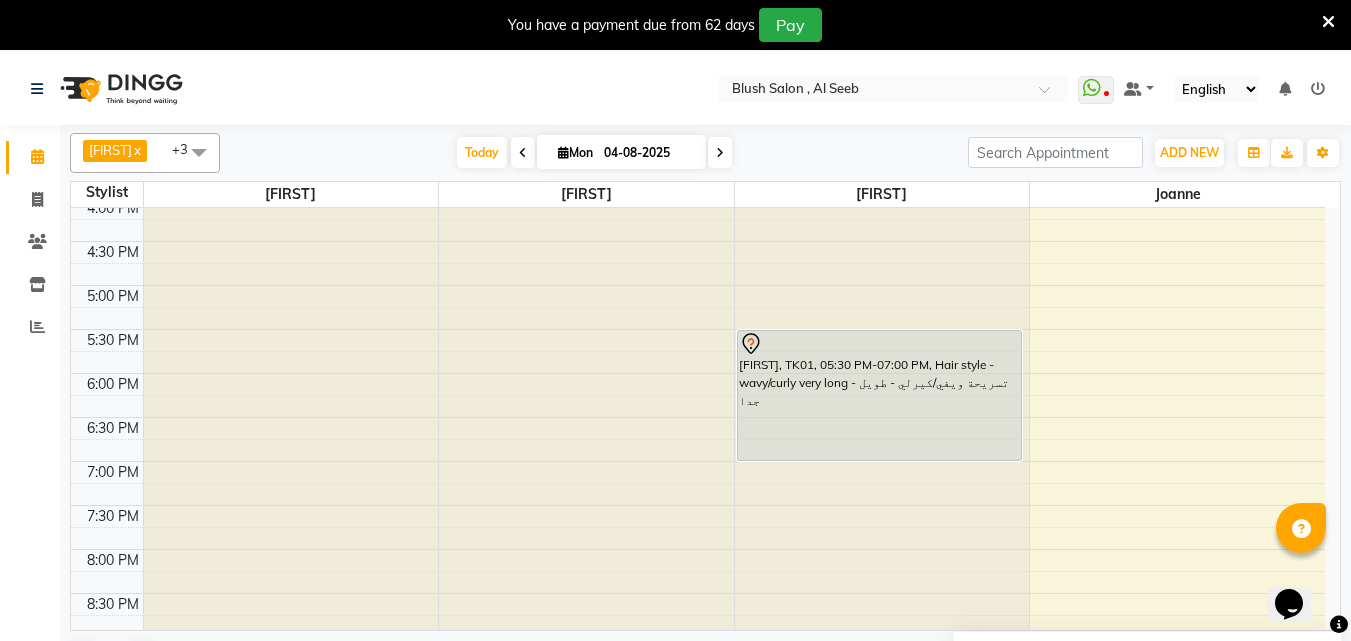 scroll, scrollTop: 1481, scrollLeft: 0, axis: vertical 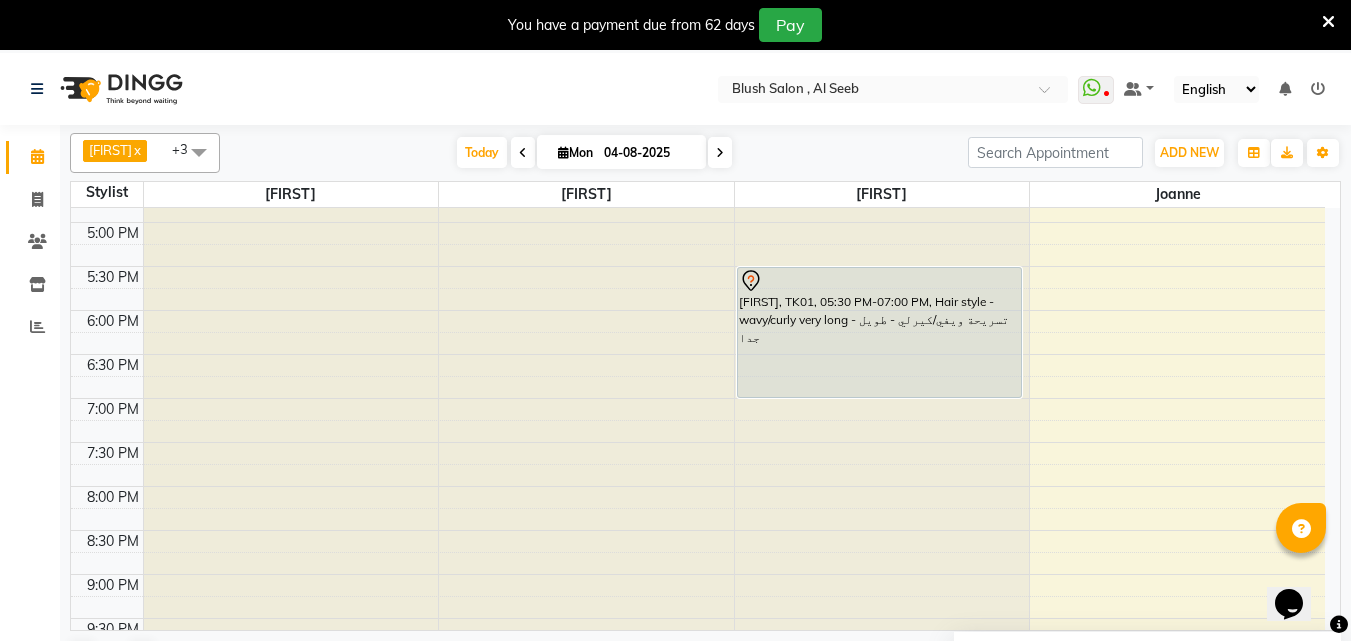 drag, startPoint x: 673, startPoint y: 153, endPoint x: 650, endPoint y: 165, distance: 25.942244 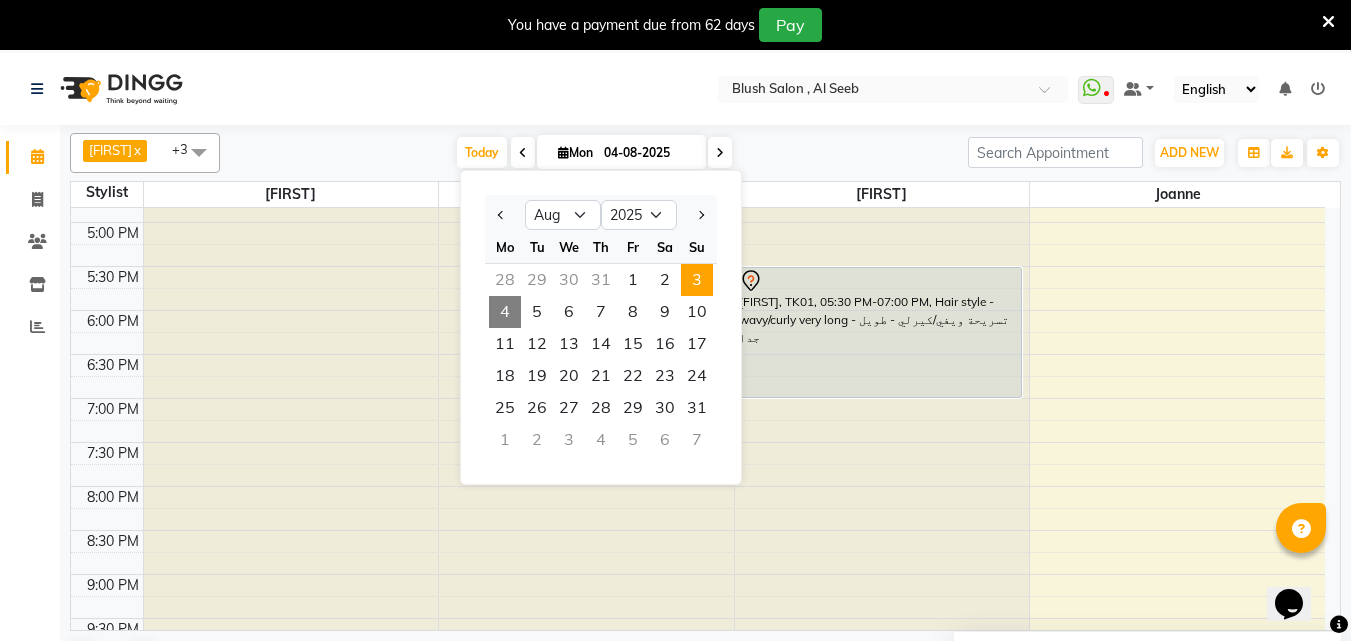 click on "3" at bounding box center [697, 280] 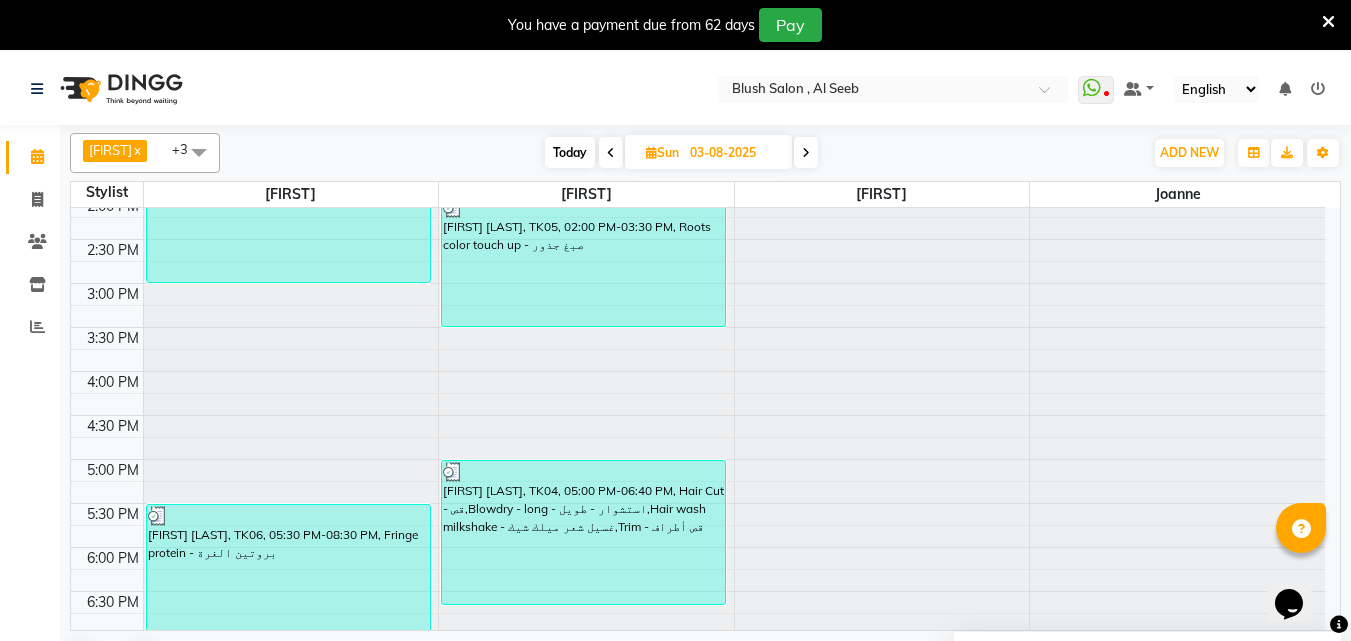 scroll, scrollTop: 1281, scrollLeft: 0, axis: vertical 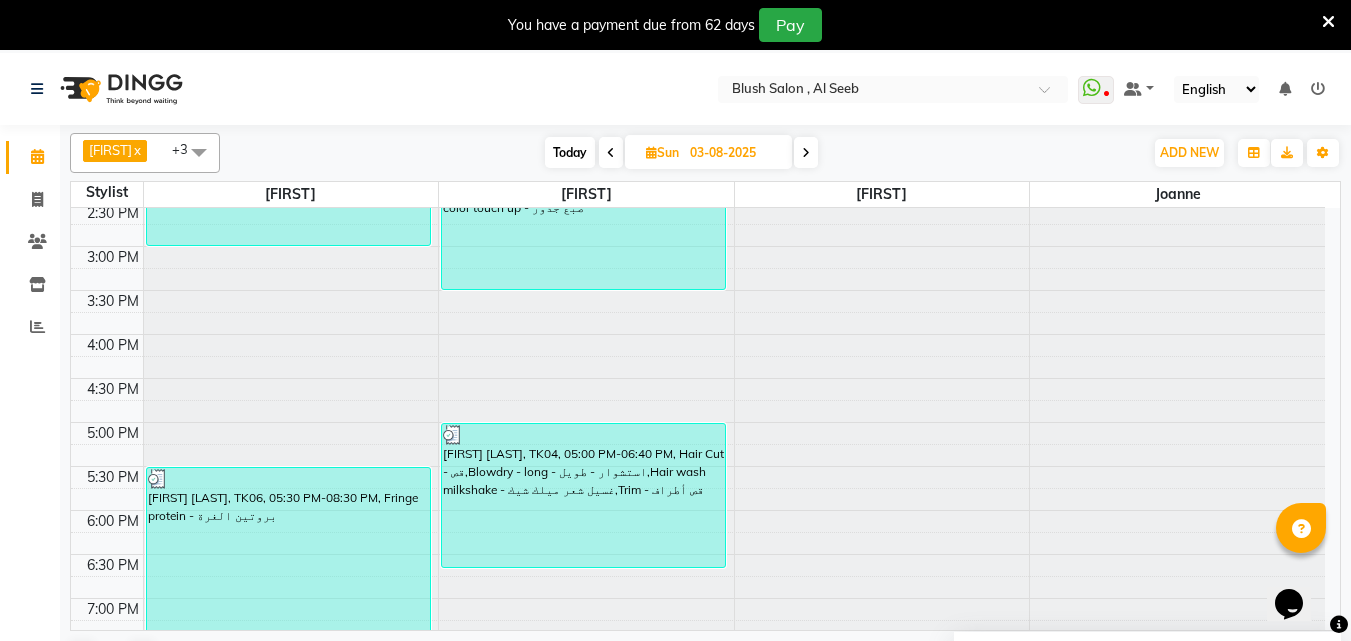 click on "03-08-2025" at bounding box center [734, 153] 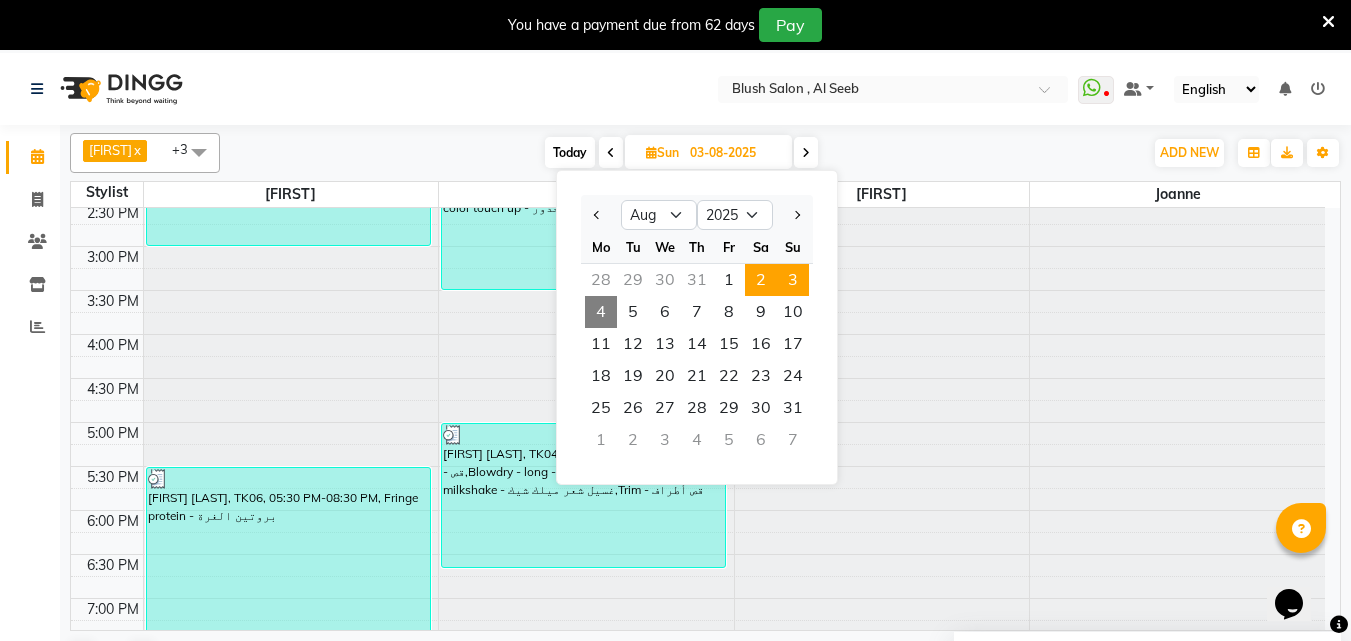 click on "2" at bounding box center [761, 280] 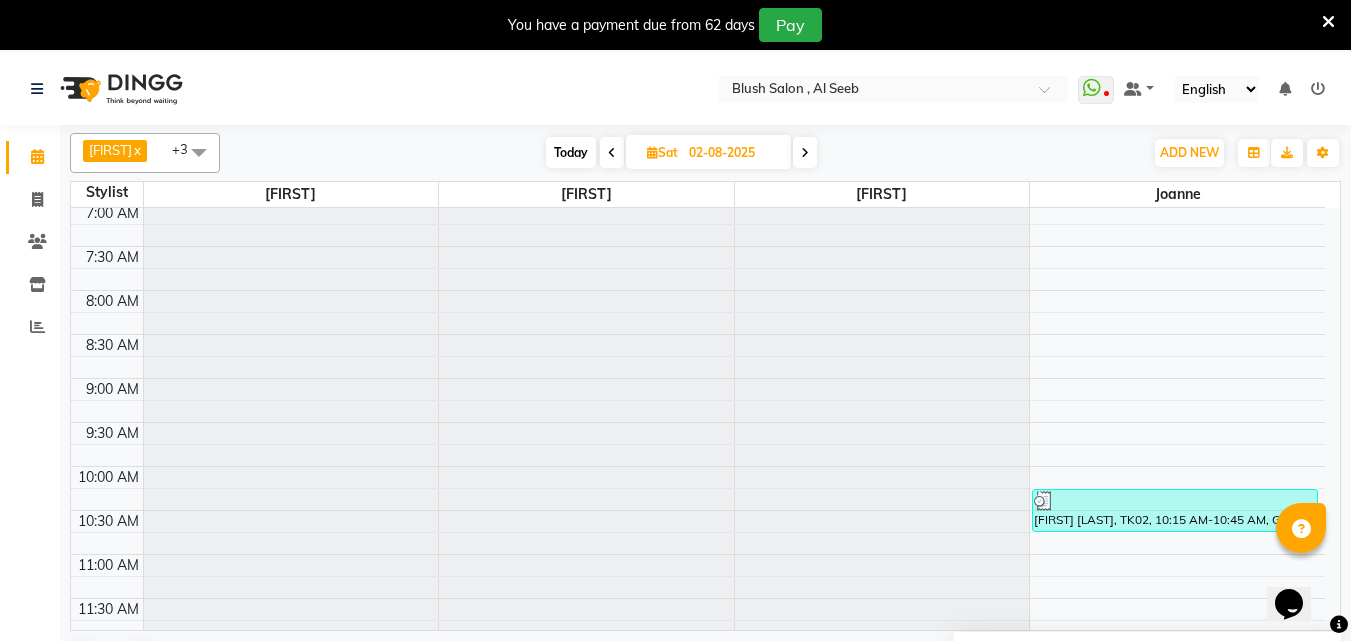 scroll, scrollTop: 481, scrollLeft: 0, axis: vertical 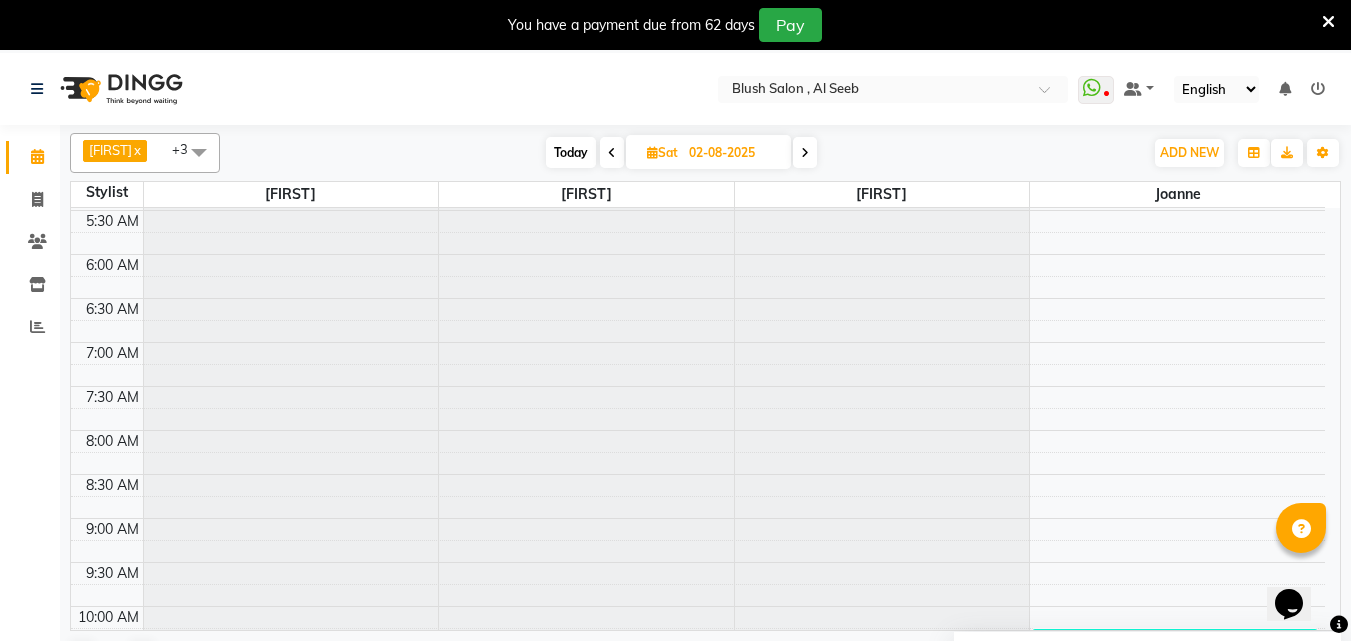 click on "02-08-2025" at bounding box center [733, 153] 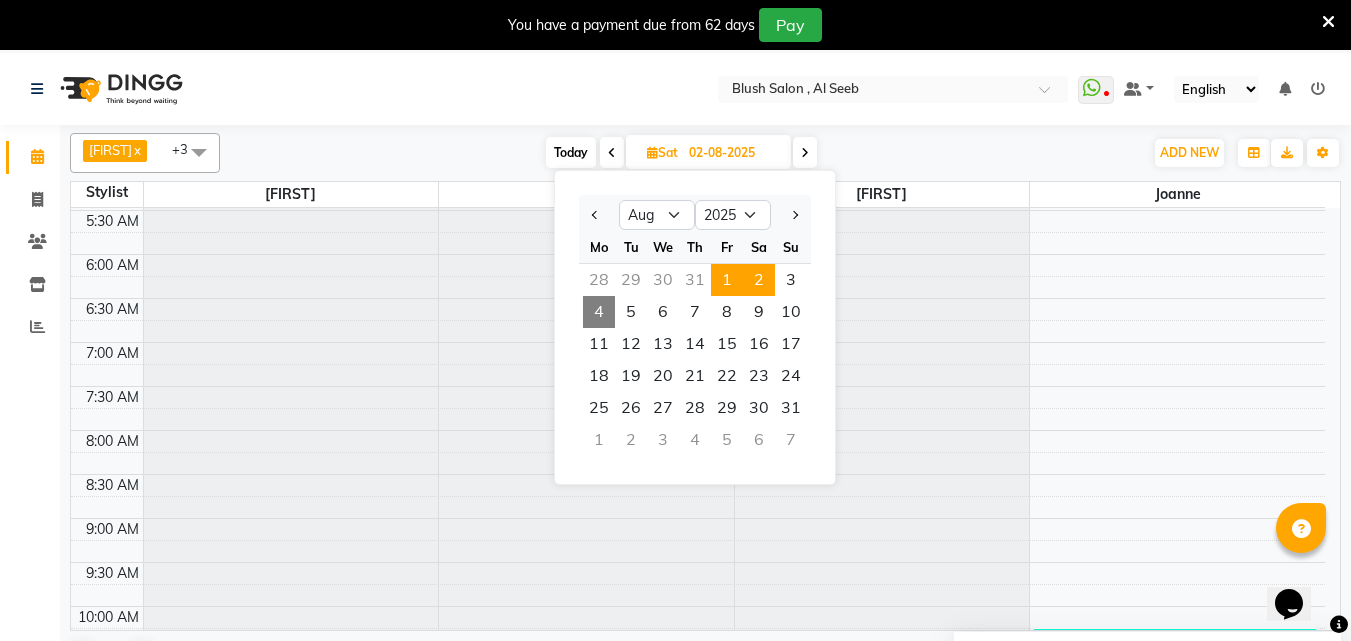 click on "1" at bounding box center (727, 280) 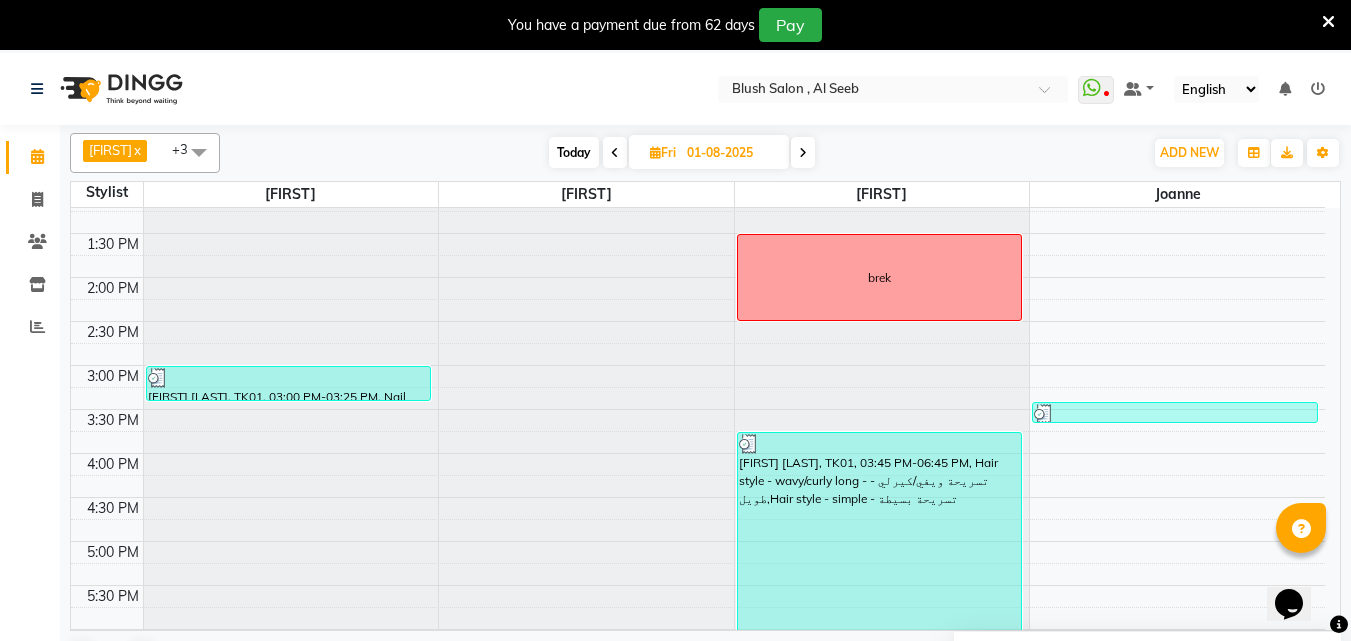 scroll, scrollTop: 1081, scrollLeft: 0, axis: vertical 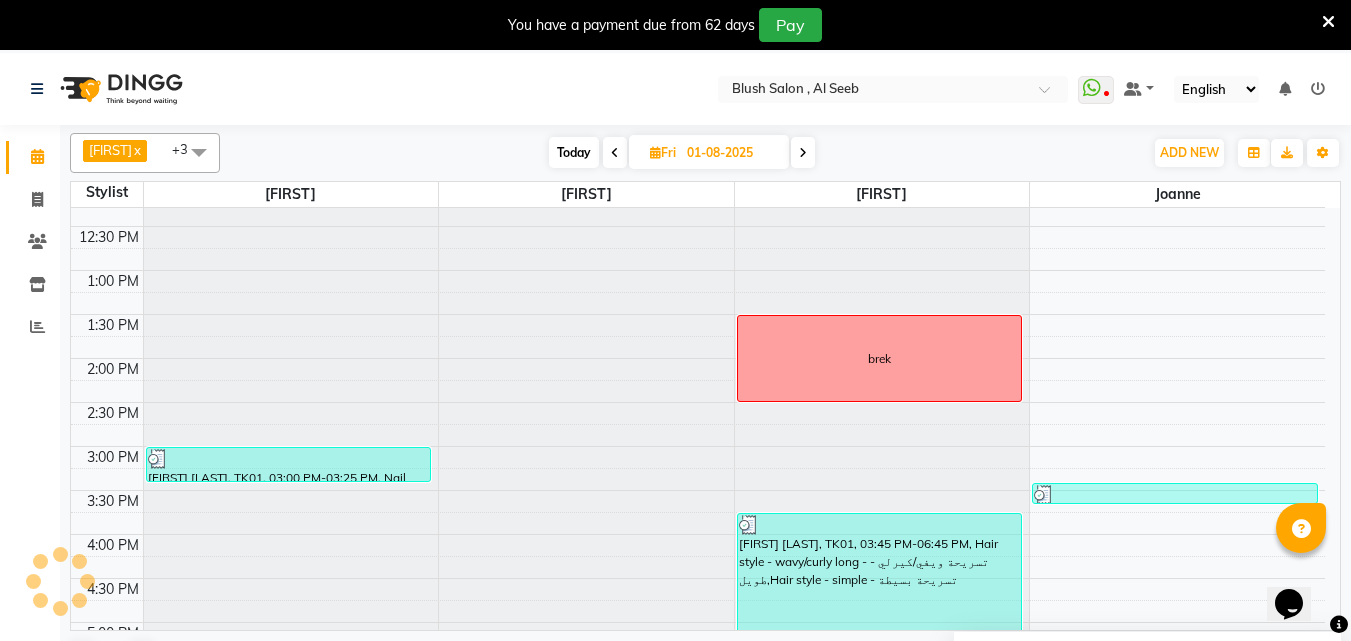 click on "01-08-2025" at bounding box center (731, 153) 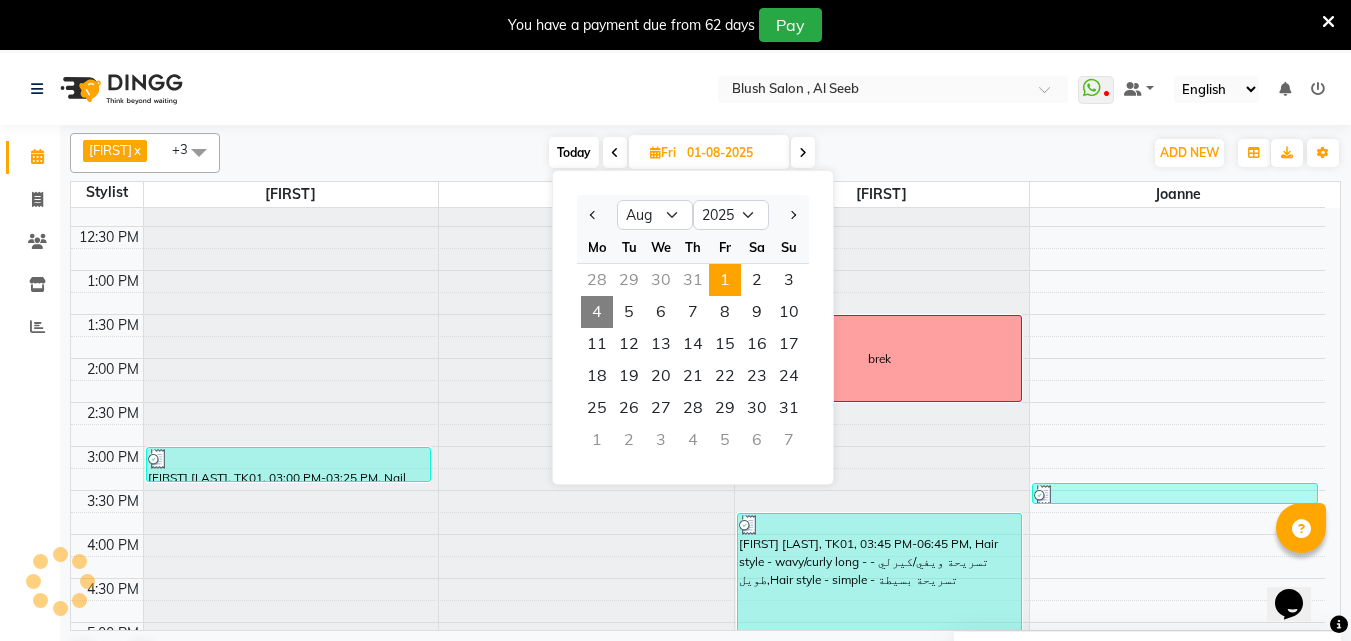 click on "31" at bounding box center [693, 280] 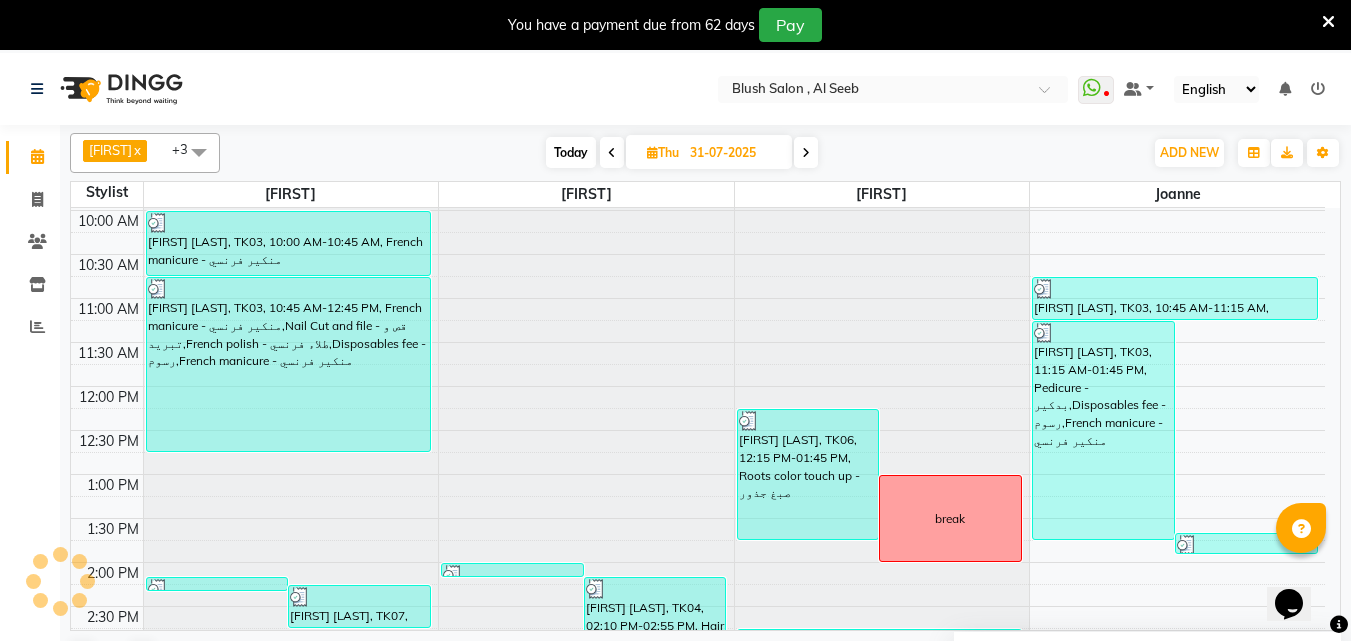 scroll, scrollTop: 800, scrollLeft: 0, axis: vertical 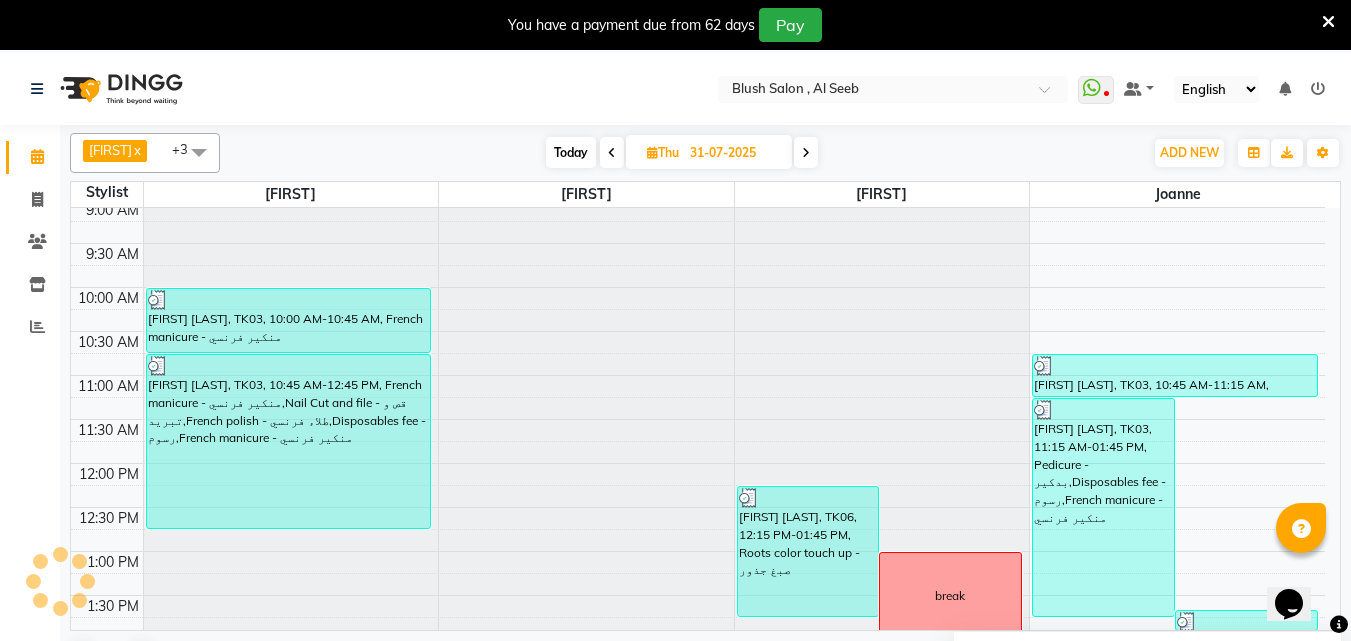click on "Thu" at bounding box center (663, 152) 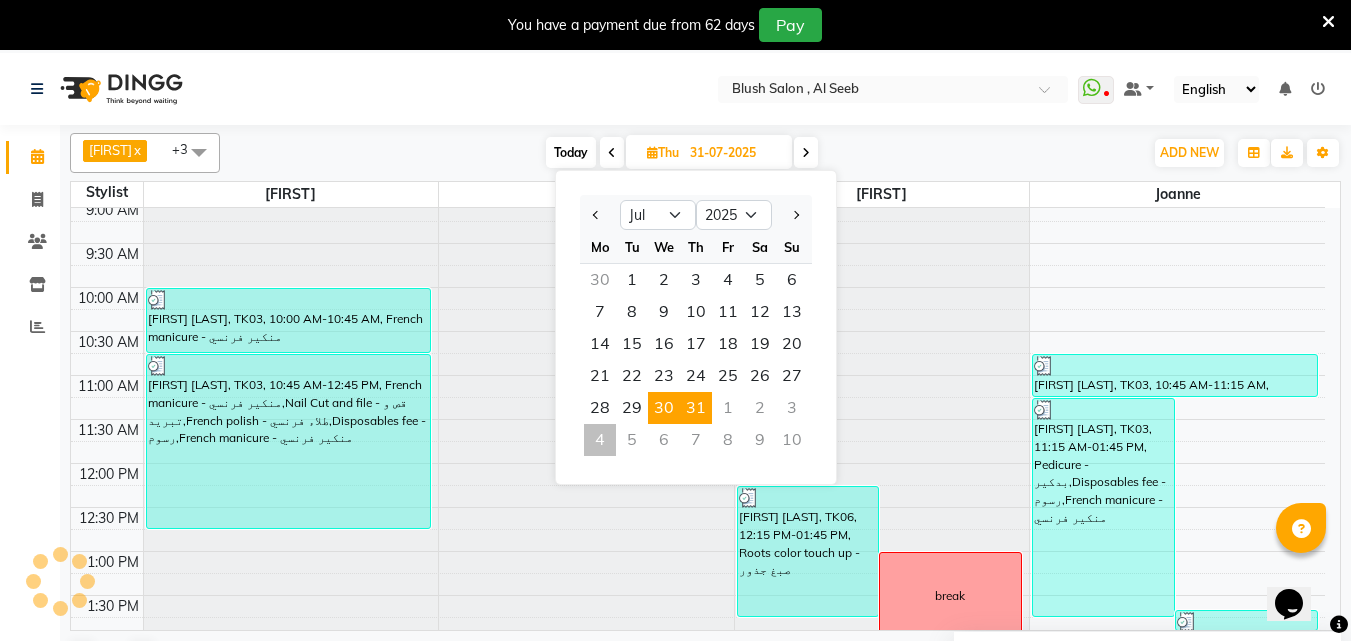 click on "30" at bounding box center (664, 408) 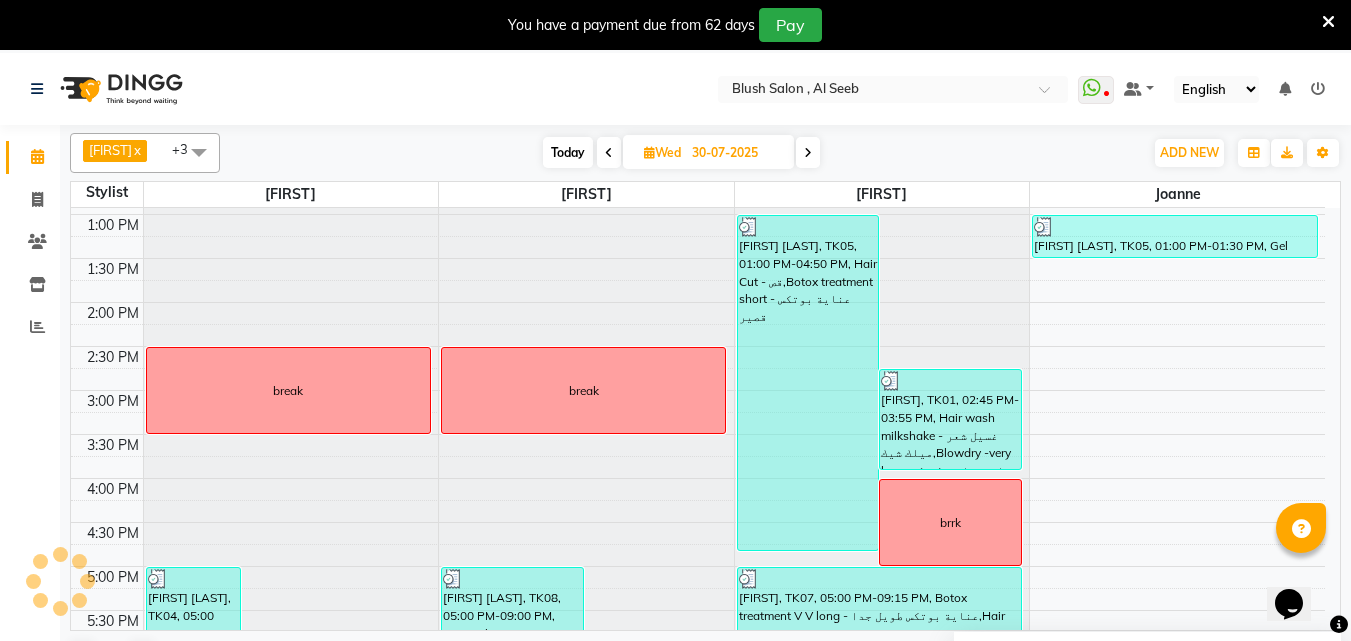 scroll, scrollTop: 1081, scrollLeft: 0, axis: vertical 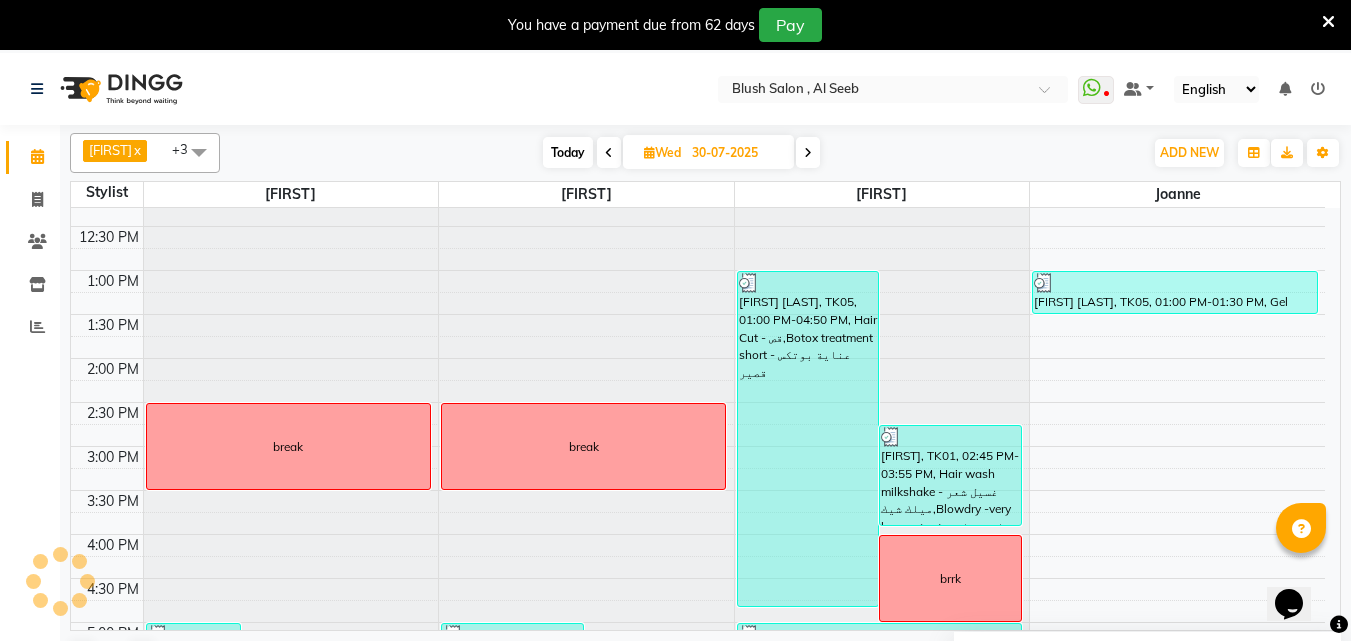 click on "30-07-2025" at bounding box center [736, 153] 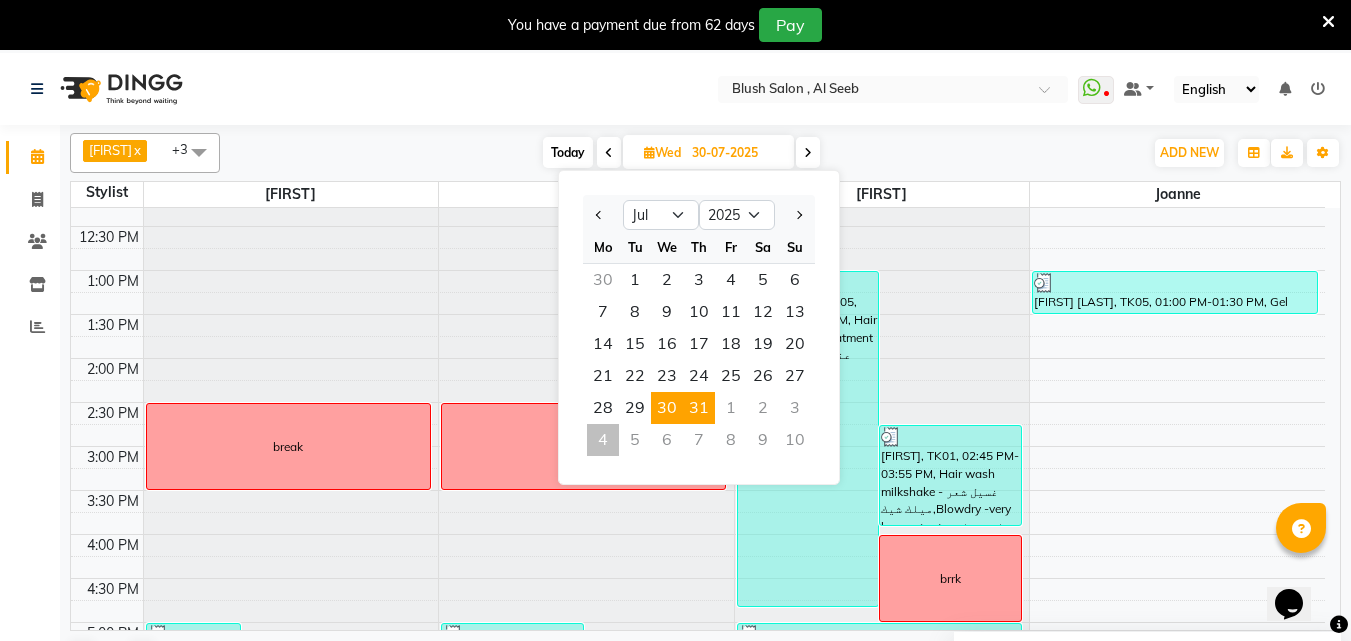 click on "31" at bounding box center [699, 408] 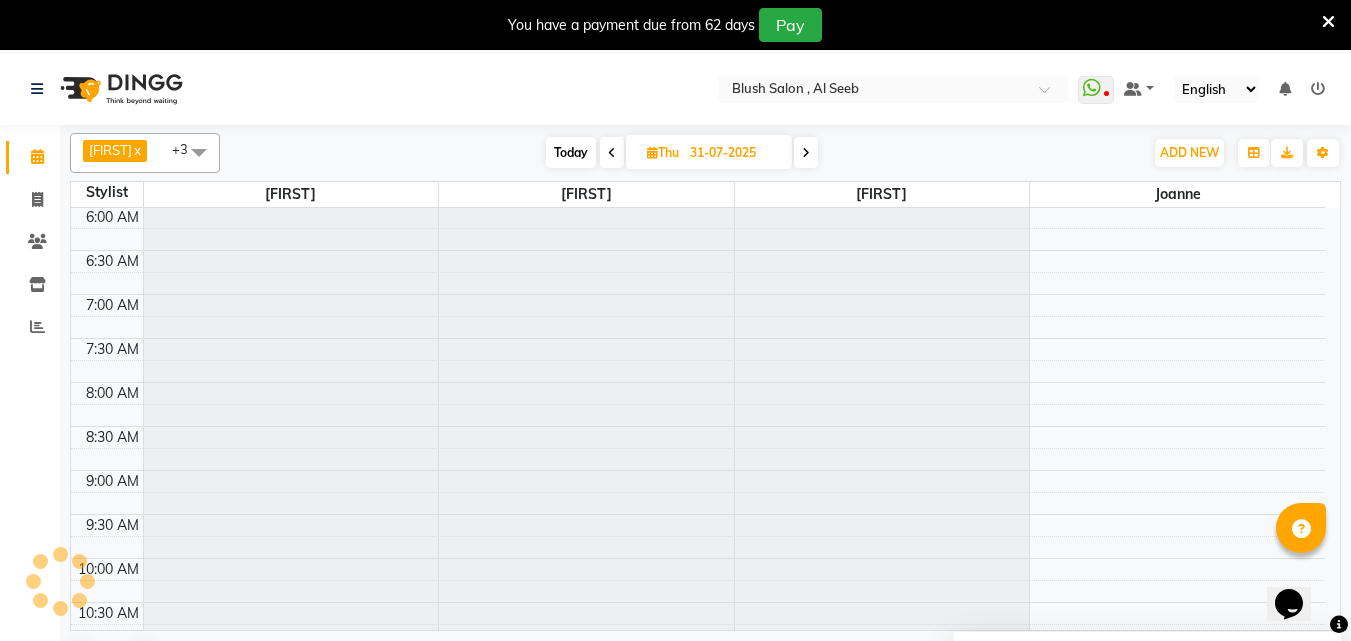 scroll, scrollTop: 881, scrollLeft: 0, axis: vertical 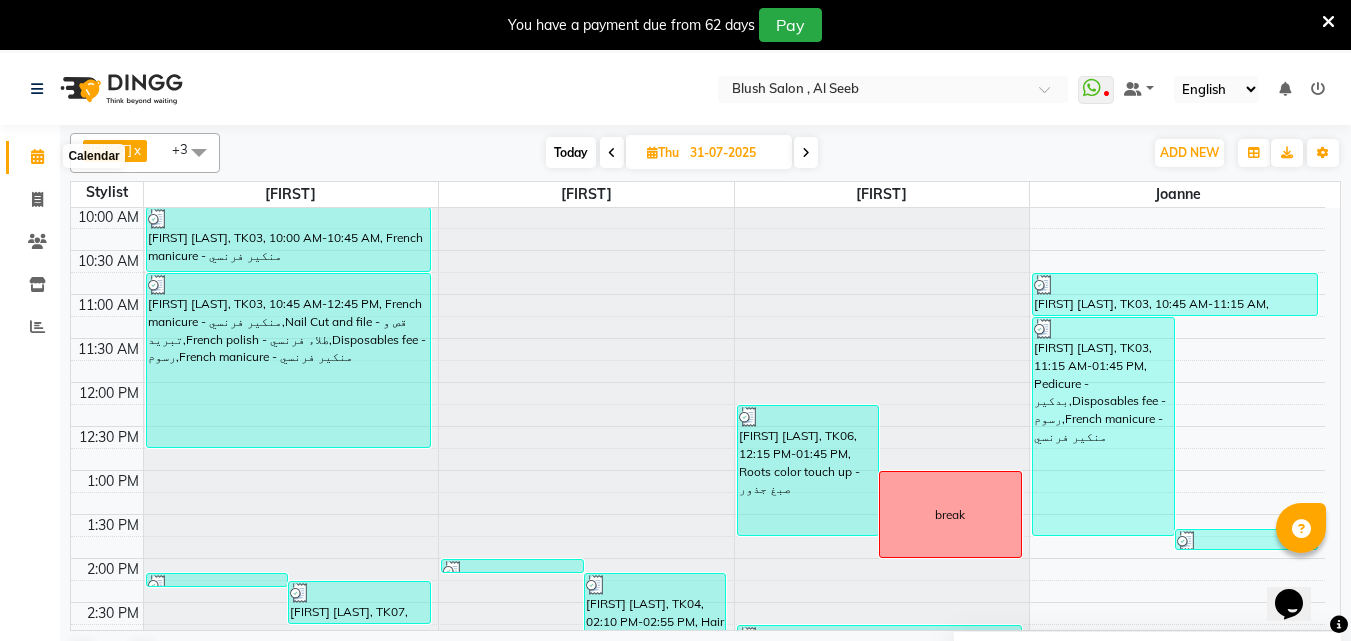 click 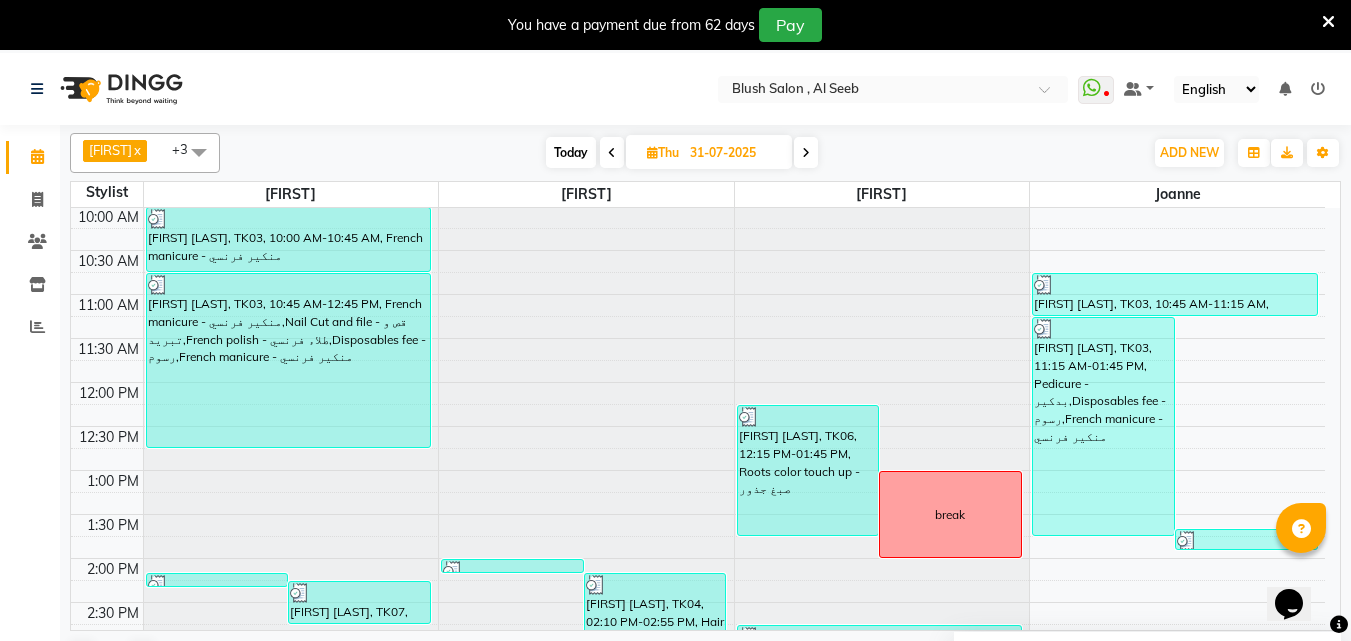click on "Today" at bounding box center [571, 152] 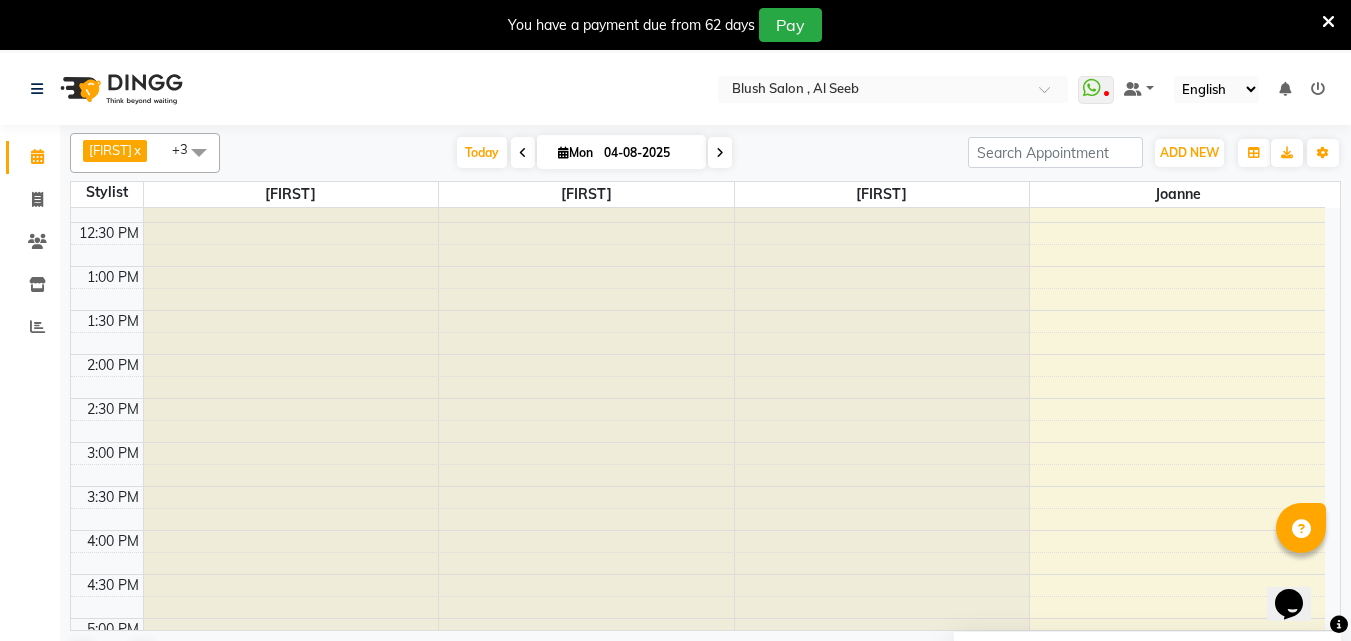 scroll, scrollTop: 881, scrollLeft: 0, axis: vertical 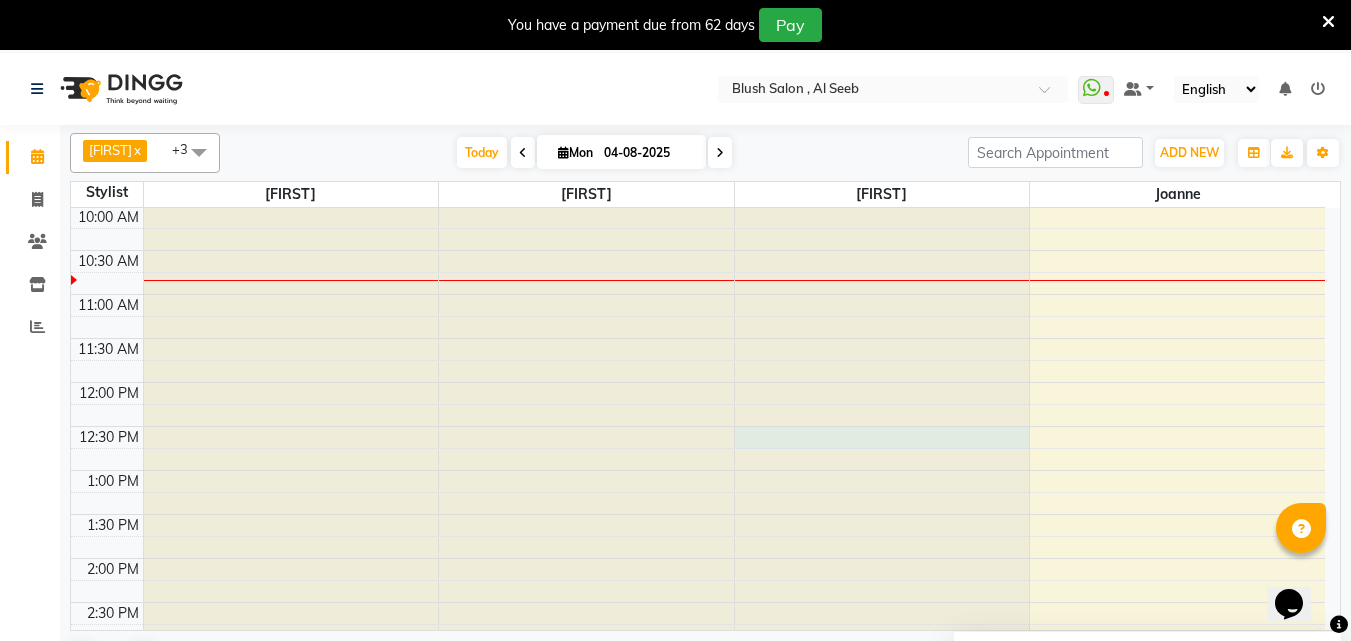 click at bounding box center [882, -673] 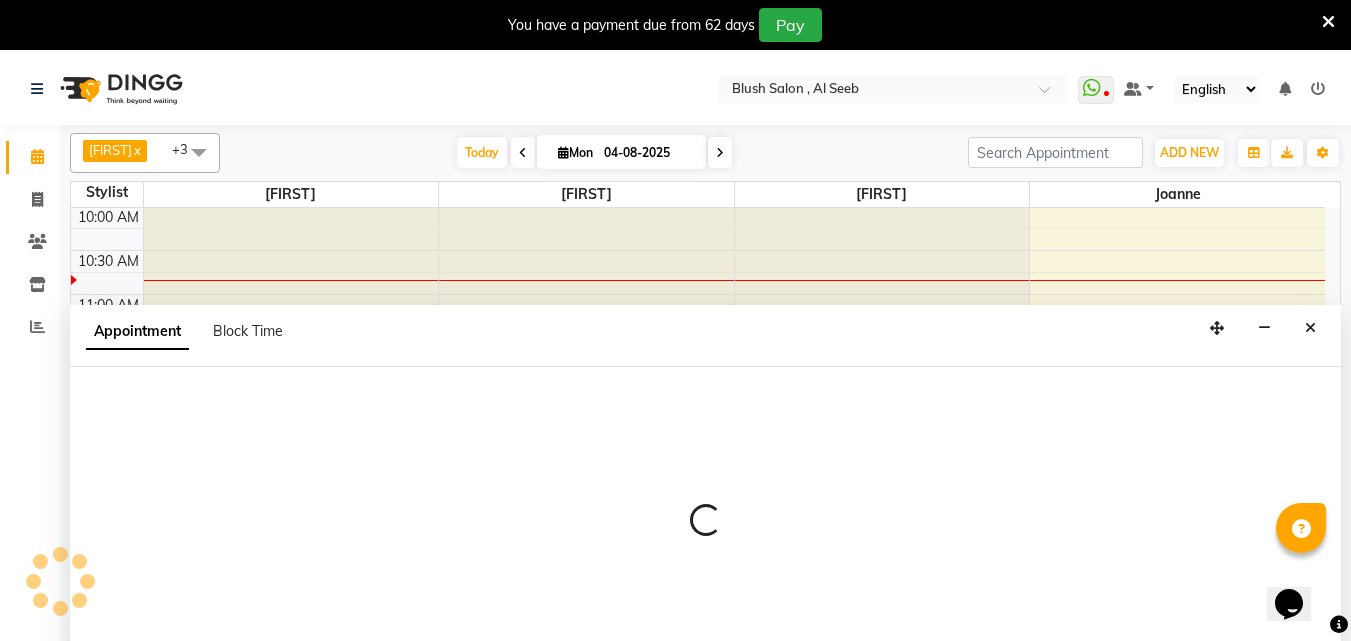 select on "[NUMBER]" 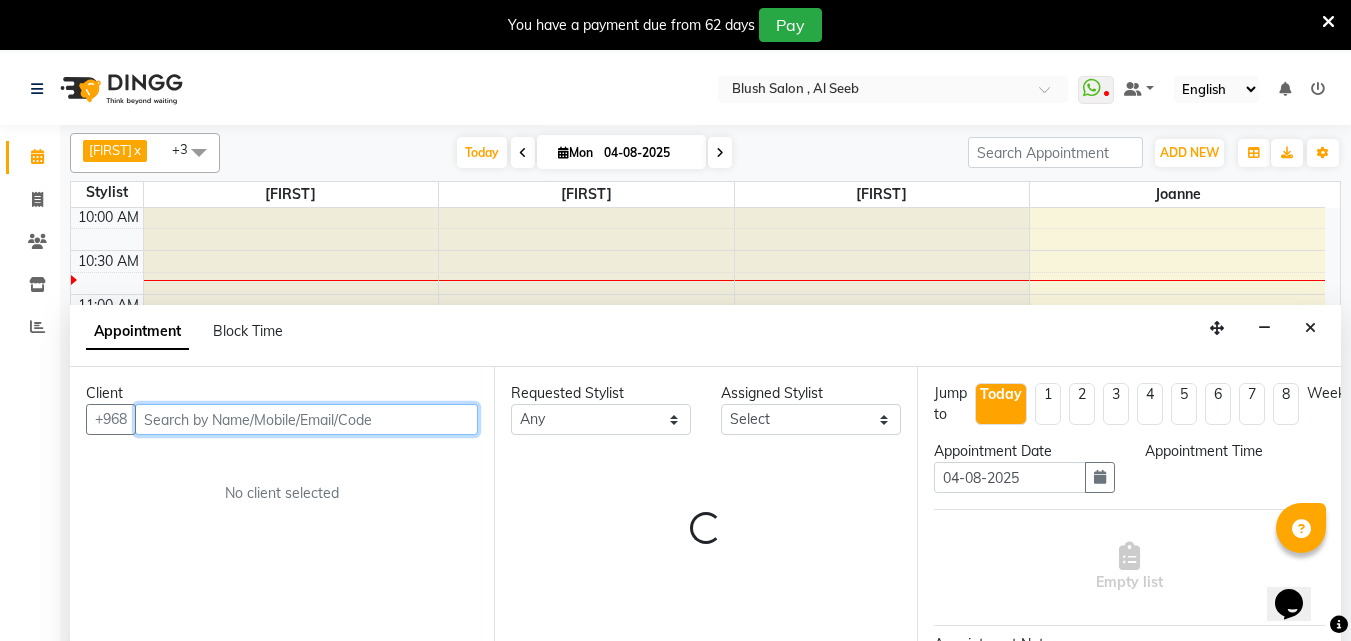 select on "750" 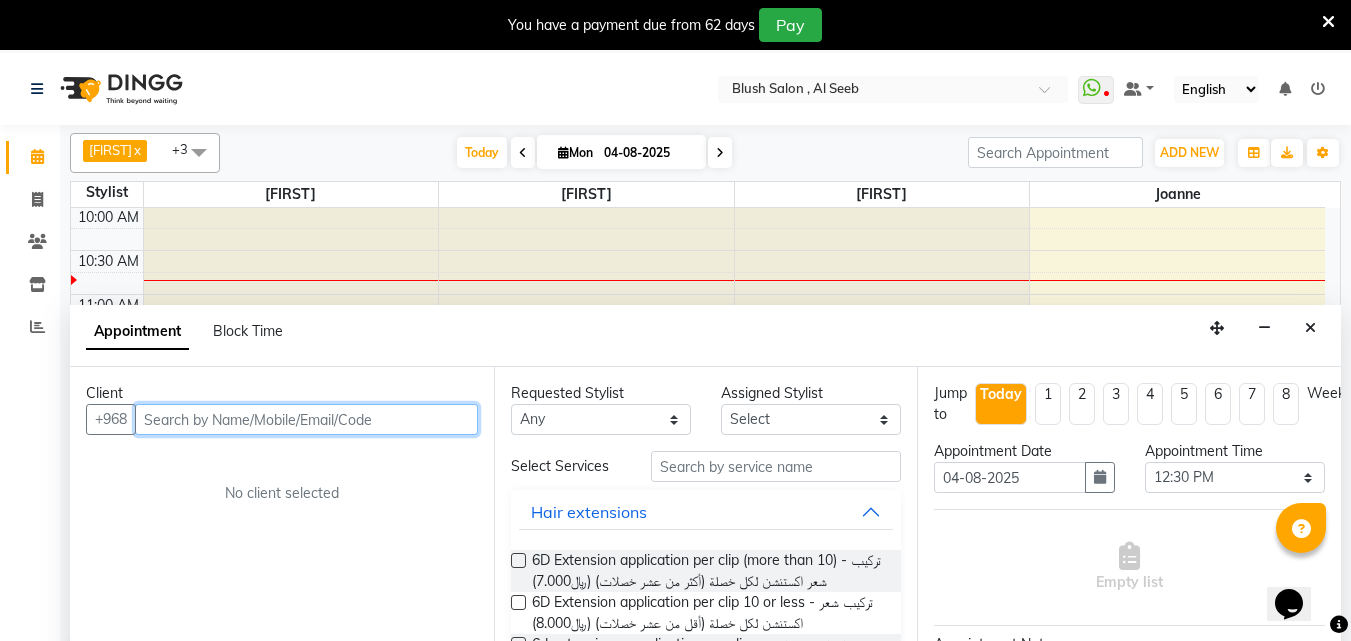 scroll, scrollTop: 53, scrollLeft: 0, axis: vertical 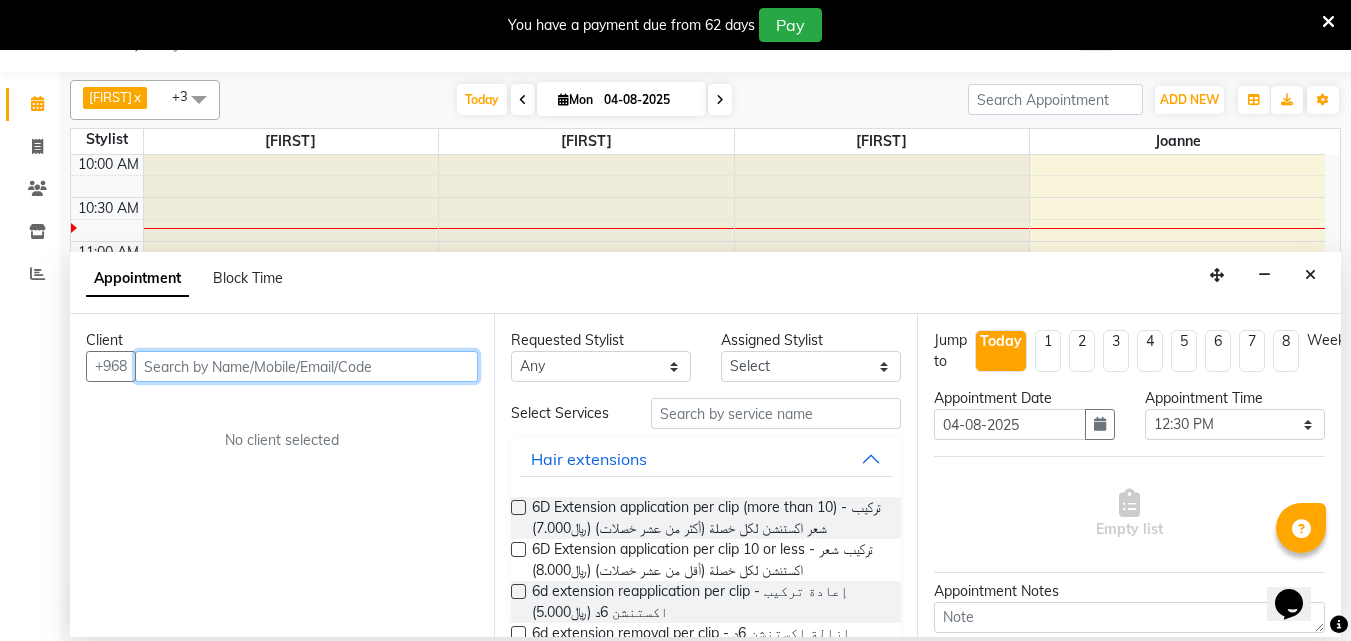 click at bounding box center (306, 366) 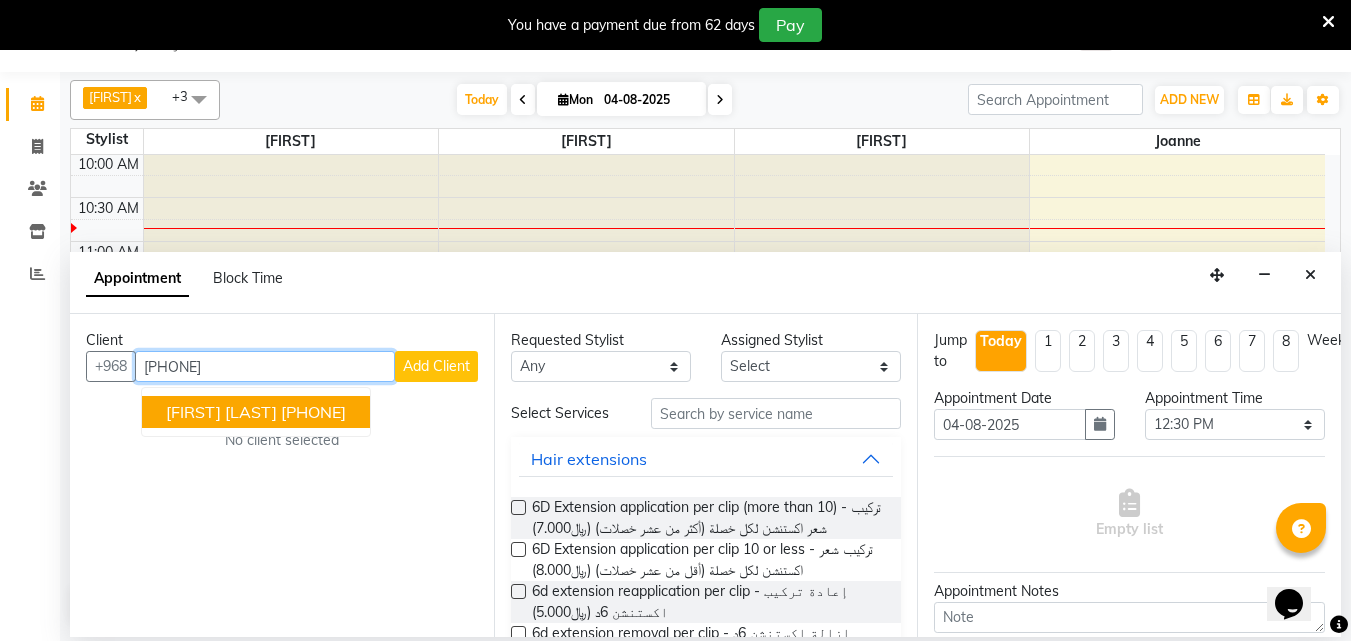 click on "[FIRST] [LAST]" at bounding box center [221, 412] 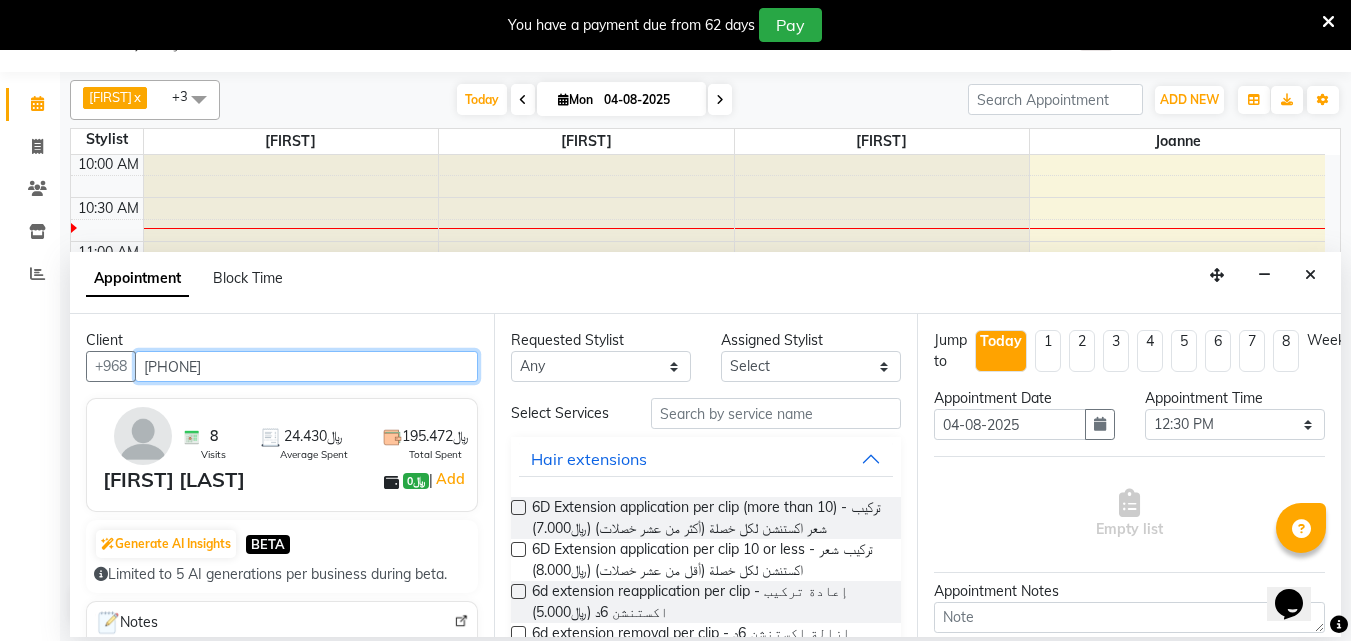 type on "[PHONE]" 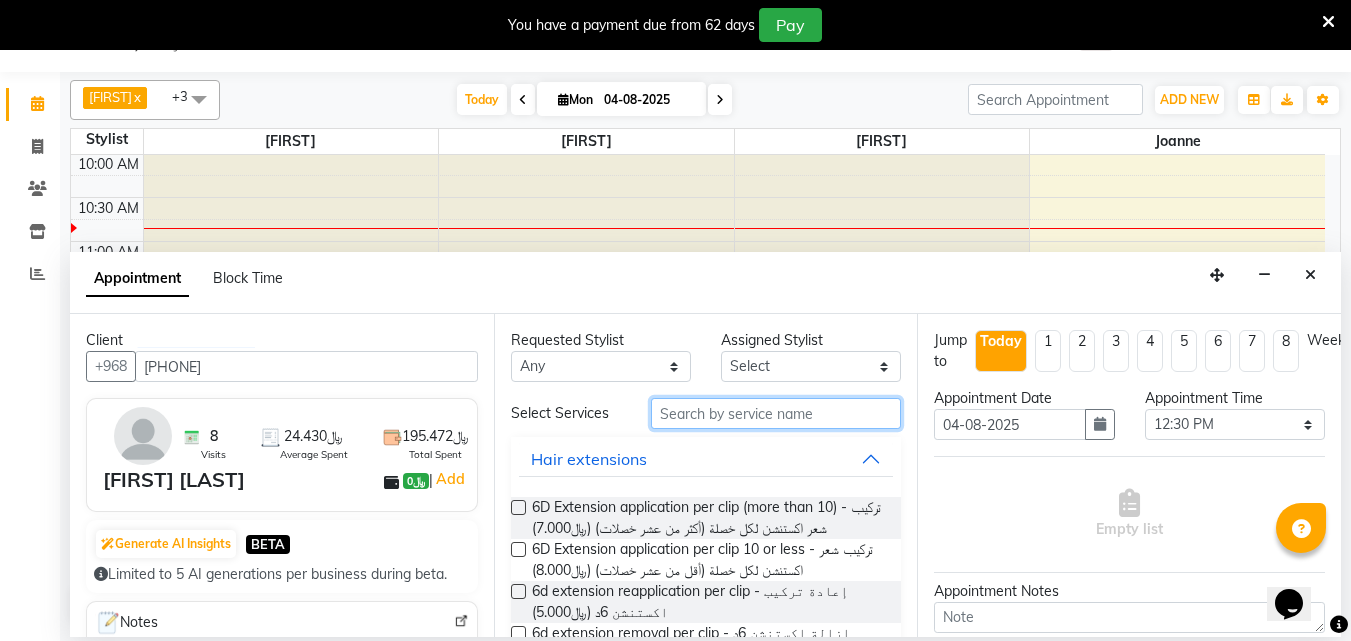 click at bounding box center (776, 413) 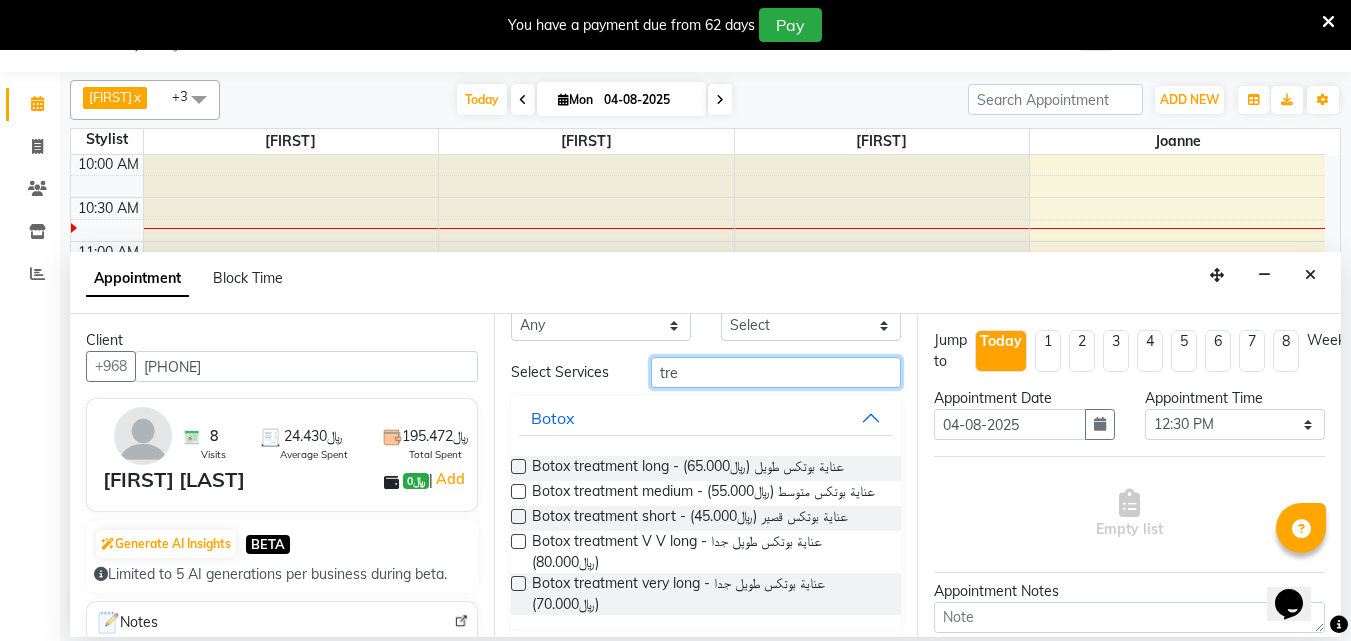 scroll, scrollTop: 0, scrollLeft: 0, axis: both 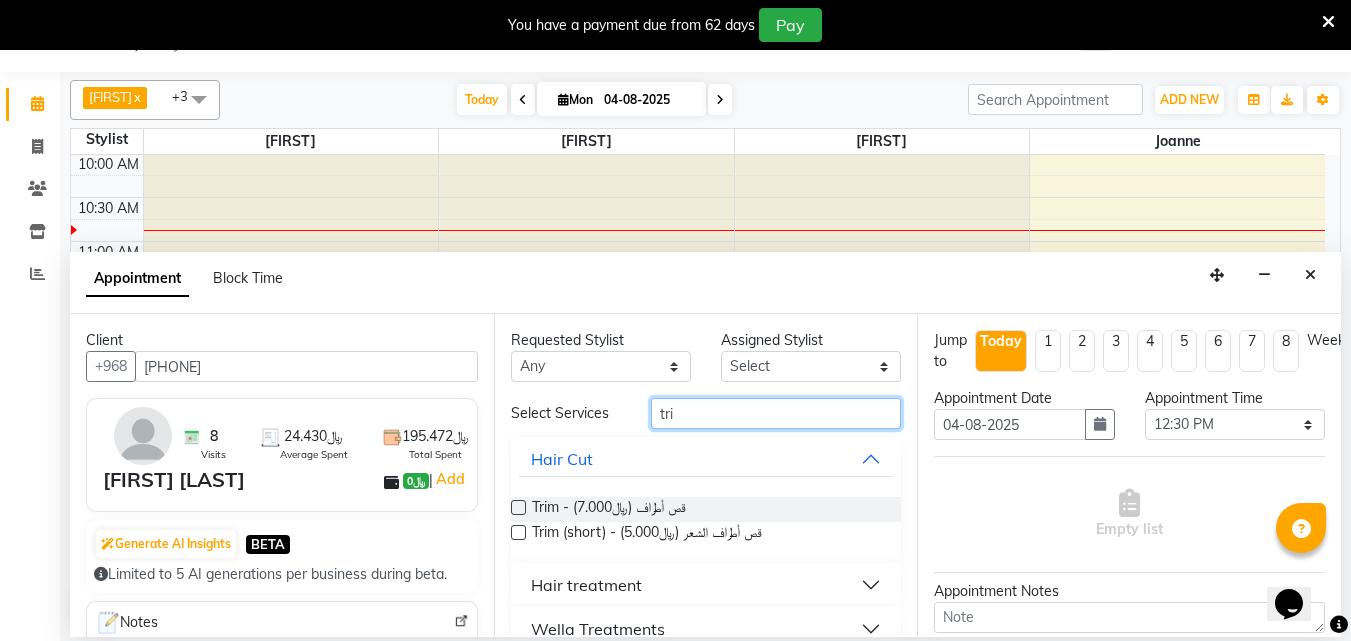 type on "tri" 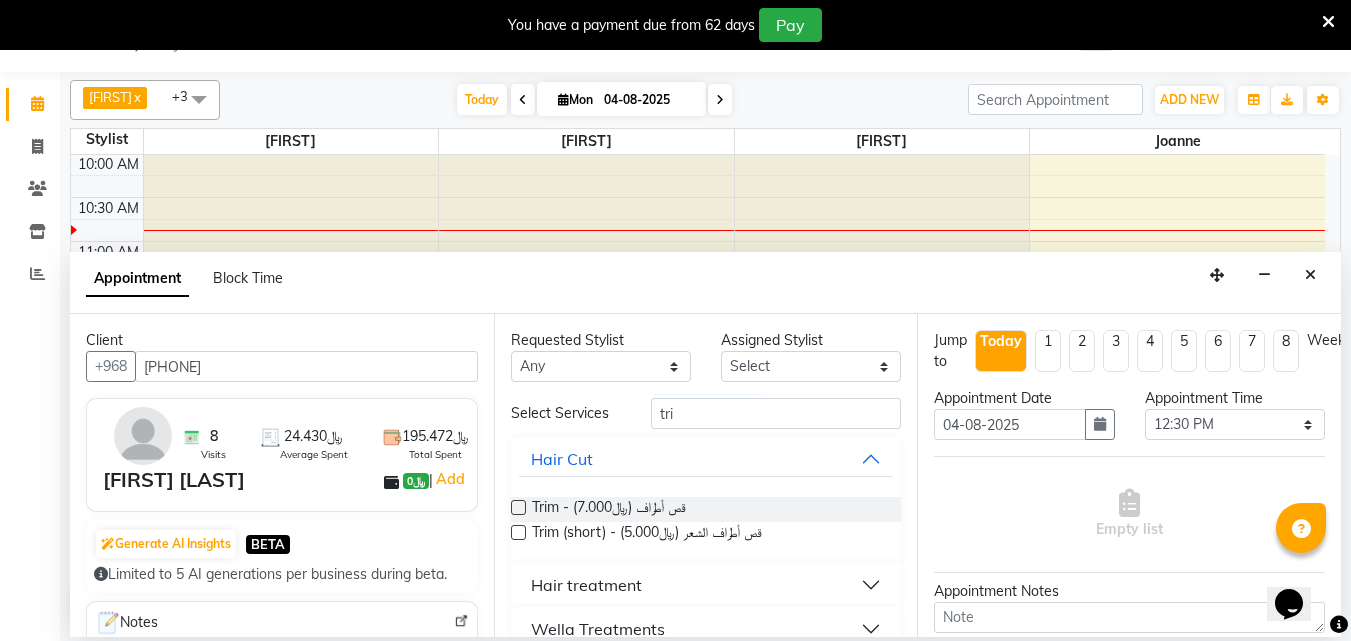 click on "Trim - قص أطراف (﷼7.000)" at bounding box center [706, 509] 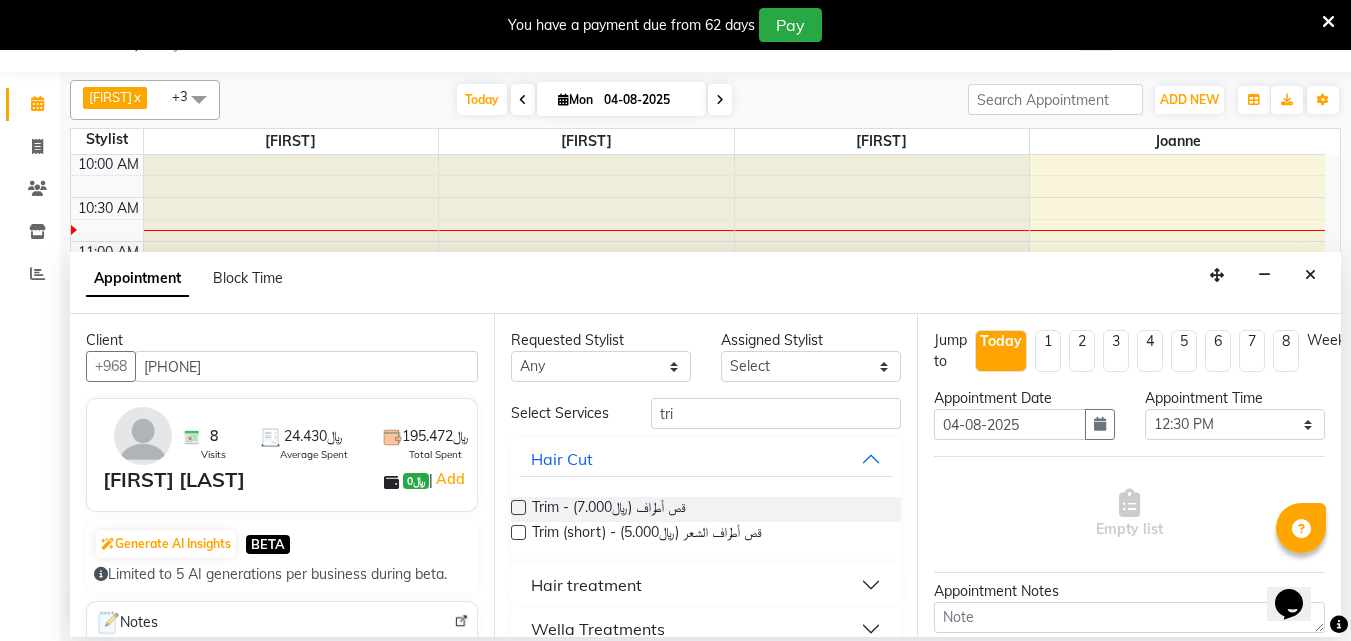 click at bounding box center [518, 507] 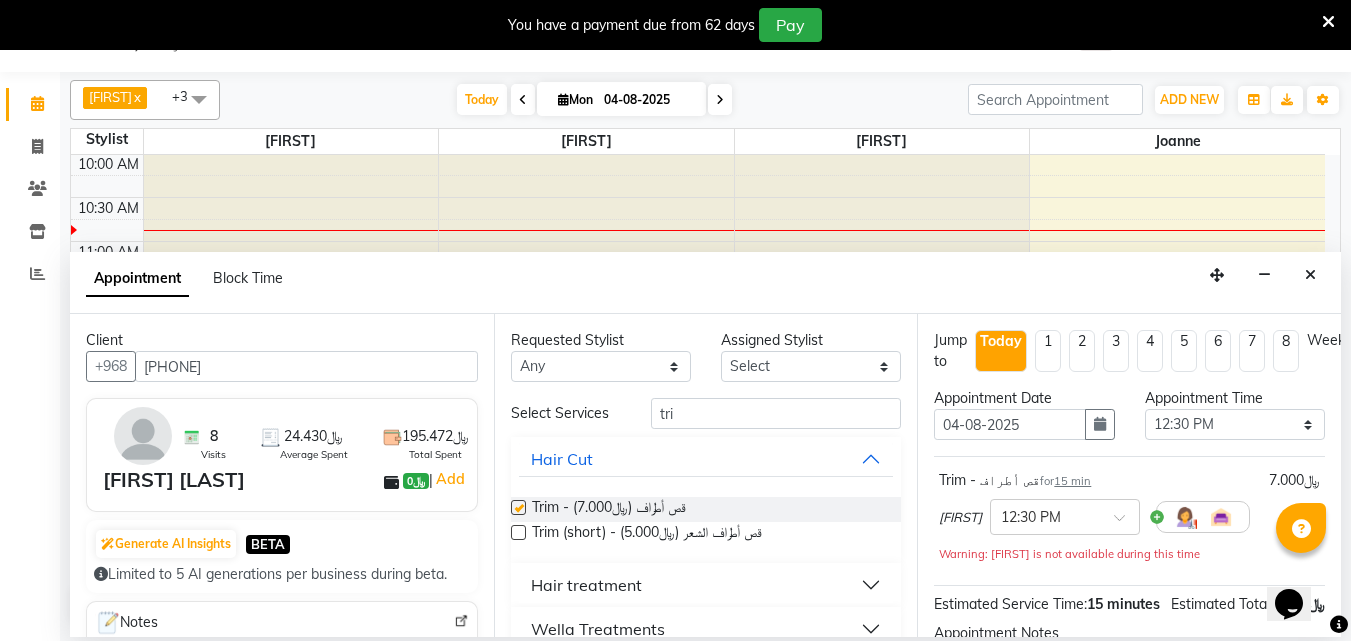 checkbox on "false" 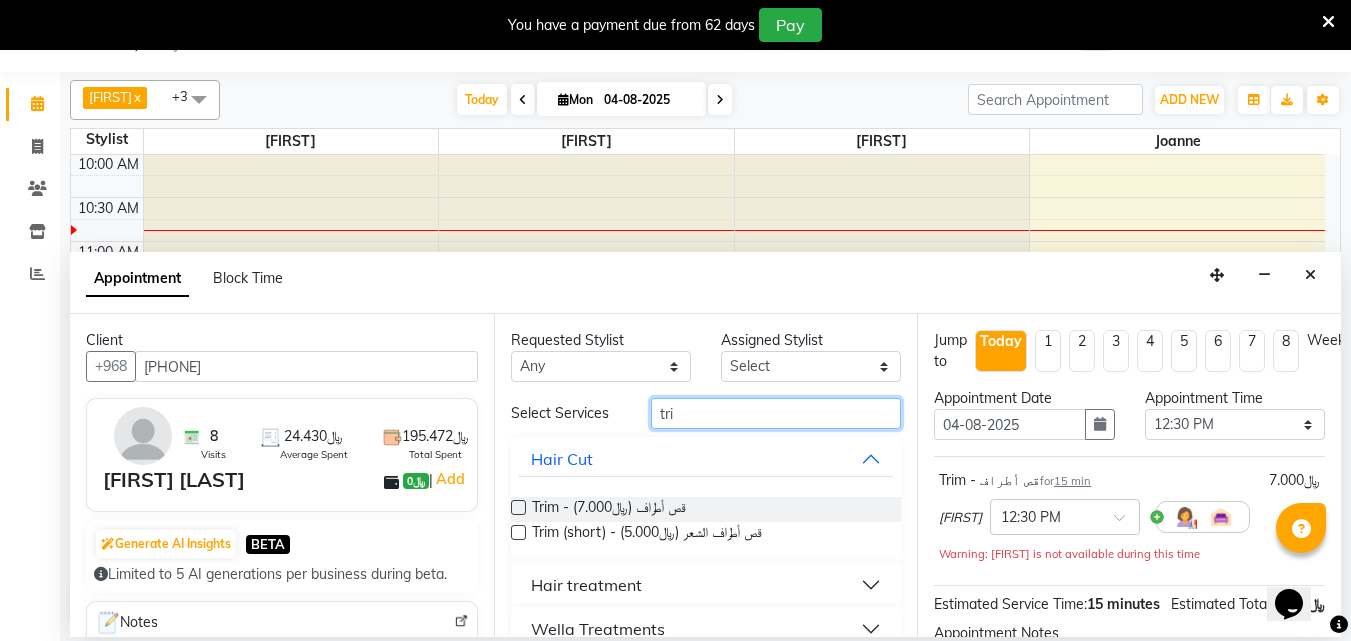 click on "tri" at bounding box center (776, 413) 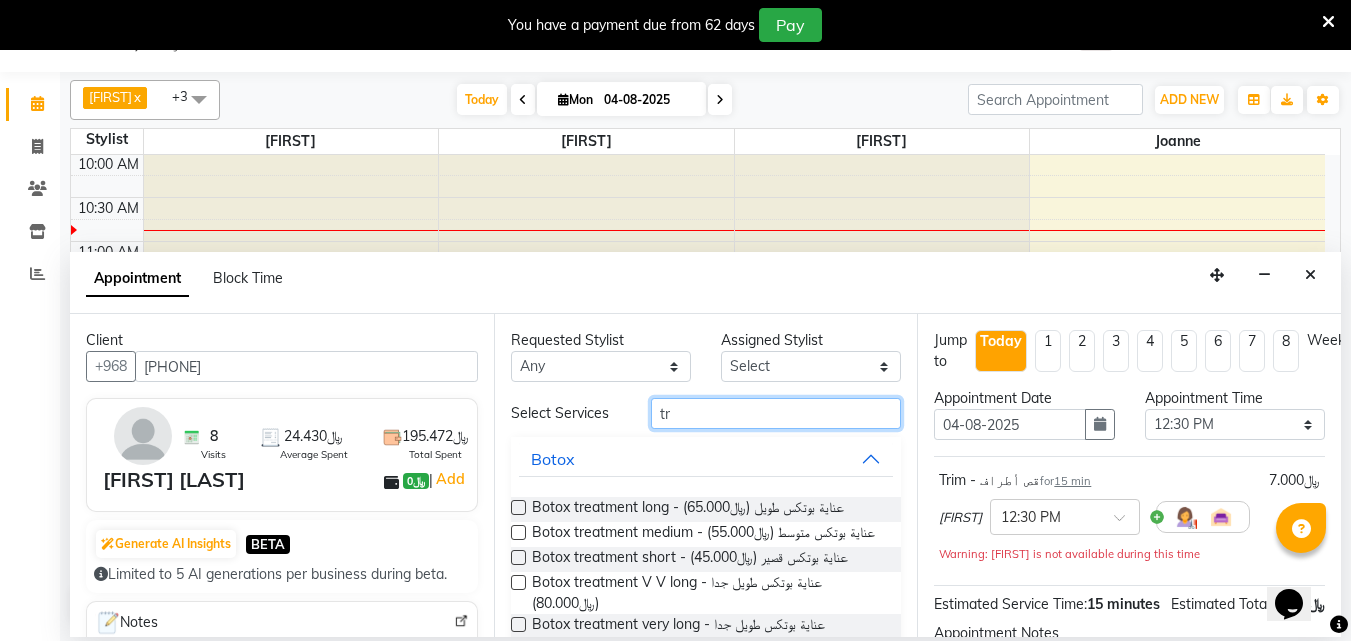 type on "t" 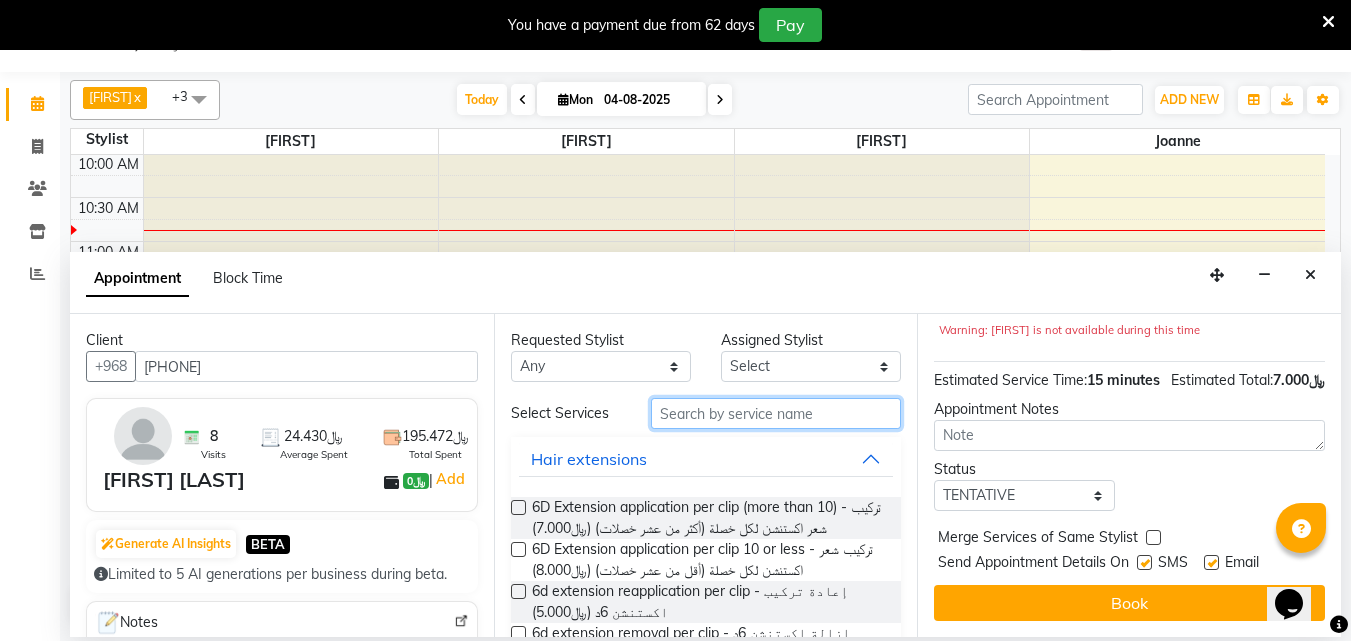scroll, scrollTop: 281, scrollLeft: 0, axis: vertical 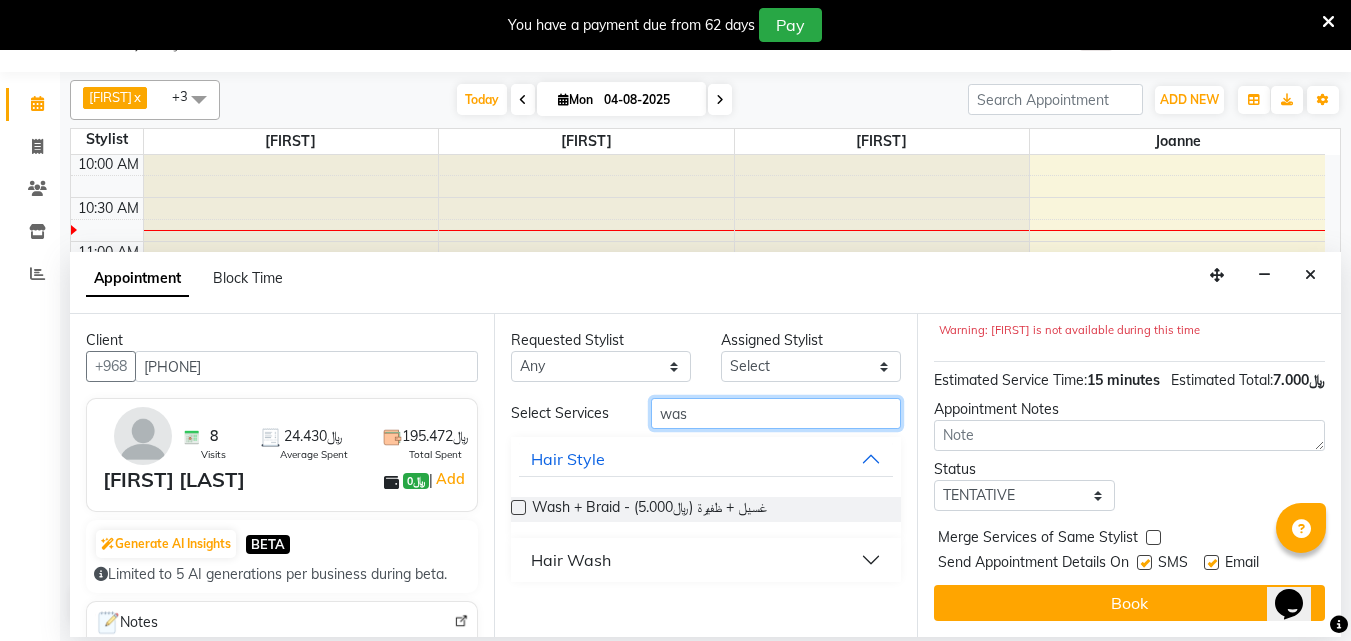 type on "was" 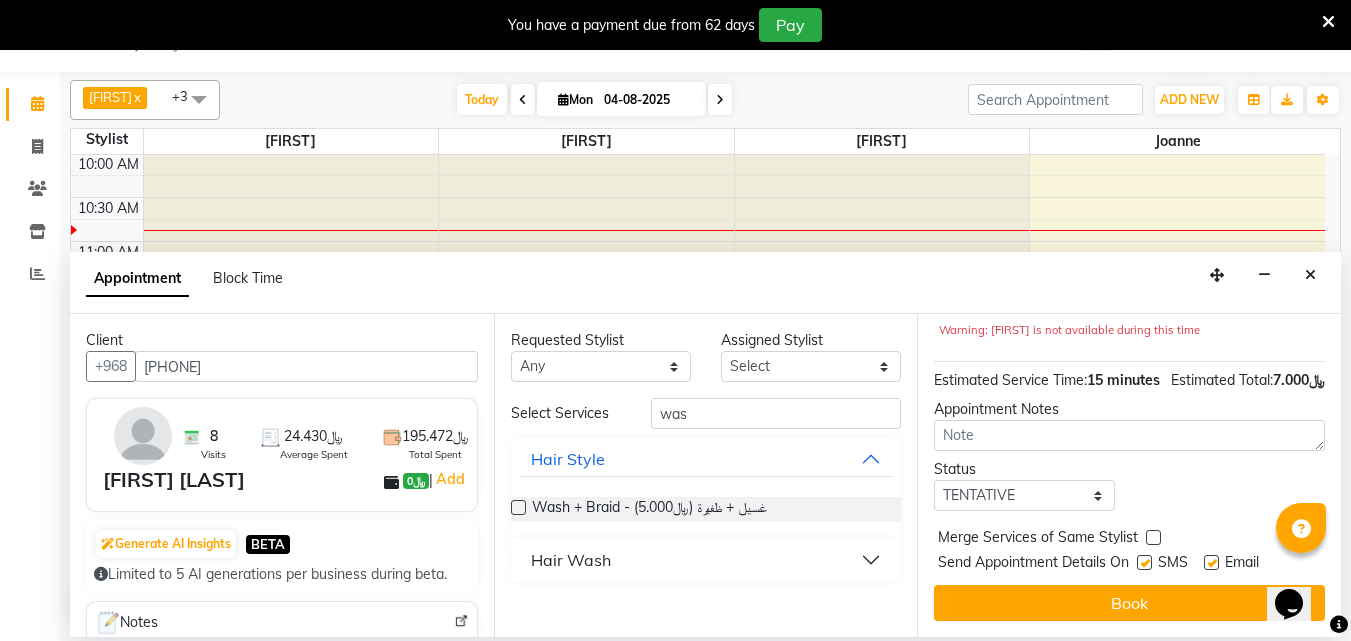 click on "Hair Wash" at bounding box center [706, 560] 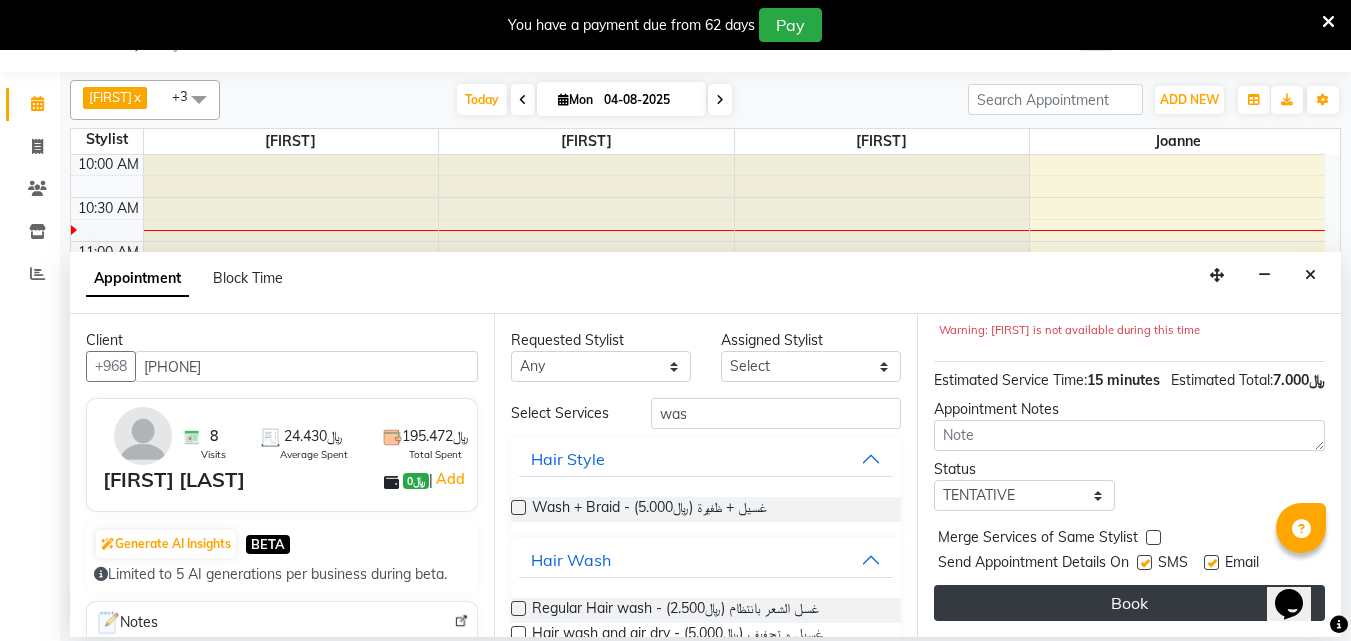 click on "Book" at bounding box center [1129, 603] 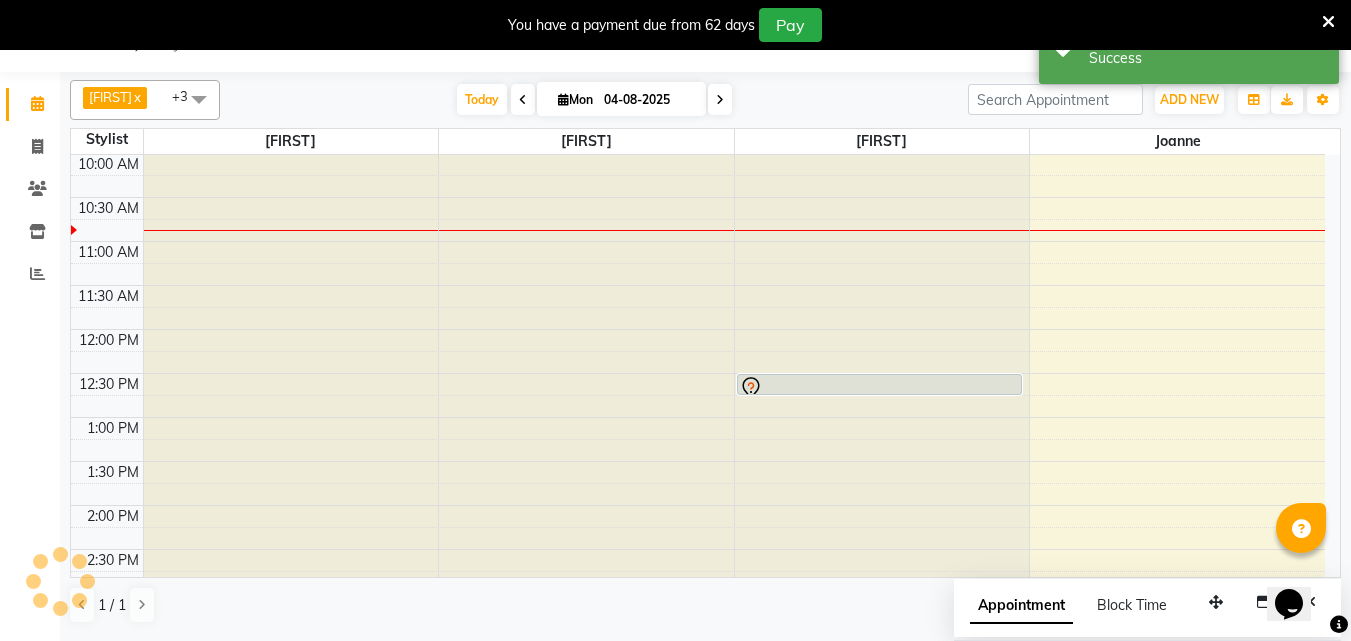 scroll, scrollTop: 0, scrollLeft: 0, axis: both 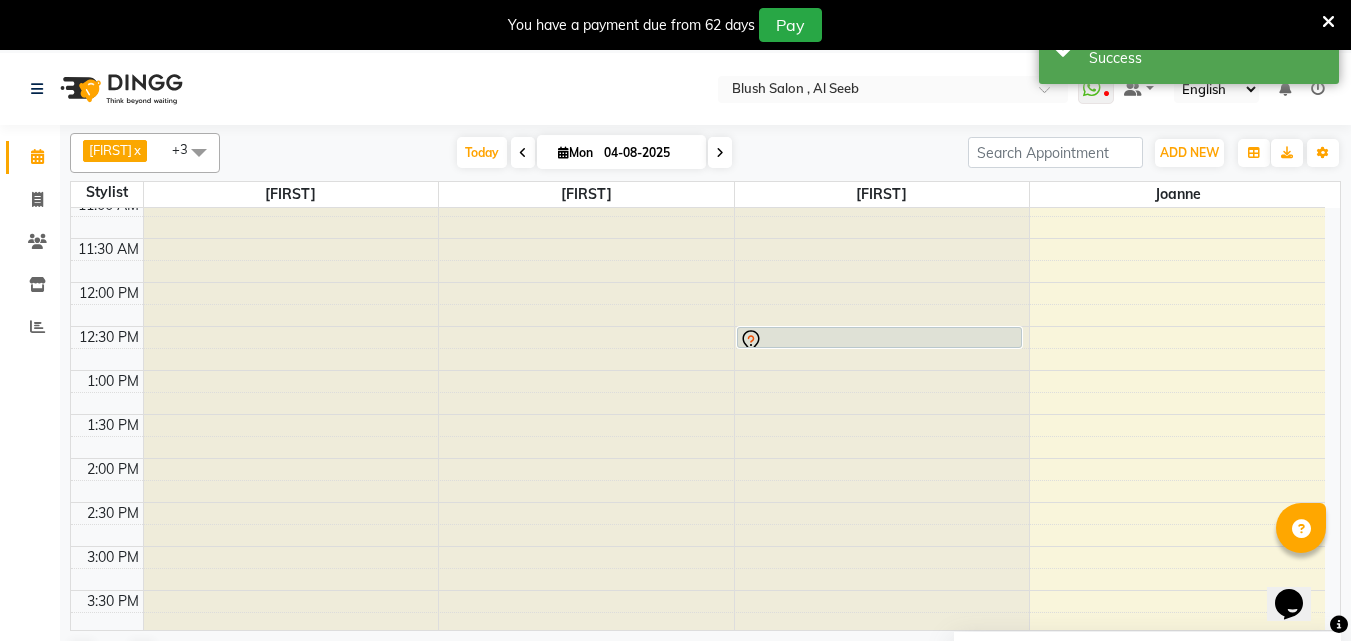 click on "[FIRST] [LAST], TK02, 12:30 PM-12:45 PM, Trim - قص أطراف" at bounding box center (879, 337) 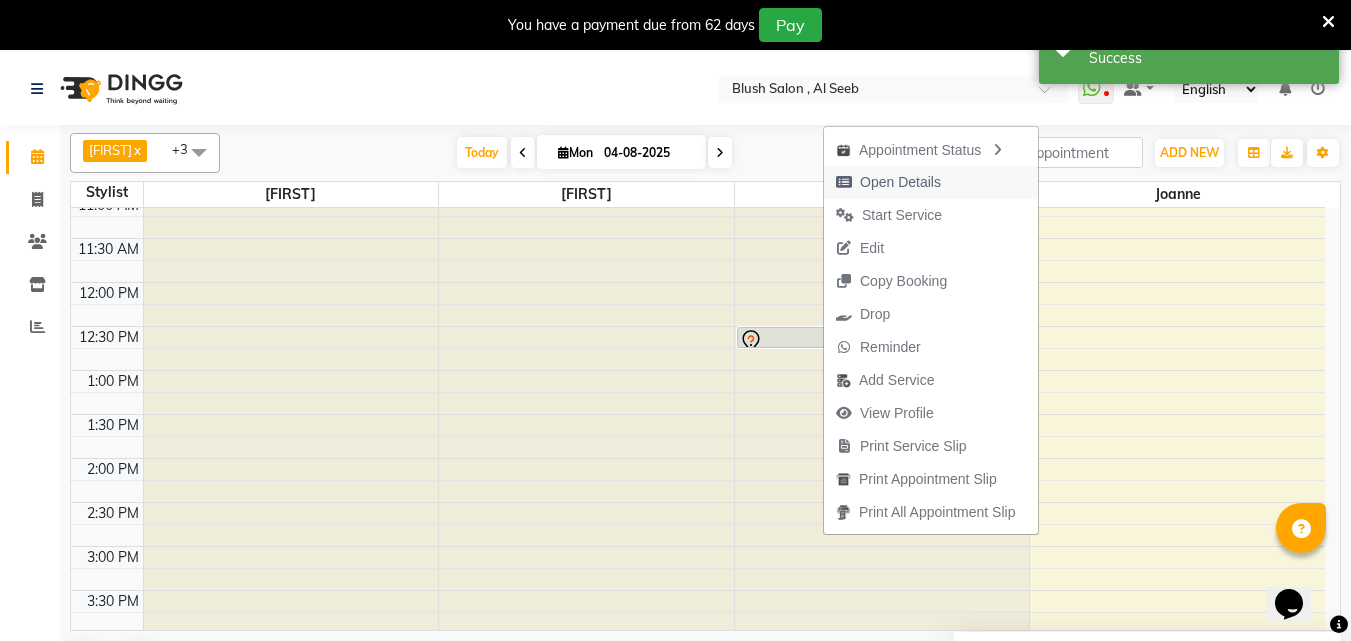 click on "Open Details" at bounding box center (900, 182) 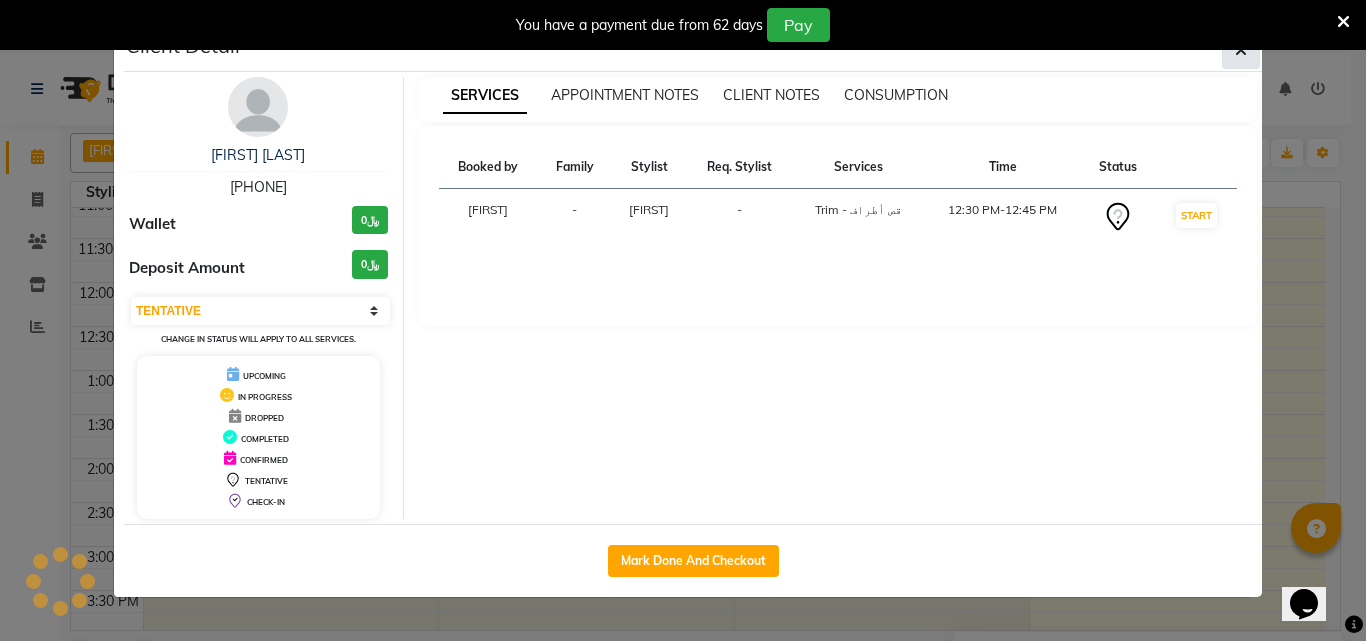click 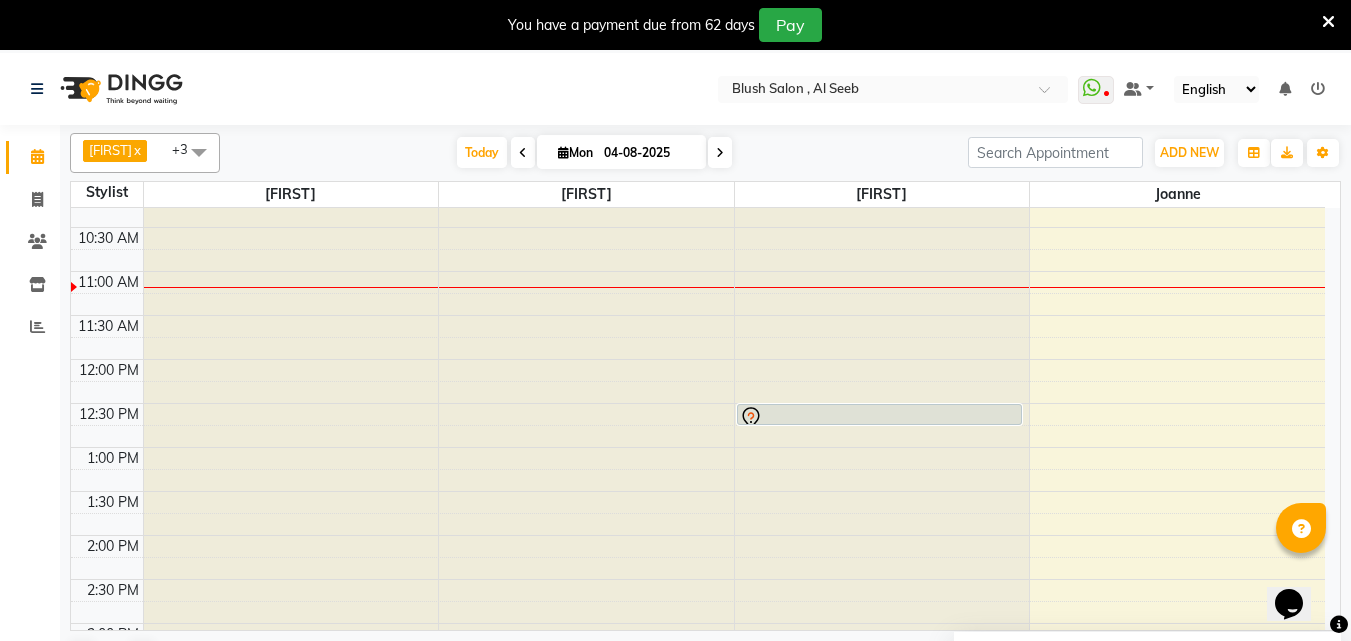 scroll, scrollTop: 881, scrollLeft: 0, axis: vertical 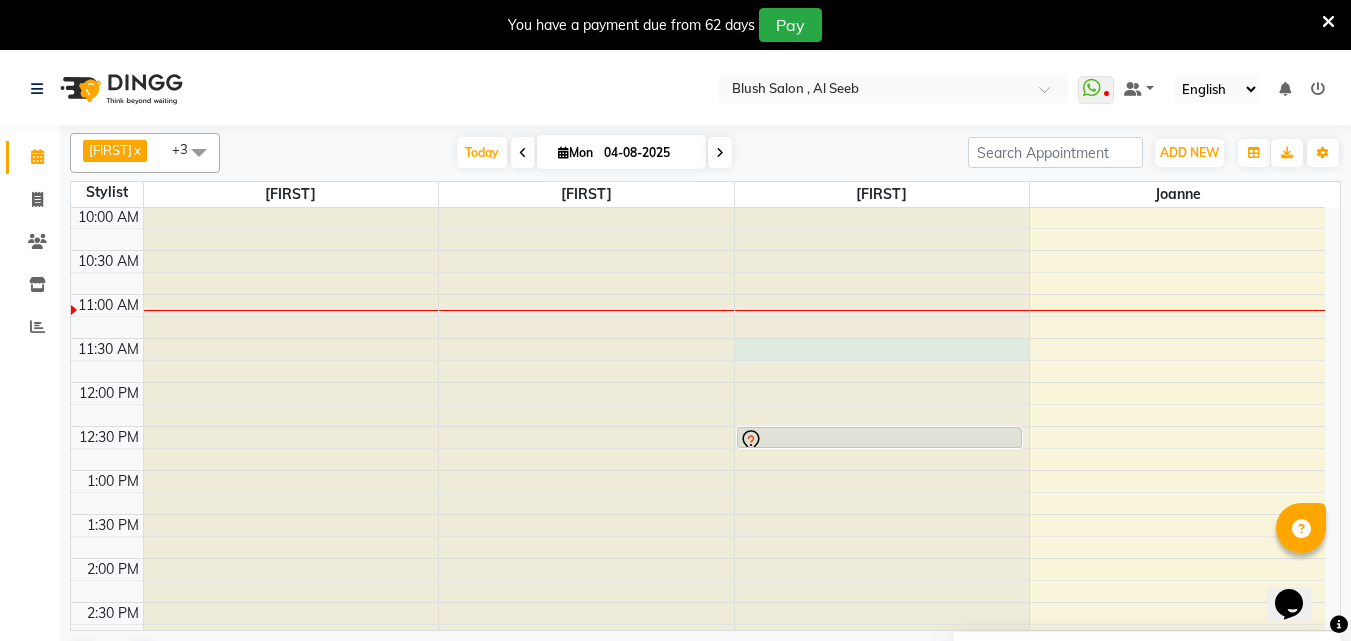click at bounding box center (882, -673) 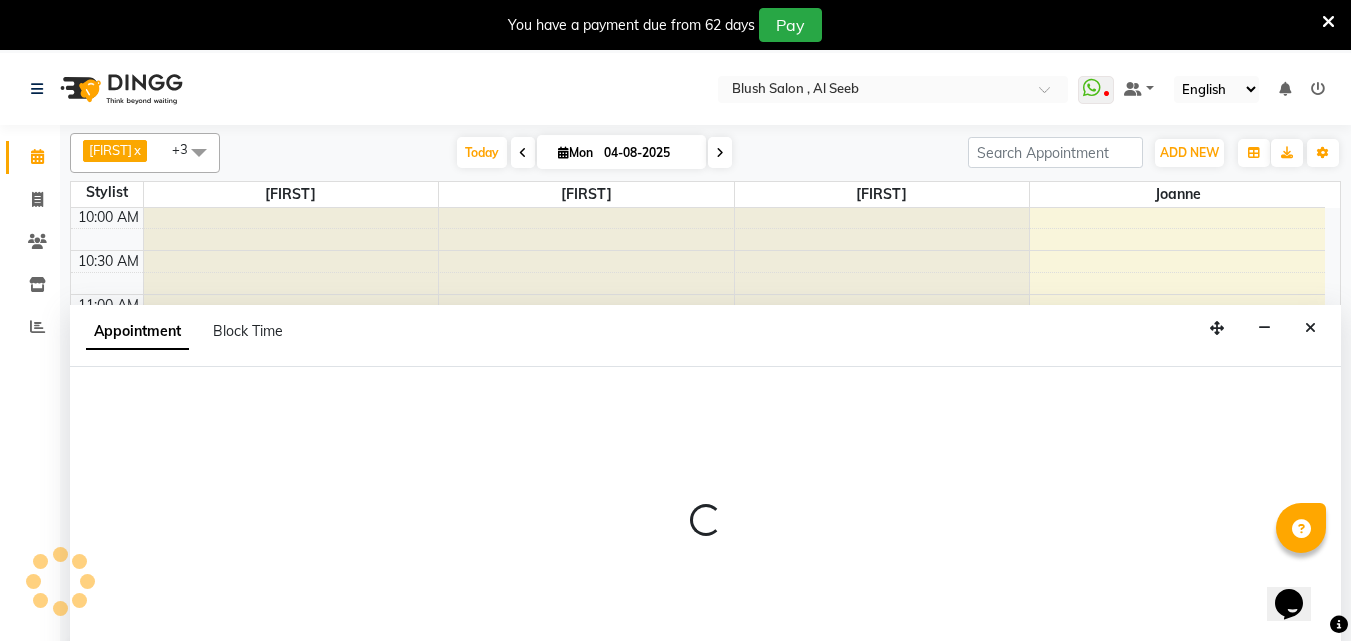 select on "[NUMBER]" 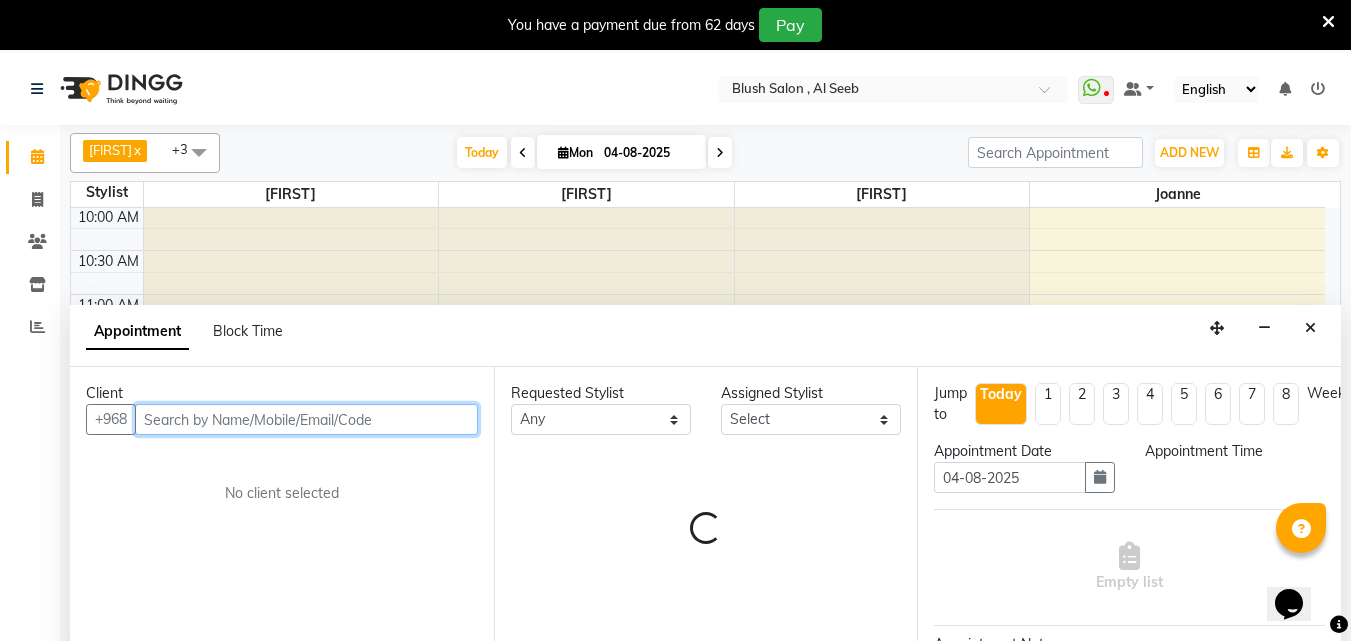 select on "690" 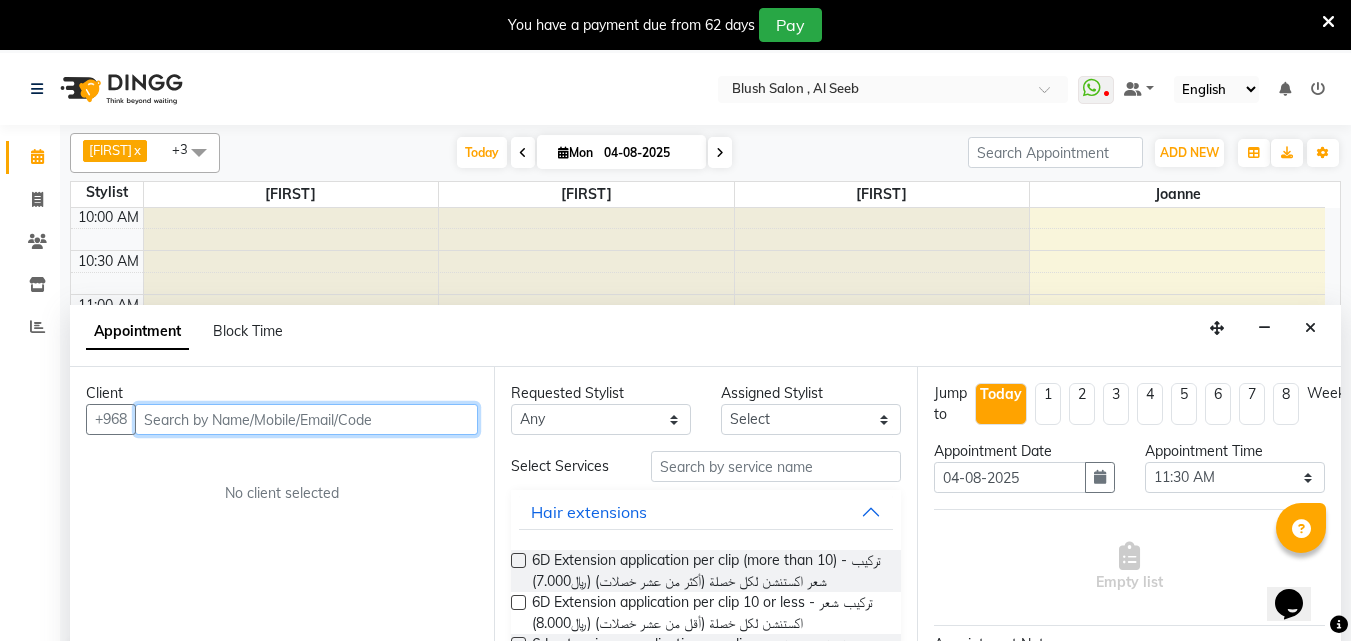 scroll, scrollTop: 53, scrollLeft: 0, axis: vertical 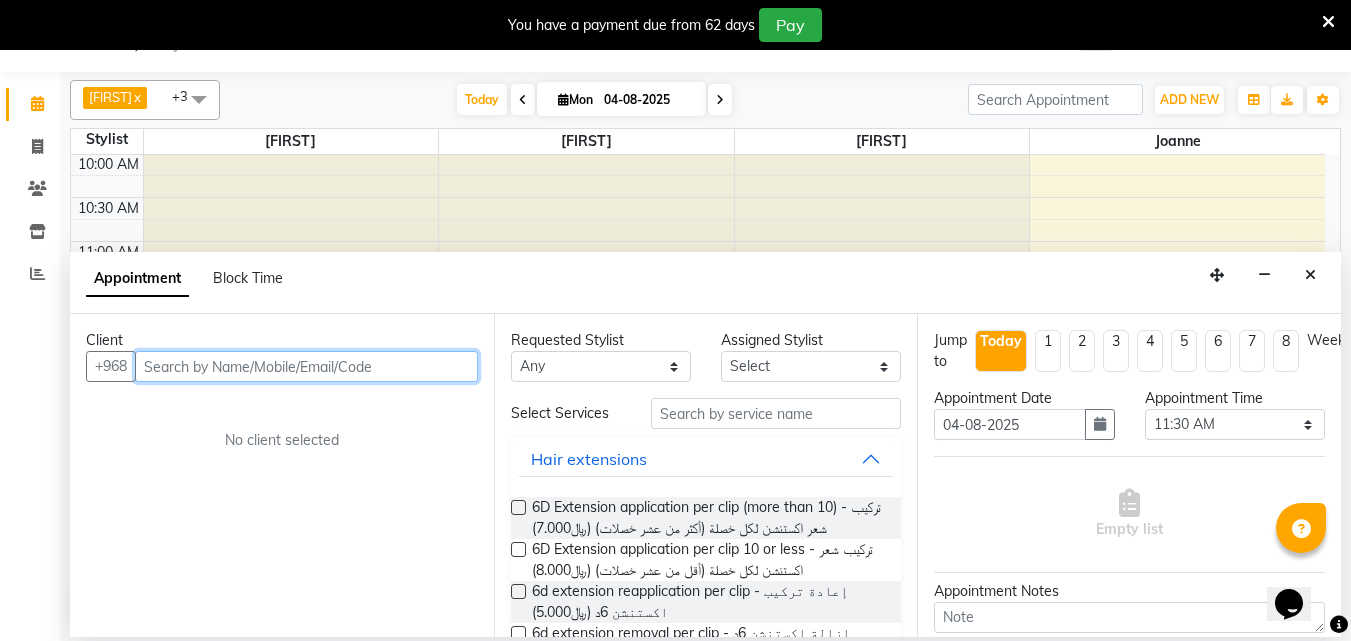 click at bounding box center [306, 366] 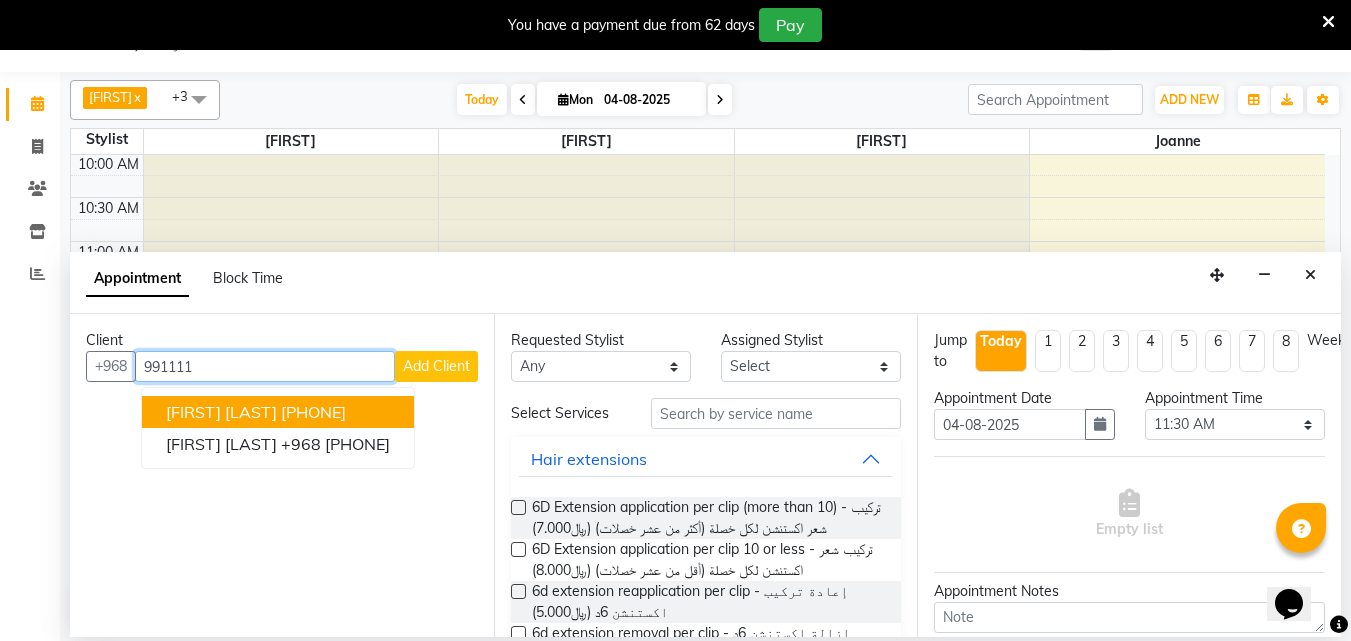 click on "[FIRST] [LAST] [PHONE]" at bounding box center (278, 412) 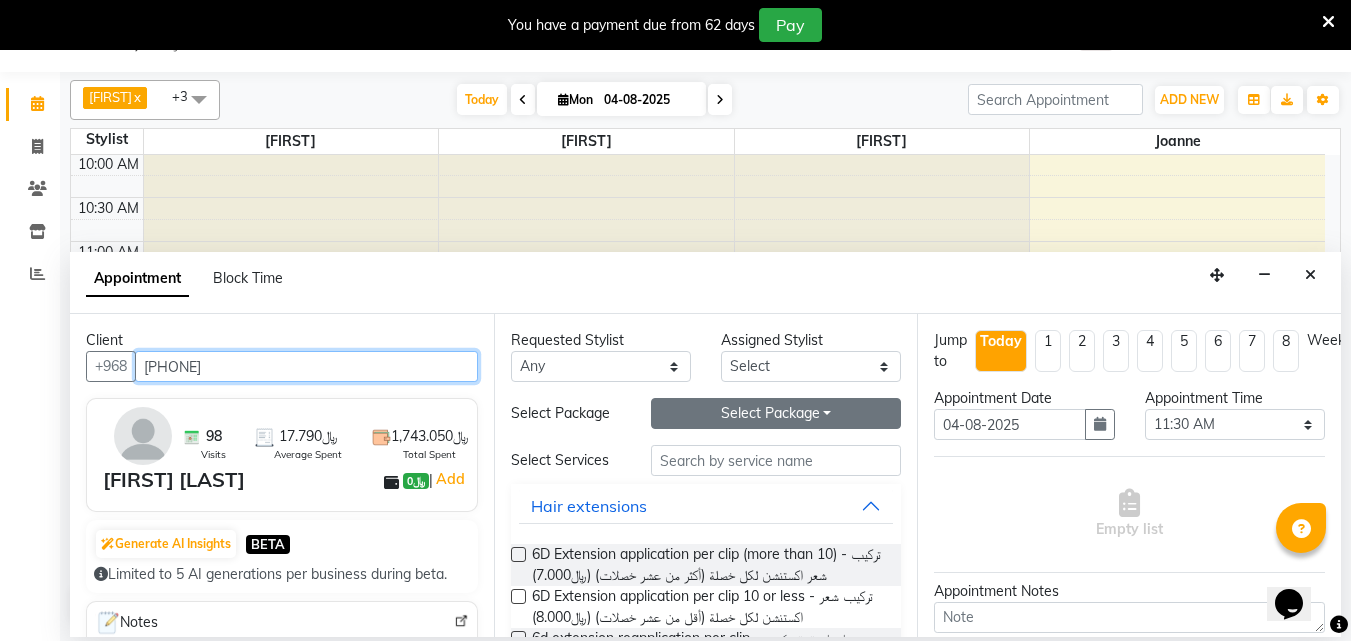 type on "[PHONE]" 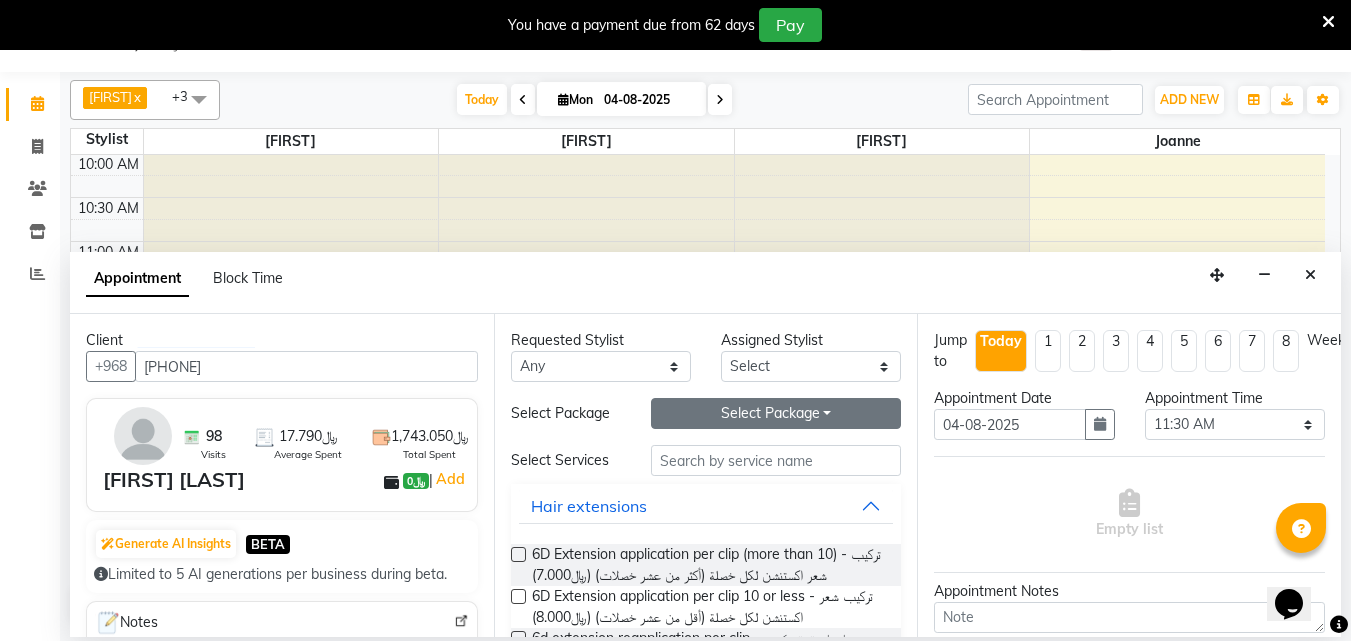 click on "Select Package  Toggle Dropdown" at bounding box center [776, 413] 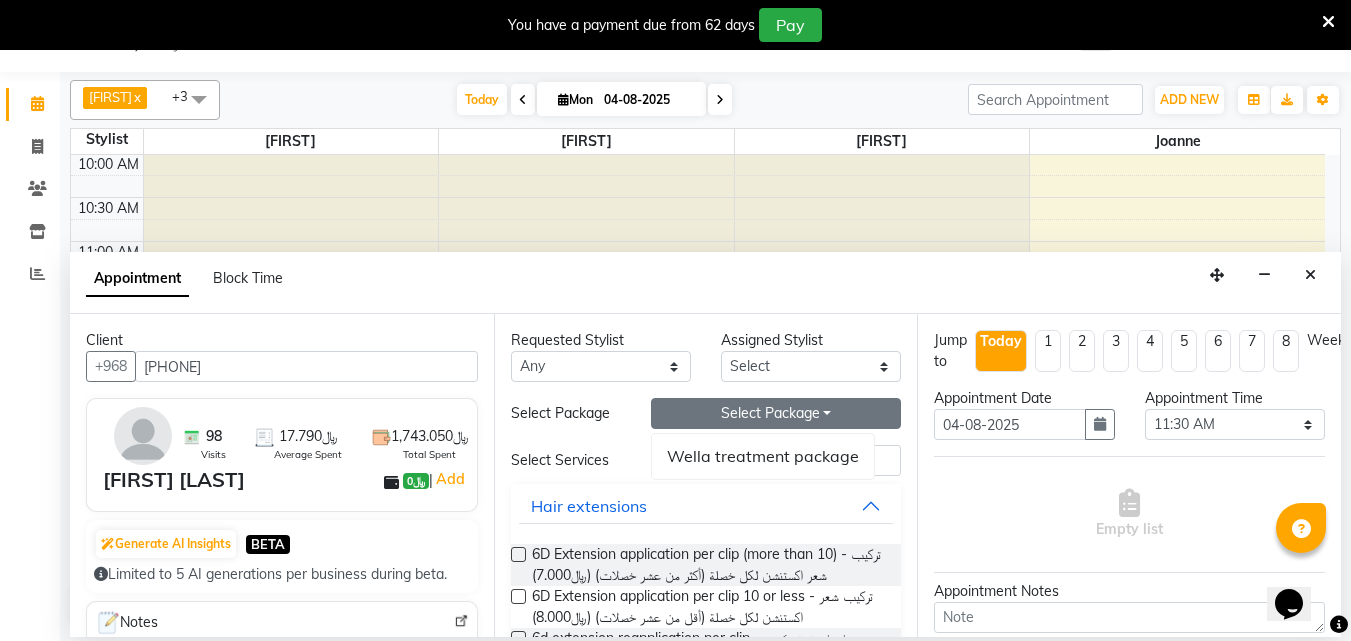 type 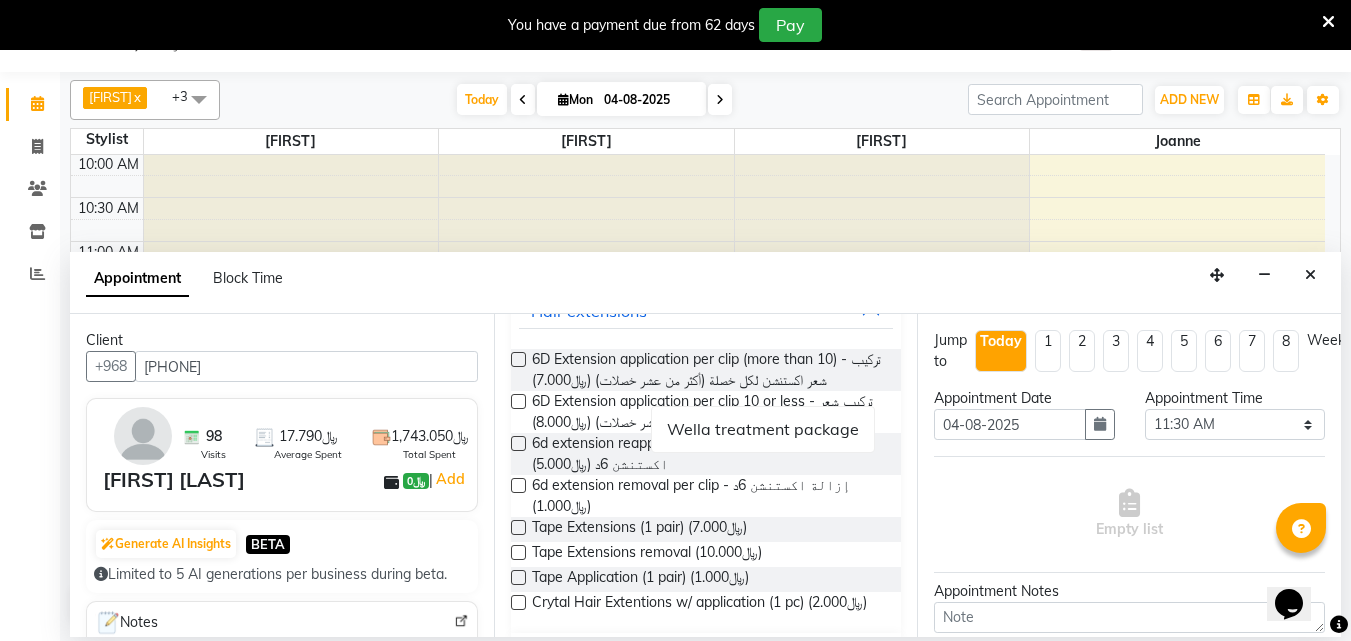 scroll, scrollTop: 0, scrollLeft: 0, axis: both 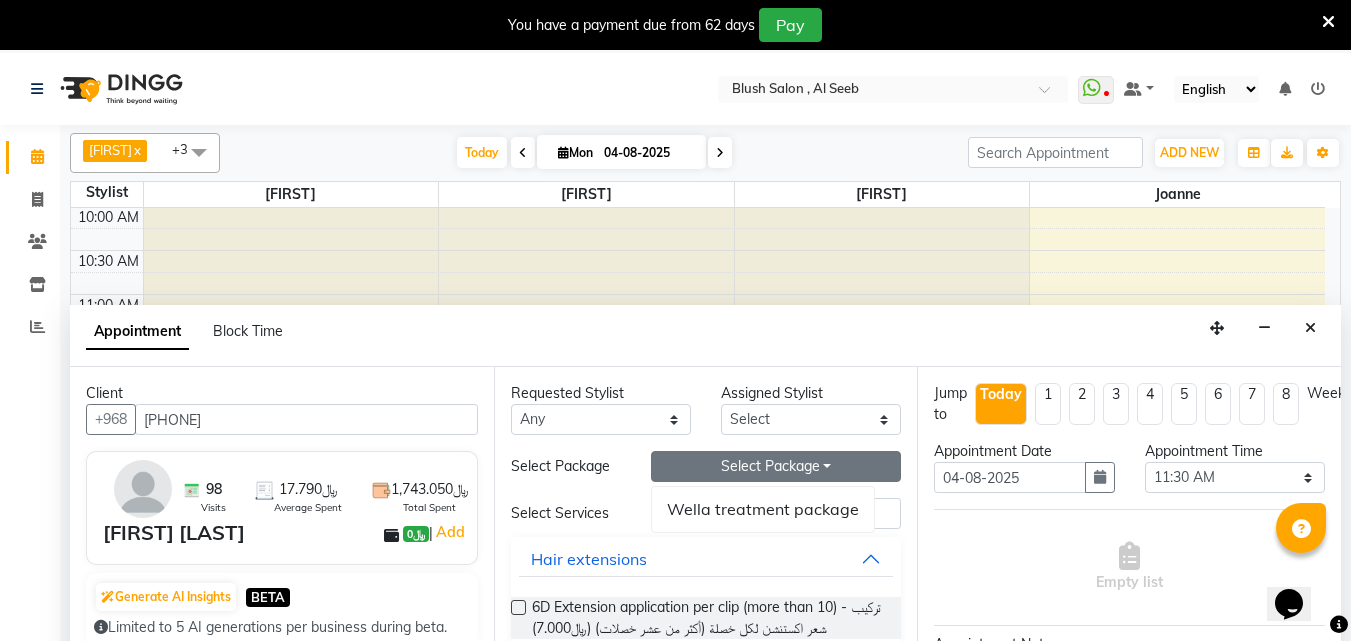 click on "Select Package  Toggle Dropdown" at bounding box center (776, 466) 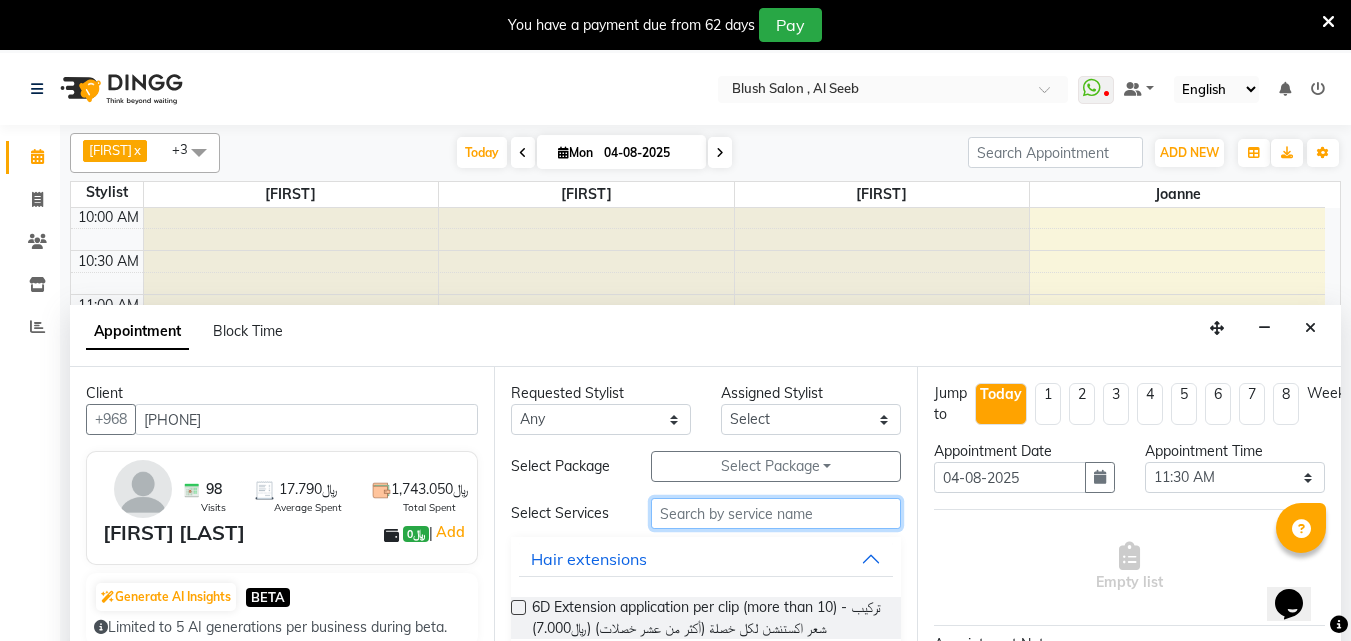 click at bounding box center (776, 513) 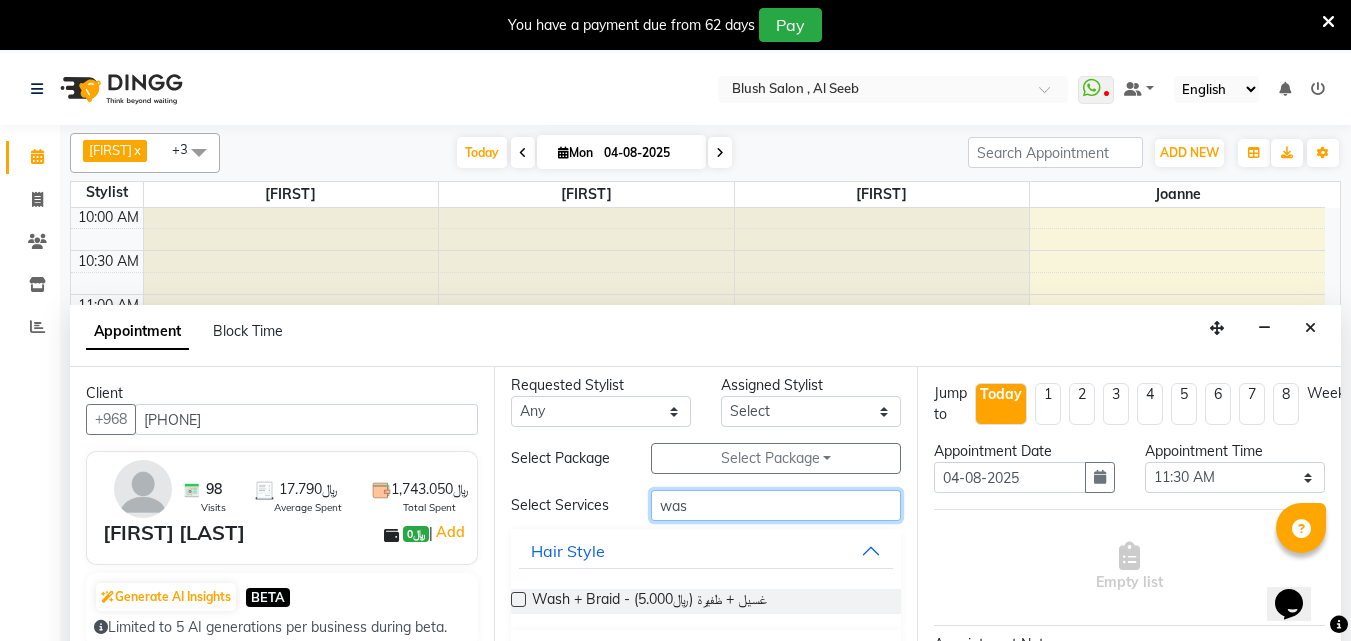 scroll, scrollTop: 29, scrollLeft: 0, axis: vertical 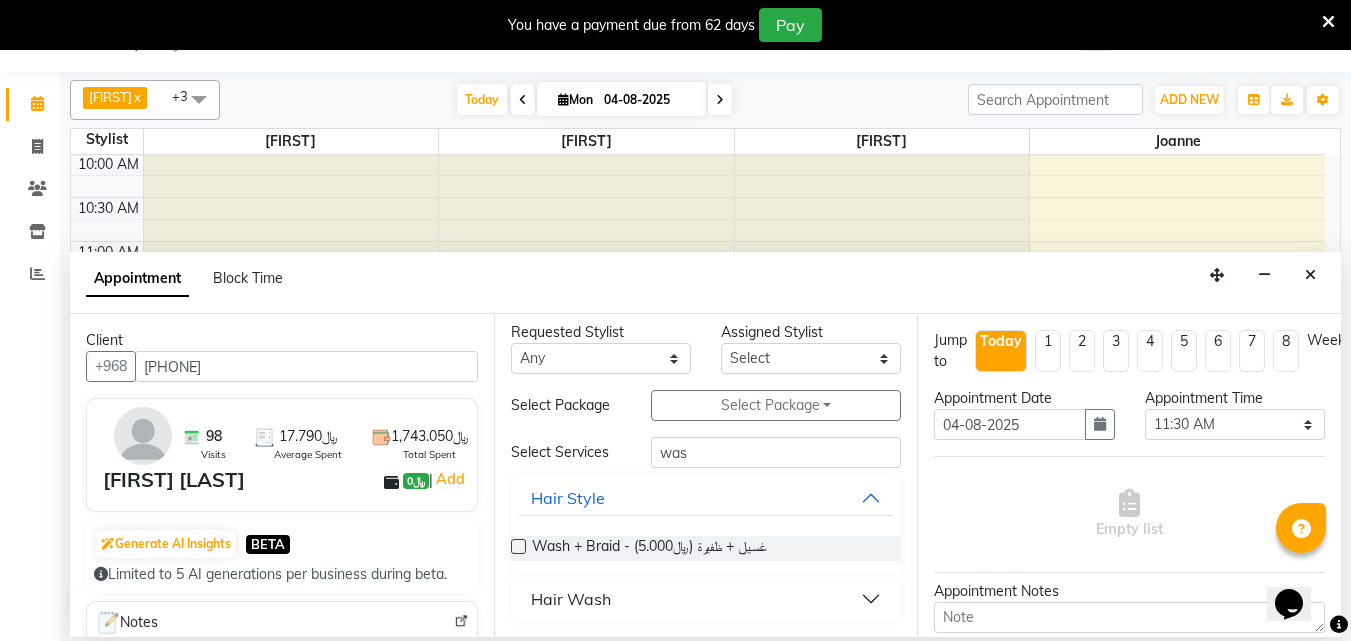 click on "Hair Wash" at bounding box center (706, 599) 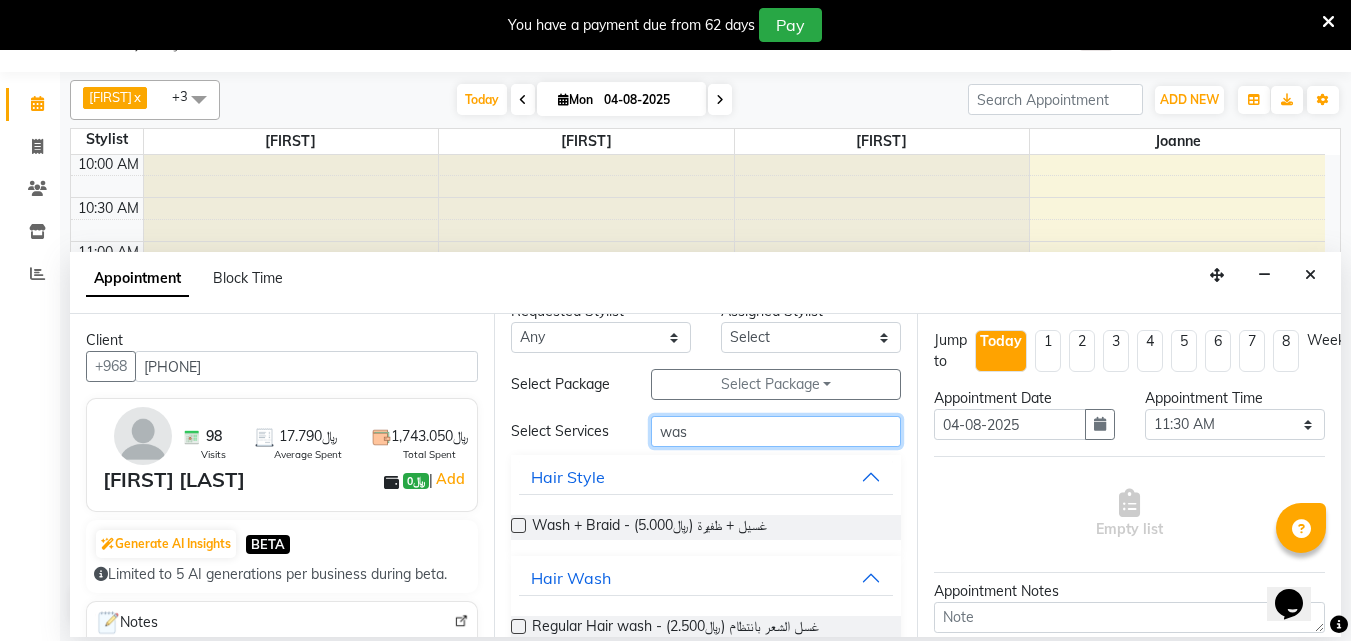 click on "was" at bounding box center (776, 431) 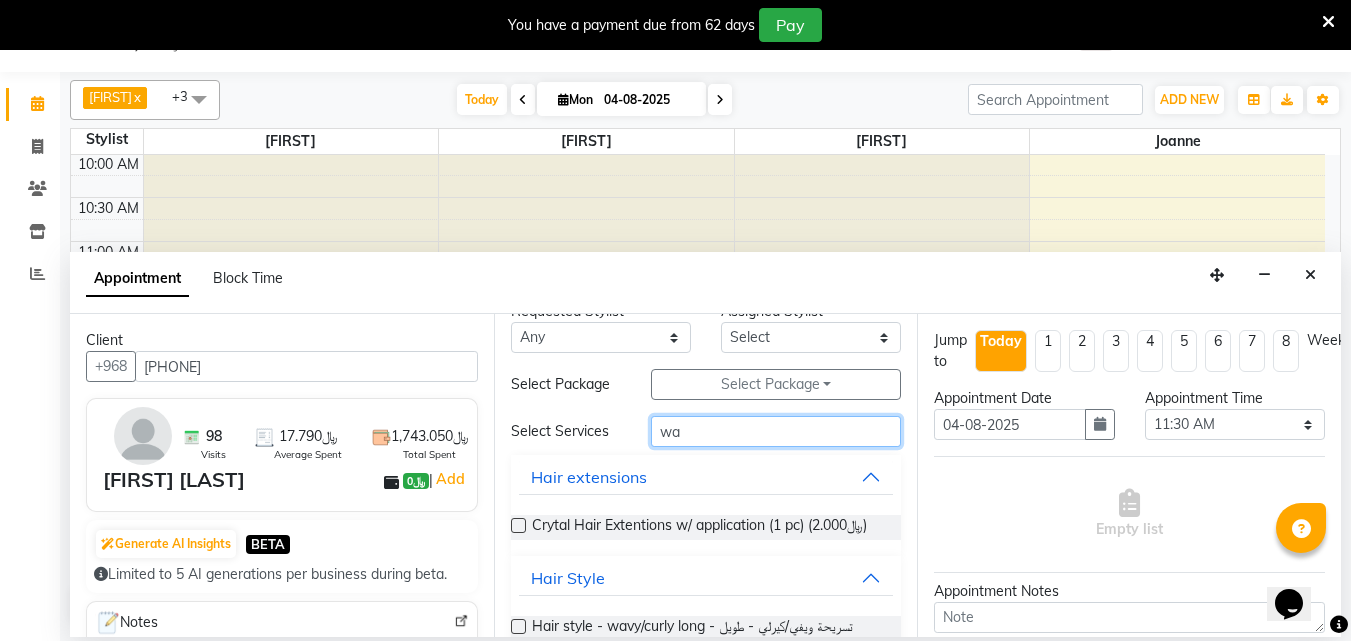 type on "was" 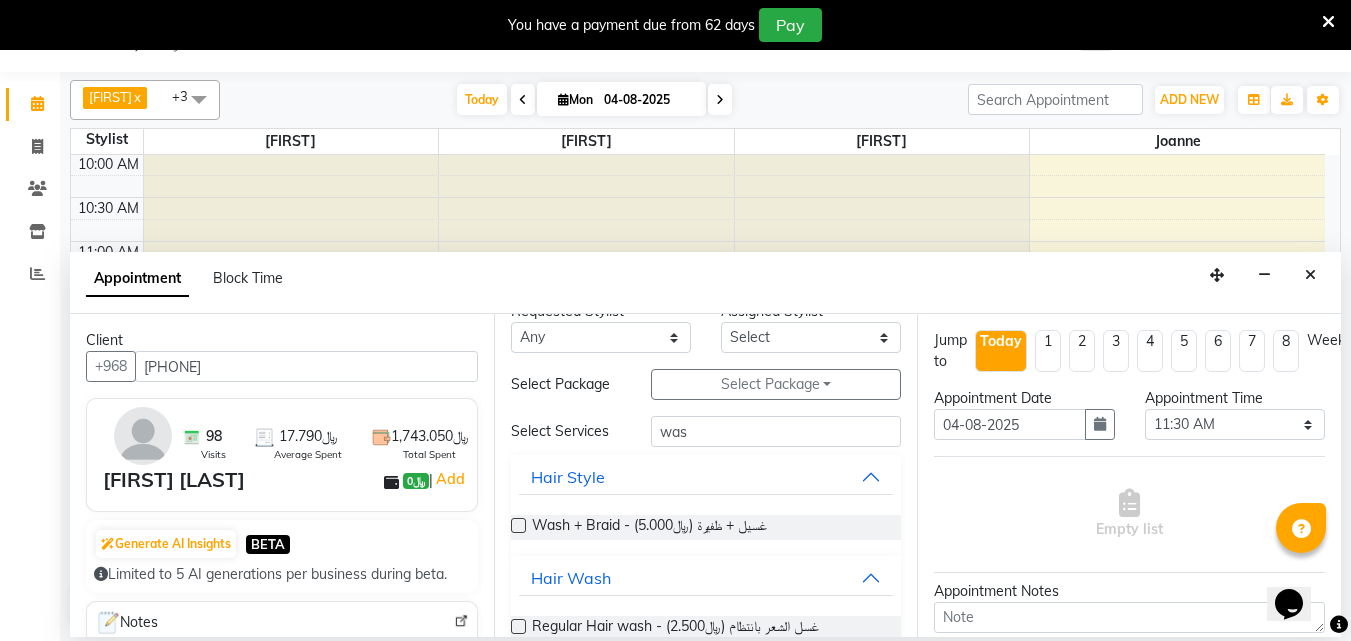 click at bounding box center [518, 525] 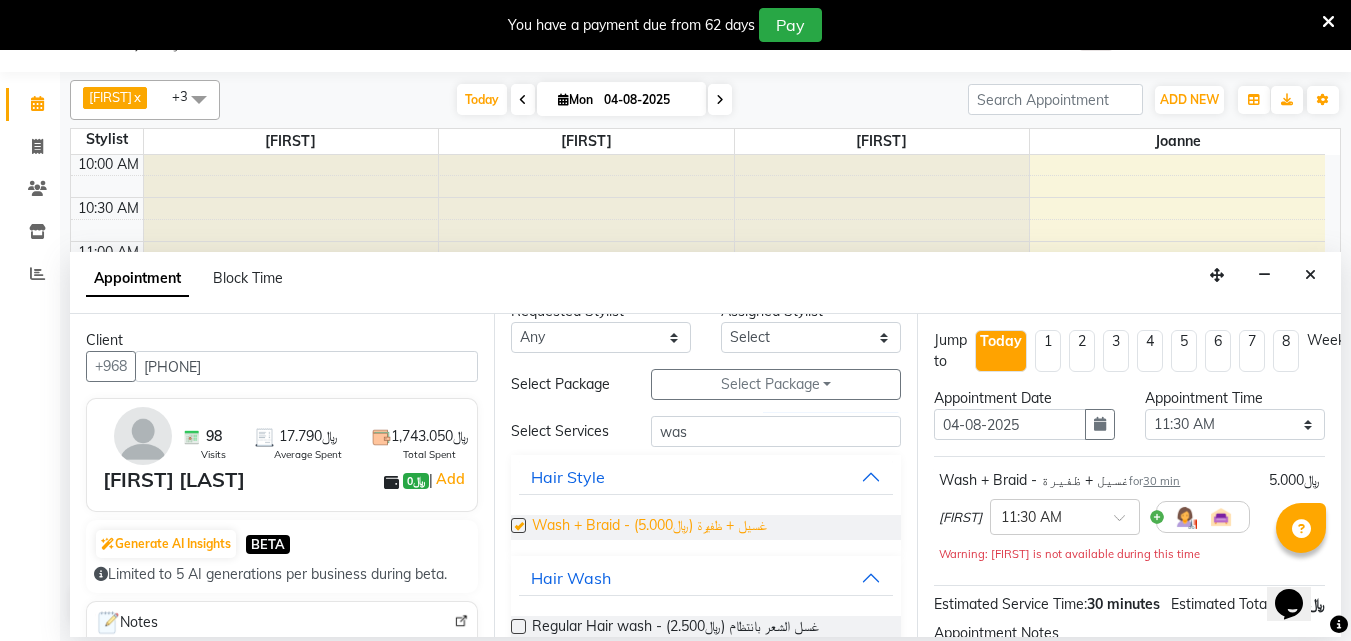 checkbox on "false" 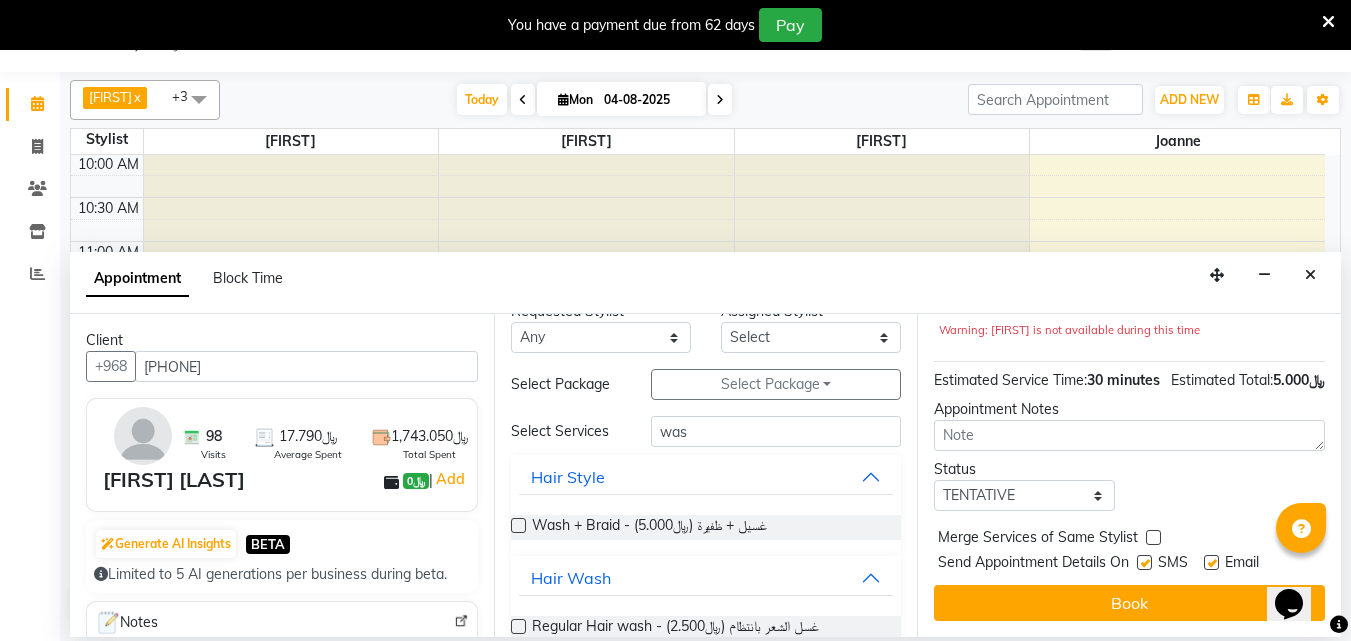 scroll, scrollTop: 281, scrollLeft: 0, axis: vertical 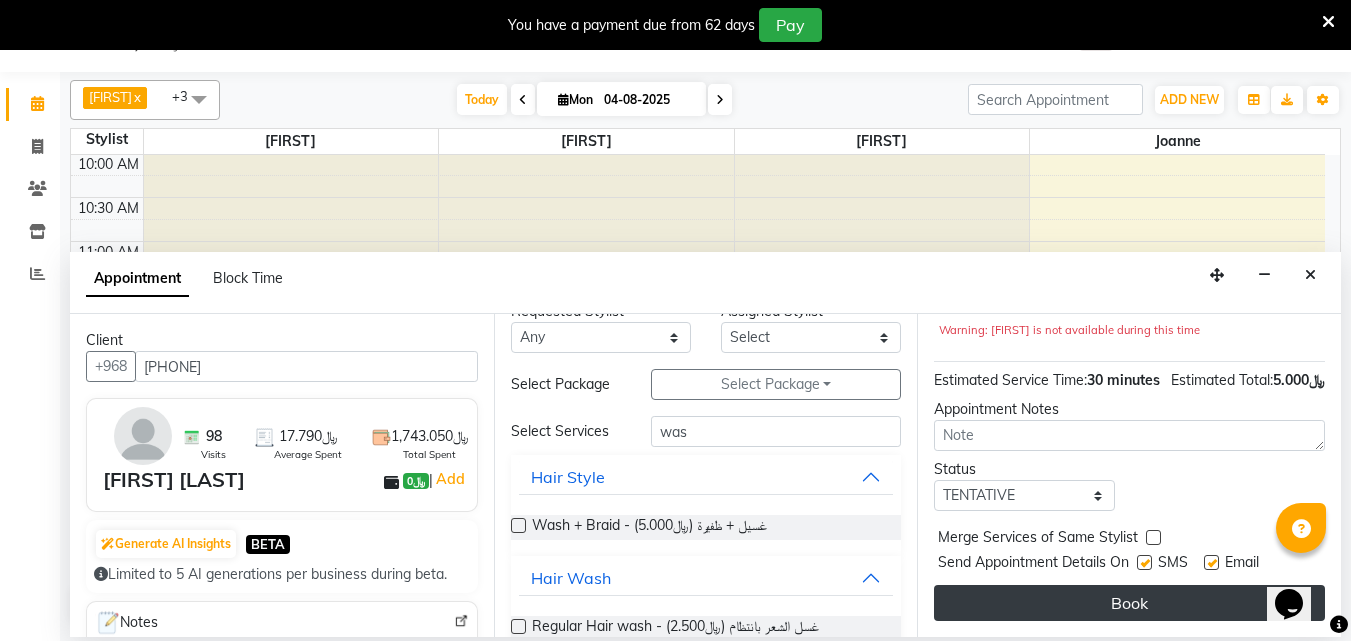 click on "Book" at bounding box center (1129, 603) 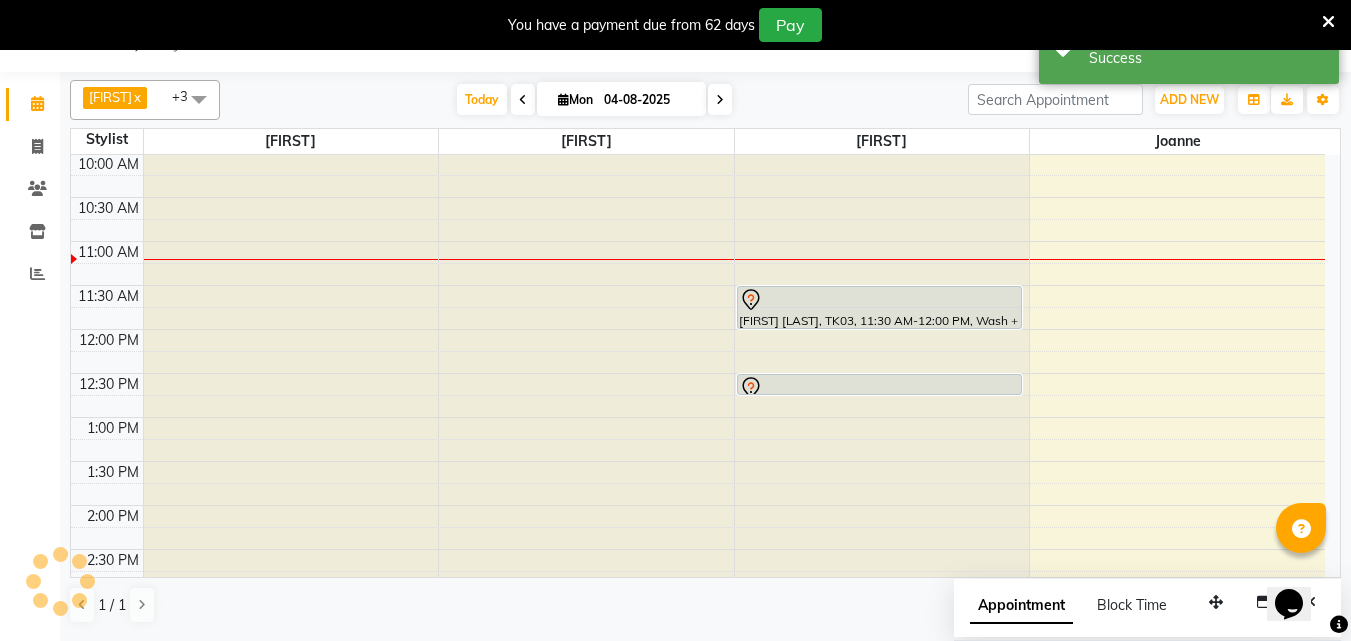 scroll, scrollTop: 0, scrollLeft: 0, axis: both 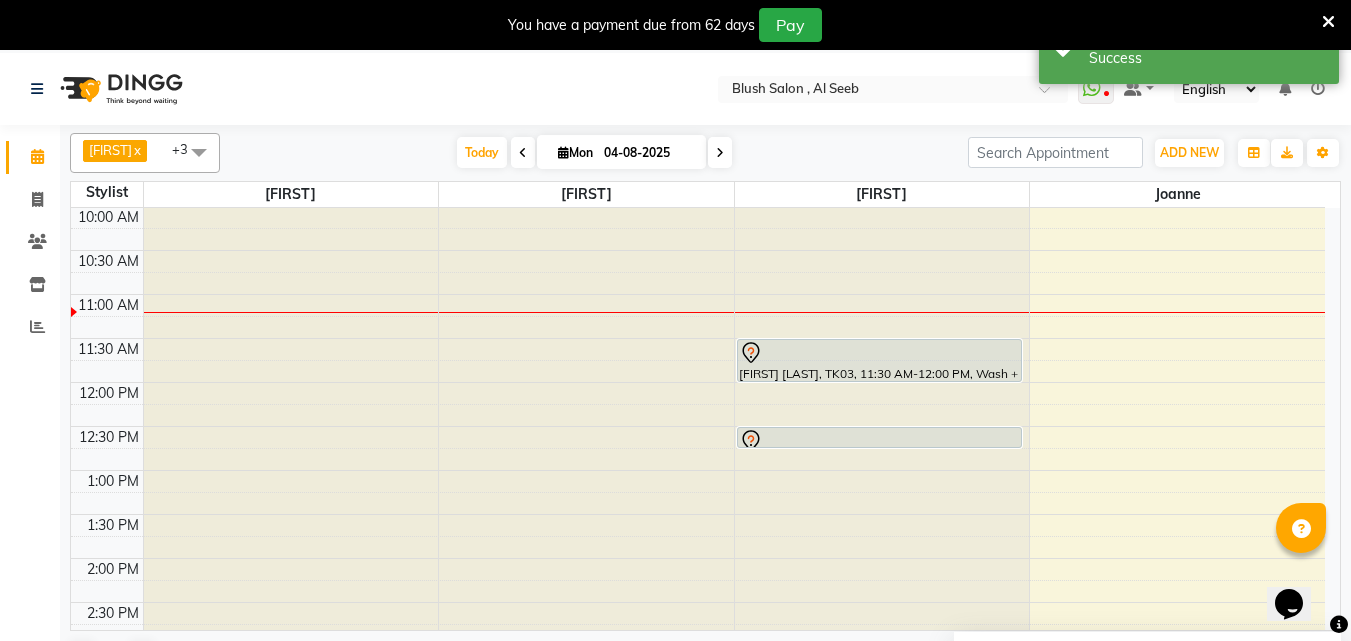 click on "[FIRST] [LAST], TK03, 11:30 AM-12:00 PM, Wash + Braid - غسيل + ظفيرة" at bounding box center [879, 360] 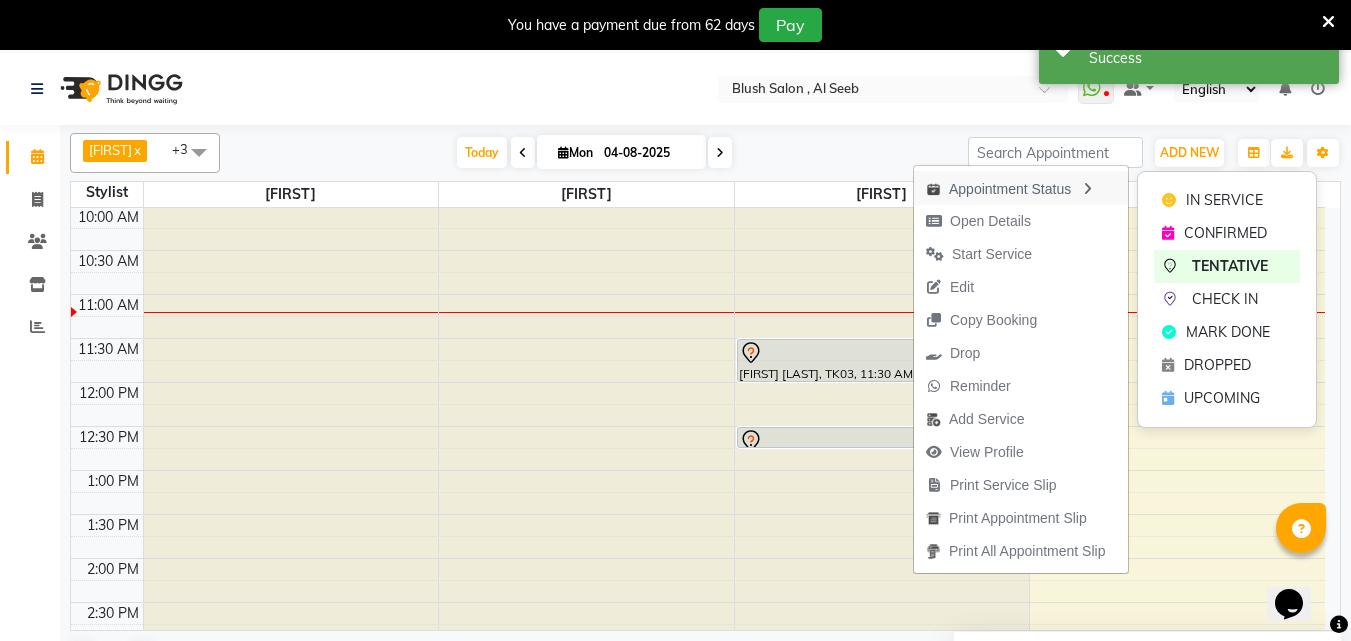 click on "Appointment Status" at bounding box center [1021, 188] 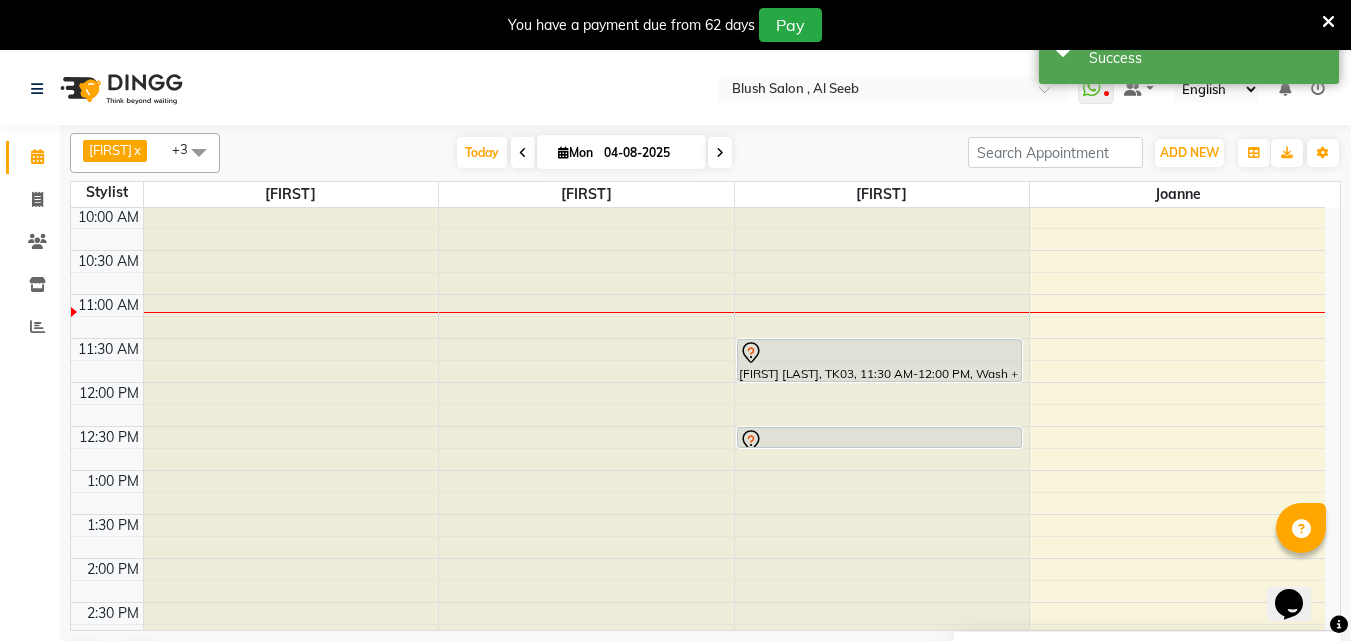 click at bounding box center [879, 353] 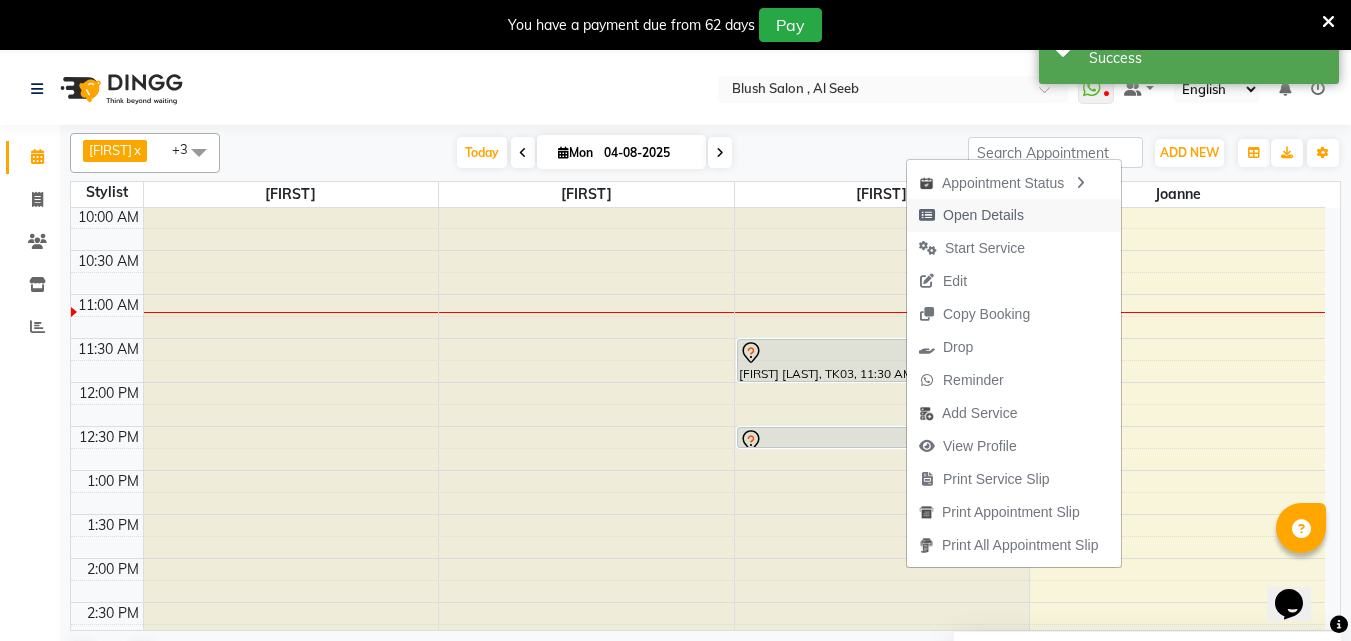 click on "Open Details" at bounding box center (983, 215) 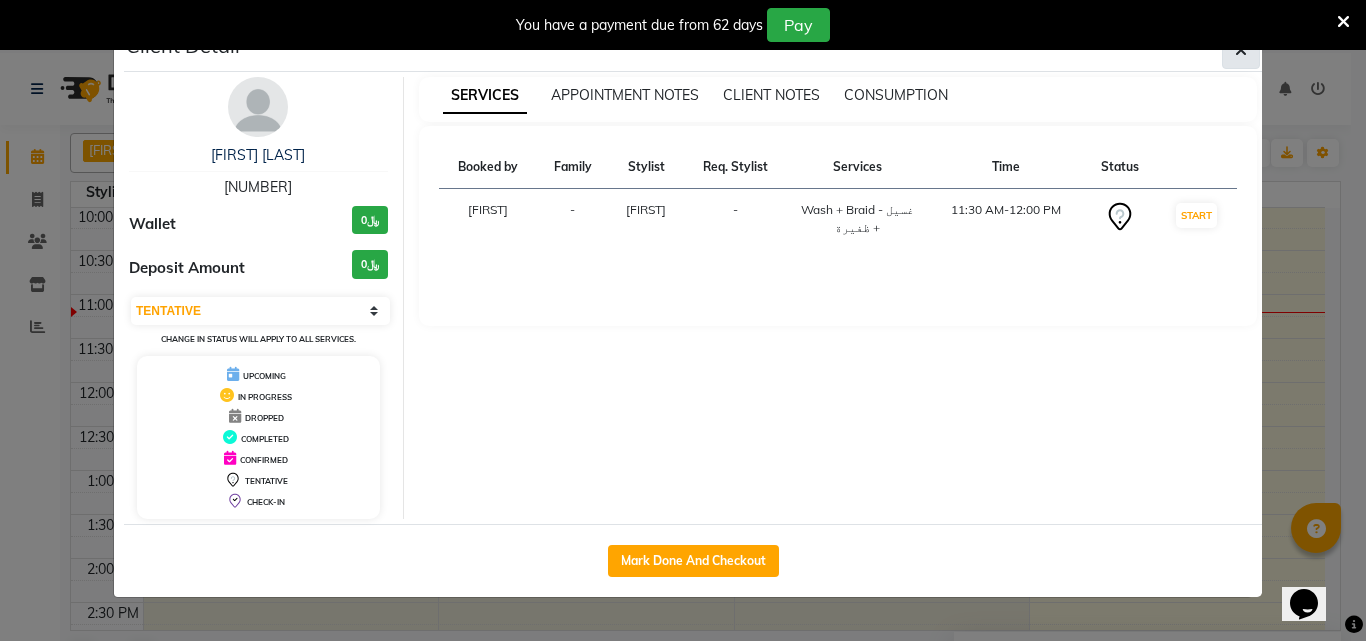 click 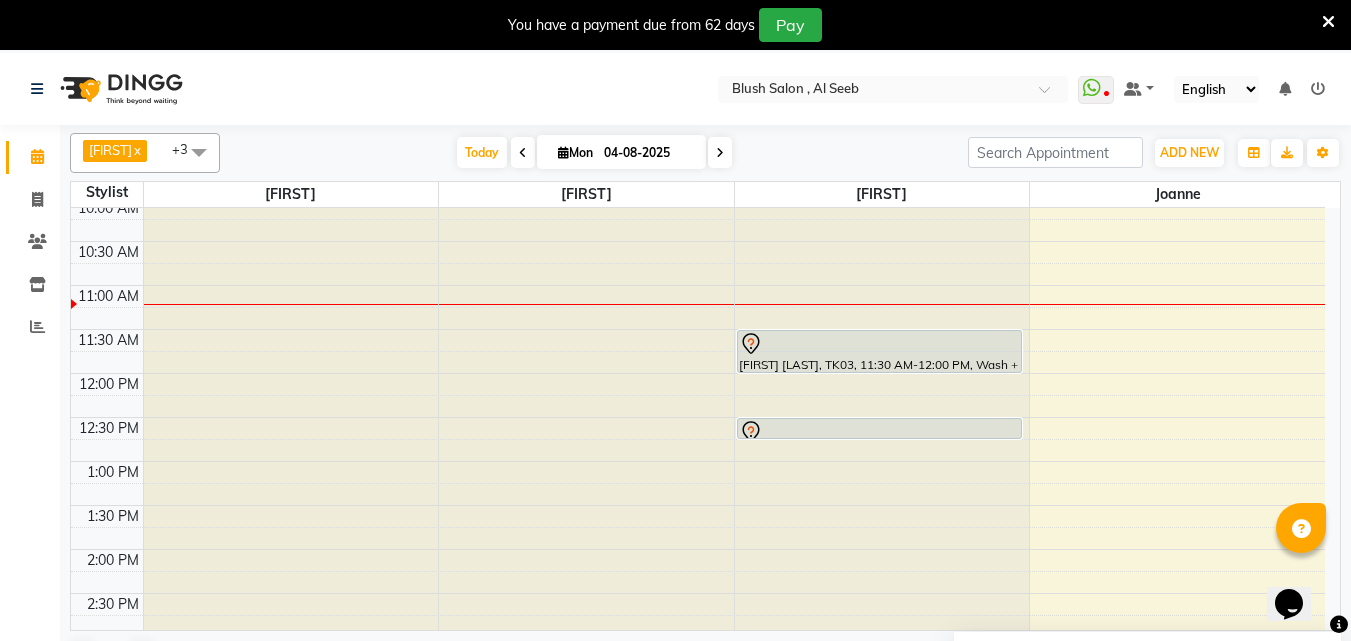 scroll, scrollTop: 881, scrollLeft: 0, axis: vertical 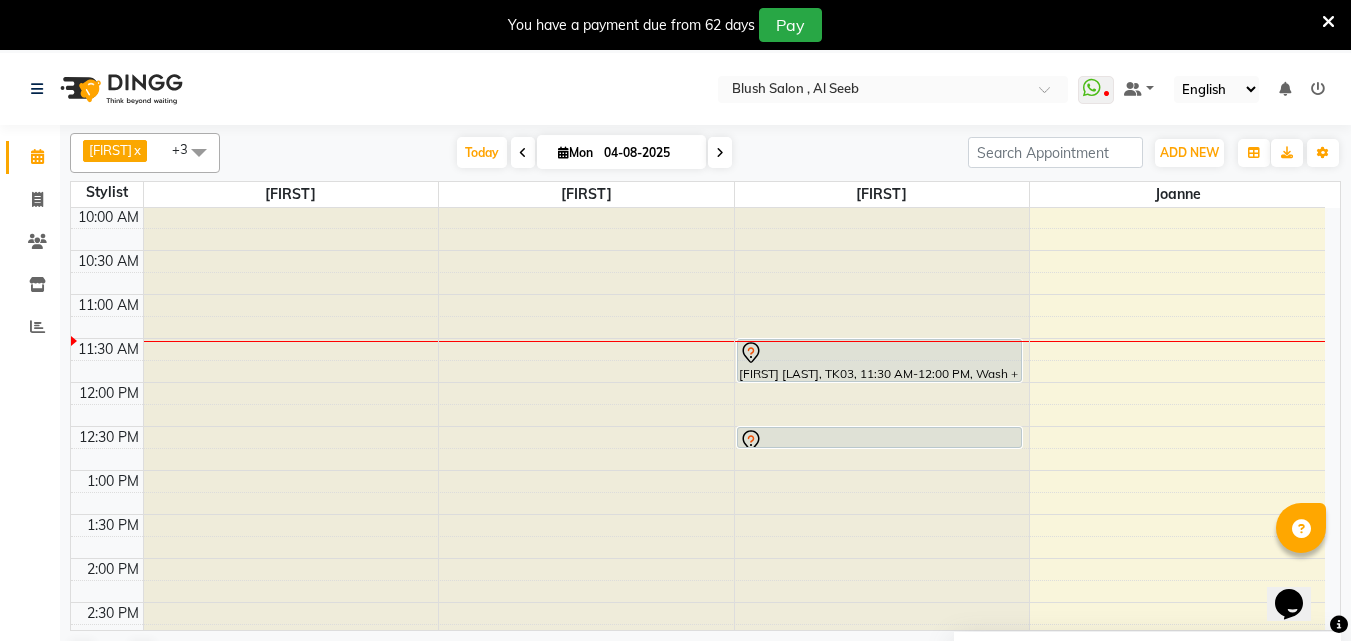 click at bounding box center [879, 353] 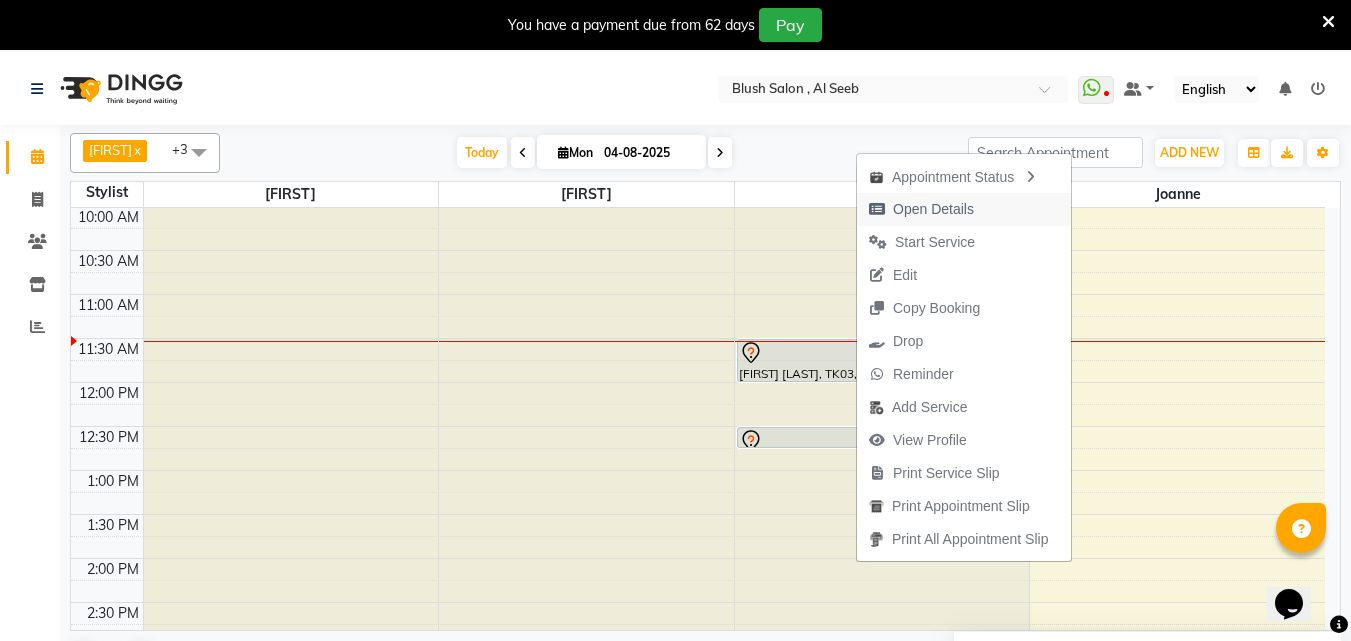 click on "Open Details" at bounding box center [933, 209] 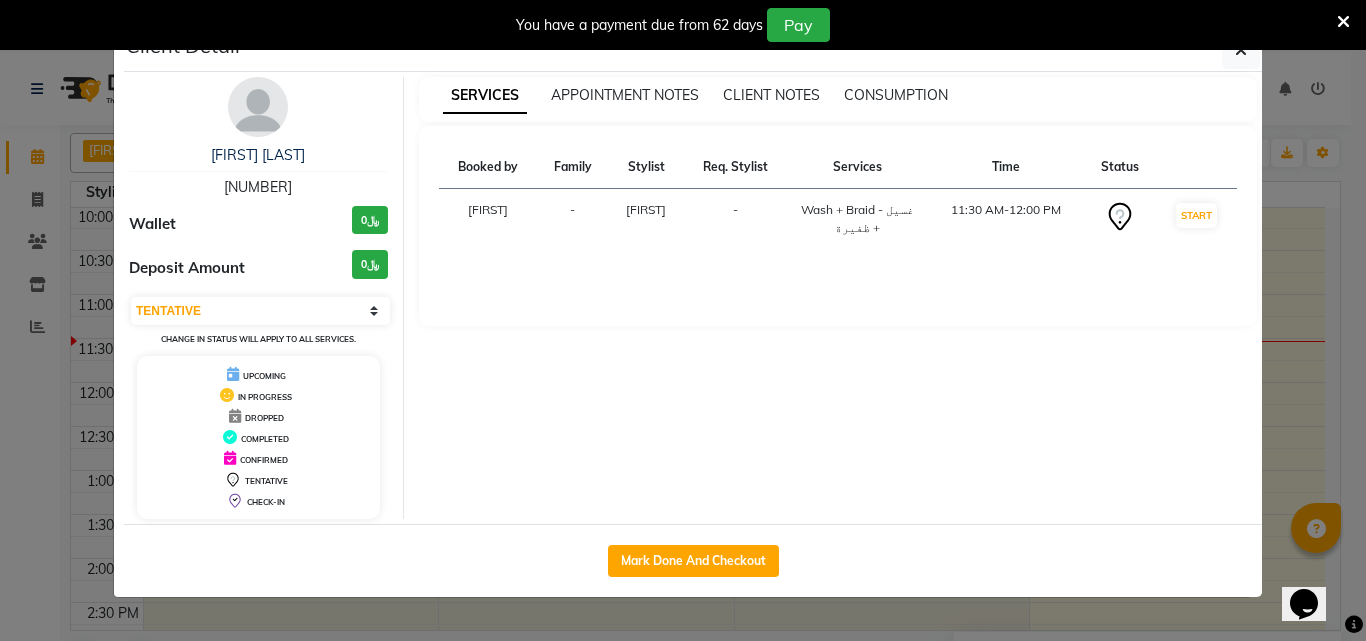 click on "Client Detail [FIRST] [LAST] [PHONE] Wallet ﷼0 Deposit Amount ﷼0 Select IN SERVICE CONFIRMED TENTATIVE CHECK IN MARK DONE DROPPED UPCOMING Change in status will apply to all services. UPCOMING IN PROGRESS DROPPED COMPLETED CONFIRMED TENTATIVE CHECK-IN SERVICES APPOINTMENT NOTES CLIENT NOTES CONSUMPTION Booked by Family Stylist Req. Stylist Services Time Status [FIRST] - [FIRST] - Wash + Braid - غسيل + ظفيرة 11:30 AM-12:00 PM START Mark Done And Checkout" 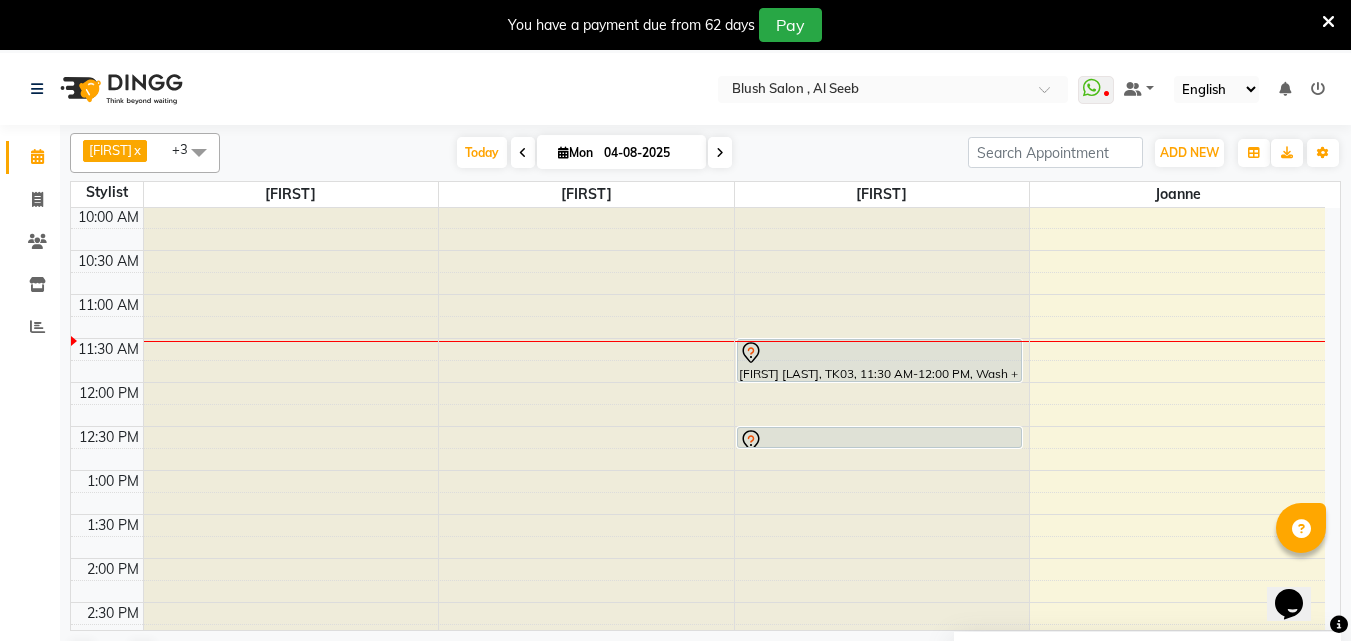 click at bounding box center [879, 441] 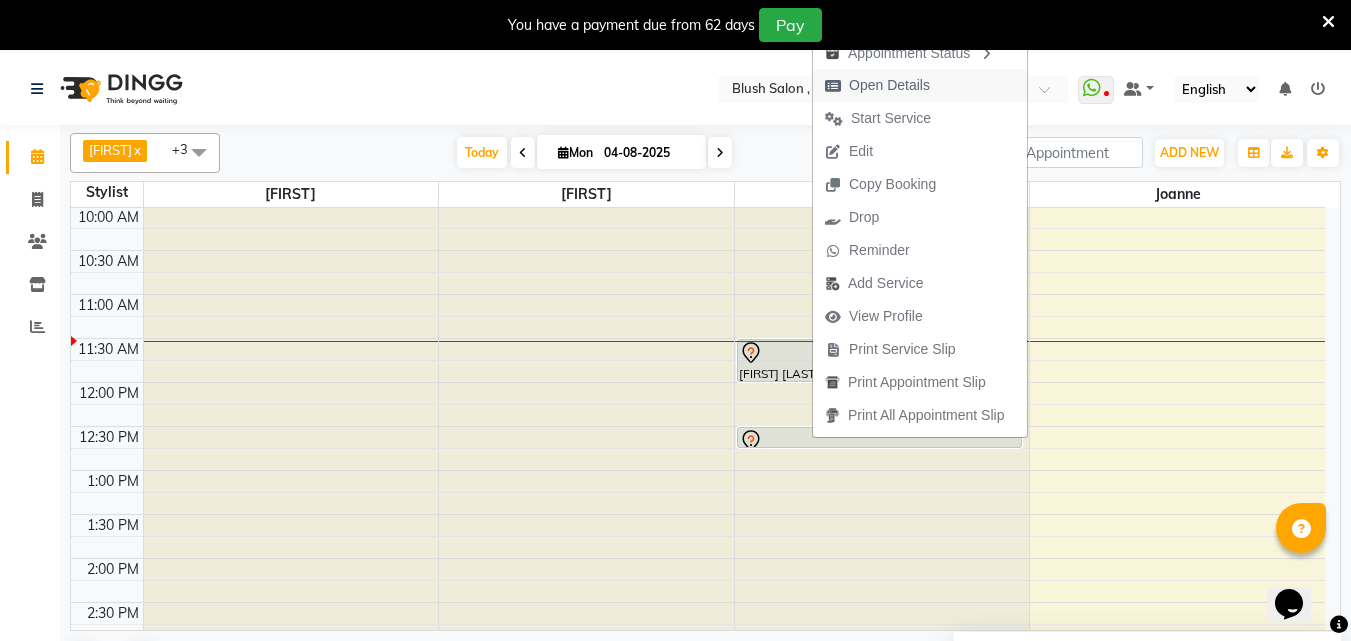 click on "Open Details" at bounding box center [889, 85] 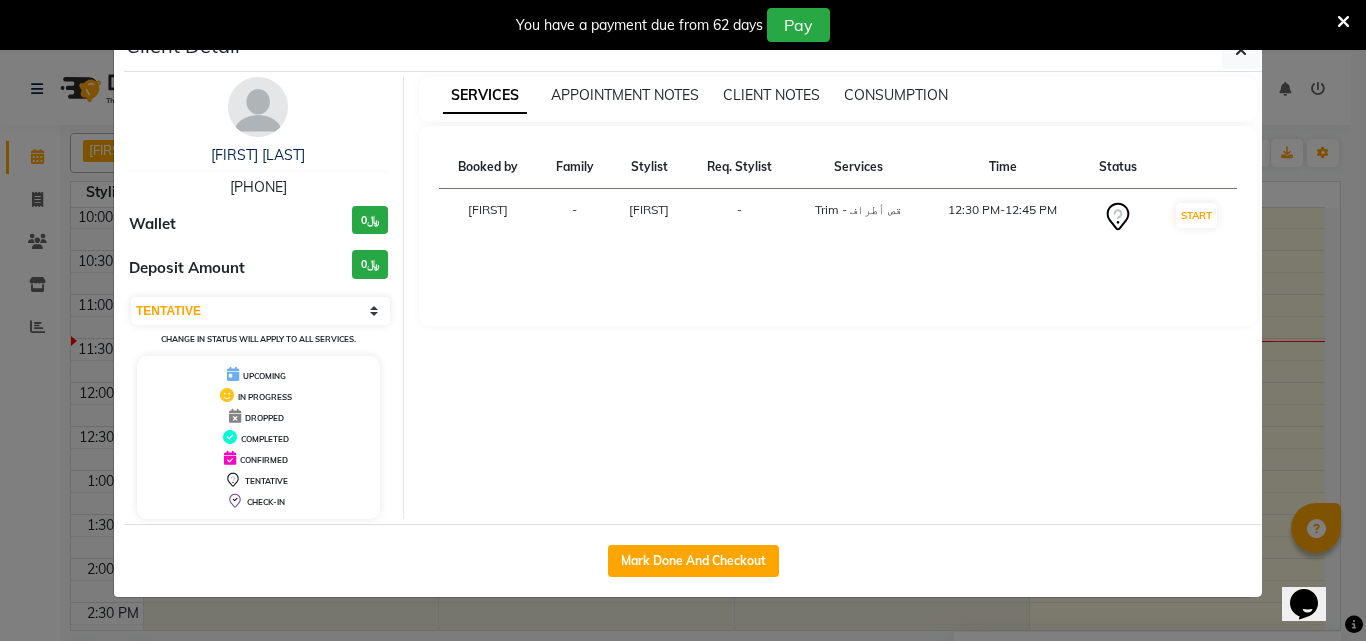click on "Client Detail  [FIRST] [LAST] [PHONE] Wallet ﷼0 Deposit Amount  ﷼0  Select IN SERVICE CONFIRMED TENTATIVE CHECK IN MARK DONE DROPPED UPCOMING Change in status will apply to all services. UPCOMING IN PROGRESS DROPPED COMPLETED CONFIRMED TENTATIVE CHECK-IN SERVICES APPOINTMENT NOTES CLIENT NOTES CONSUMPTION Booked by Family Stylist Req. Stylist Services Time Status  [FIRST]  - [FIRST] -  Trim - قص أطراف   12:30 PM-12:45 PM   START   Mark Done And Checkout" 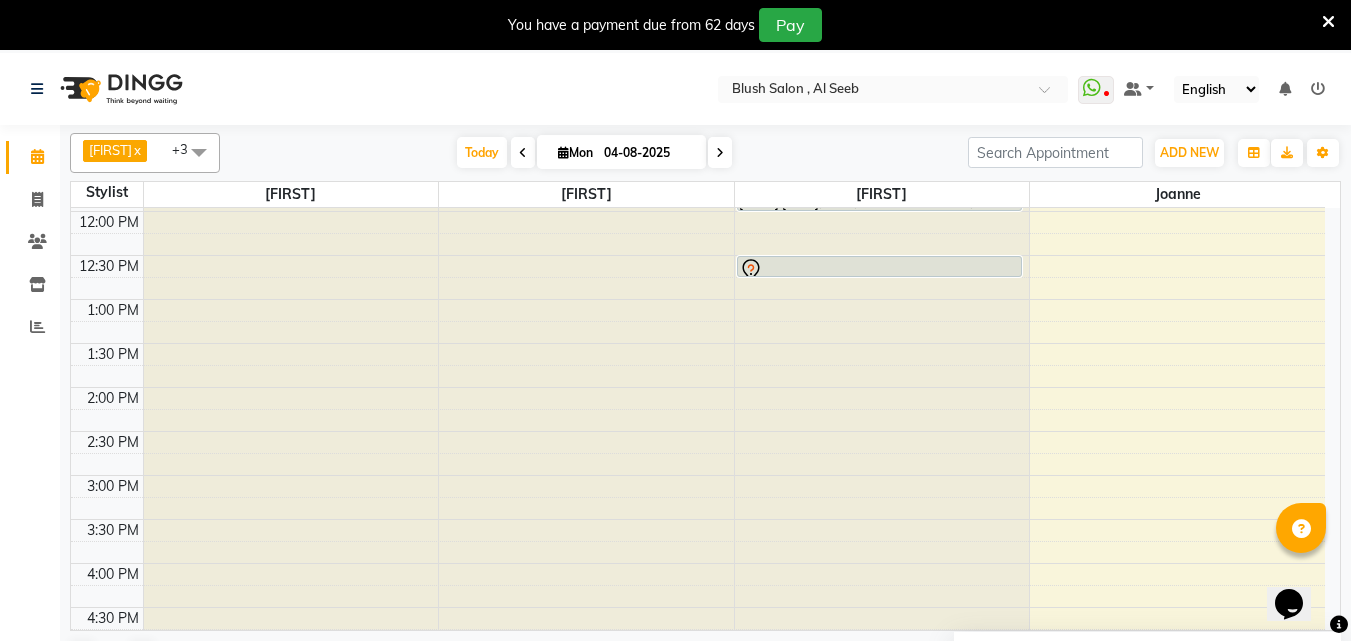 scroll, scrollTop: 1100, scrollLeft: 0, axis: vertical 